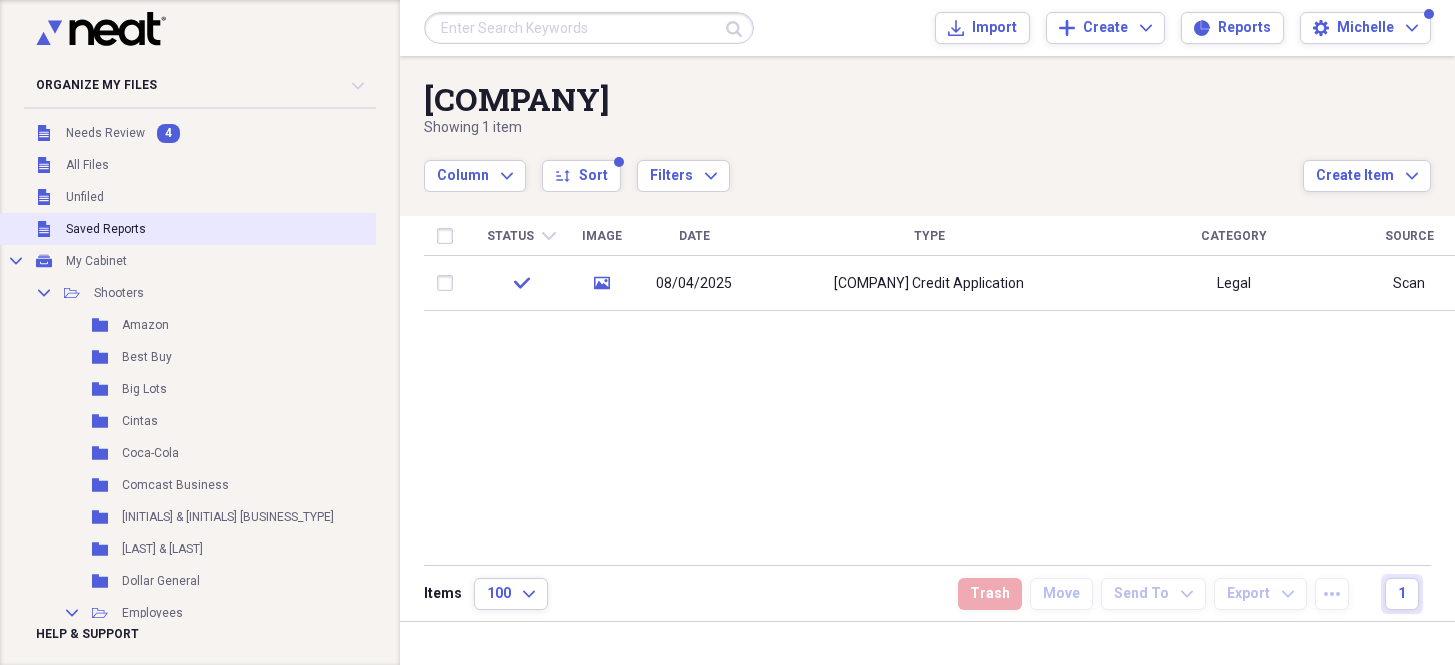 scroll, scrollTop: 0, scrollLeft: 0, axis: both 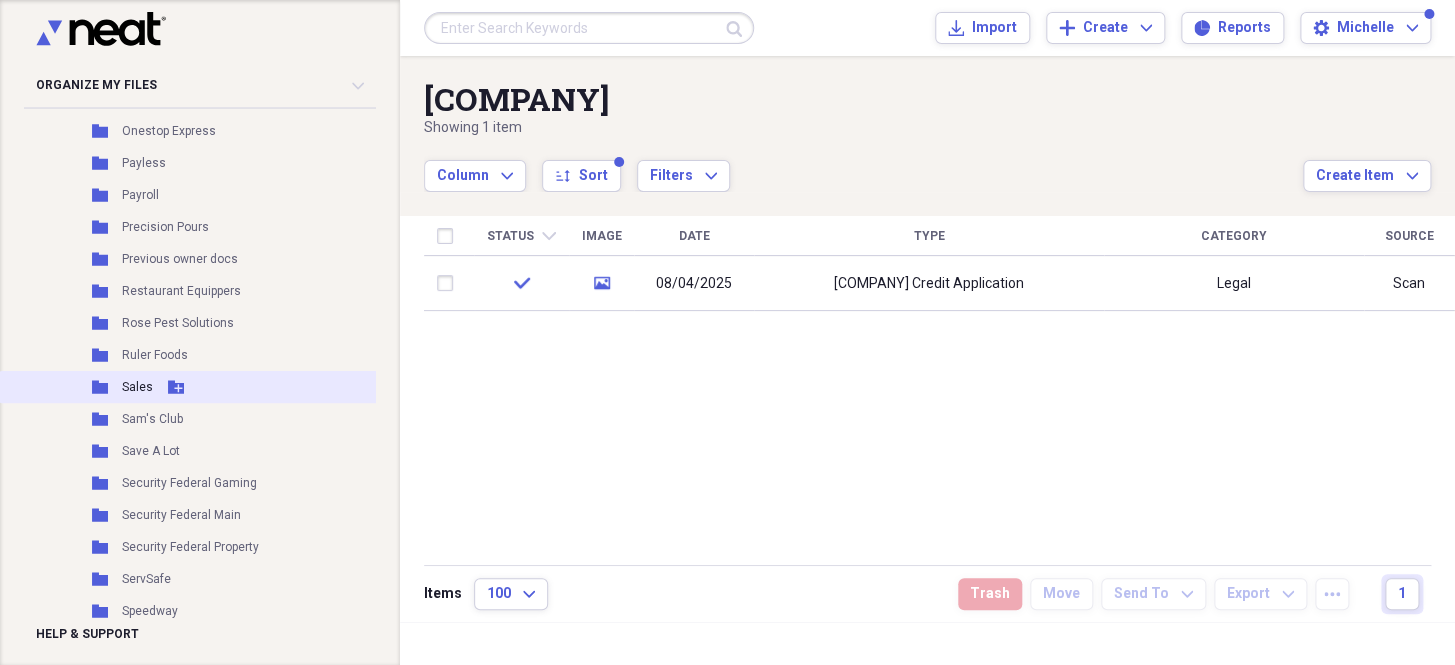 click on "Sales" at bounding box center (137, 387) 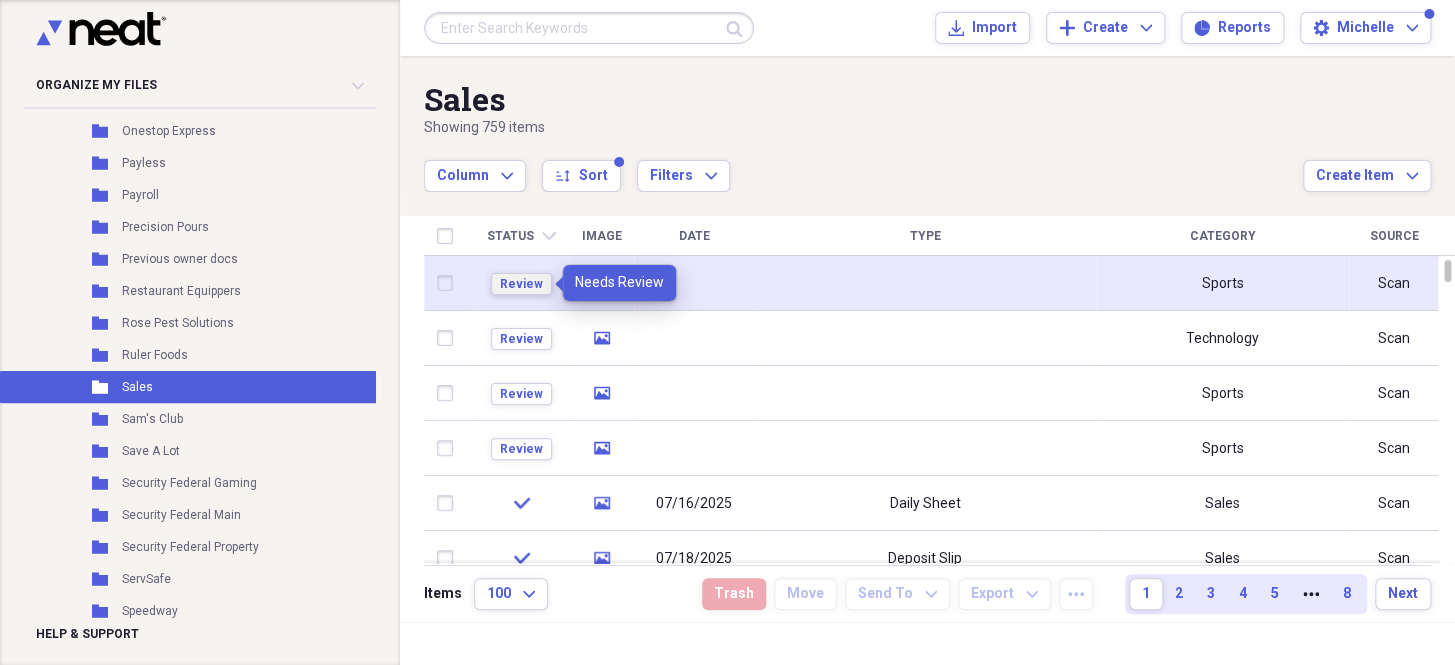 click on "Review" at bounding box center [521, 284] 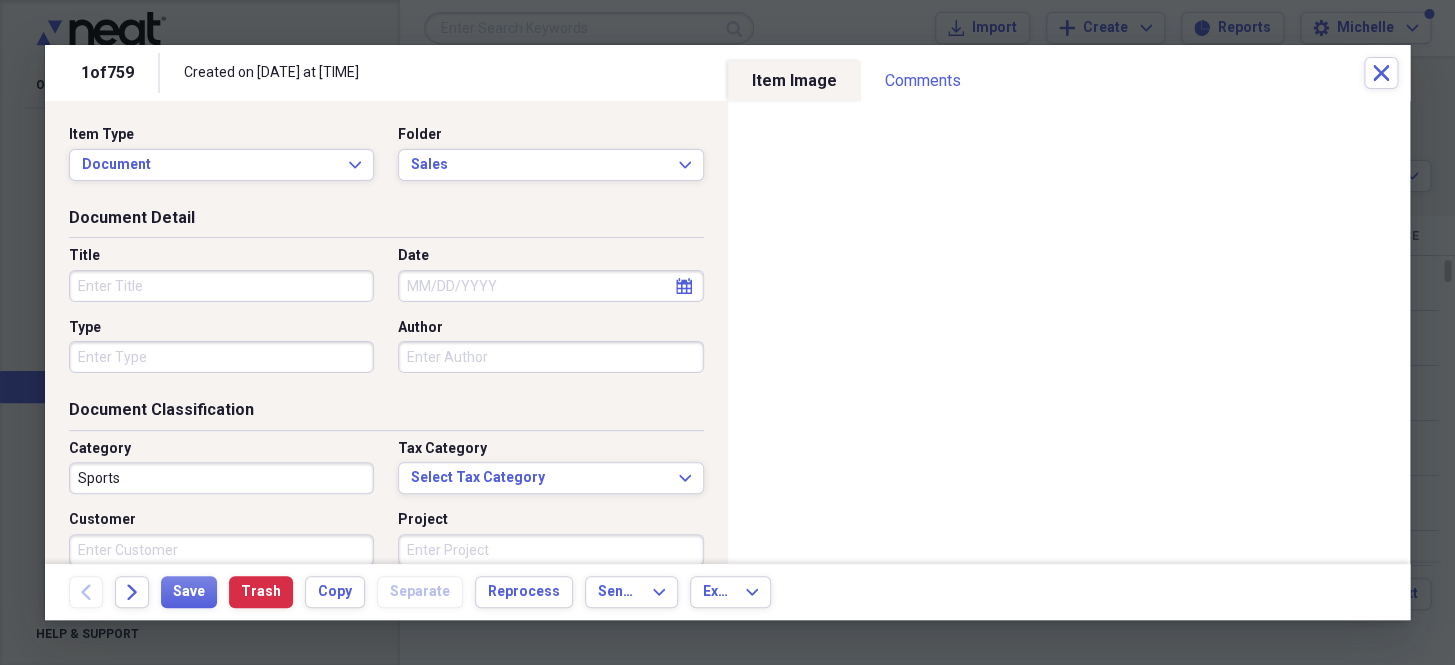 click on "Date" at bounding box center [550, 286] 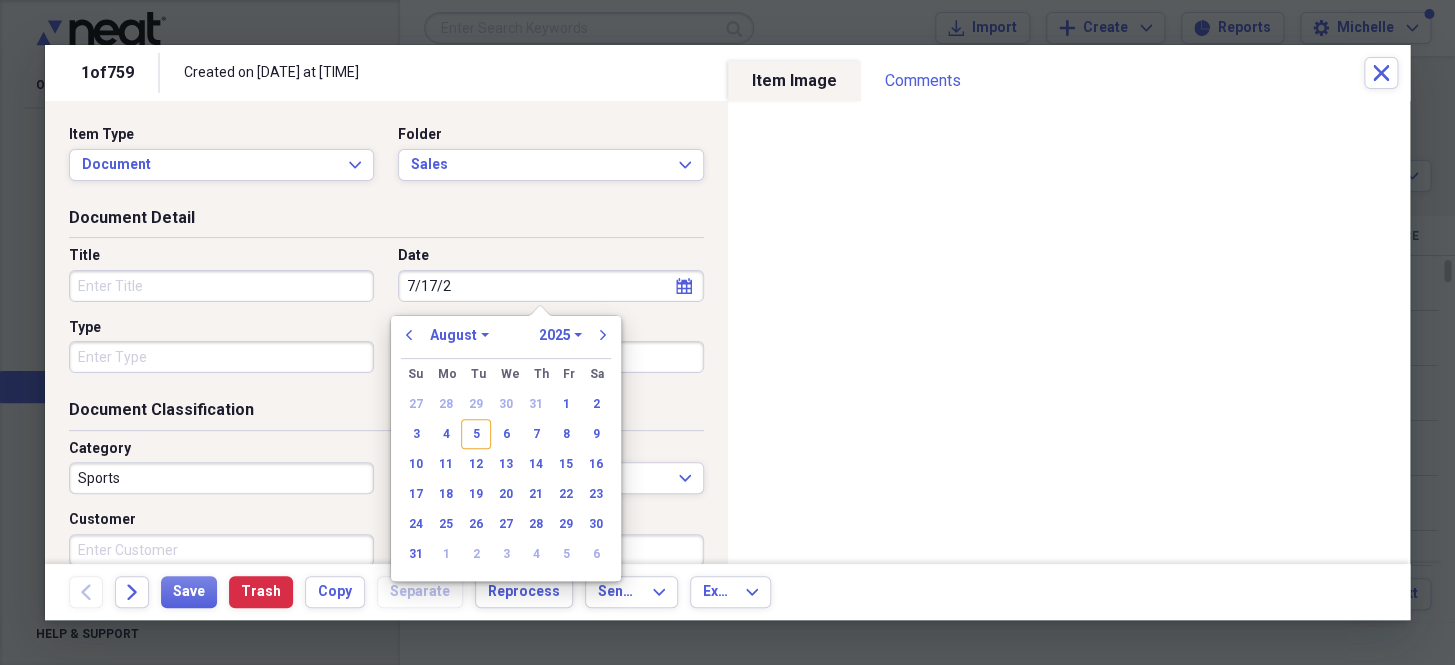 type on "7/17/25" 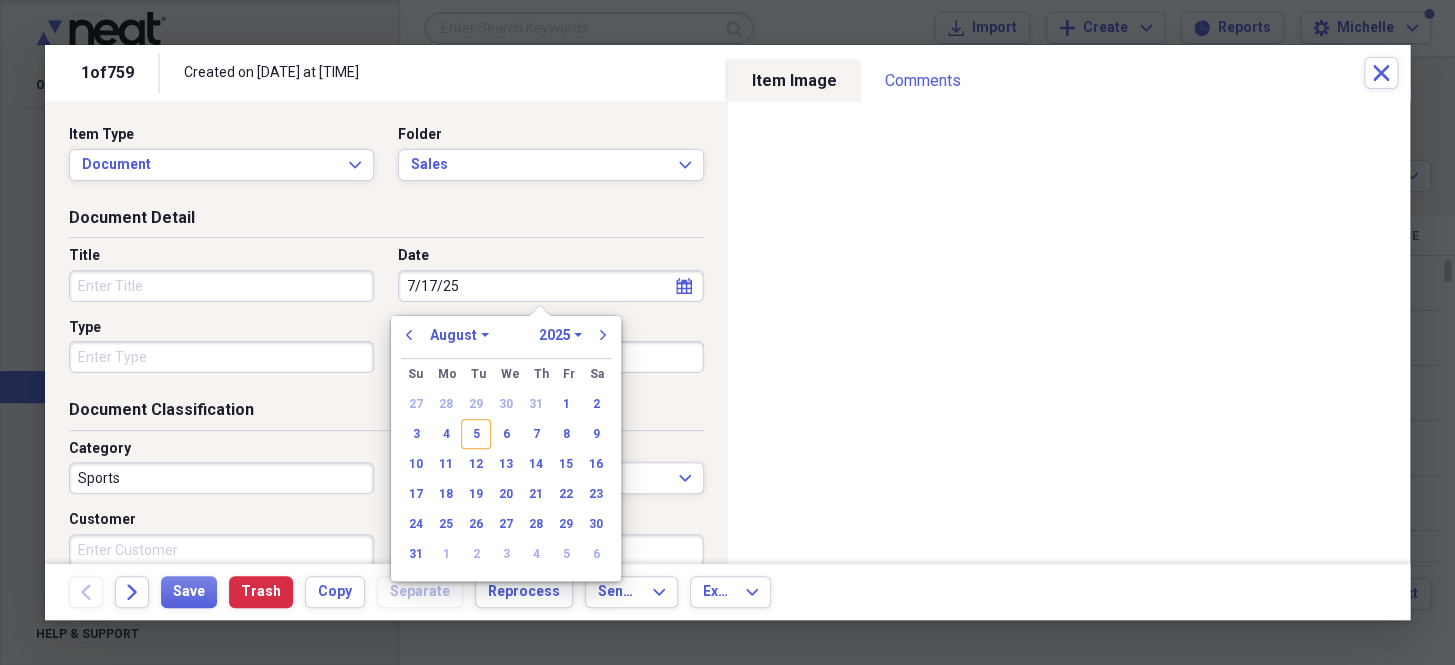 select on "6" 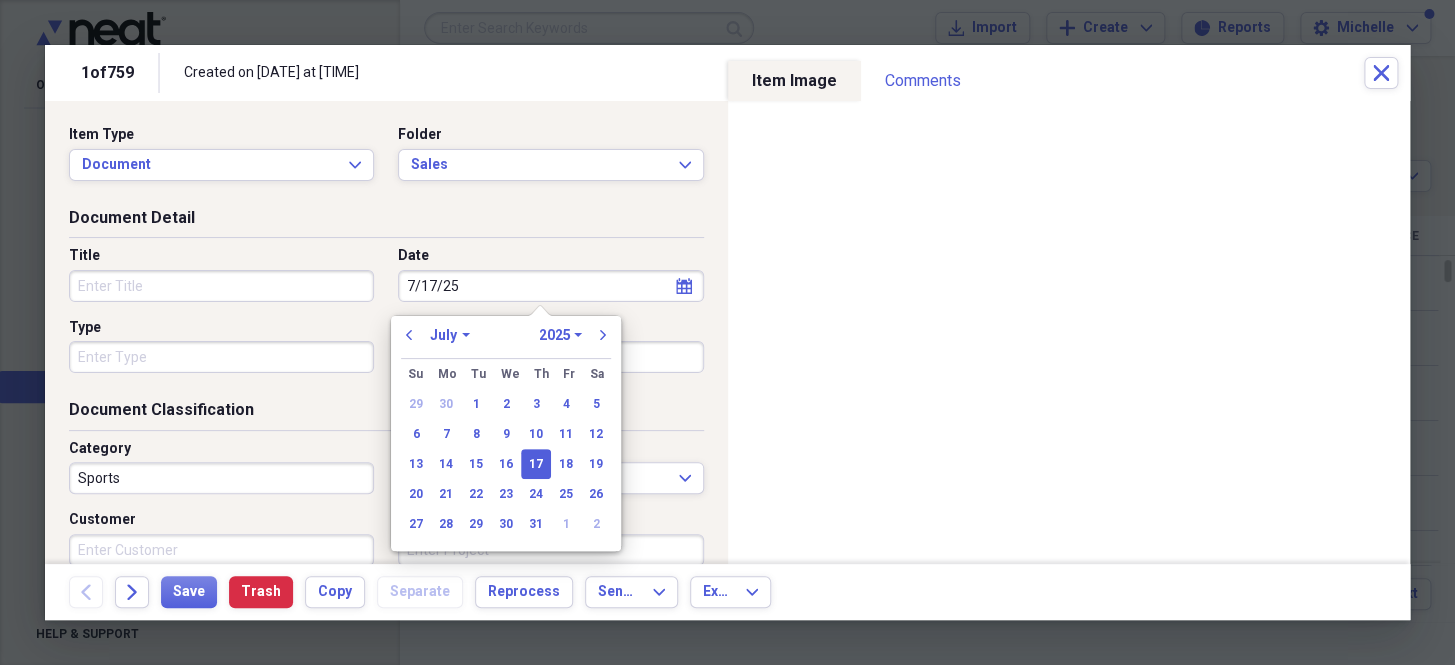 drag, startPoint x: 556, startPoint y: 274, endPoint x: 329, endPoint y: 300, distance: 228.48413 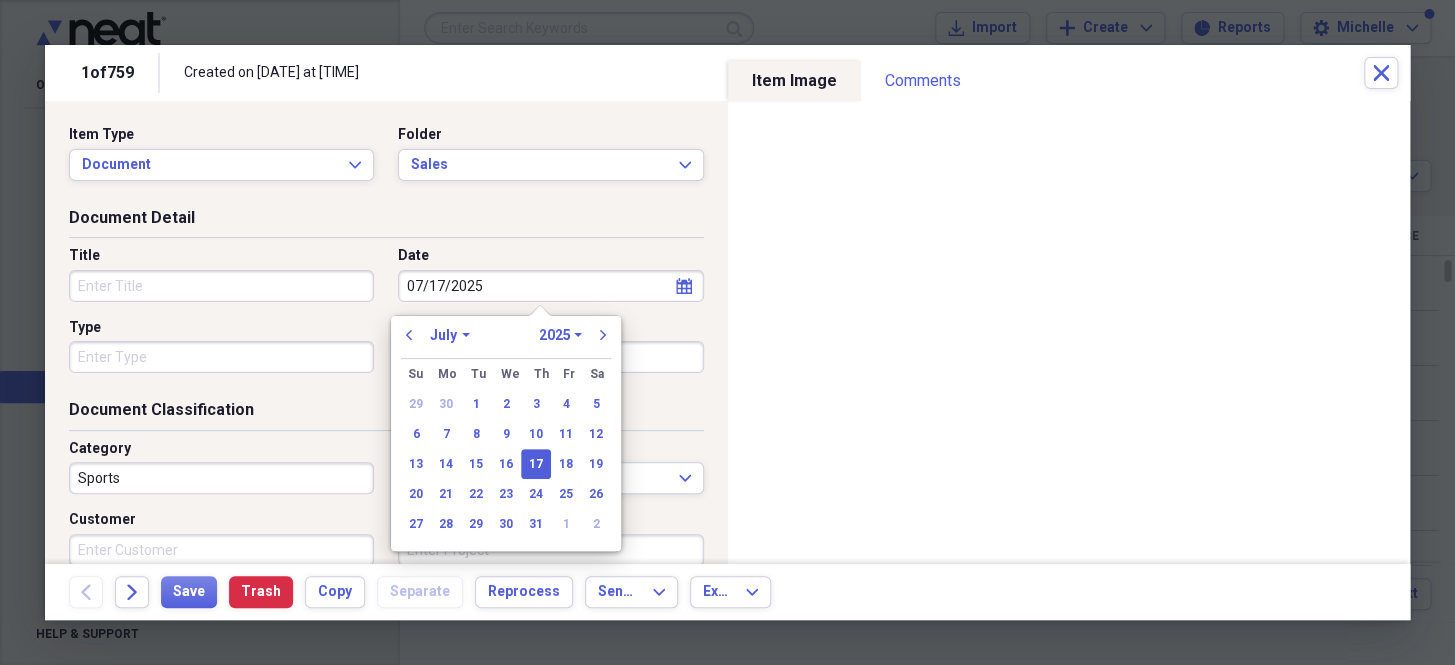 click on "Type" at bounding box center (221, 357) 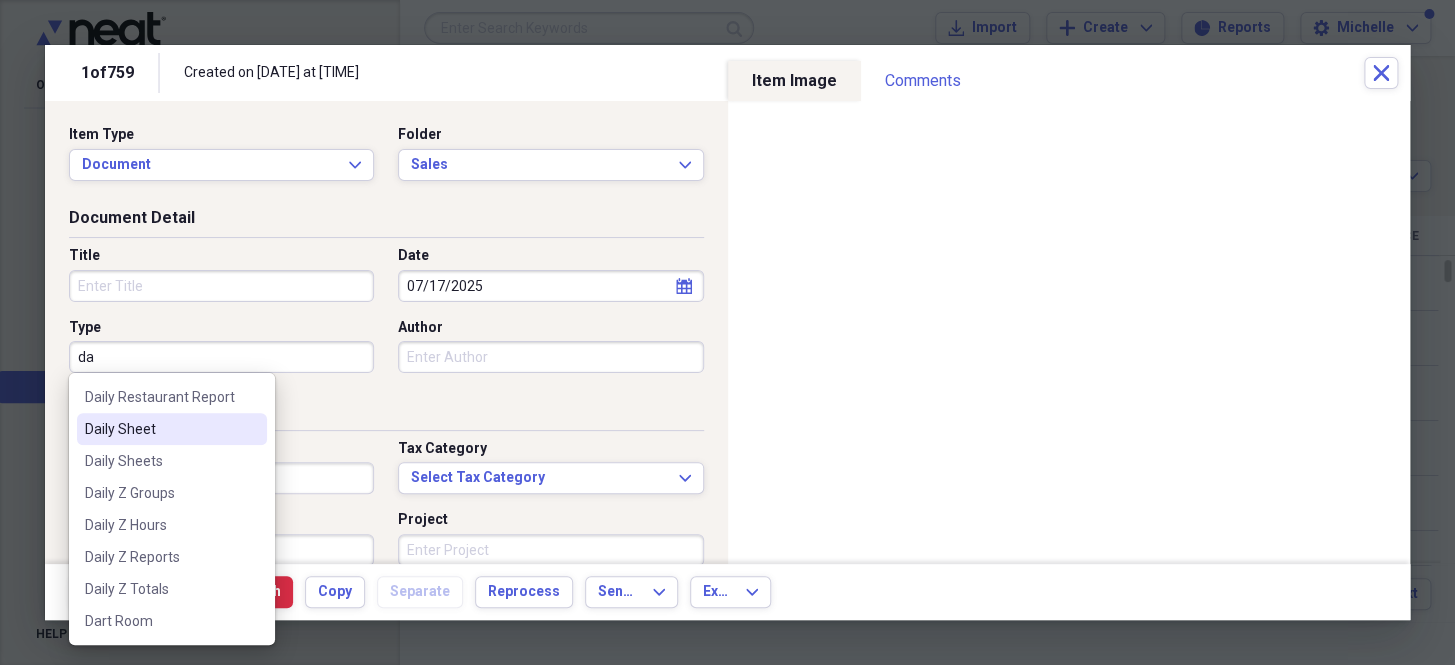 click on "Daily Sheet" at bounding box center [160, 429] 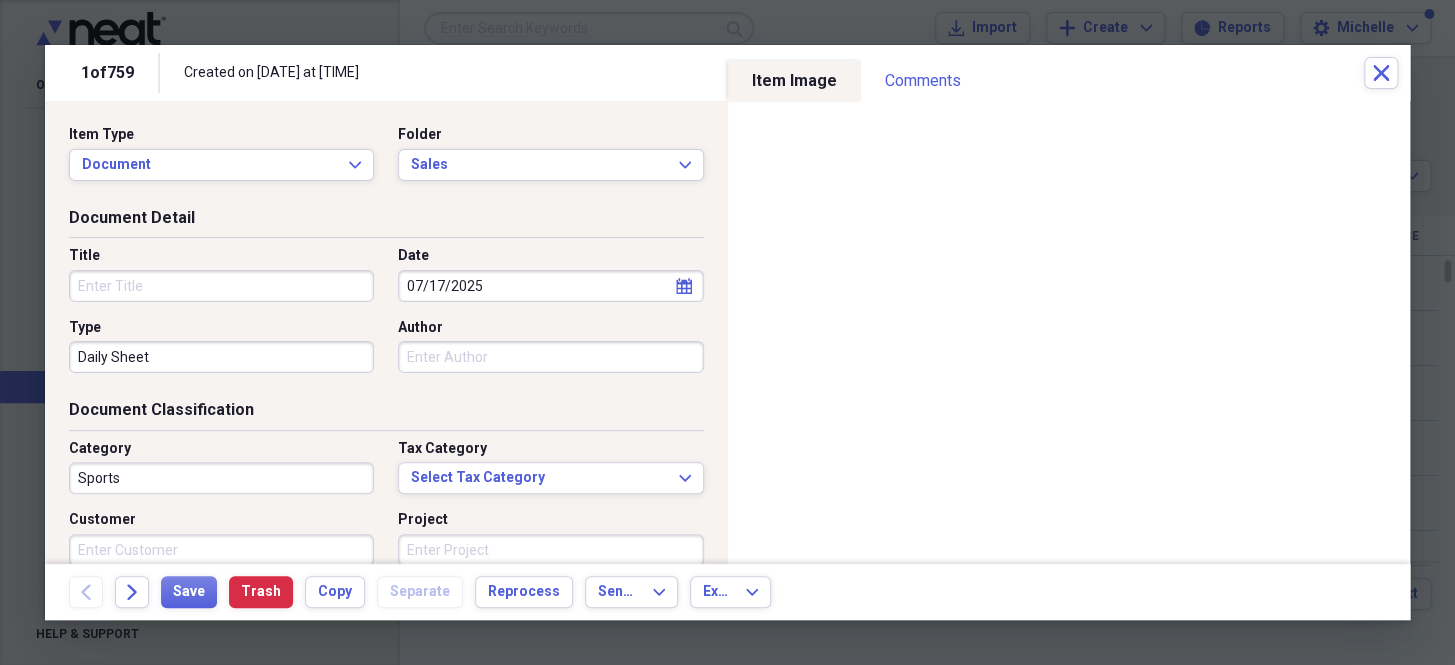 click on "Sports" at bounding box center [221, 478] 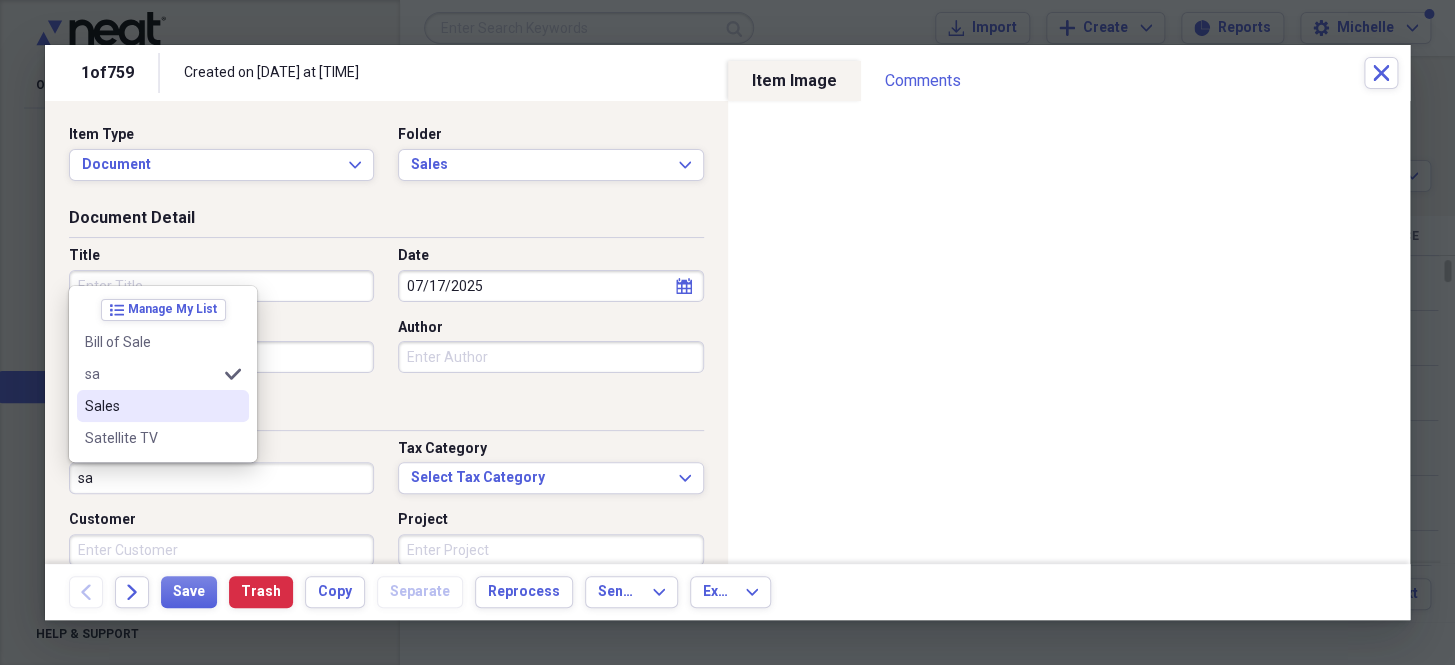 click on "Sales" at bounding box center [151, 406] 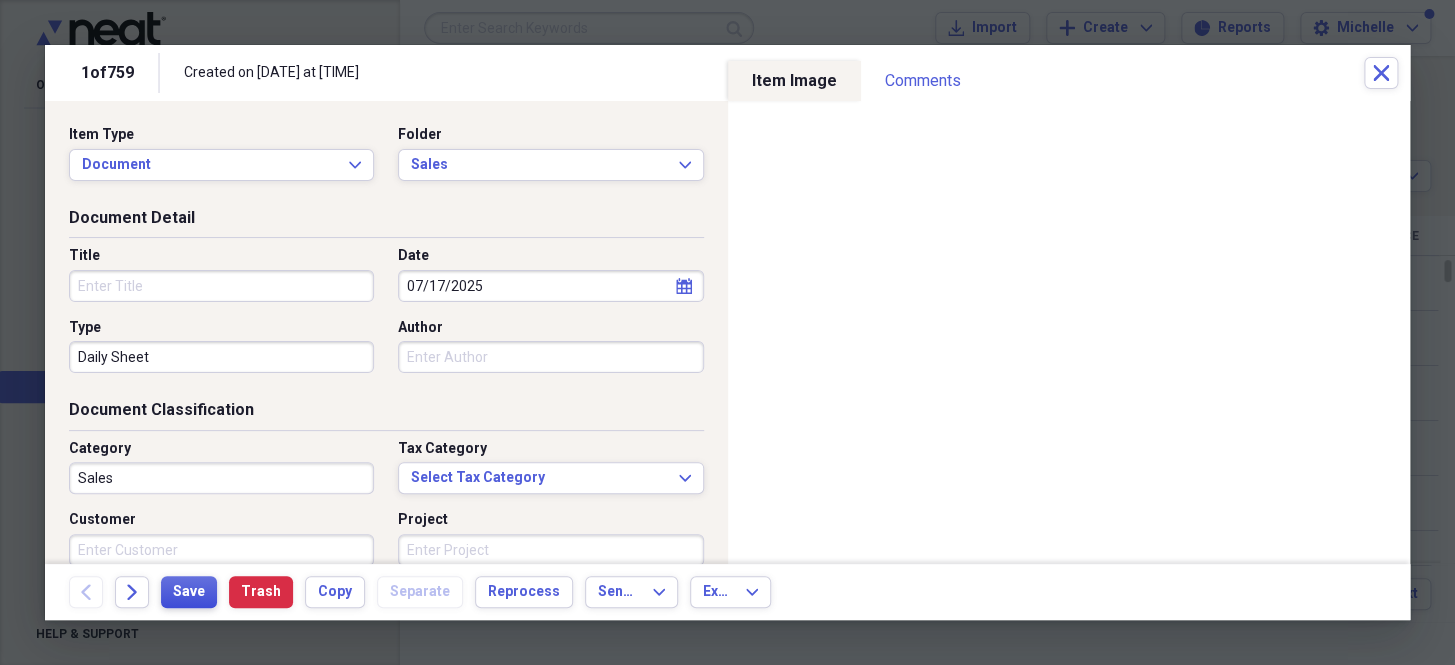 click on "Save" at bounding box center (189, 592) 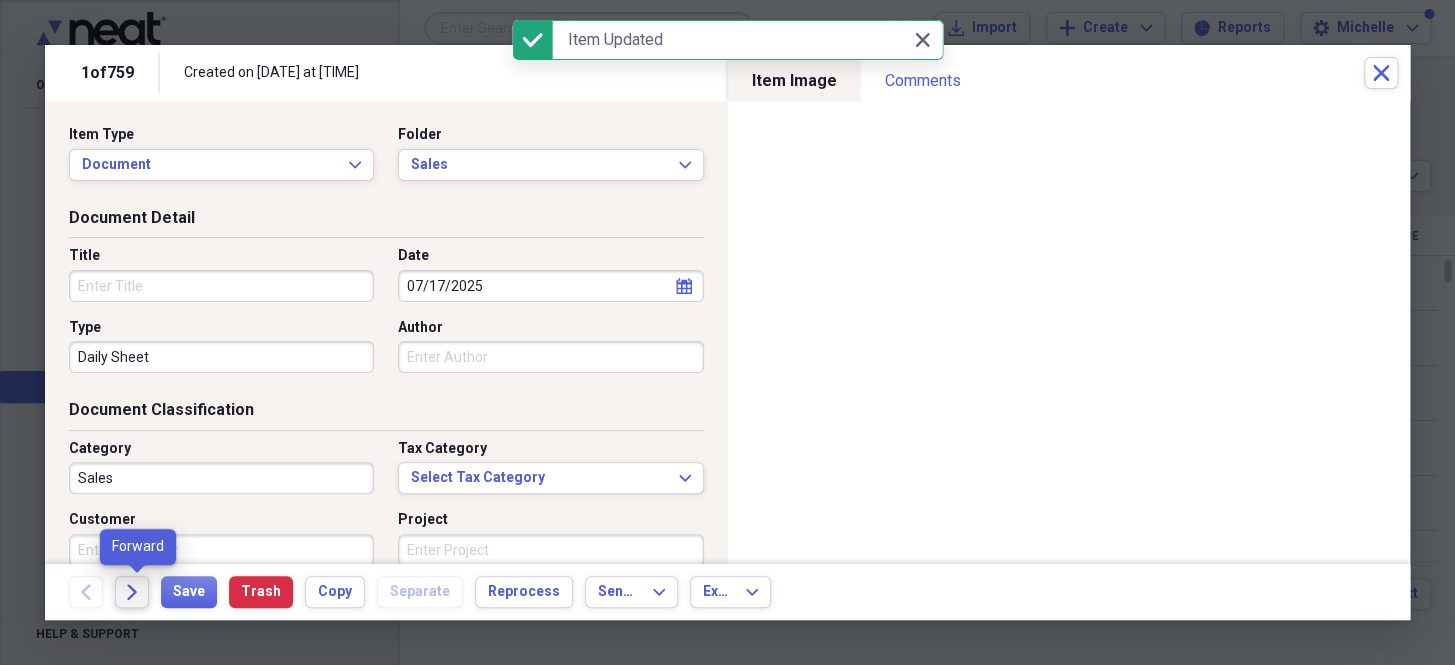 click on "Forward" 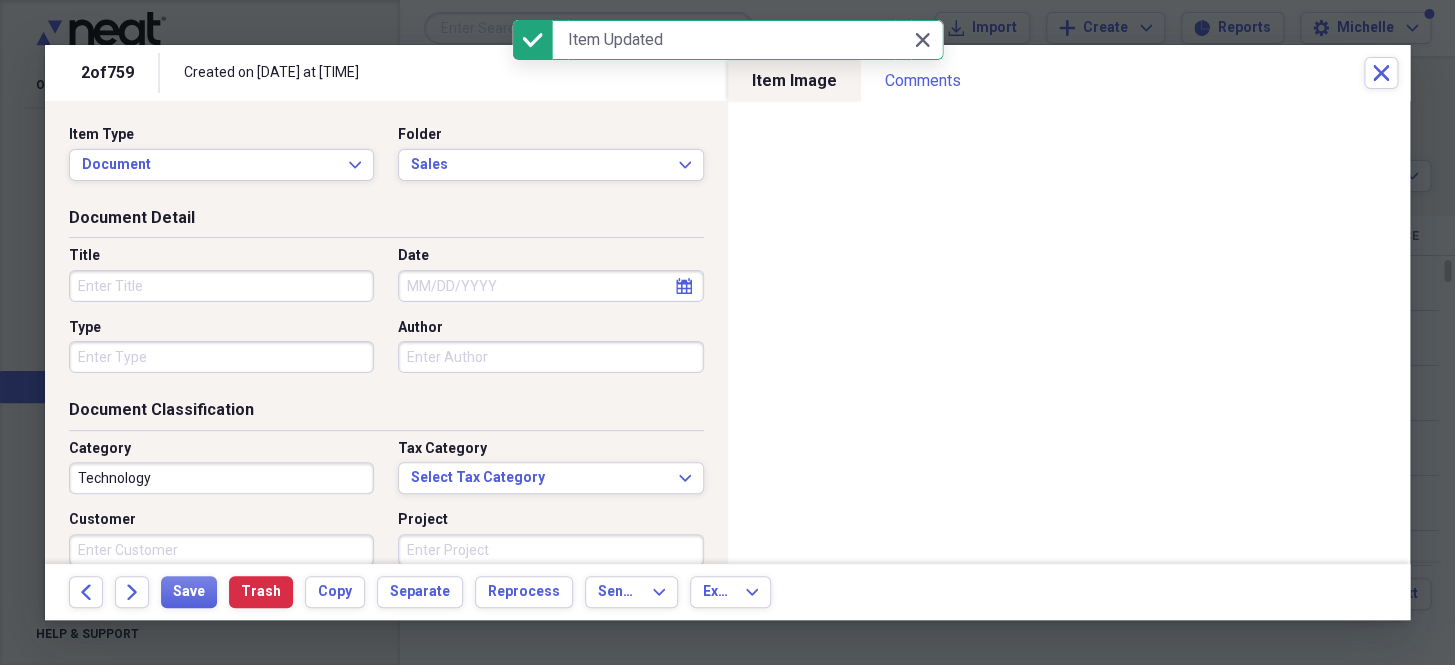 click on "Date" at bounding box center [550, 286] 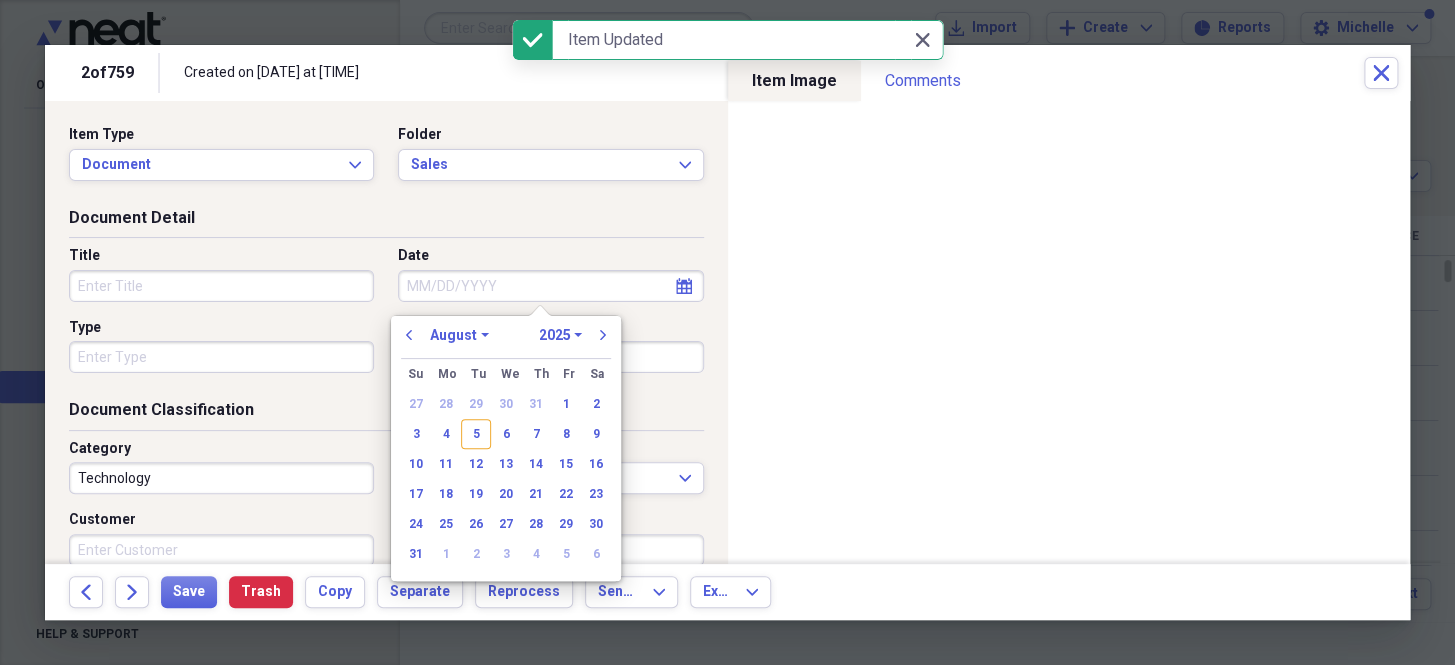 paste on "7/17/25" 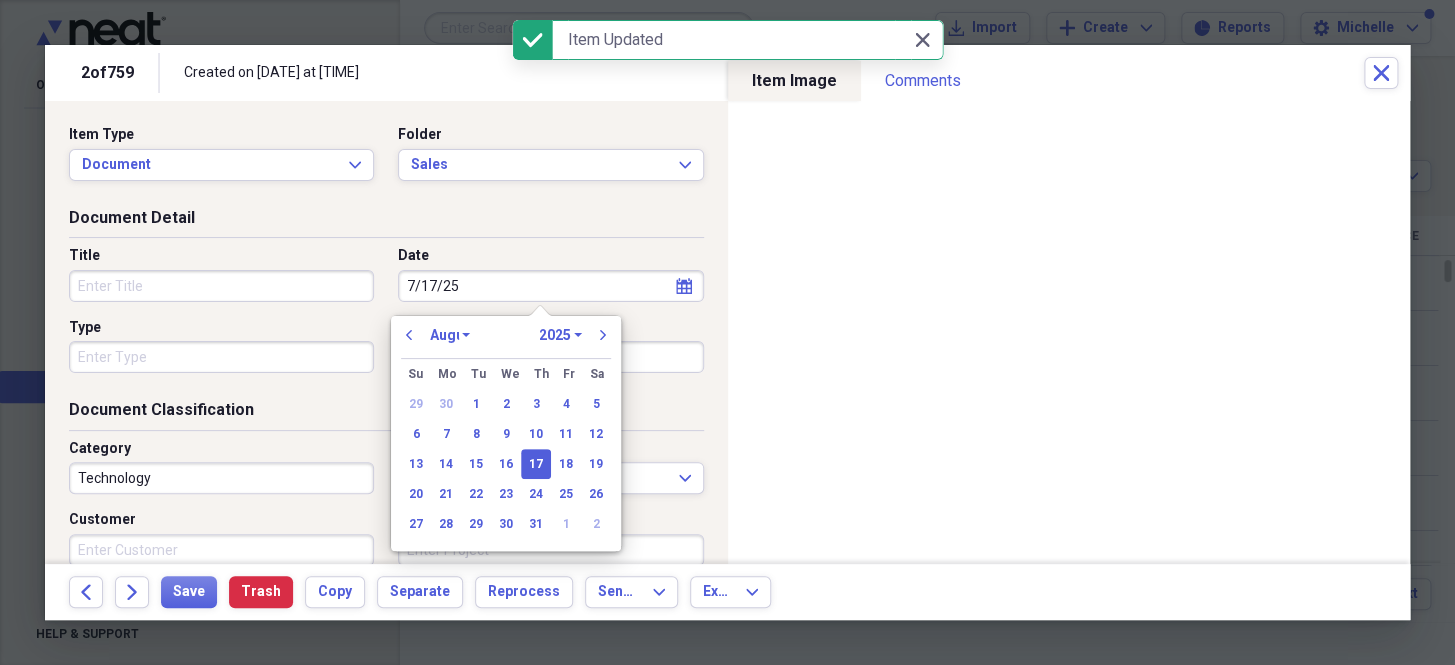 select on "6" 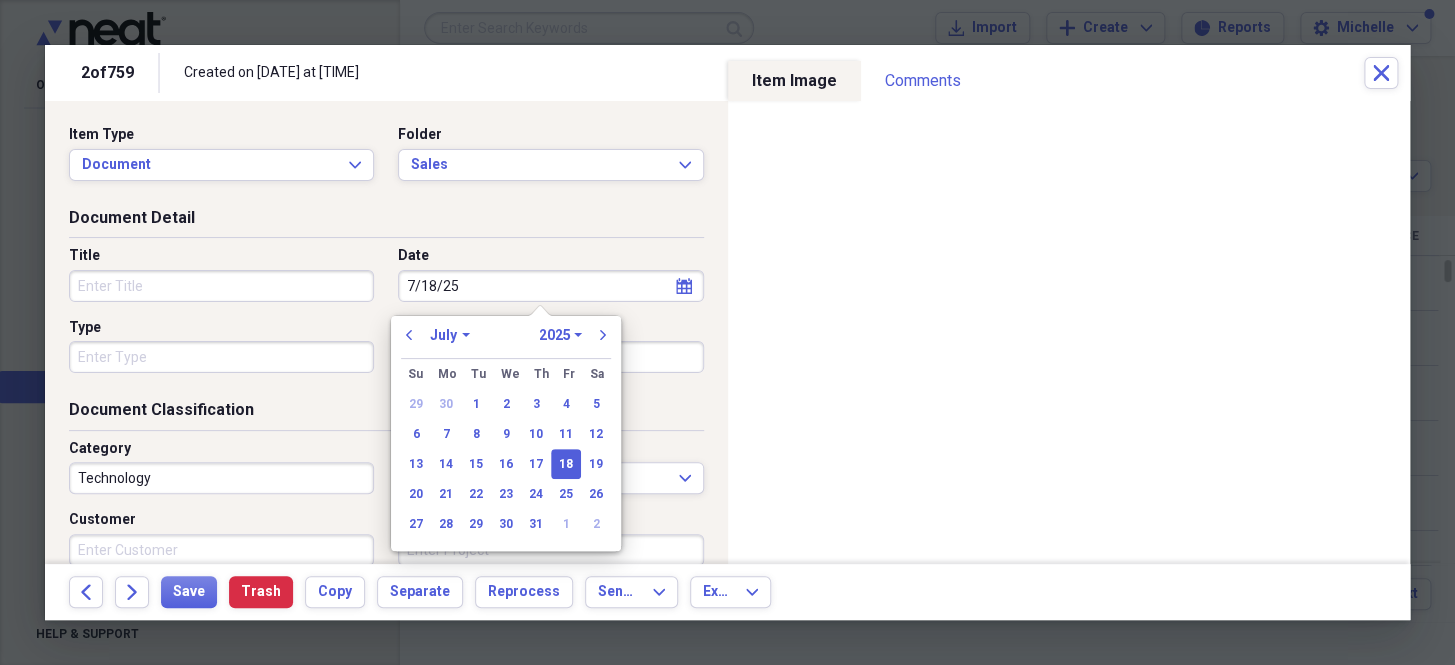 click on "Type" at bounding box center [221, 357] 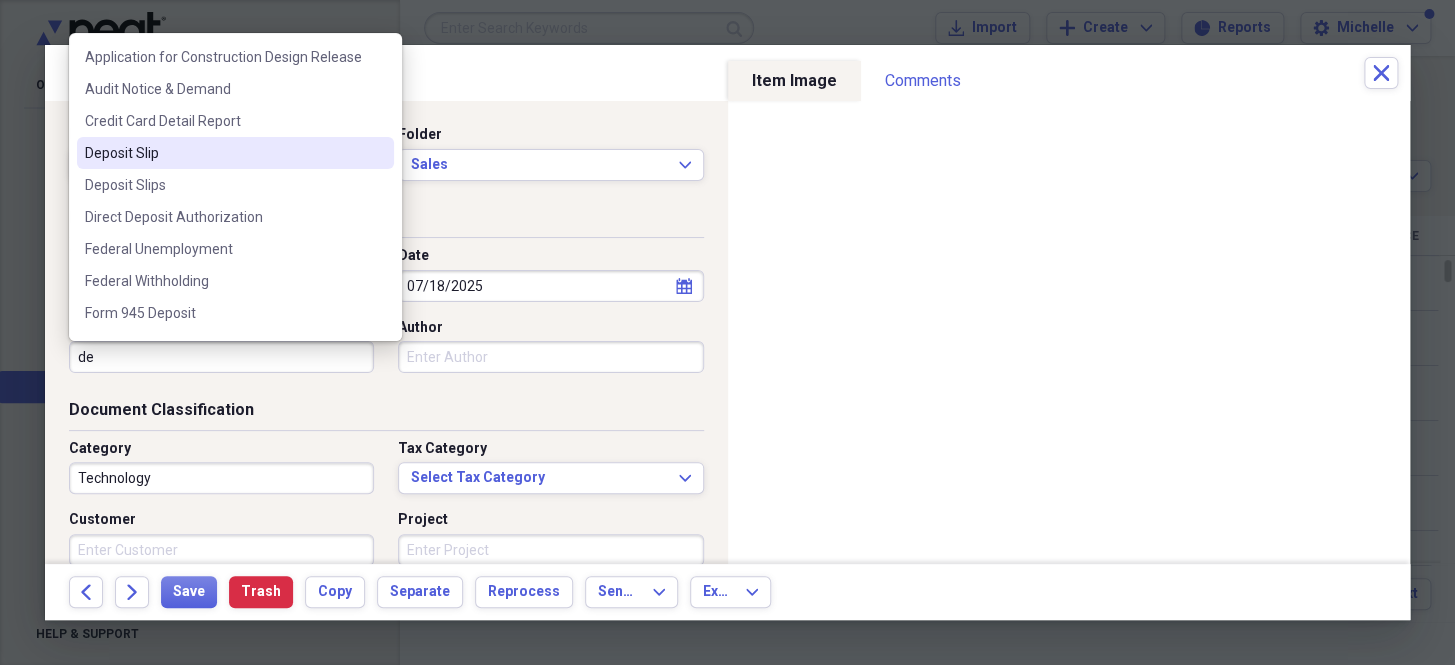 click on "Deposit Slip" at bounding box center [223, 153] 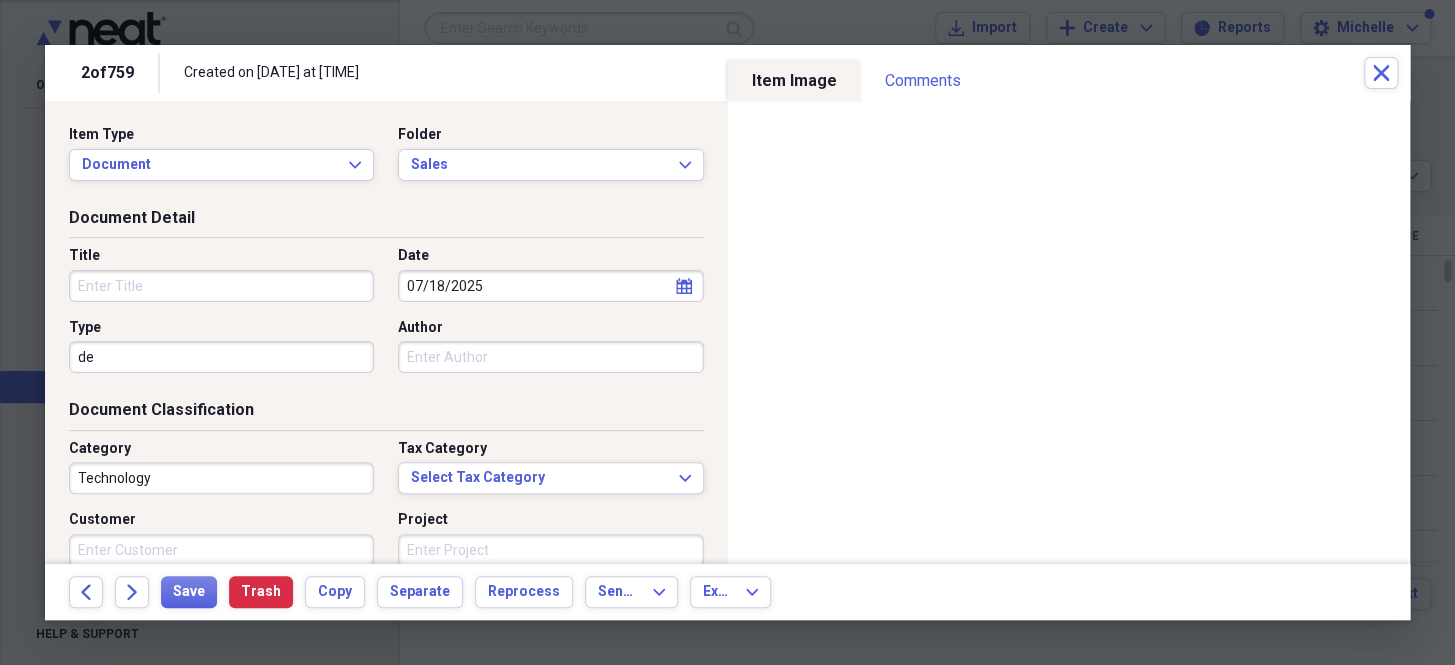 type on "Deposit Slip" 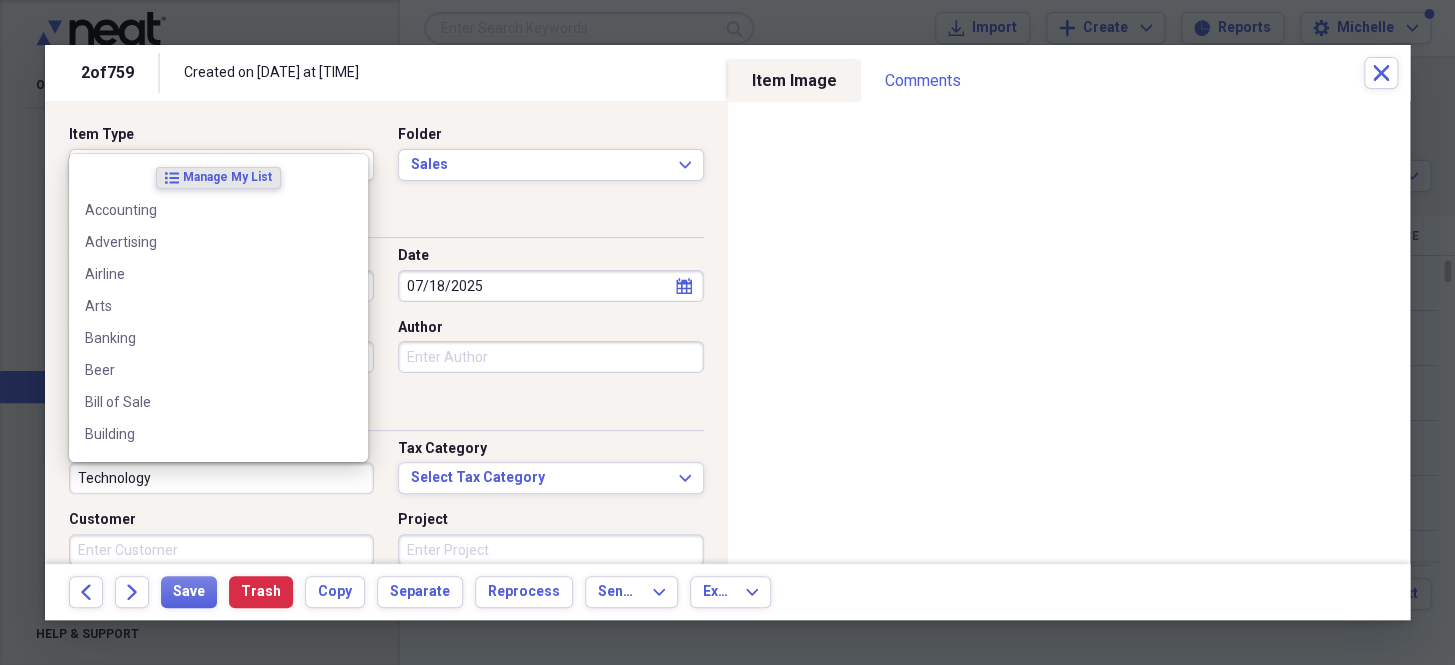 click on "Technology" at bounding box center (221, 478) 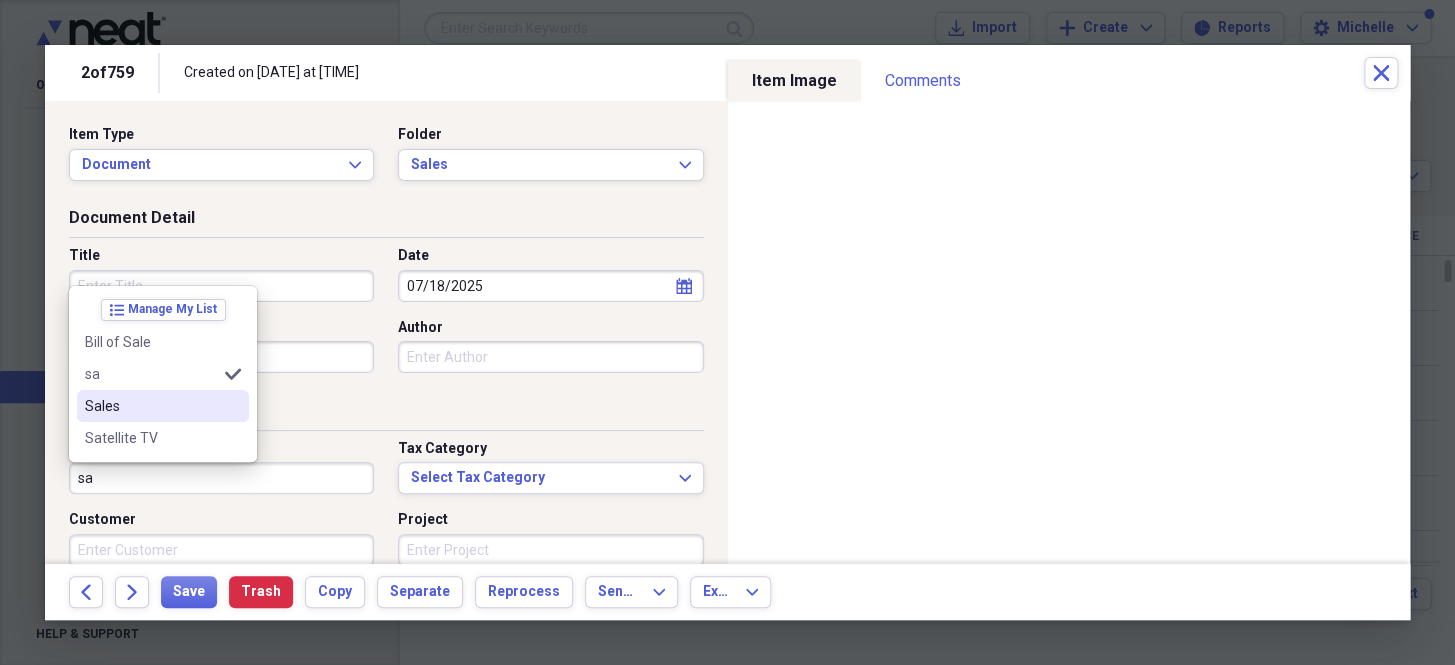 click on "Sales" at bounding box center [163, 406] 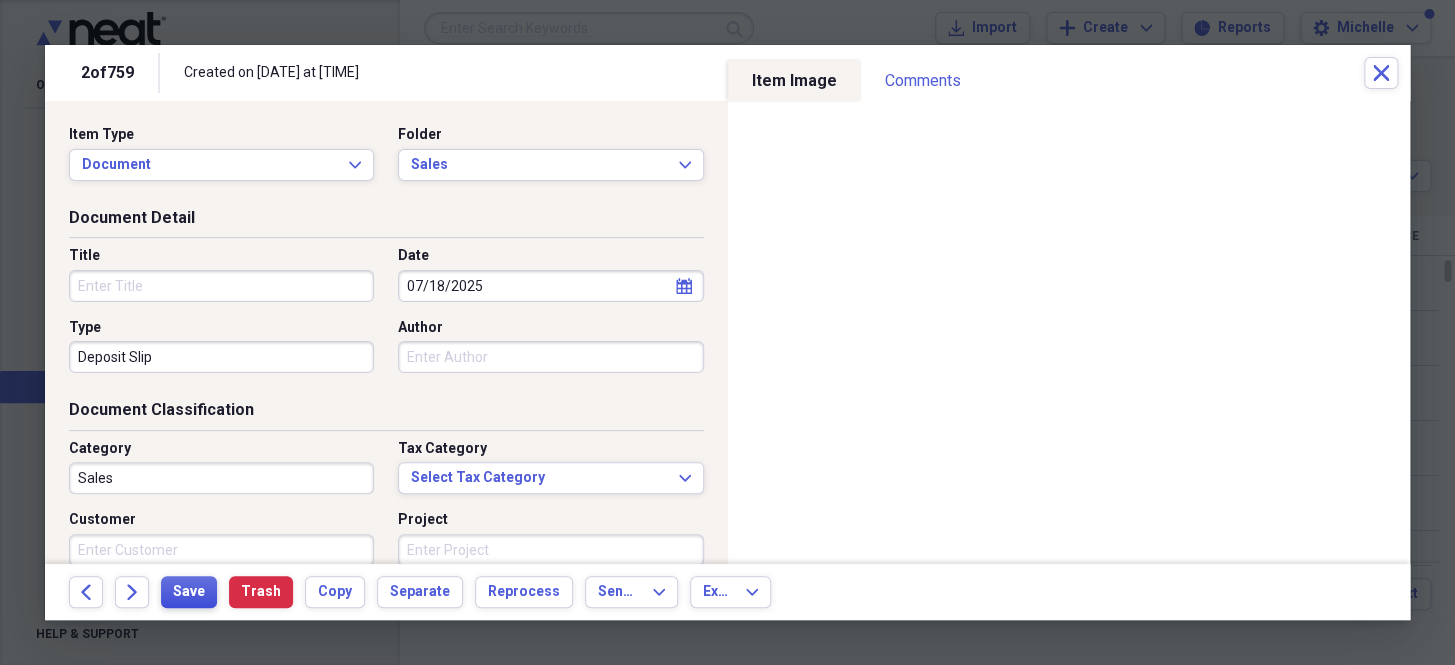 click on "Save" at bounding box center (189, 592) 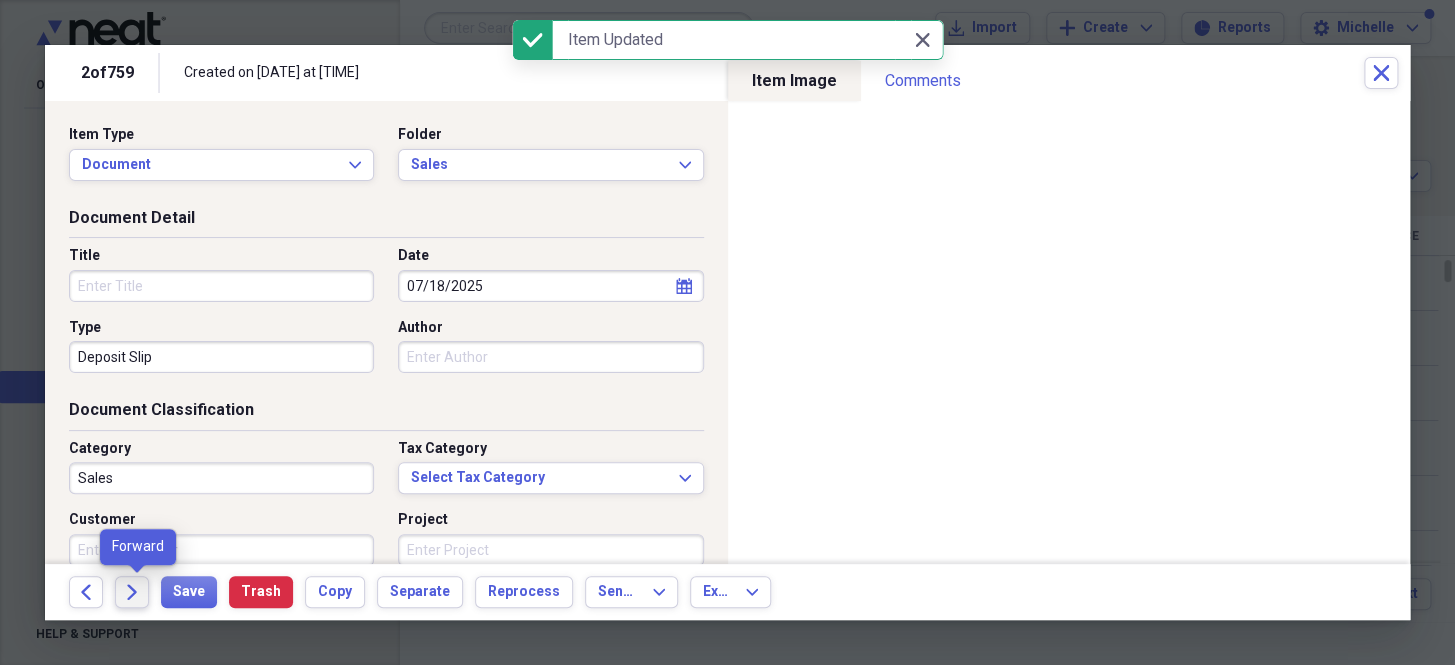 click 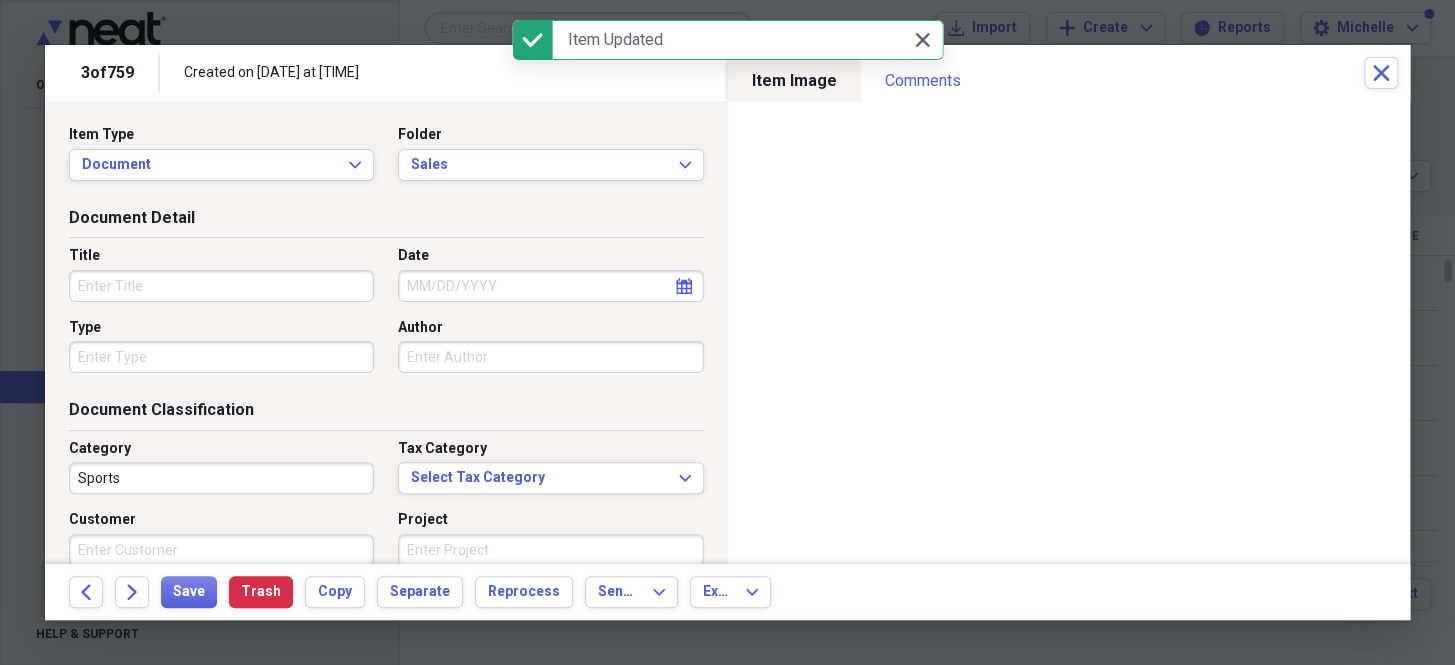 click on "Date" at bounding box center [550, 286] 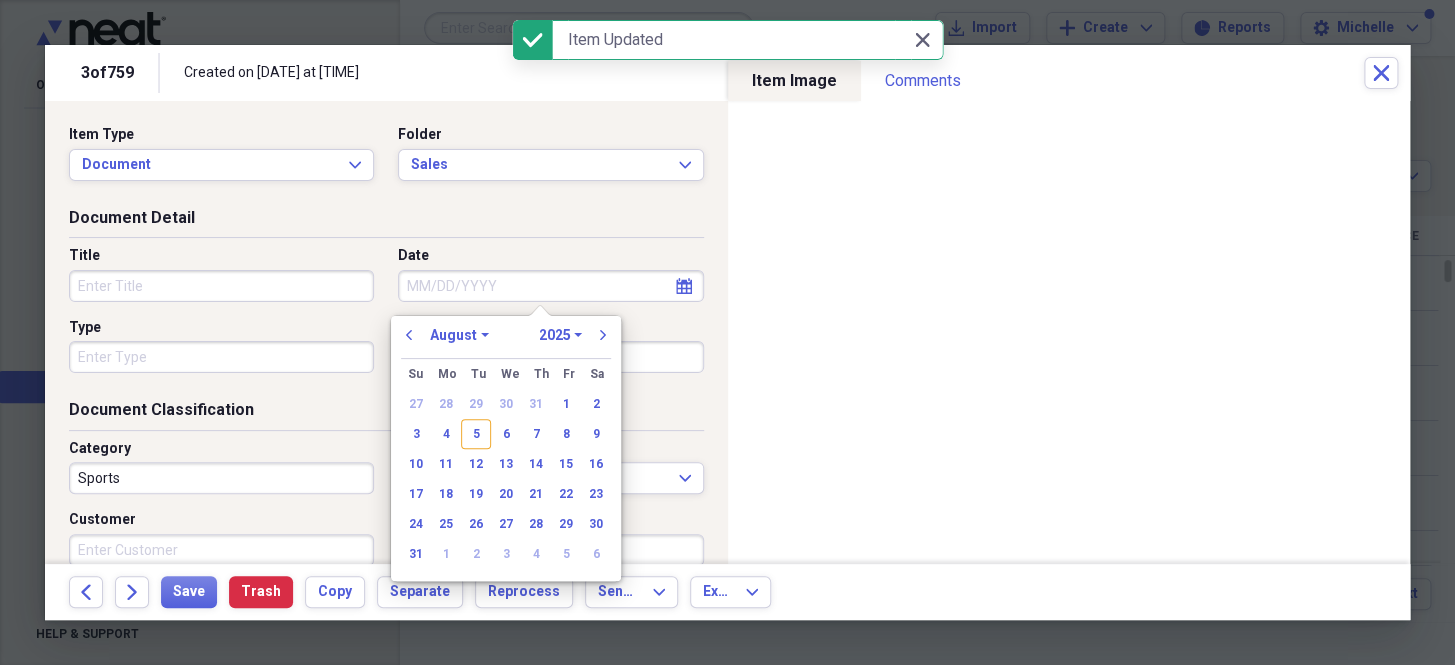 paste on "7/17/25" 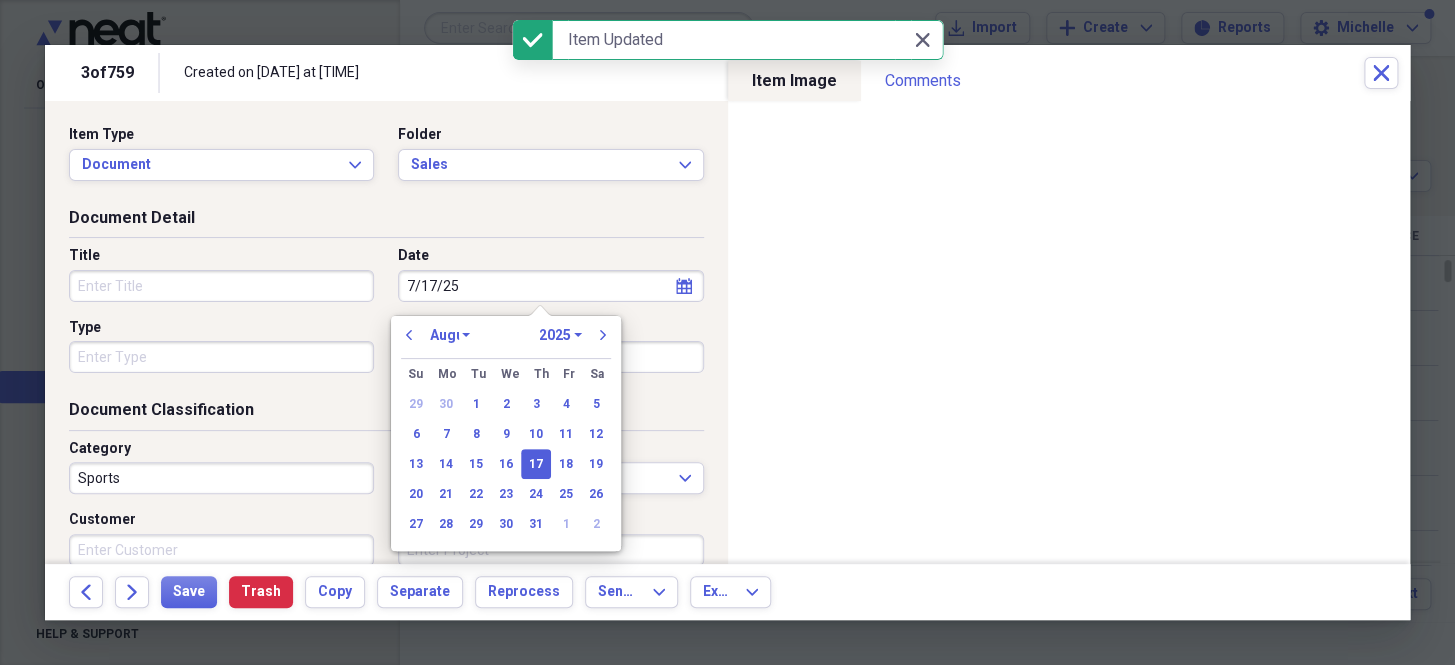 select on "6" 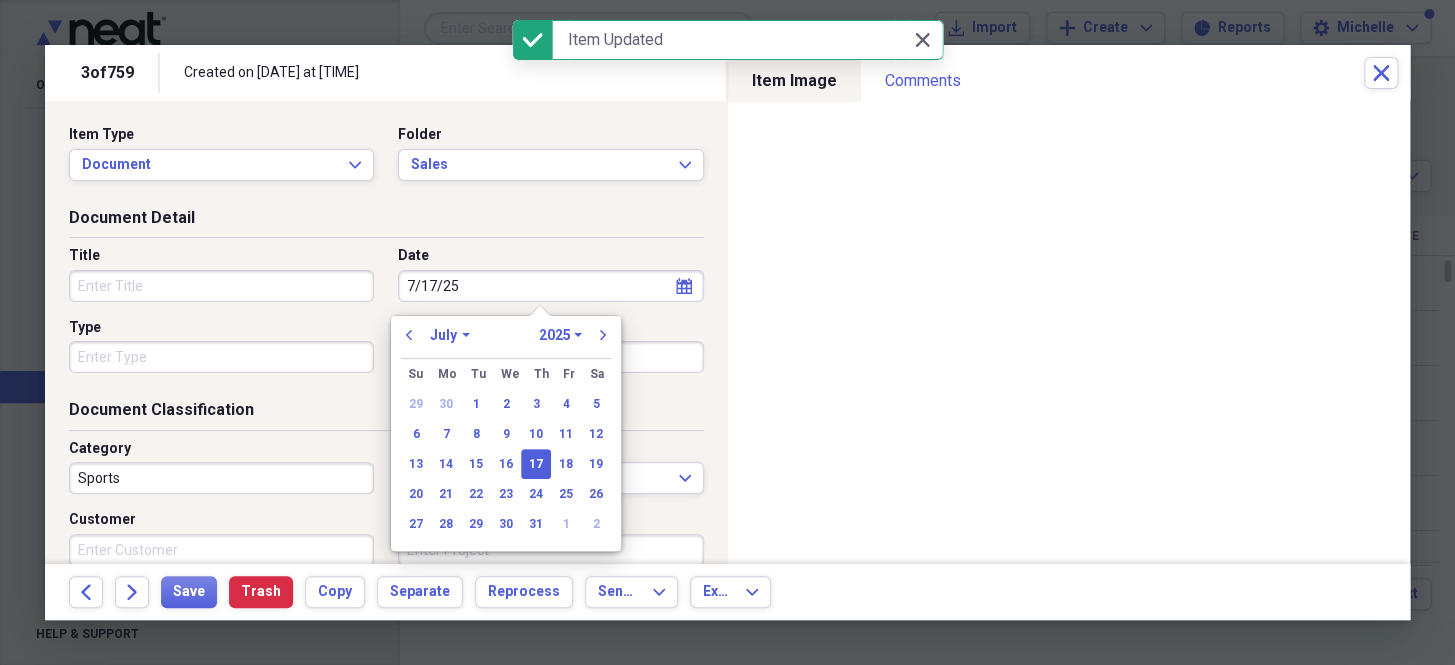 type on "07/17/2025" 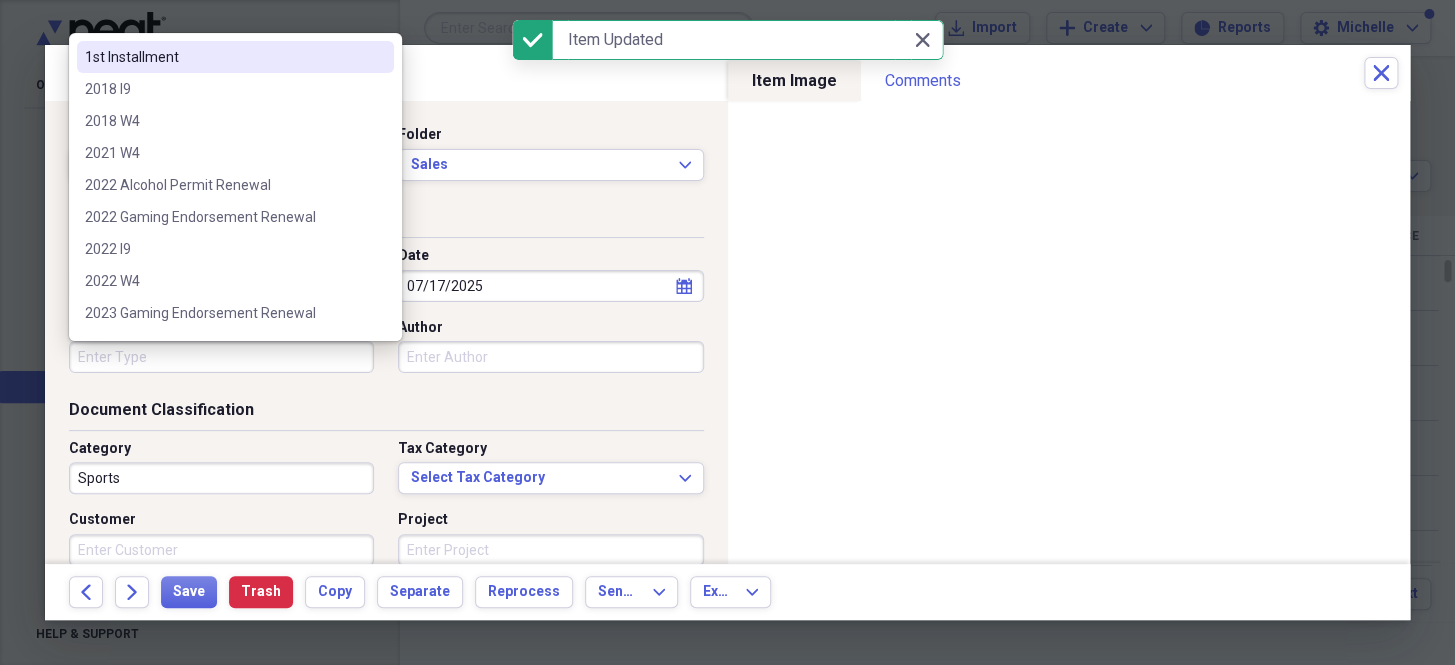 click on "Type" at bounding box center (221, 357) 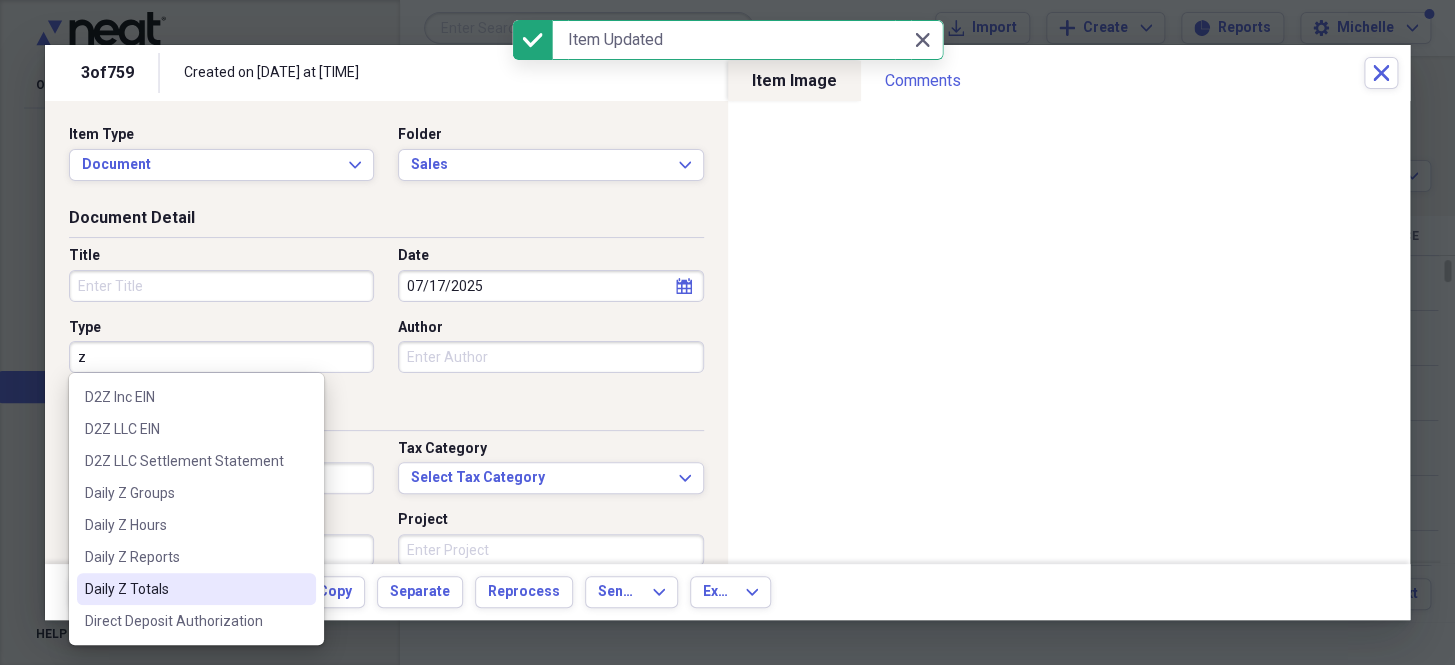 click on "Daily Z Totals" at bounding box center (196, 589) 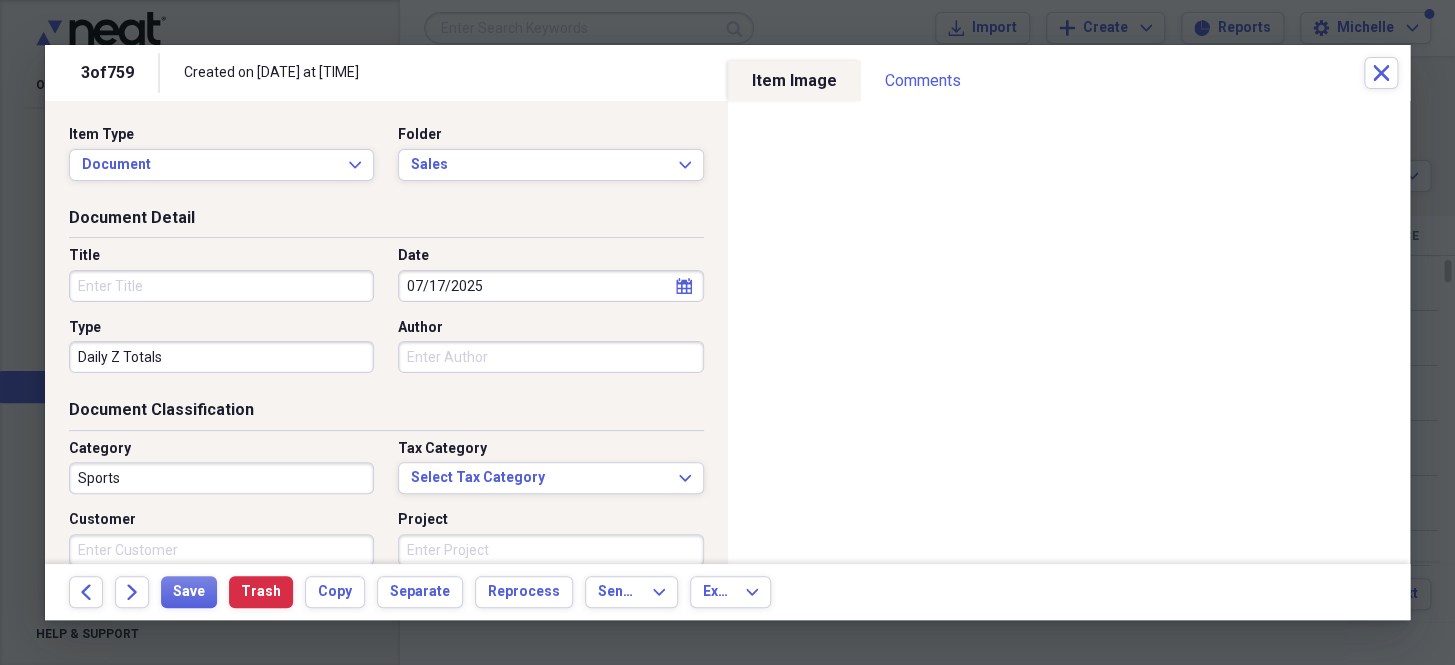 click on "Sports" at bounding box center (221, 478) 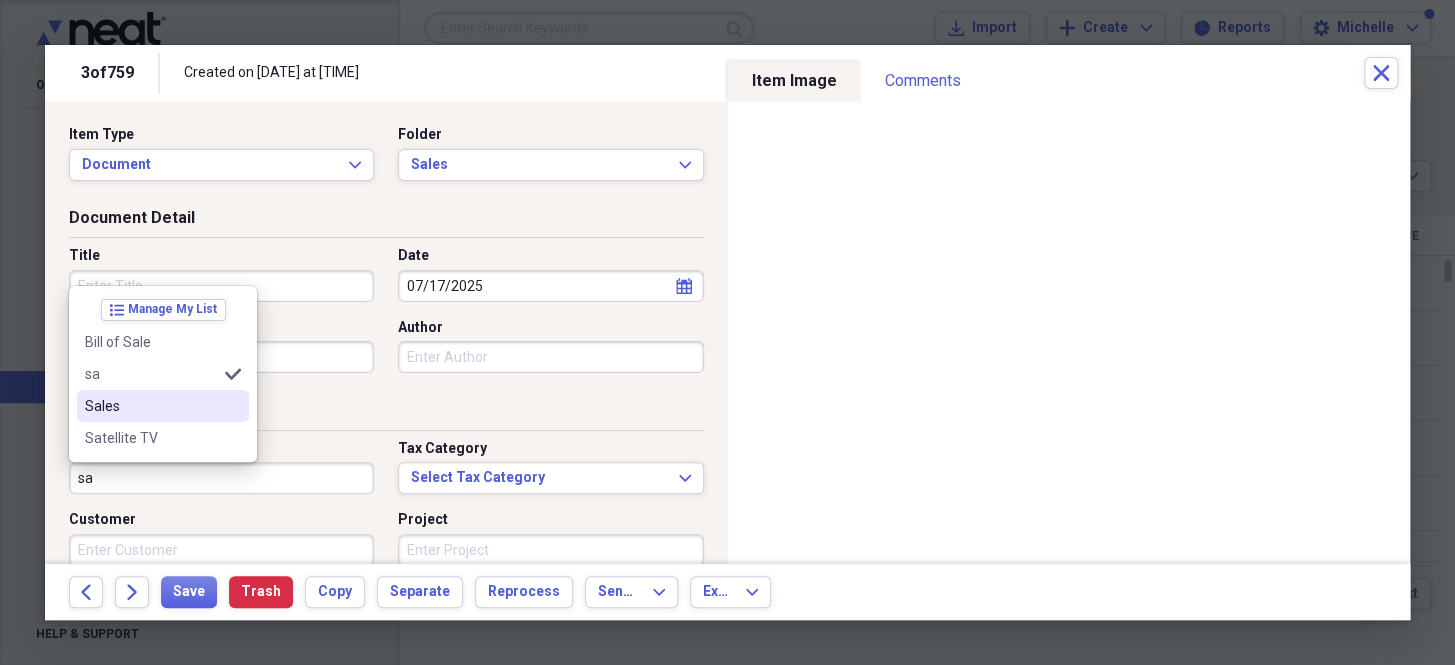 click on "Sales" at bounding box center [151, 406] 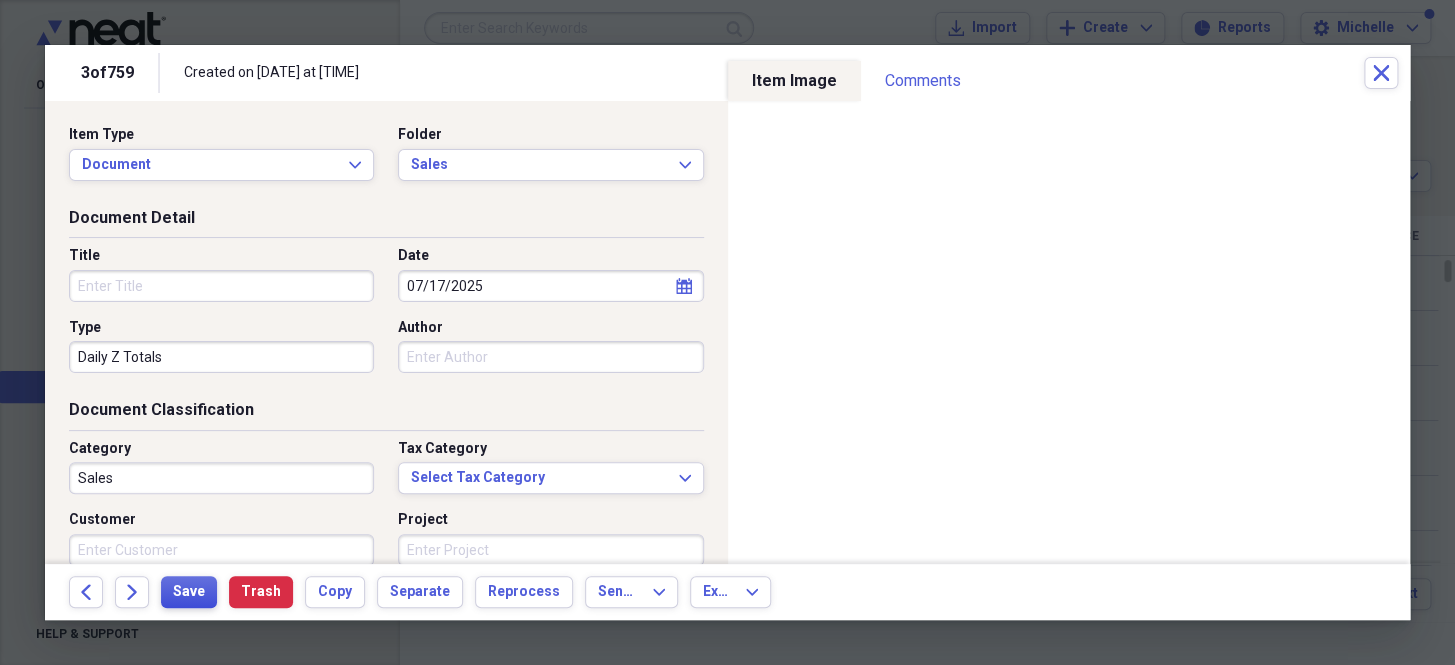 click on "Save" at bounding box center [189, 592] 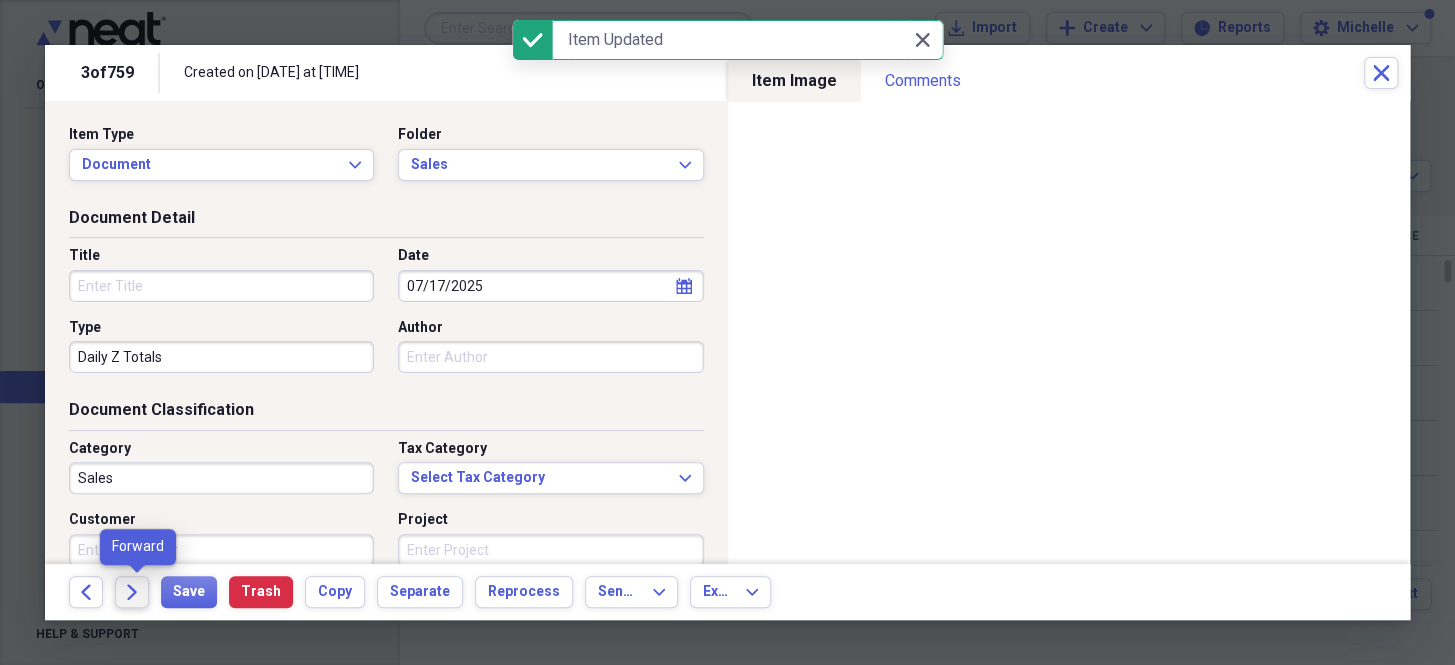 click 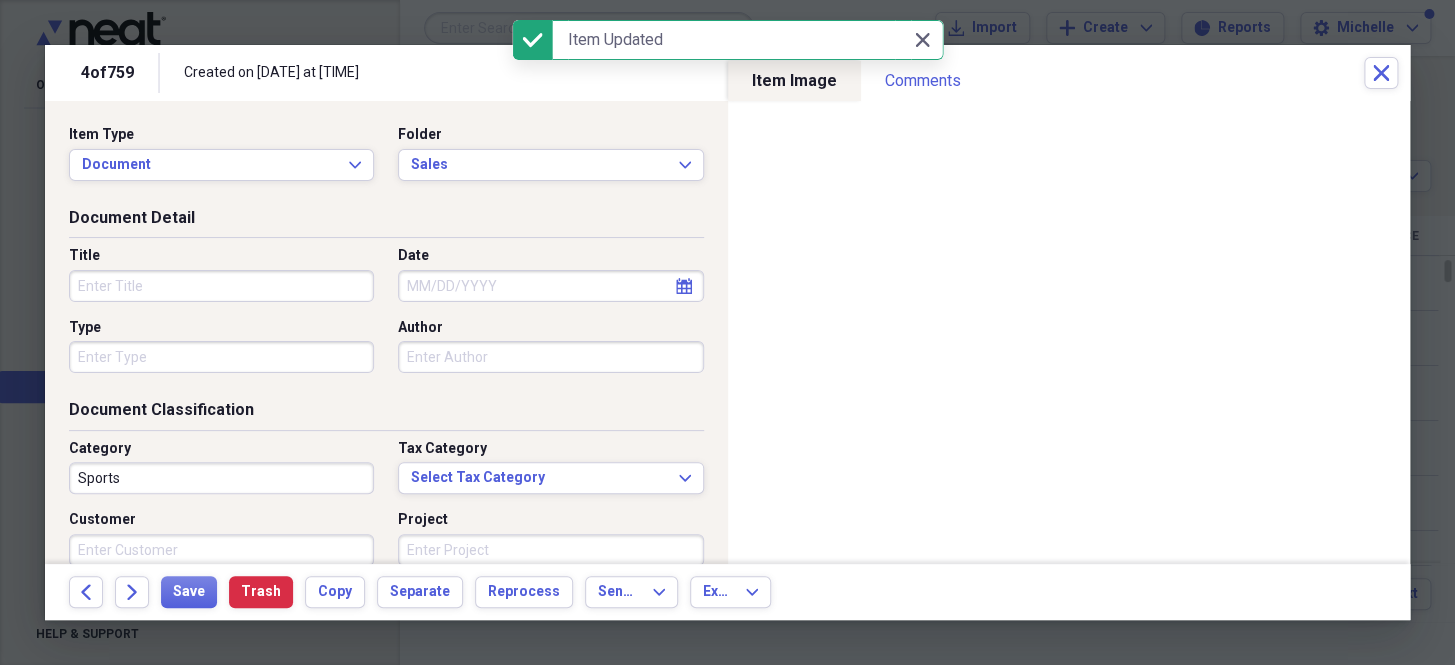 click on "Date" at bounding box center [550, 286] 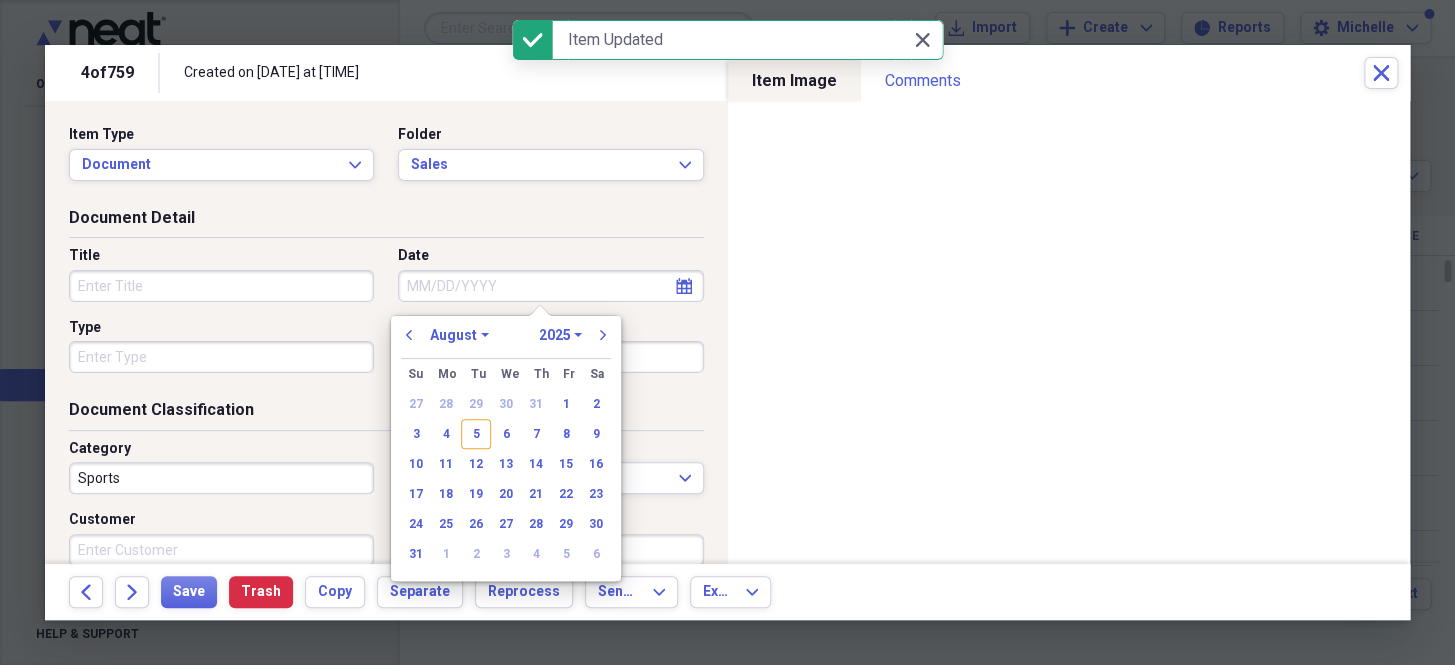 paste on "7/17/25" 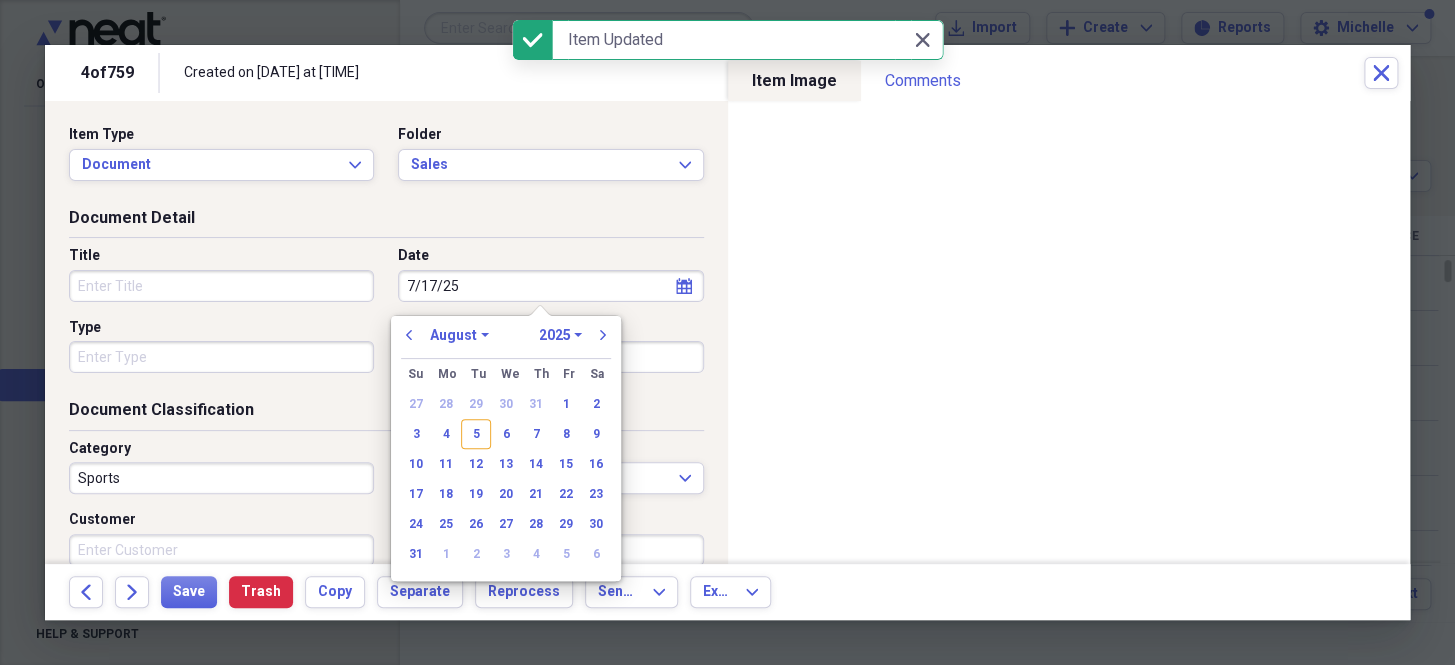 select on "6" 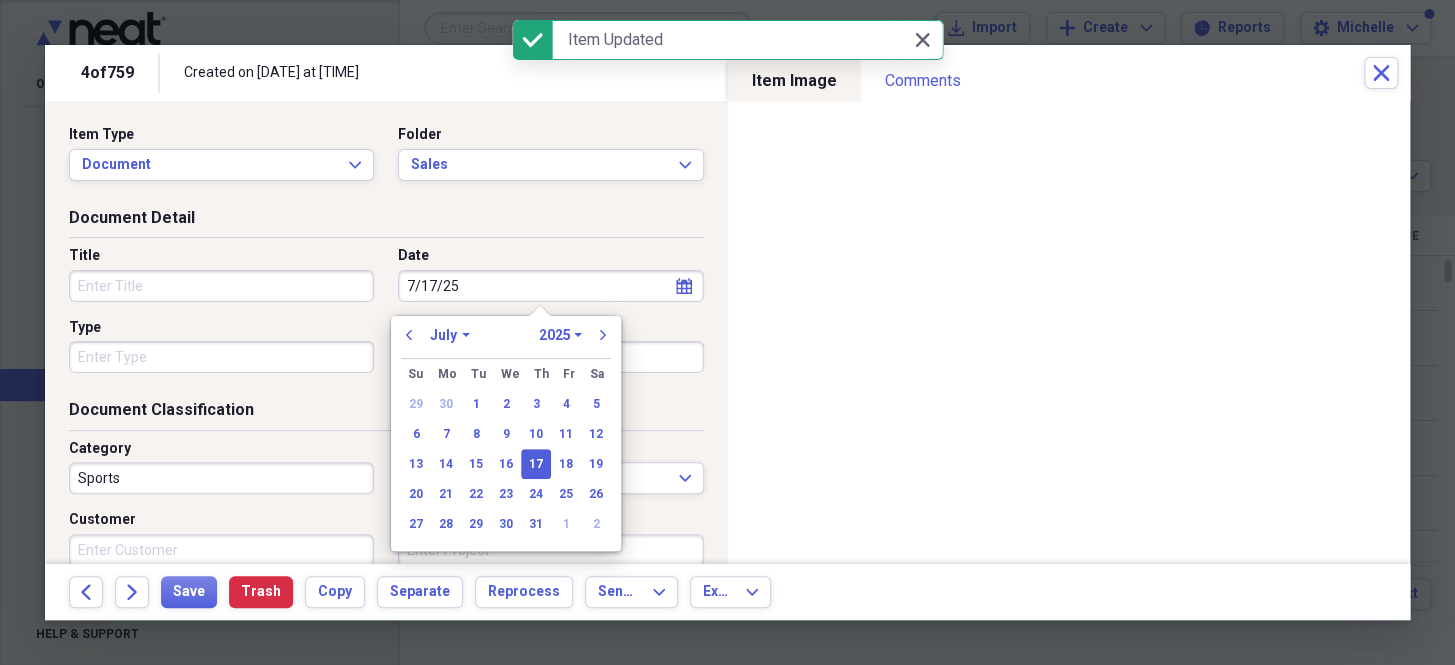 type on "07/17/2025" 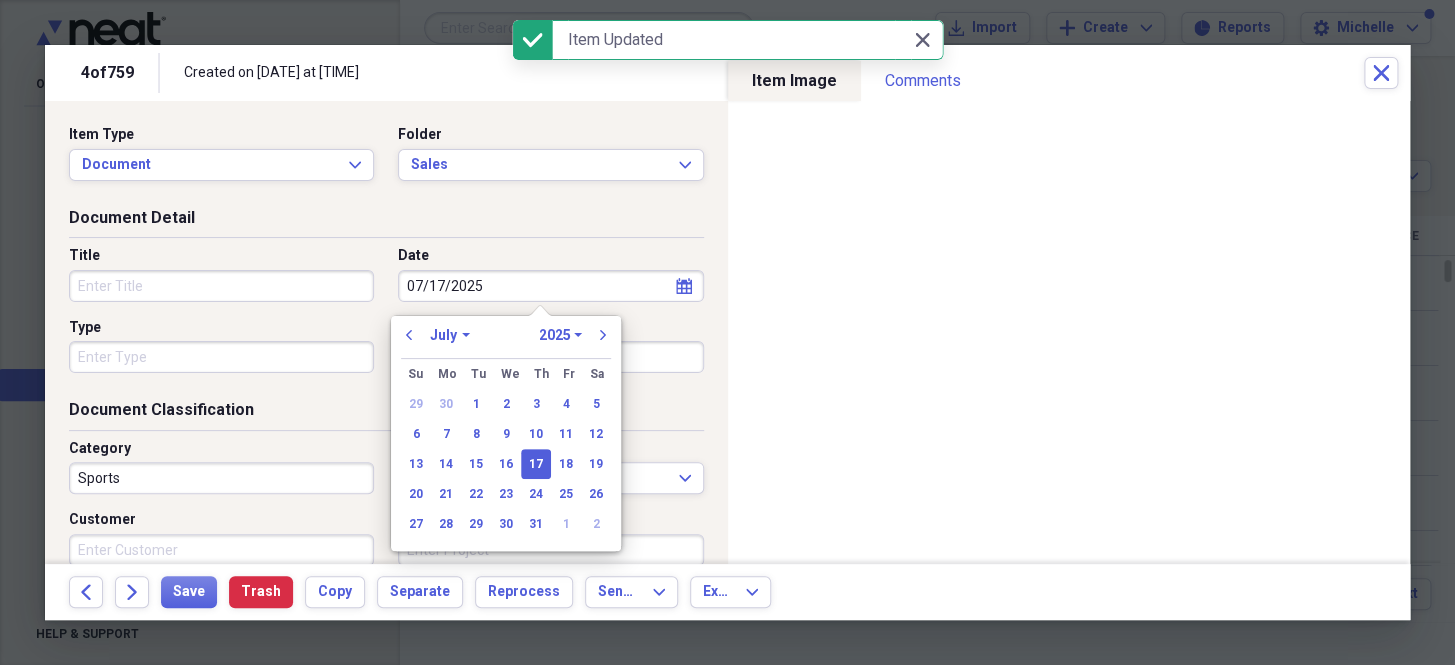 click on "Type" at bounding box center (221, 357) 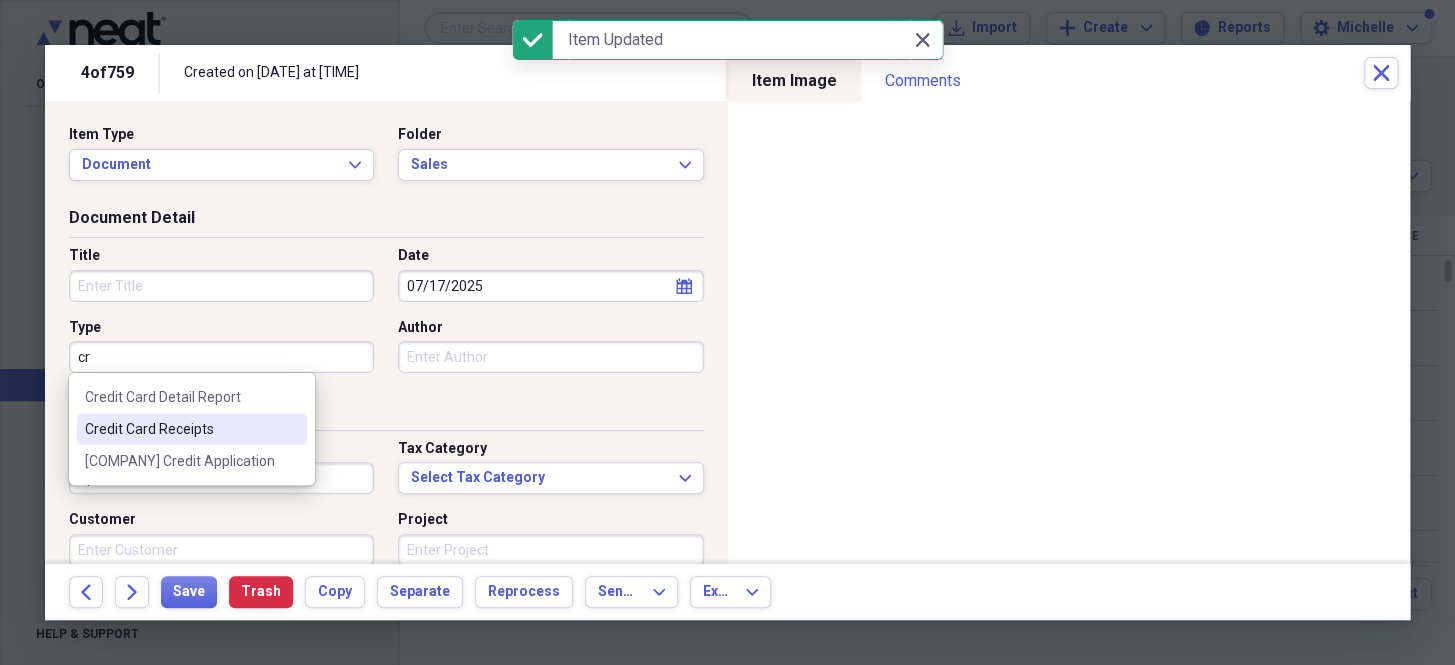click on "Credit Card Receipts" at bounding box center [180, 429] 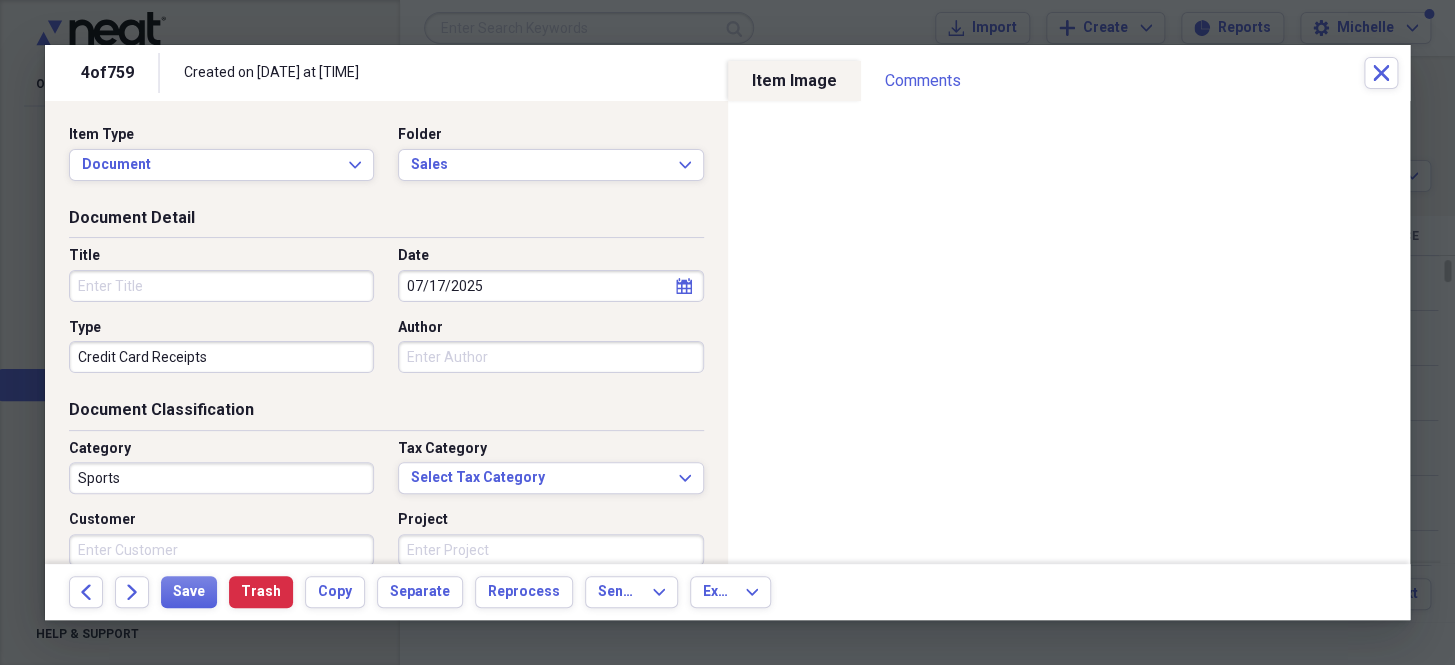 click on "Sports" at bounding box center [221, 478] 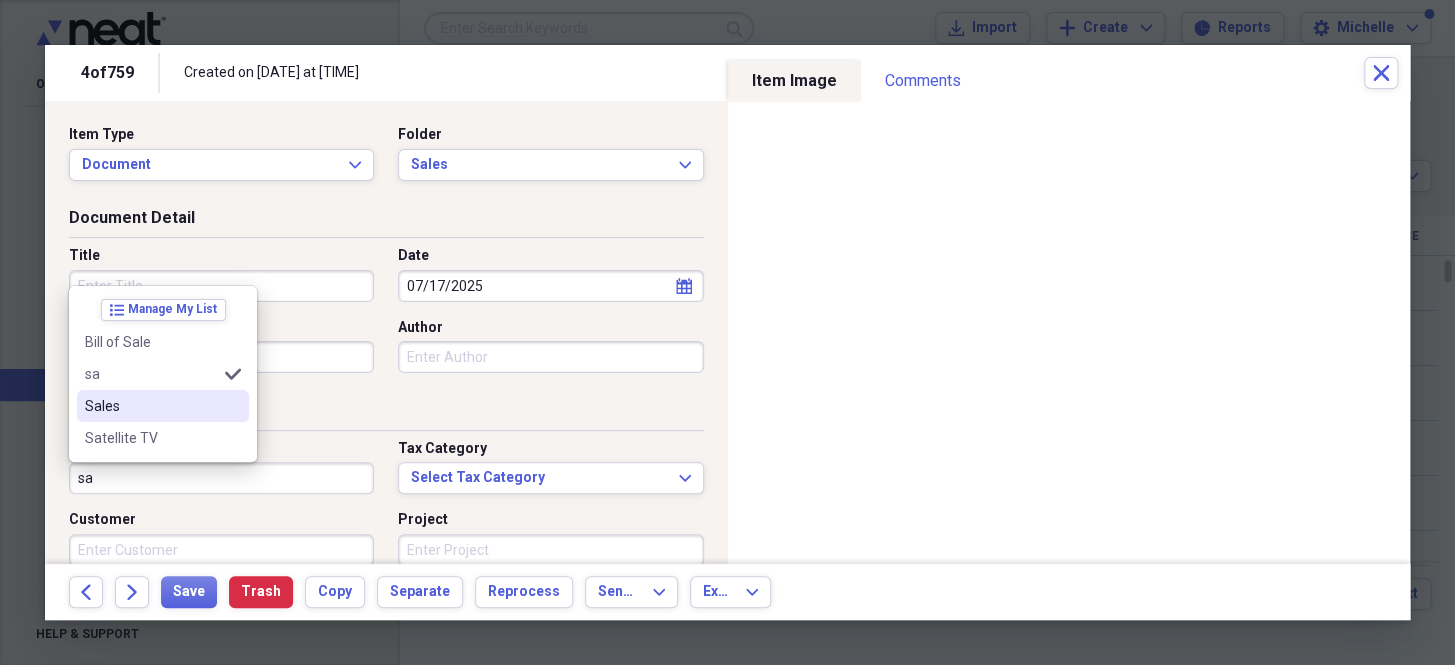 click on "Sales" at bounding box center [151, 406] 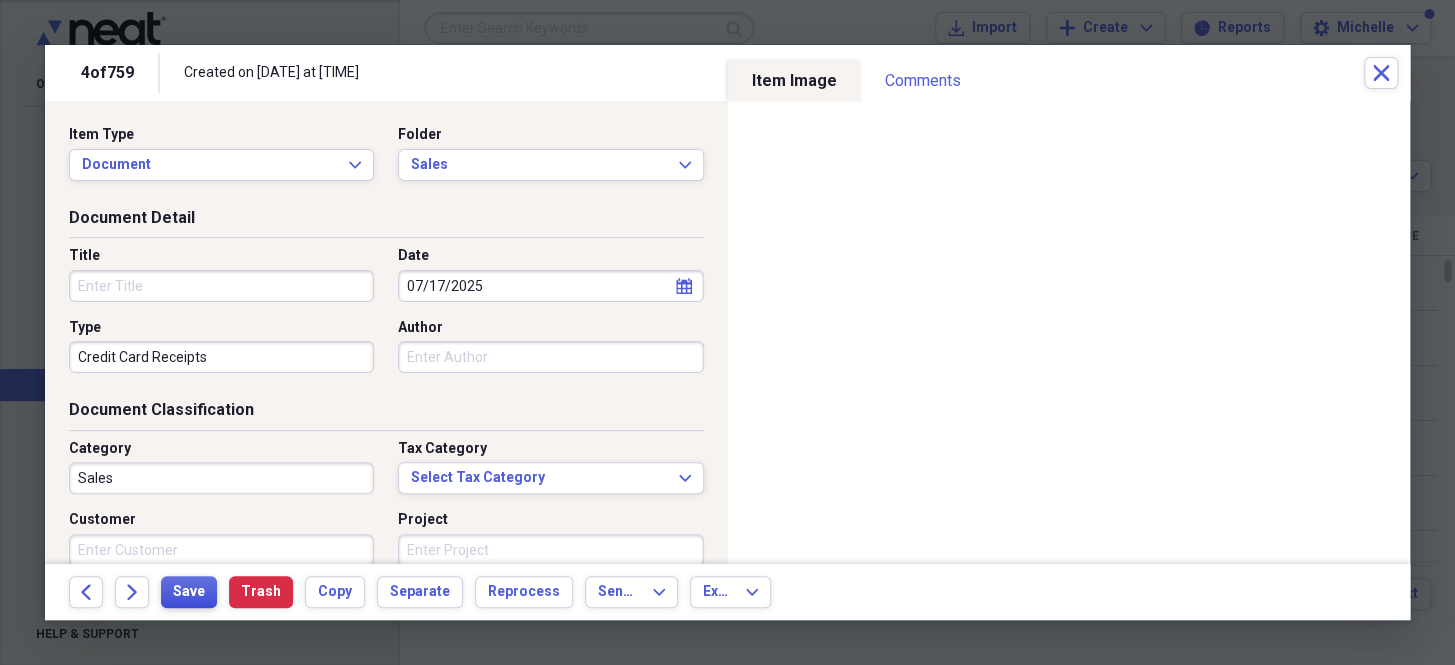 click on "Save" at bounding box center (189, 592) 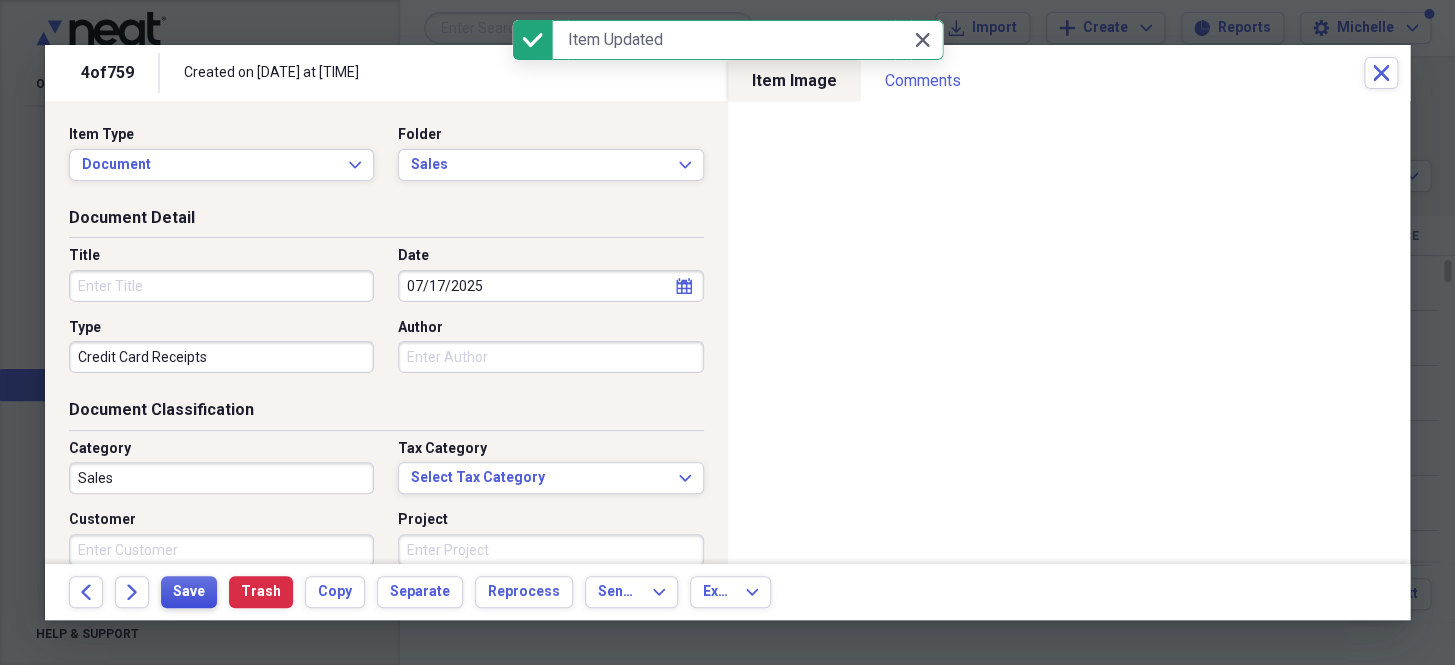 type 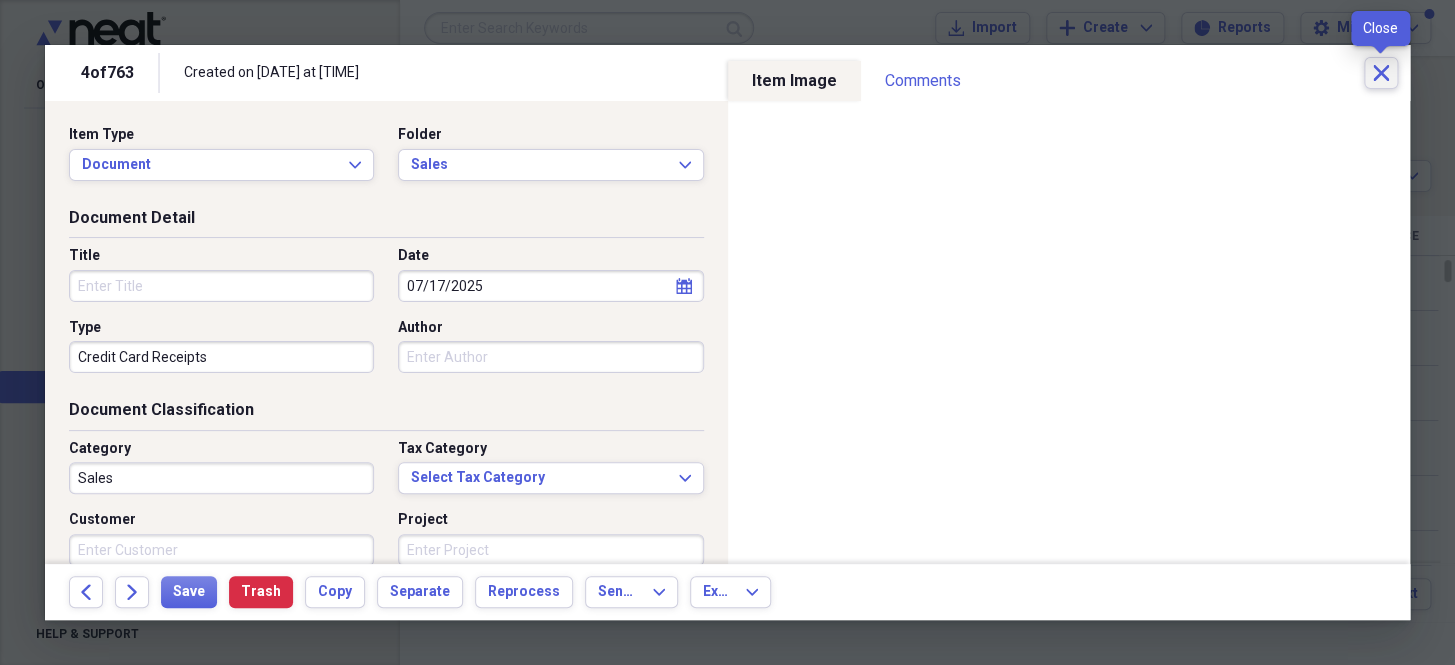 click 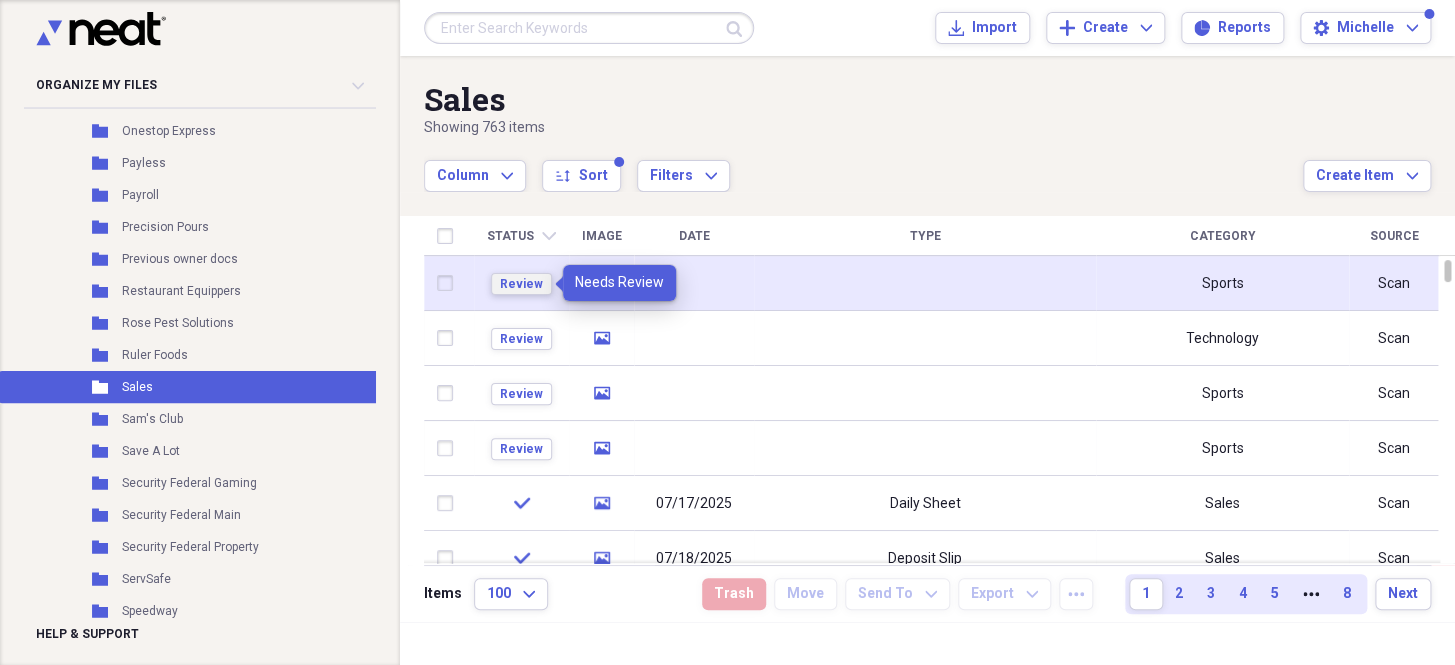 click on "Review" at bounding box center (521, 284) 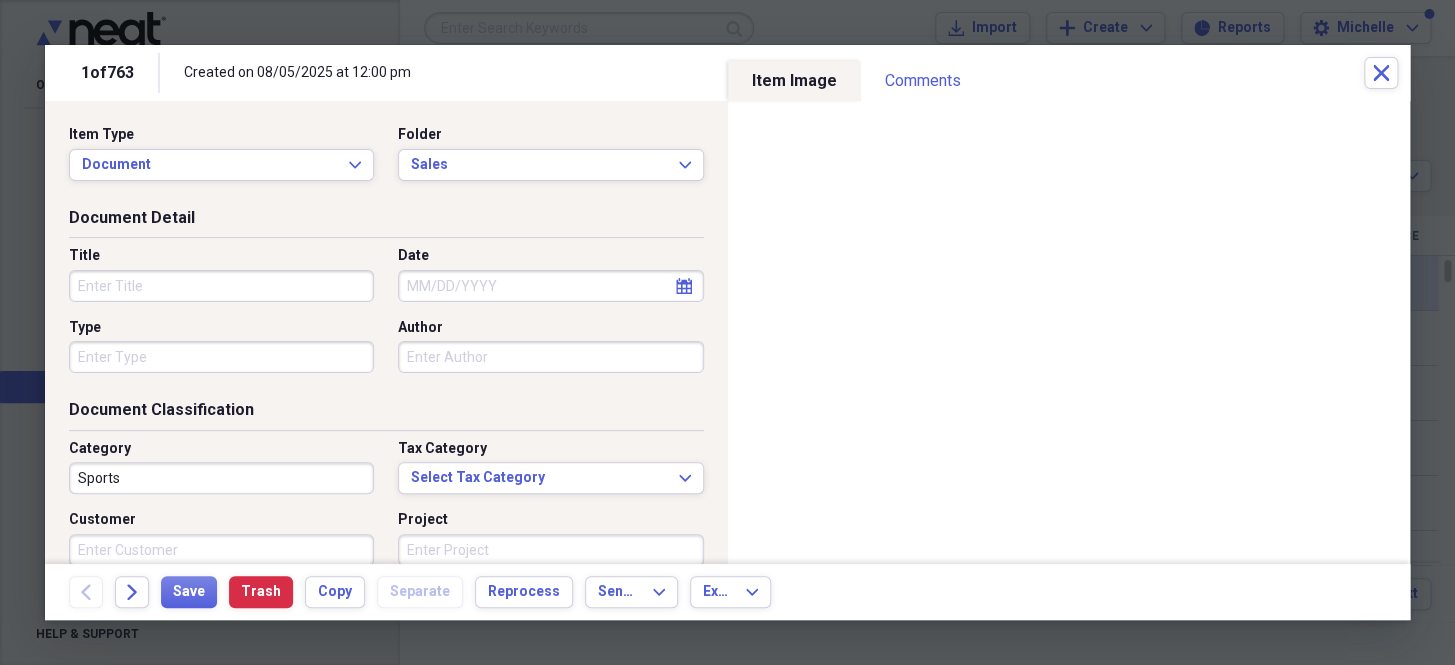 click on "Date" at bounding box center (550, 286) 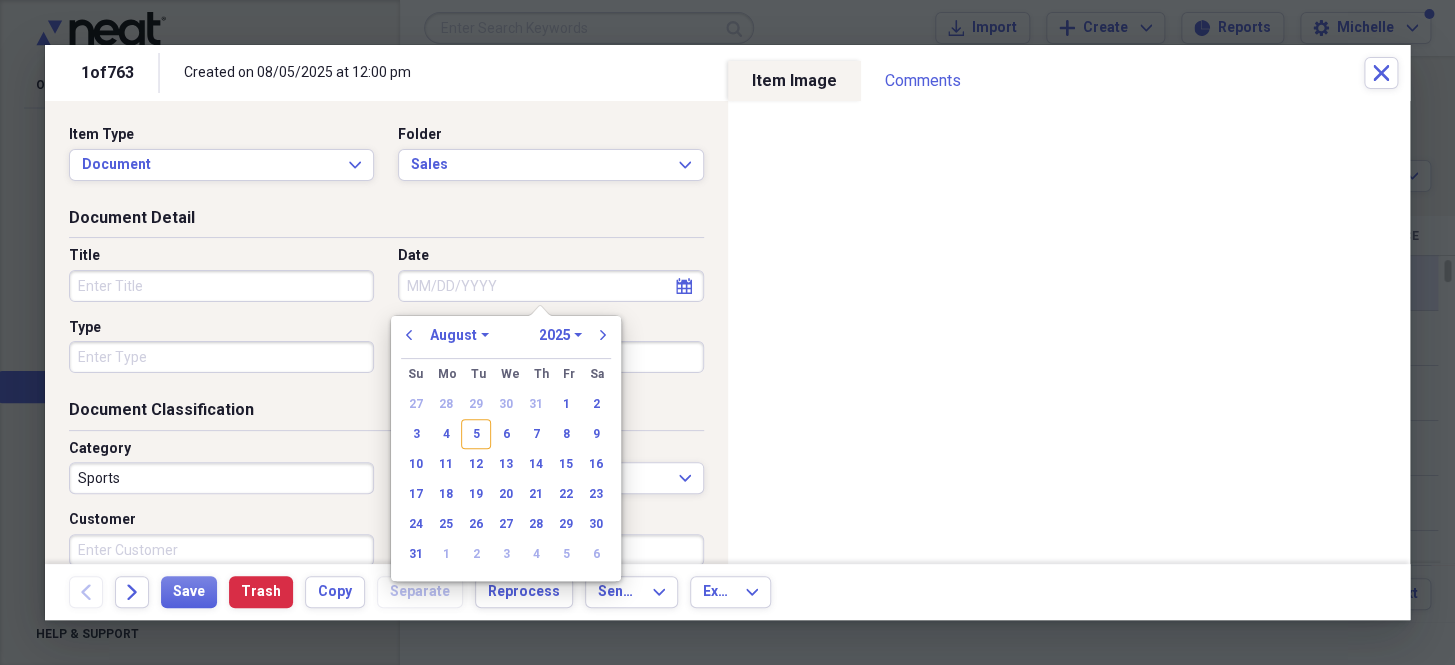 paste on "7/17/25" 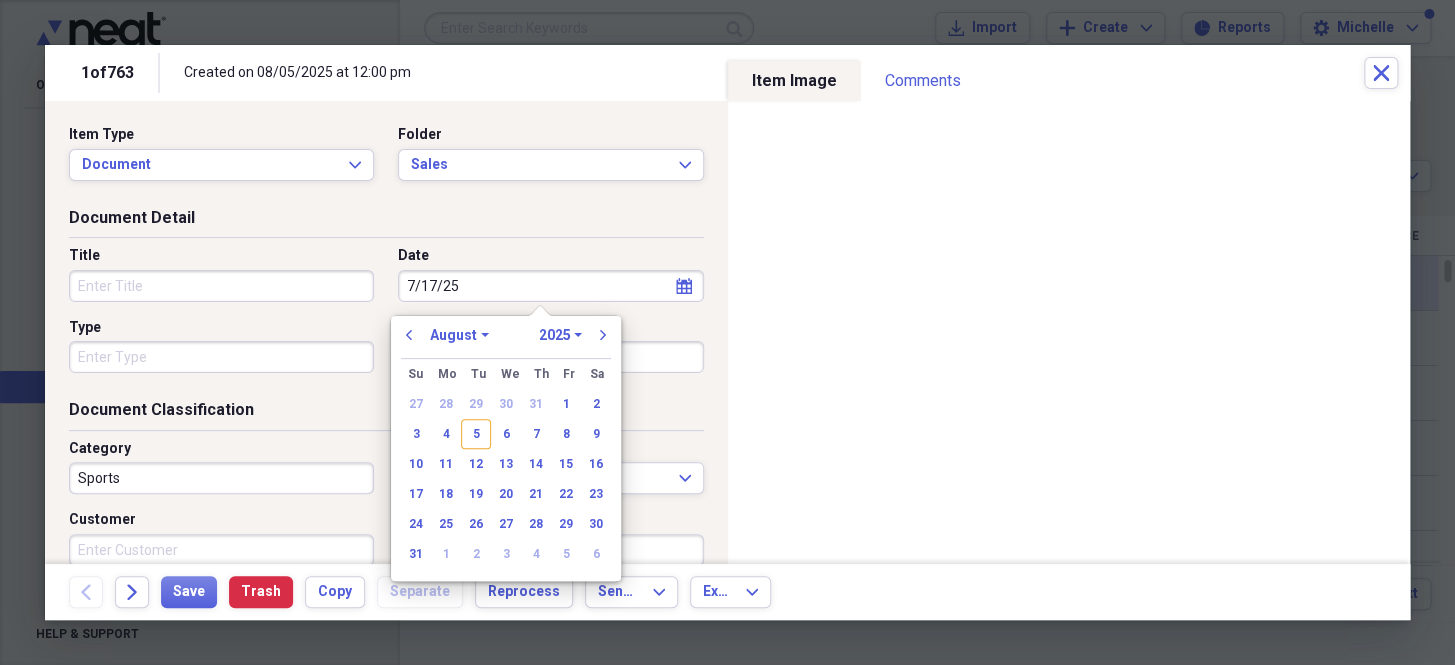 select on "6" 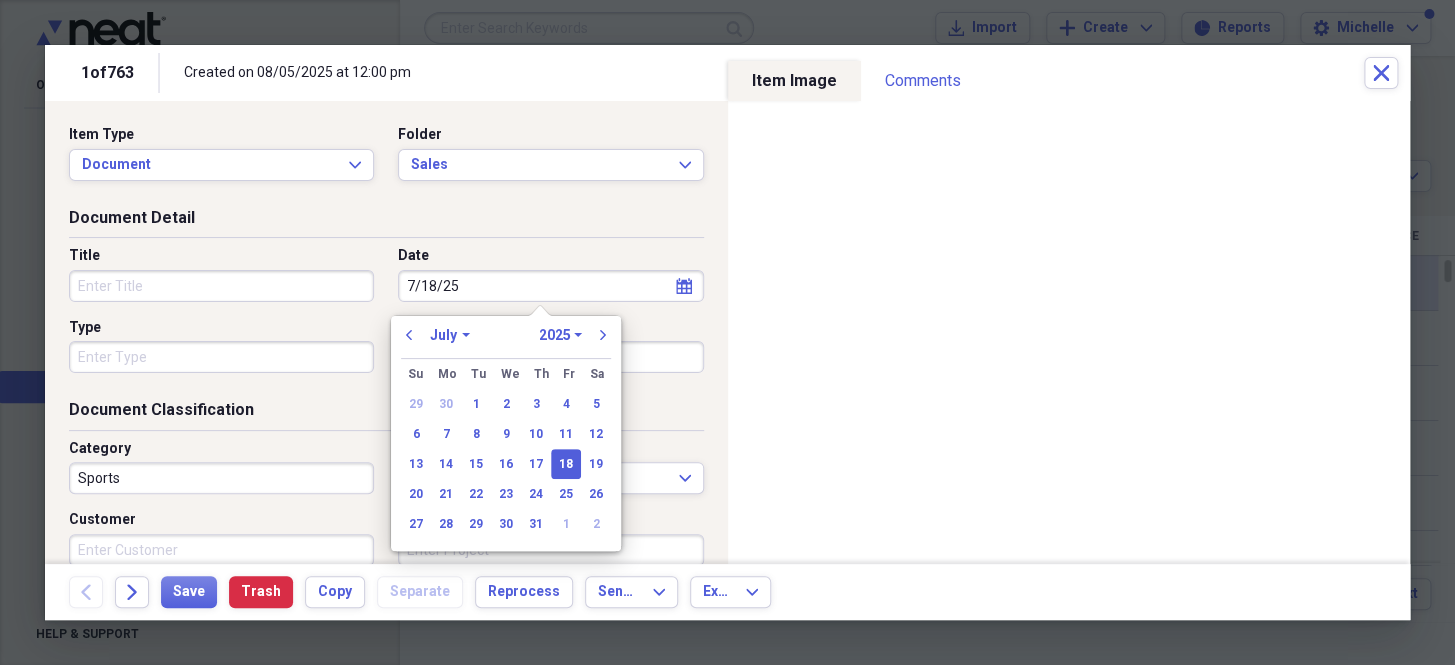 drag, startPoint x: 447, startPoint y: 283, endPoint x: 269, endPoint y: 282, distance: 178.0028 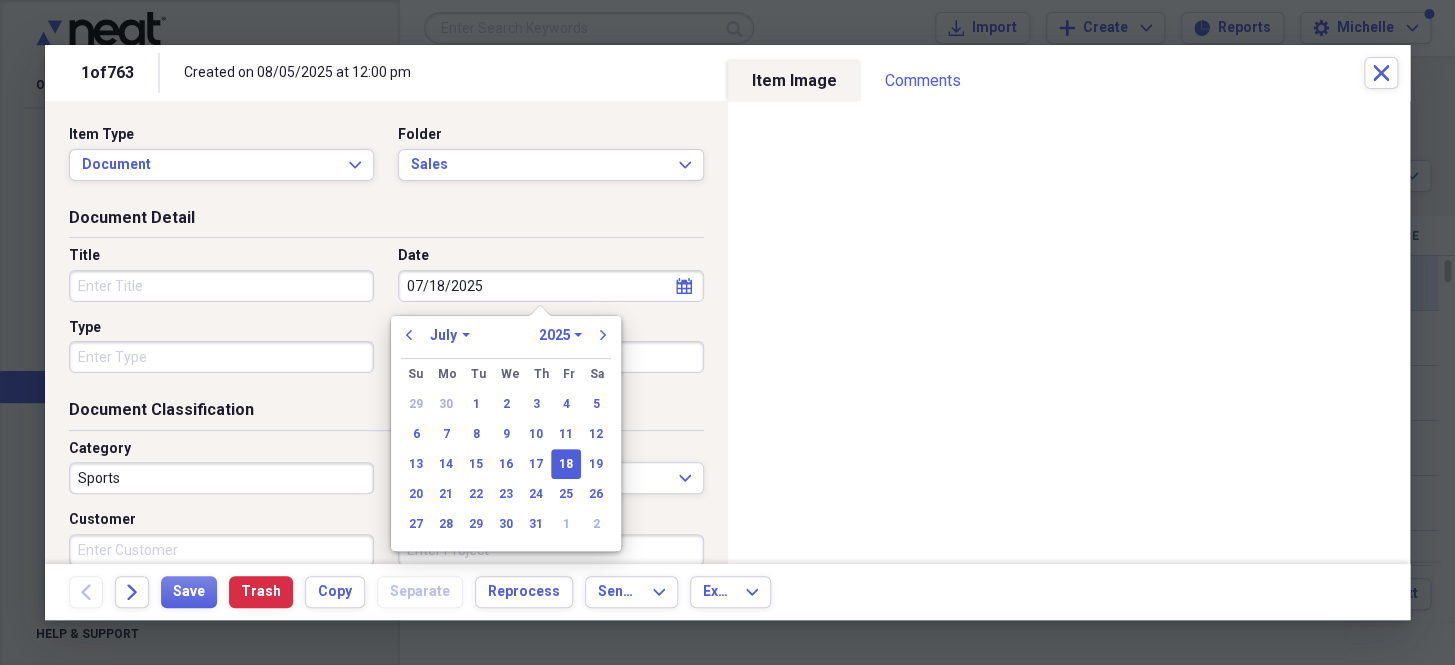 click on "Type" at bounding box center (221, 357) 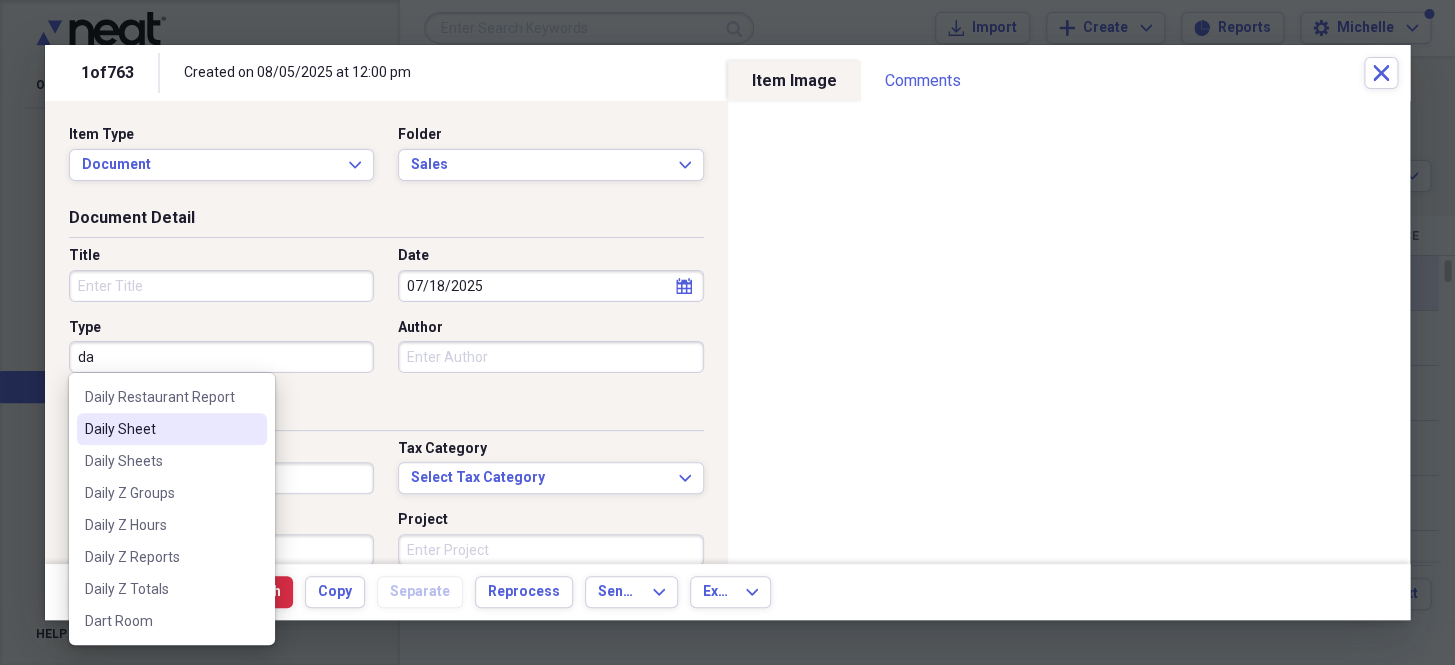 click on "Daily Sheet" at bounding box center (160, 429) 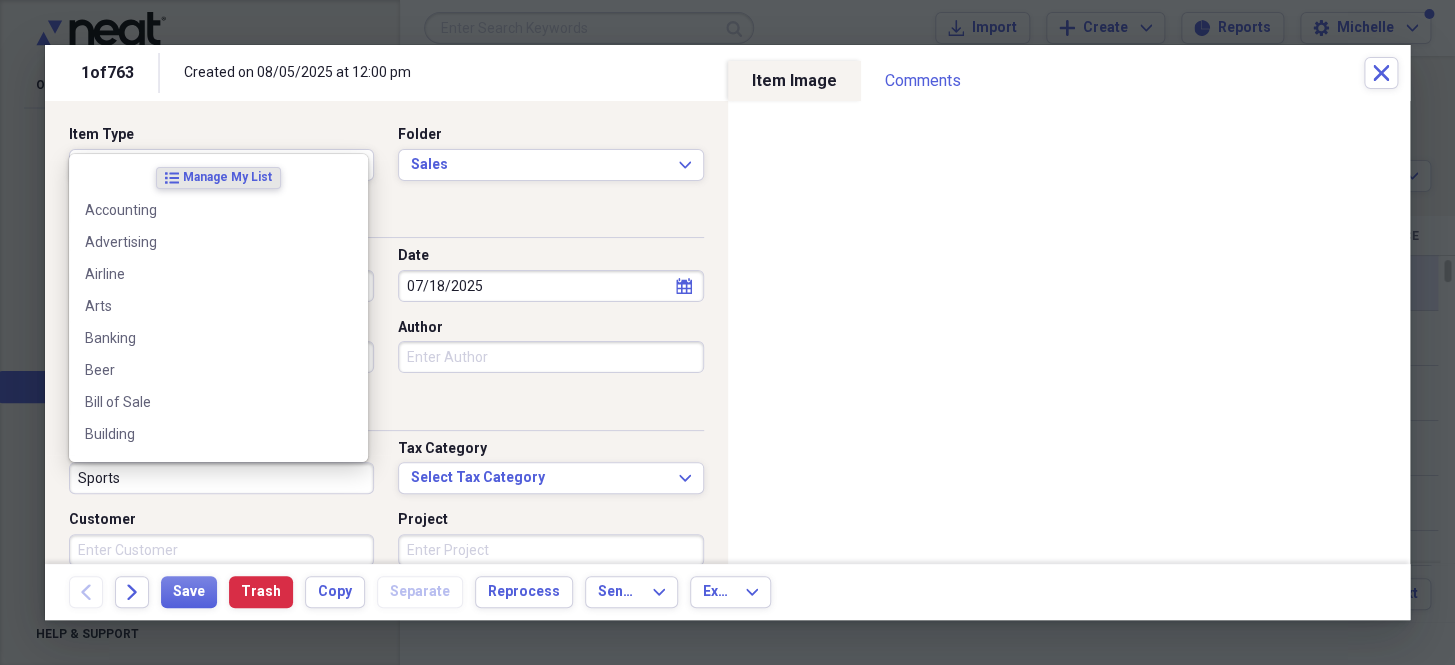 click on "Sports" at bounding box center (221, 478) 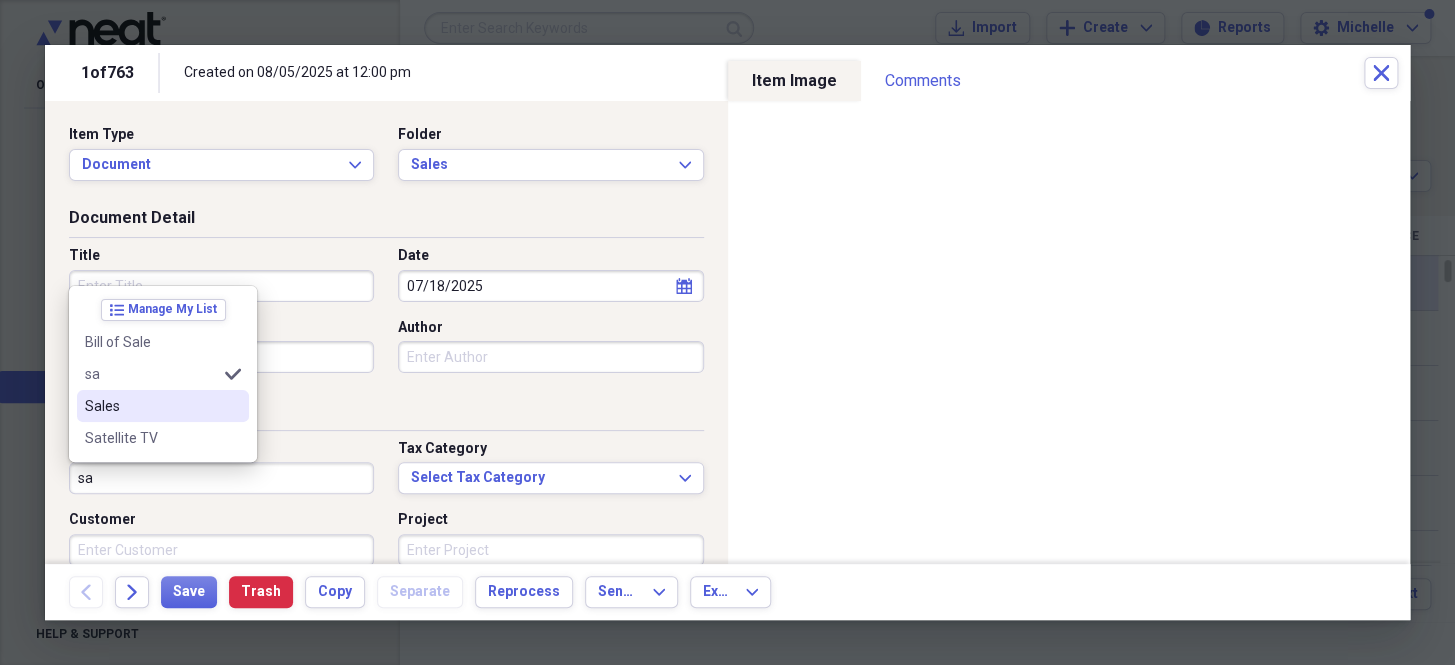 click on "Sales" at bounding box center [151, 406] 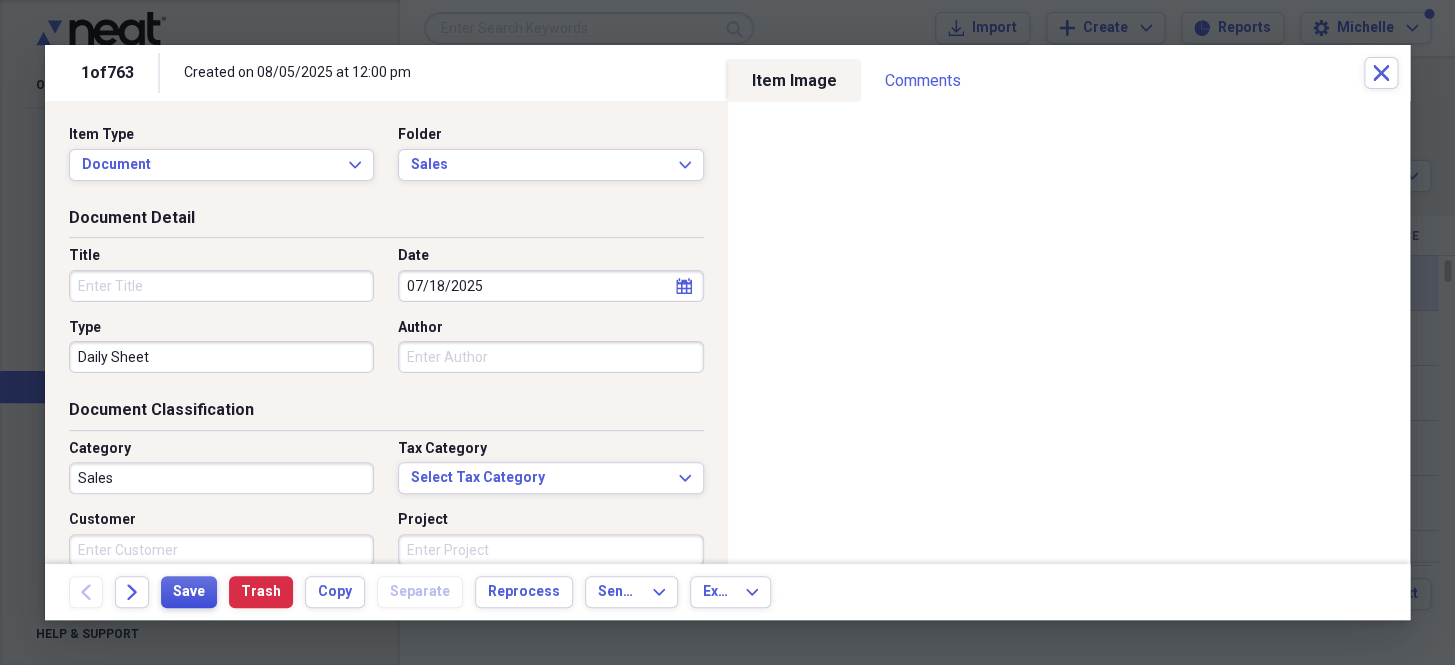click on "Save" at bounding box center [189, 592] 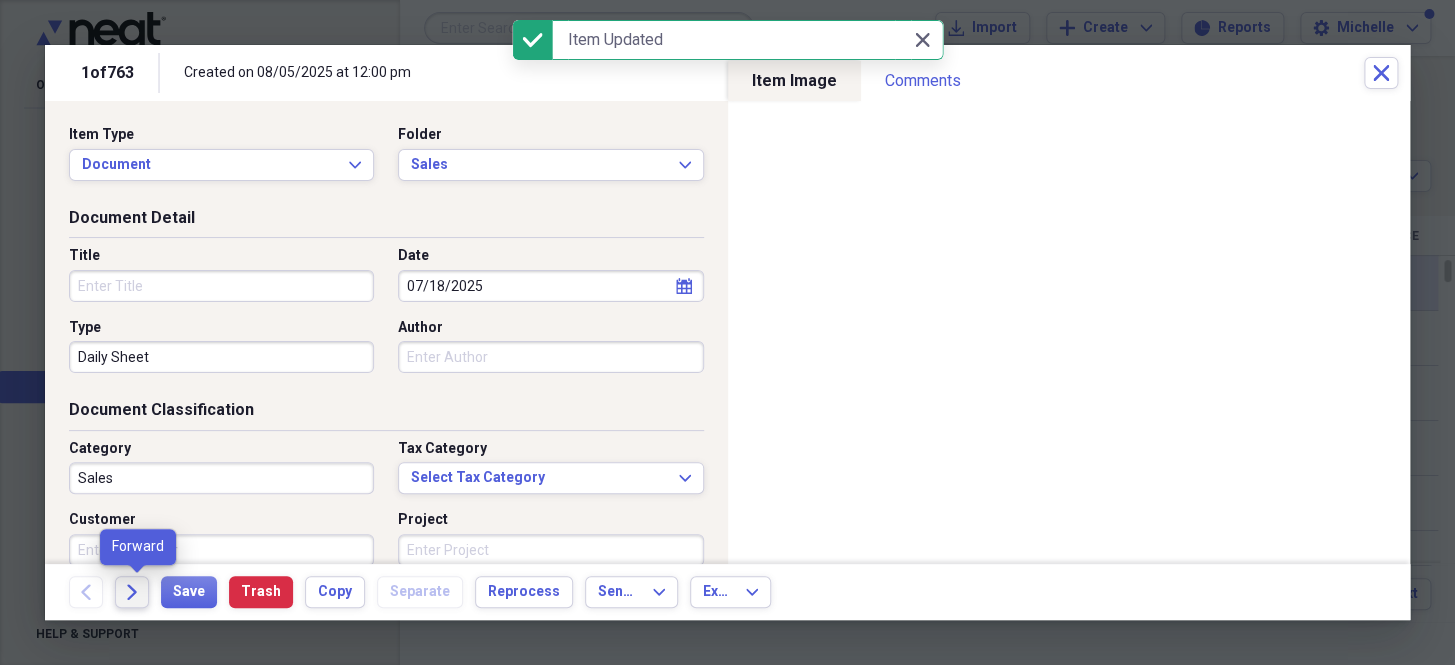 click on "Forward" 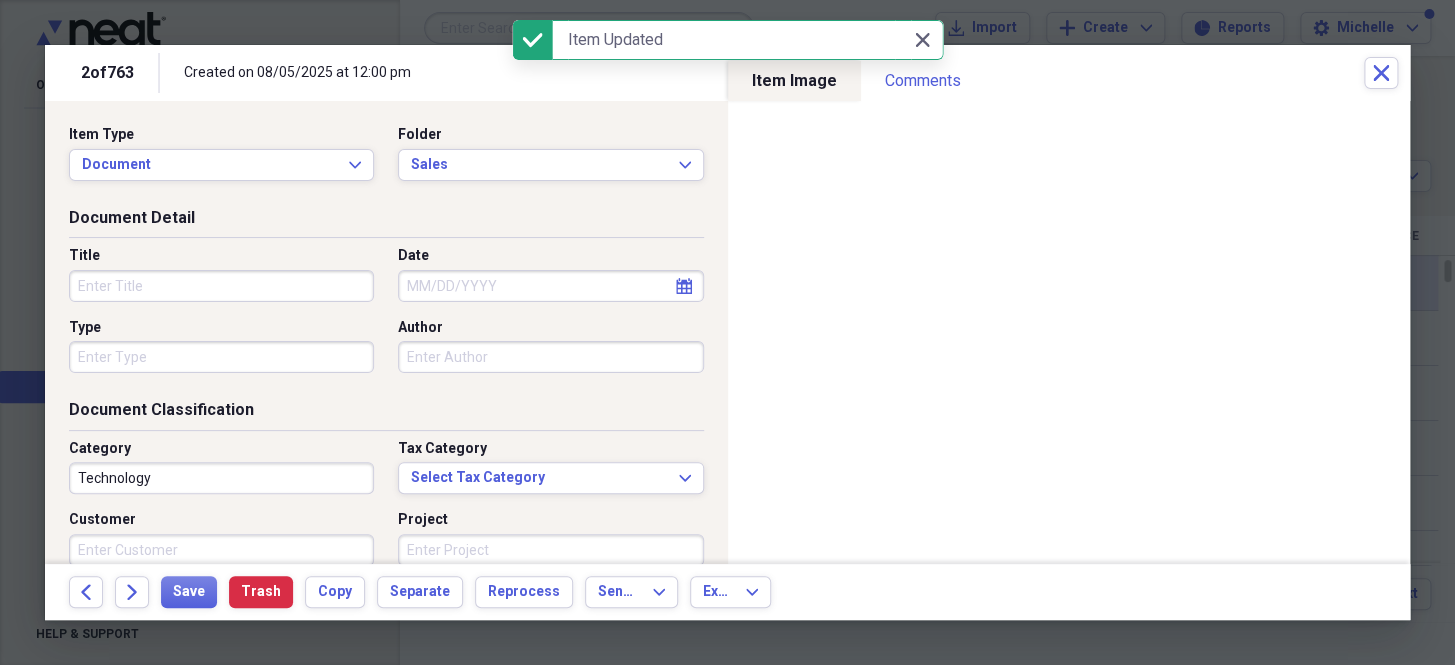 click on "Date" at bounding box center (550, 286) 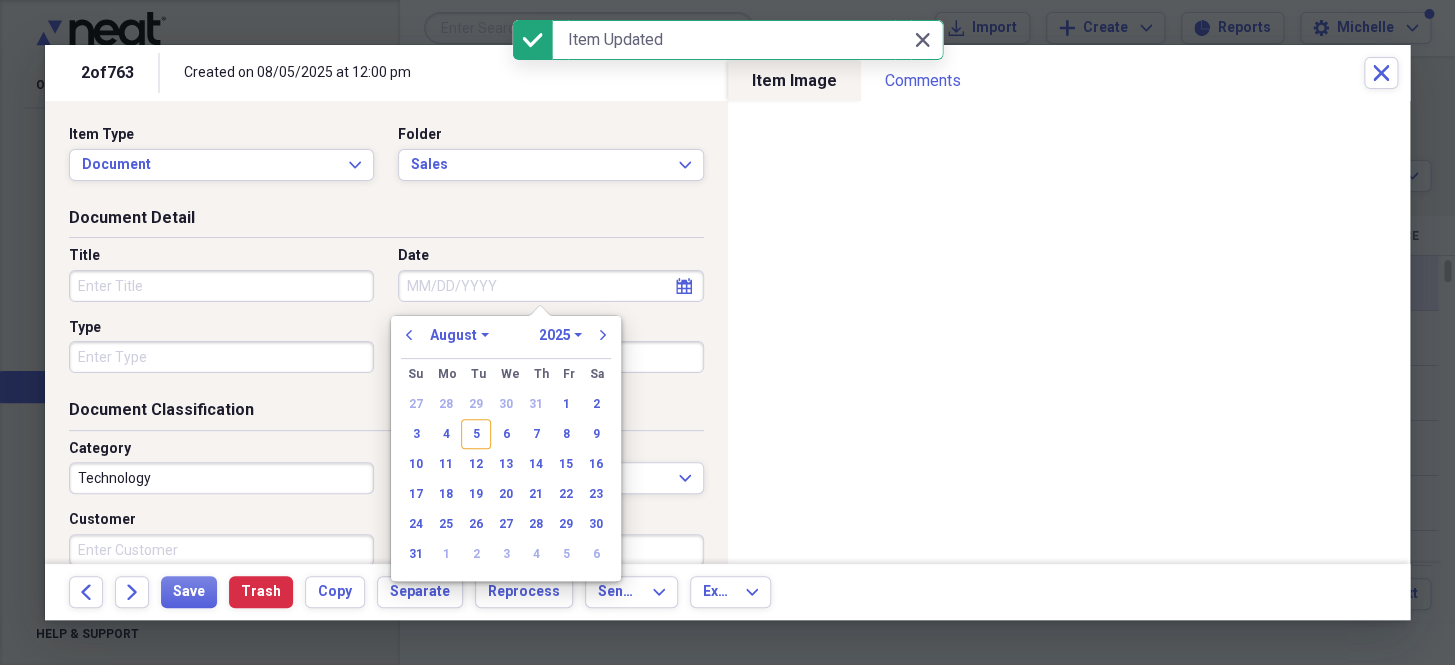 paste on "7/18/25" 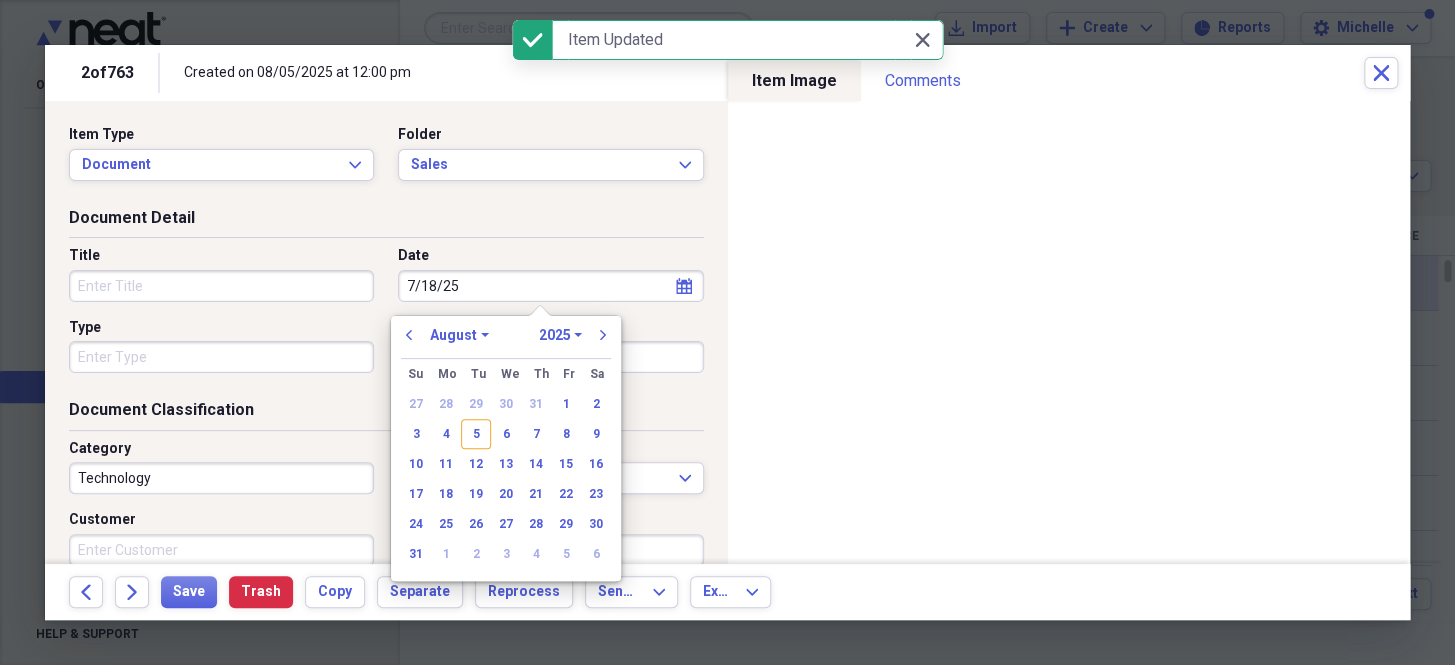 select on "6" 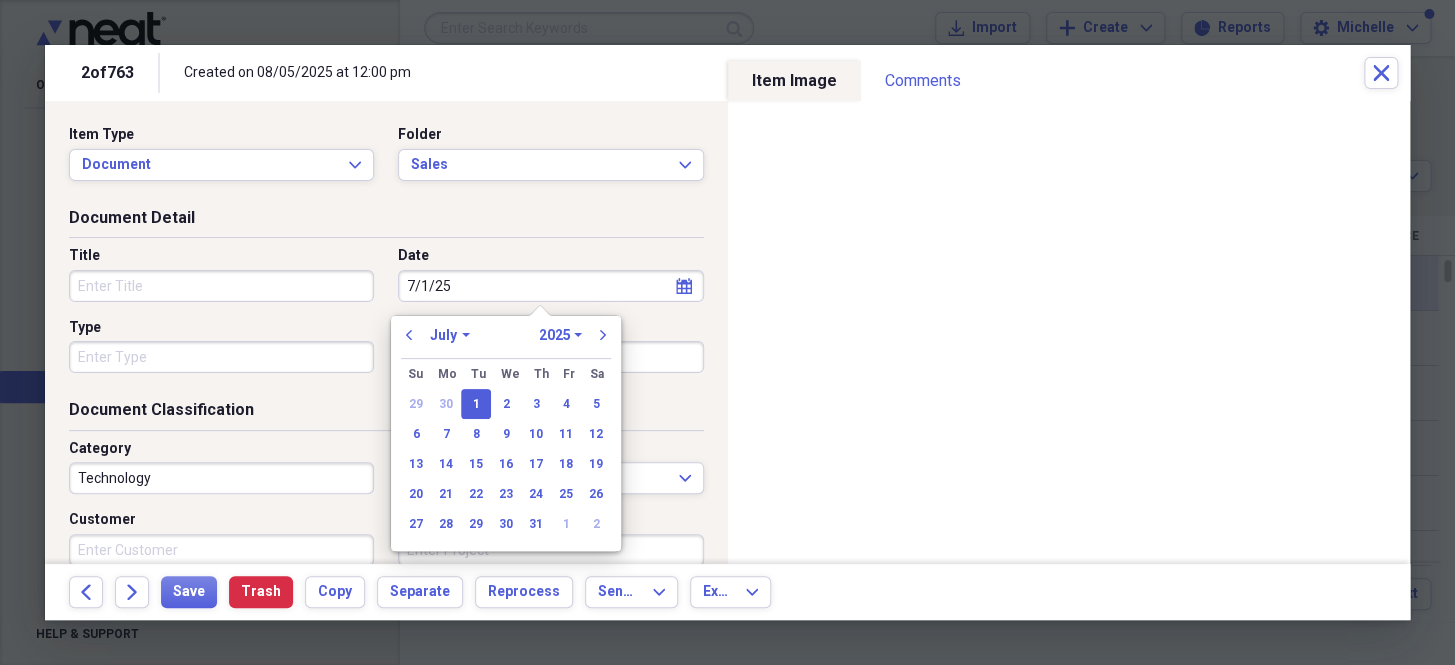 type on "7//25" 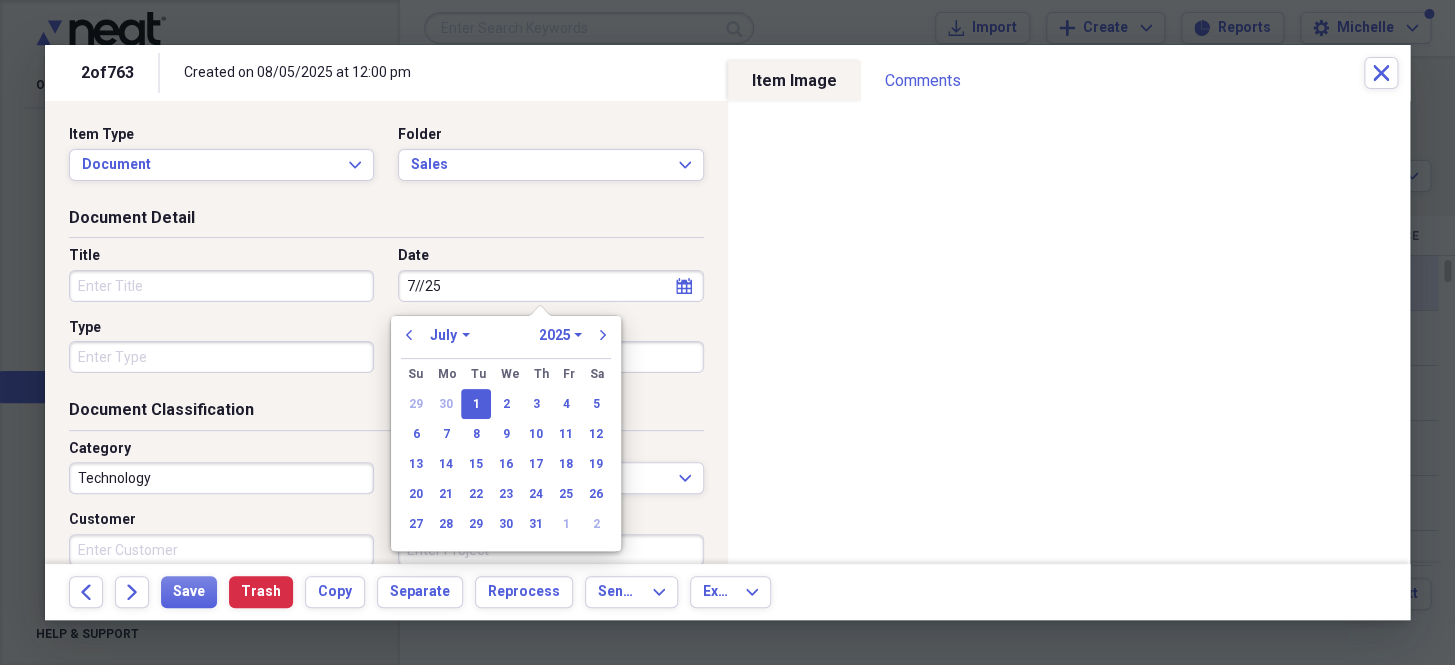 select on "2001" 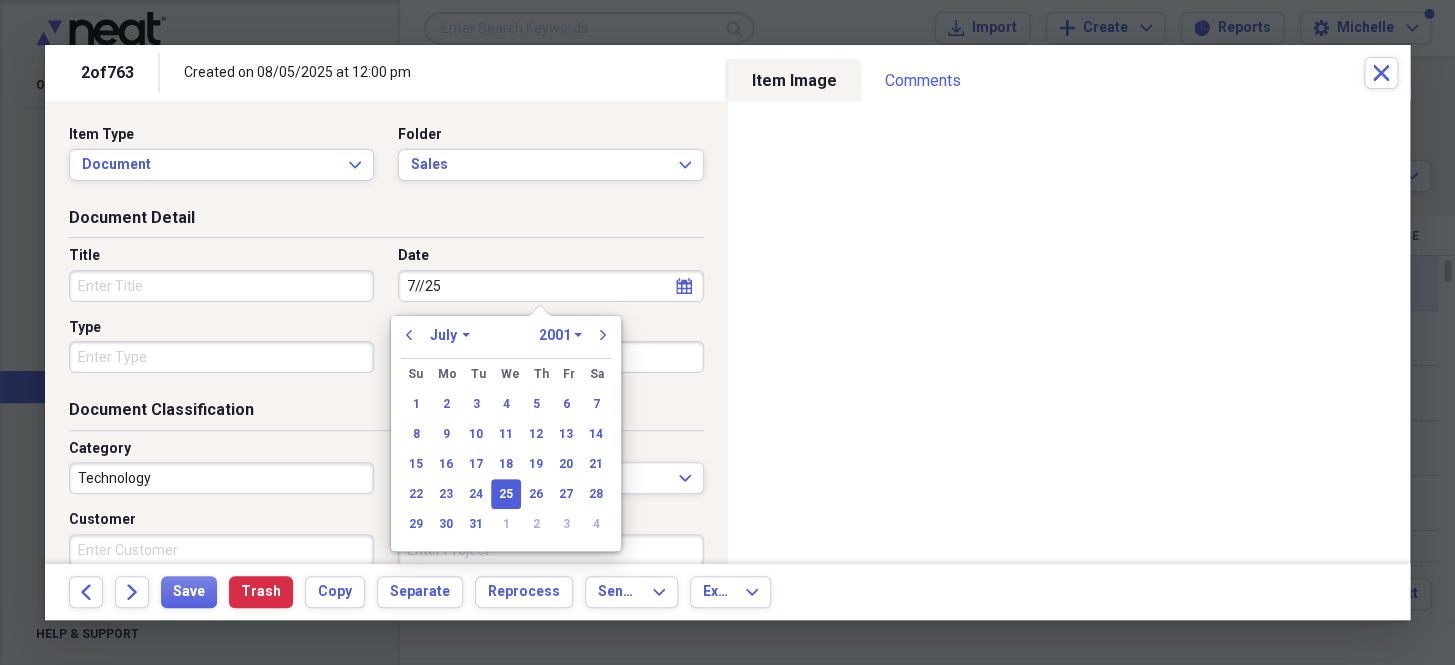 type on "7/2/25" 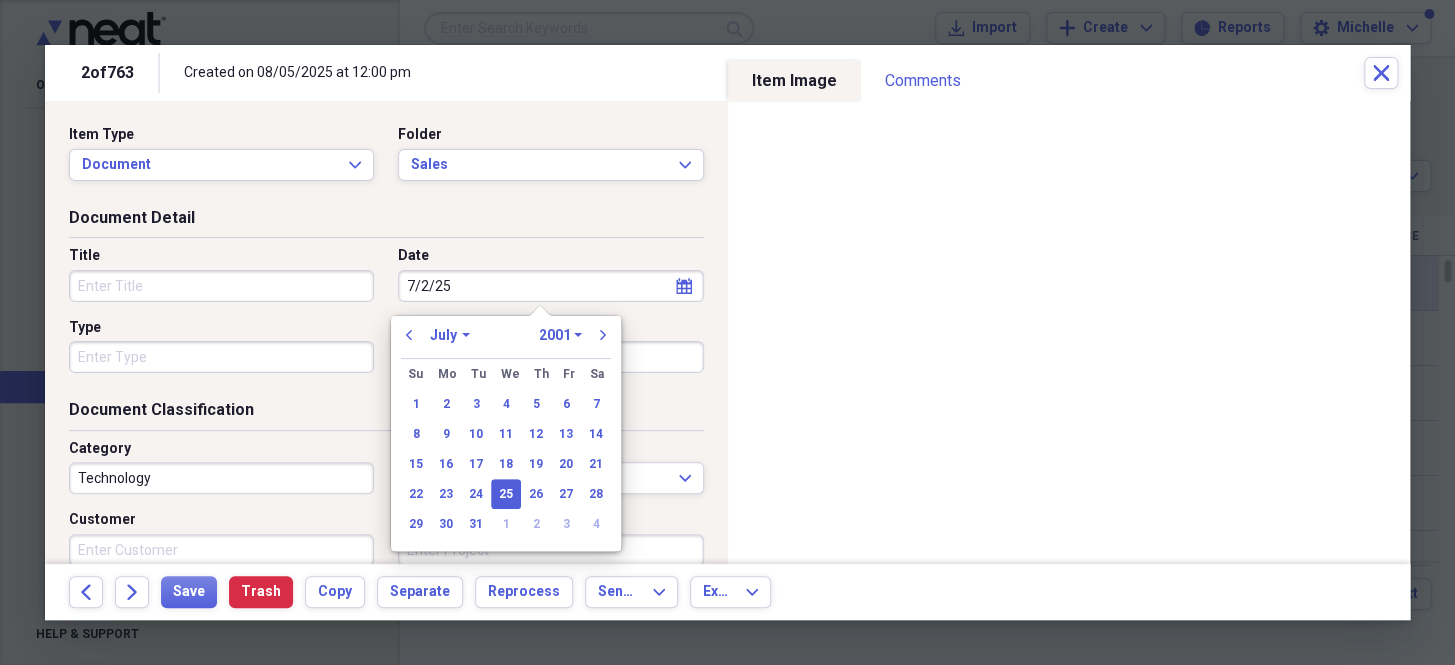 select on "2025" 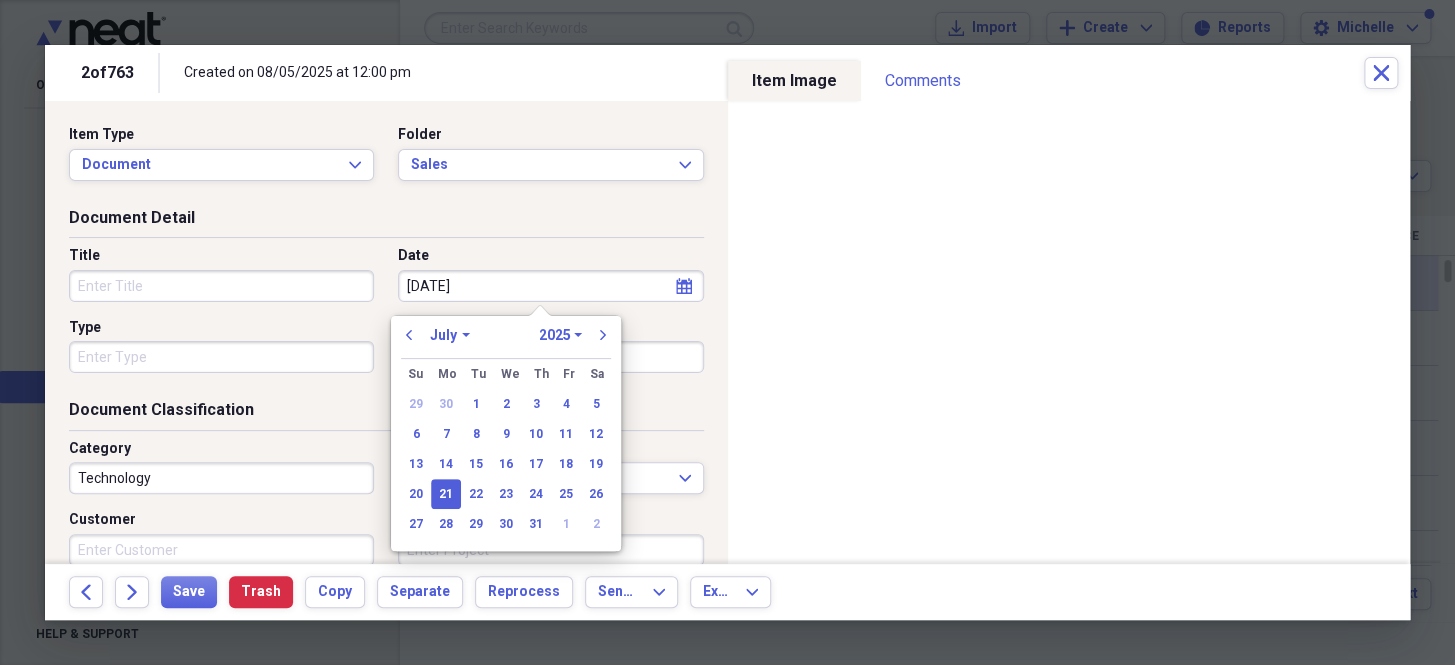 click on "Type" at bounding box center (221, 357) 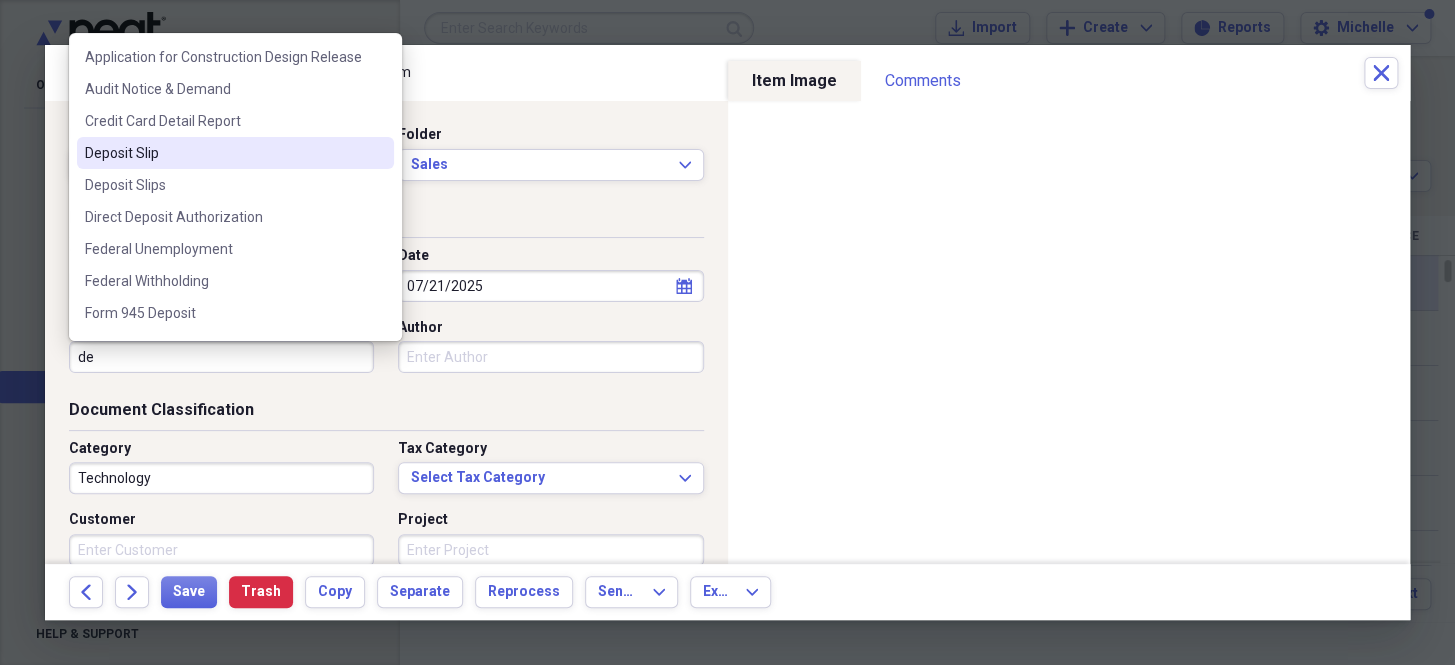 click on "Deposit Slip" at bounding box center [223, 153] 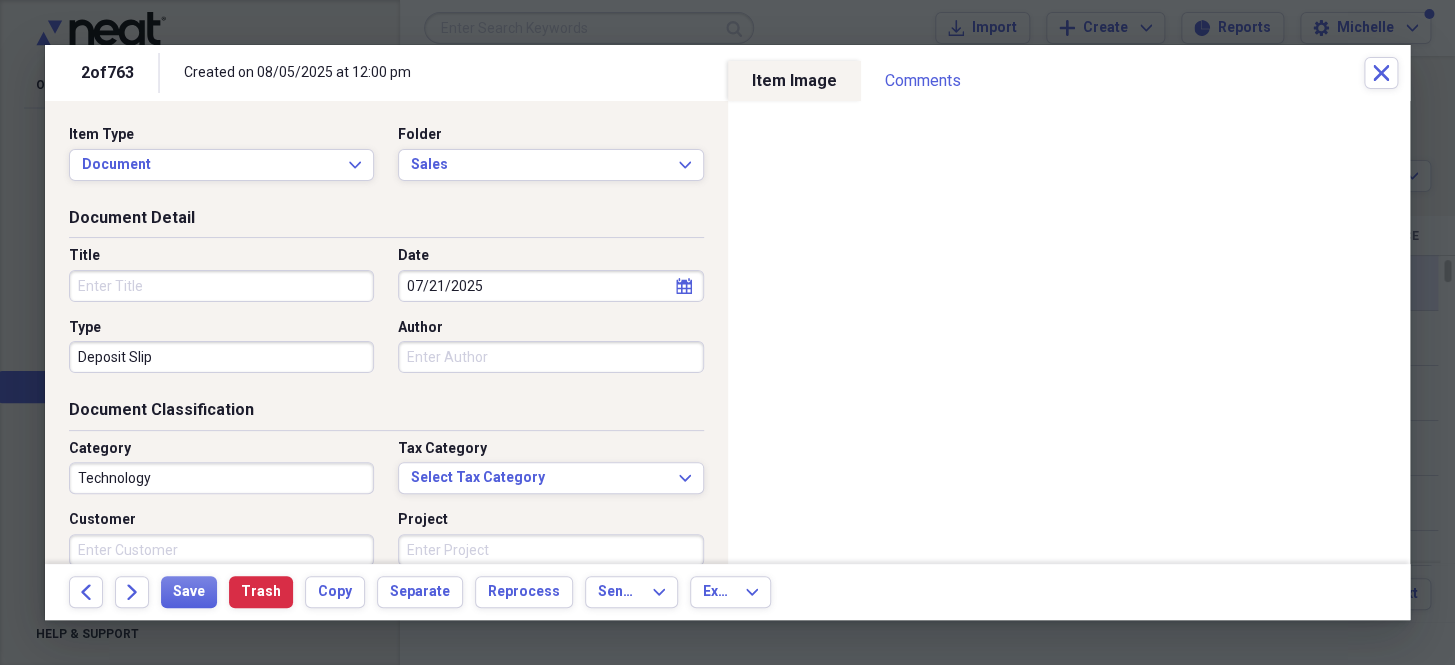 click on "Technology" at bounding box center [221, 478] 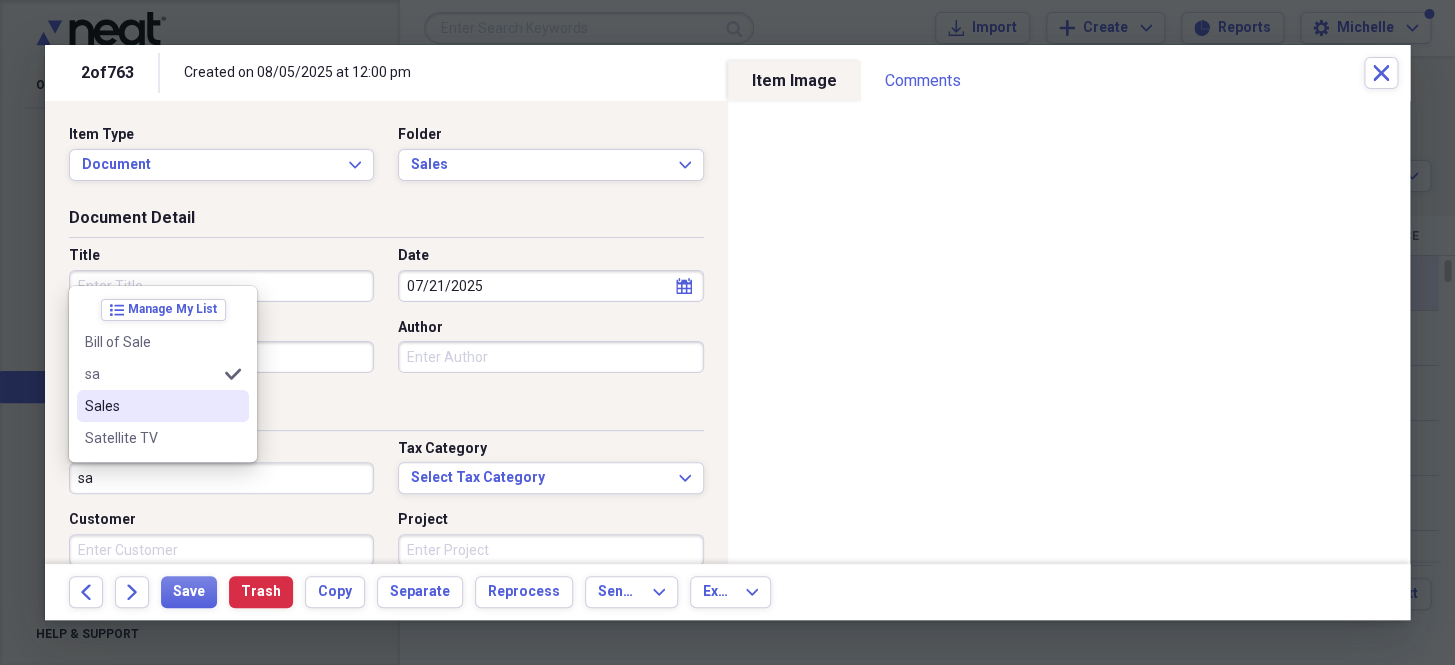 click on "Sales" at bounding box center [151, 406] 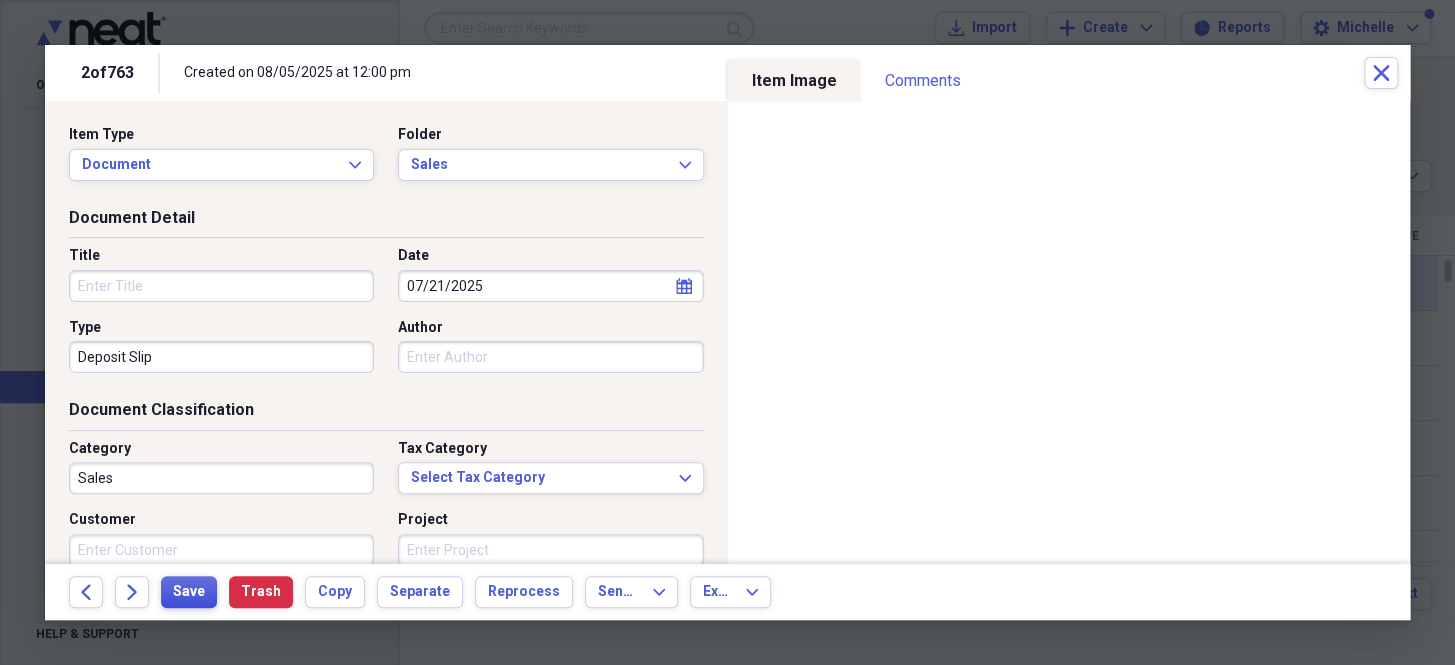 click on "Save" at bounding box center [189, 592] 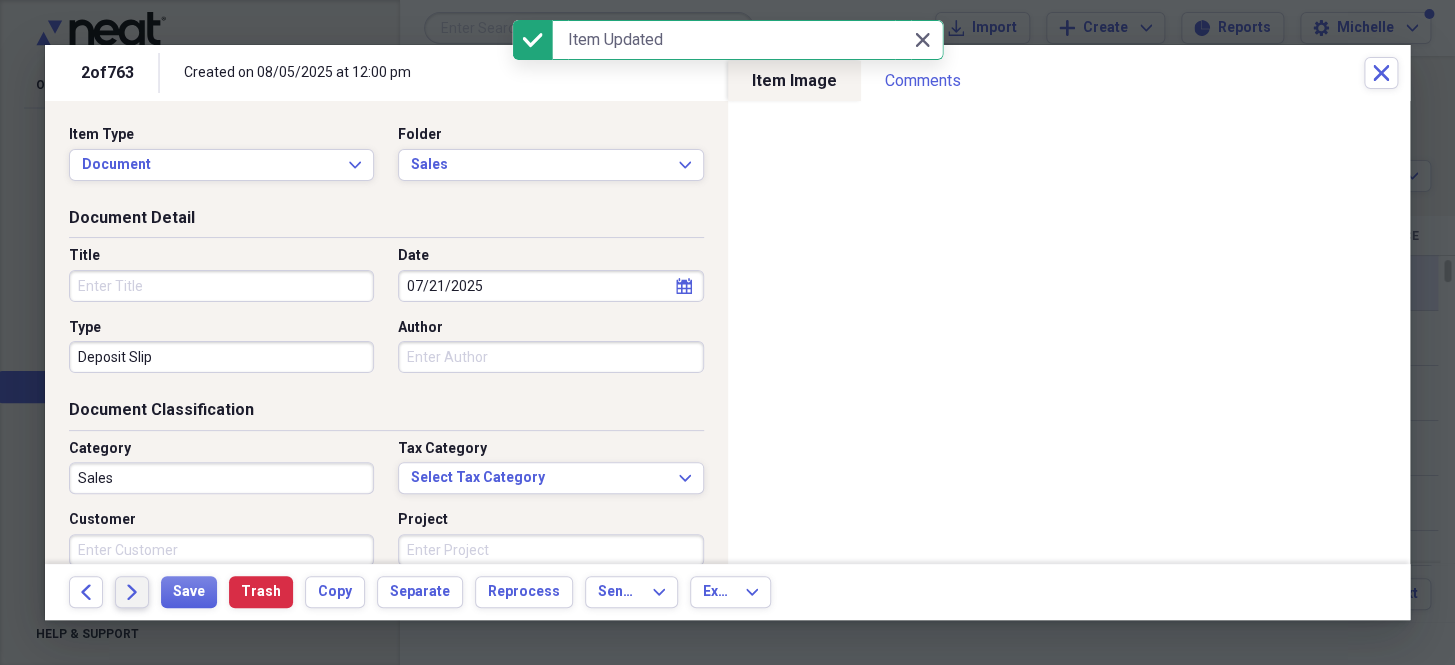 click on "Forward" 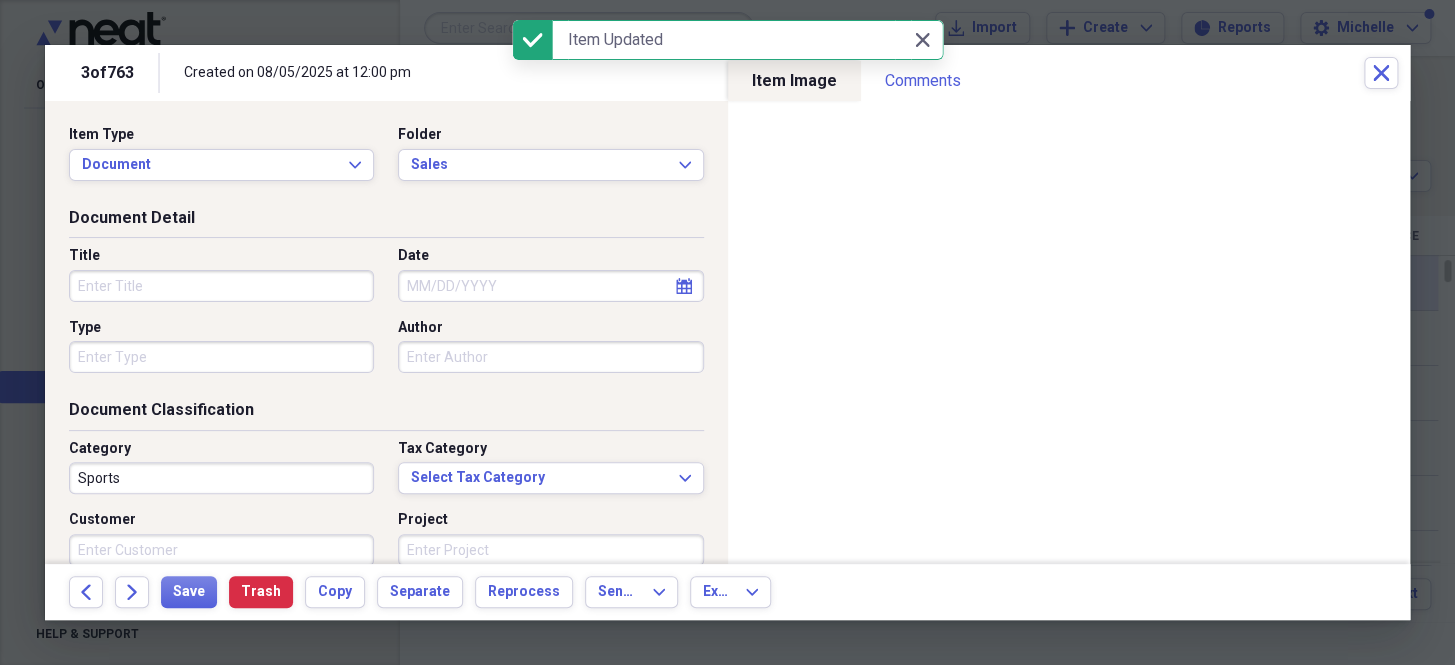 click on "Date" at bounding box center (550, 286) 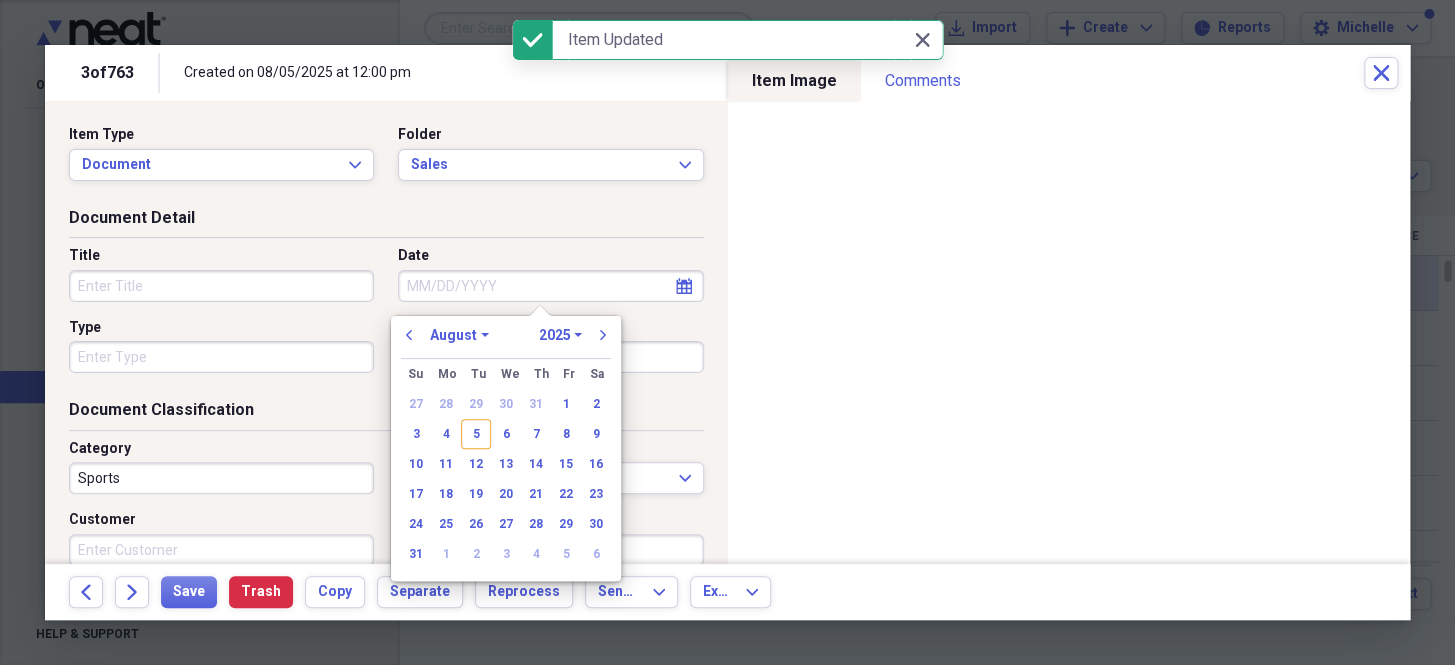 paste on "7/18/25" 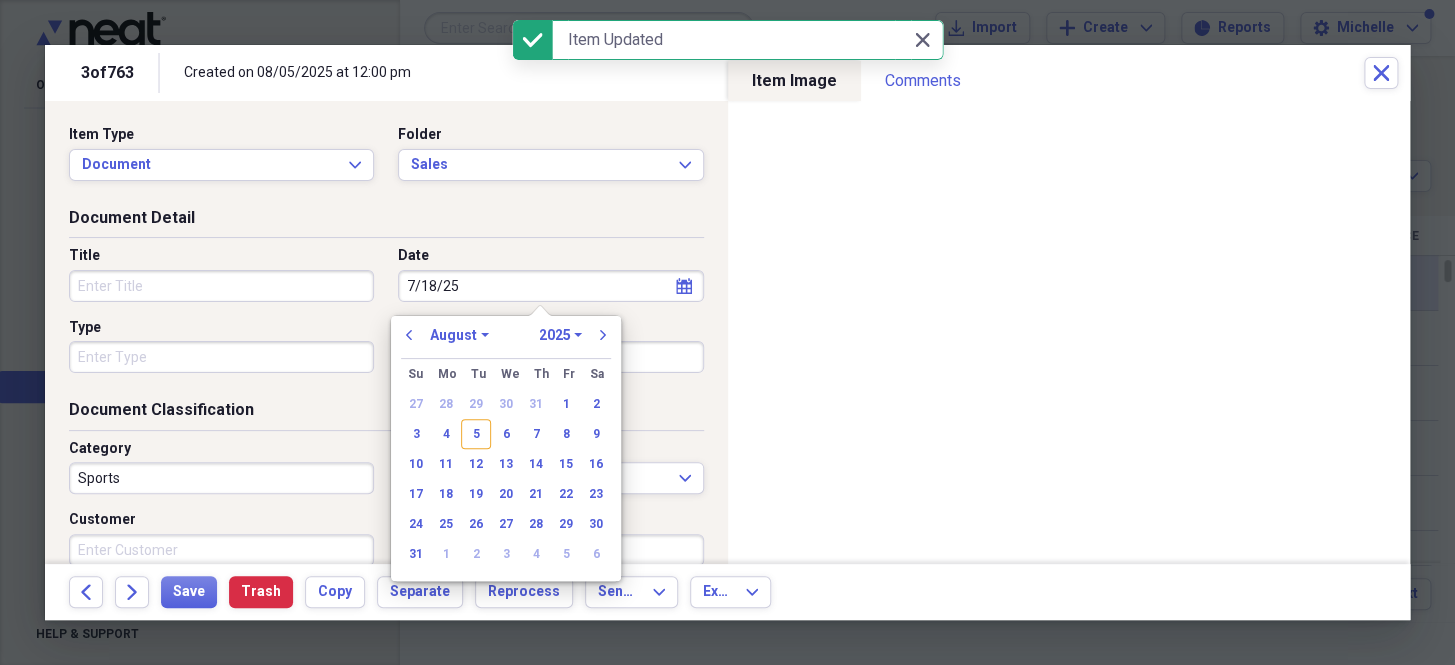 select on "6" 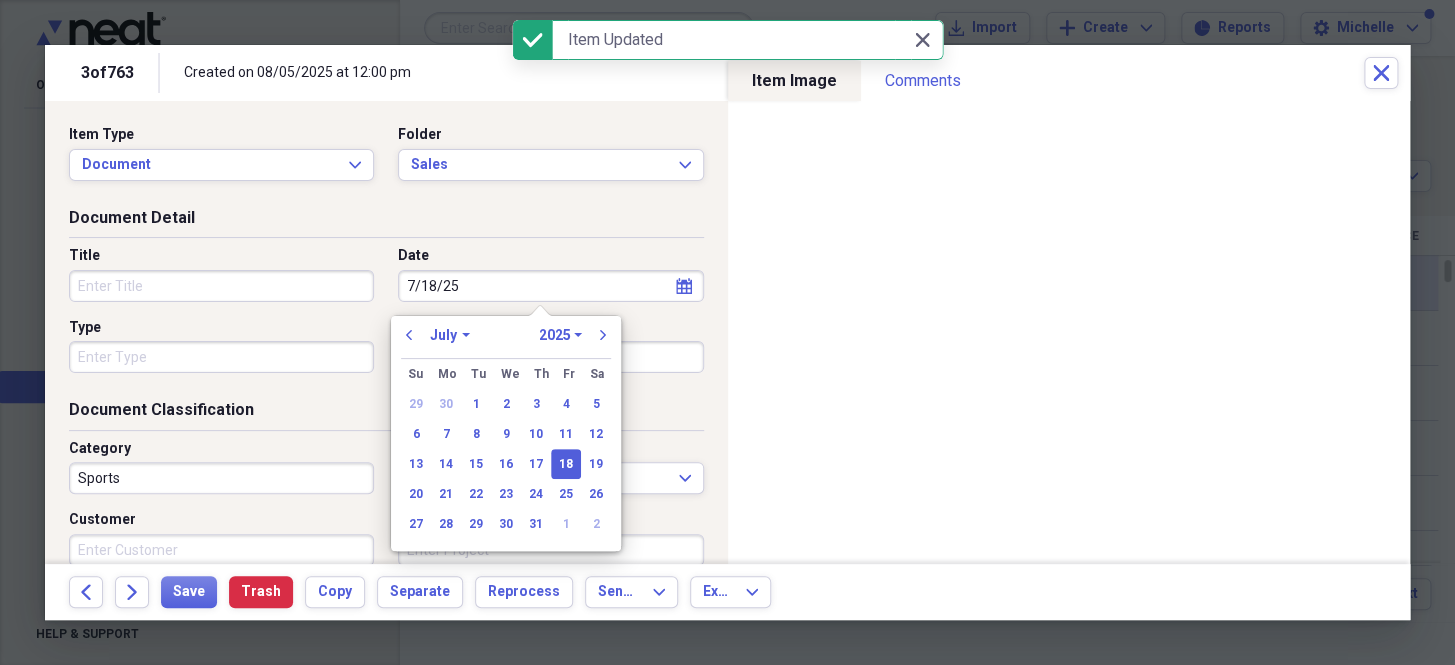 type on "07/18/2025" 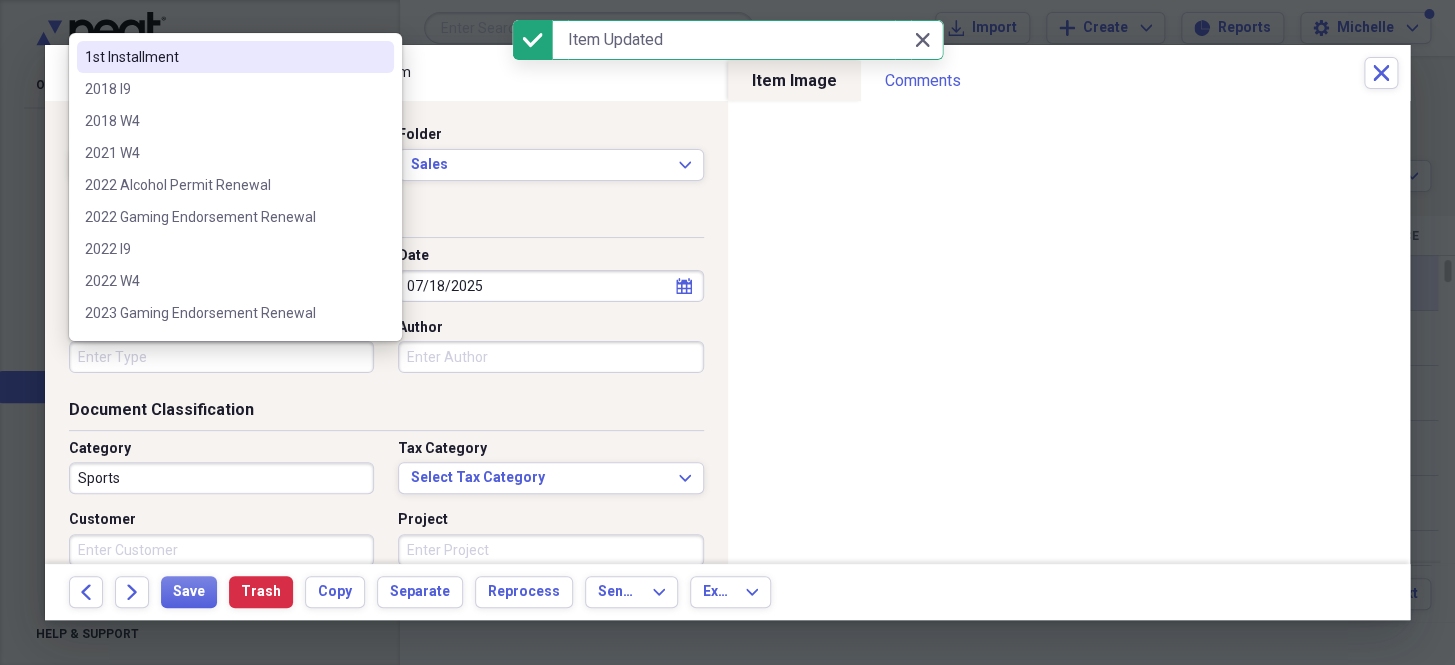click on "Type" at bounding box center (221, 357) 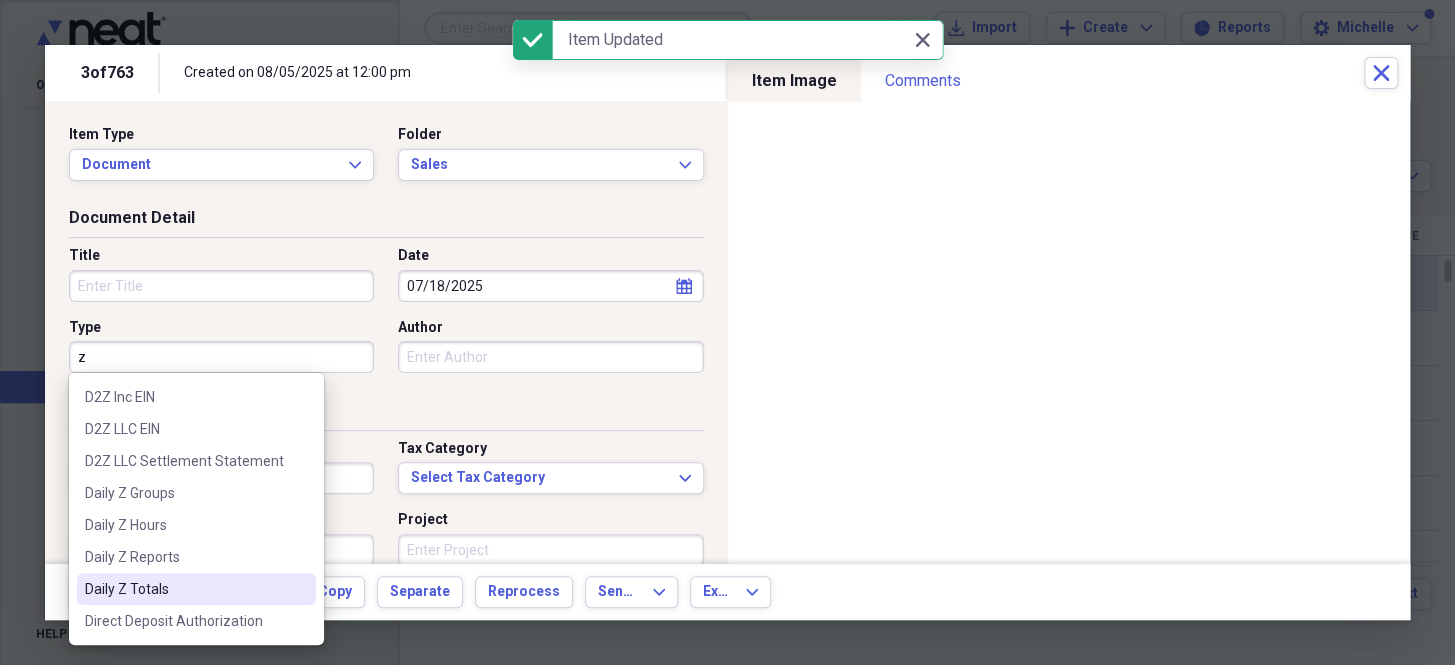 click on "Daily Z Totals" at bounding box center [196, 589] 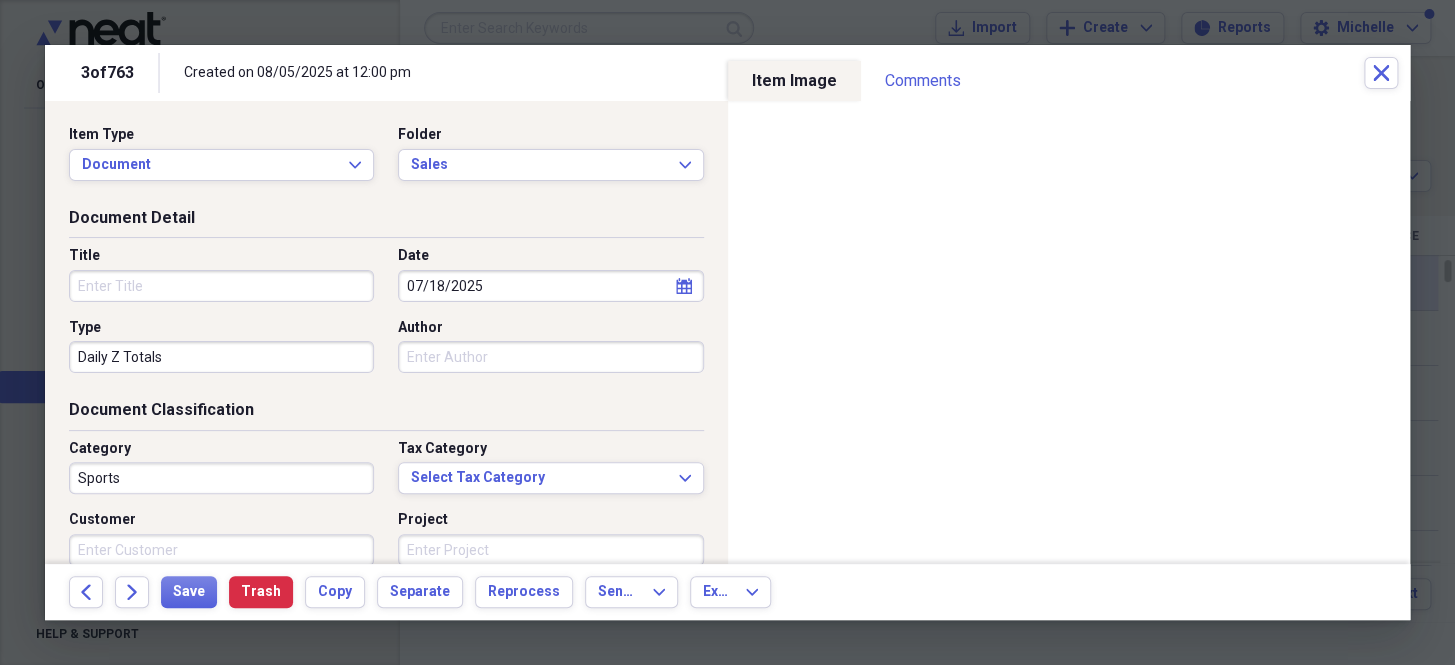 click on "Sports" at bounding box center (221, 478) 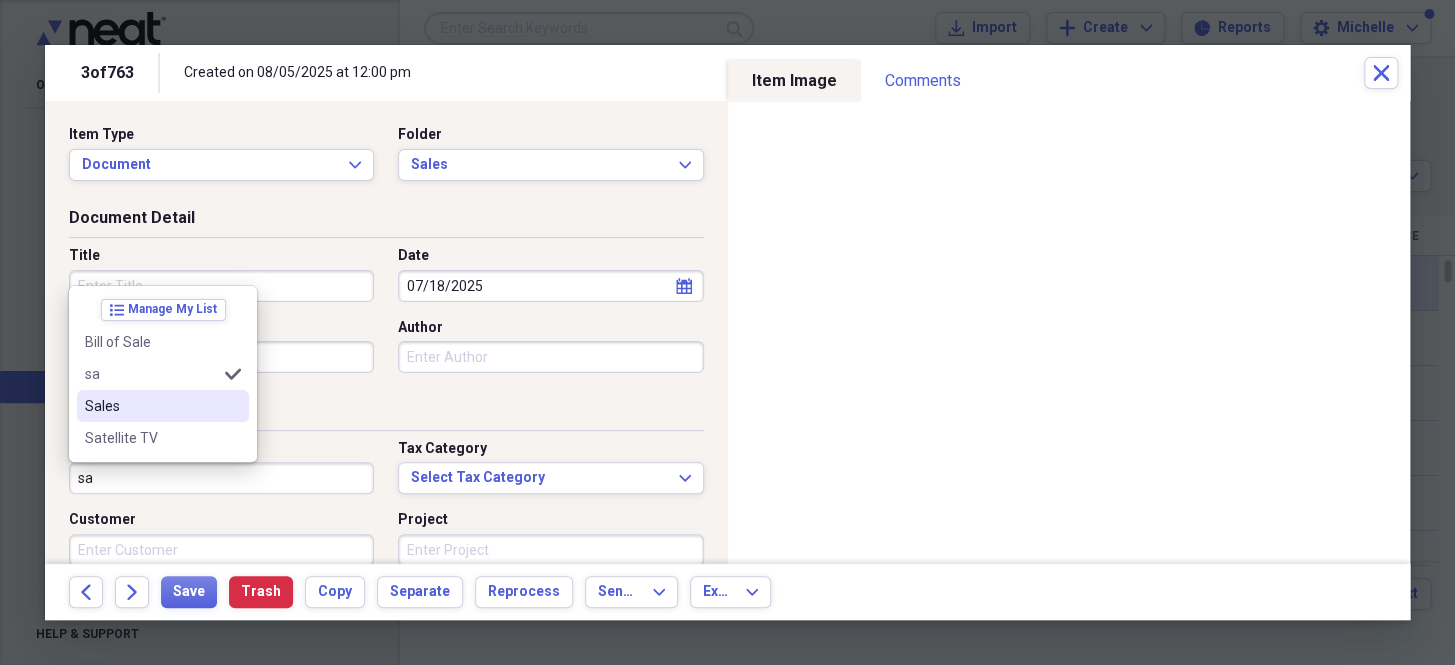 click on "Sales" at bounding box center [151, 406] 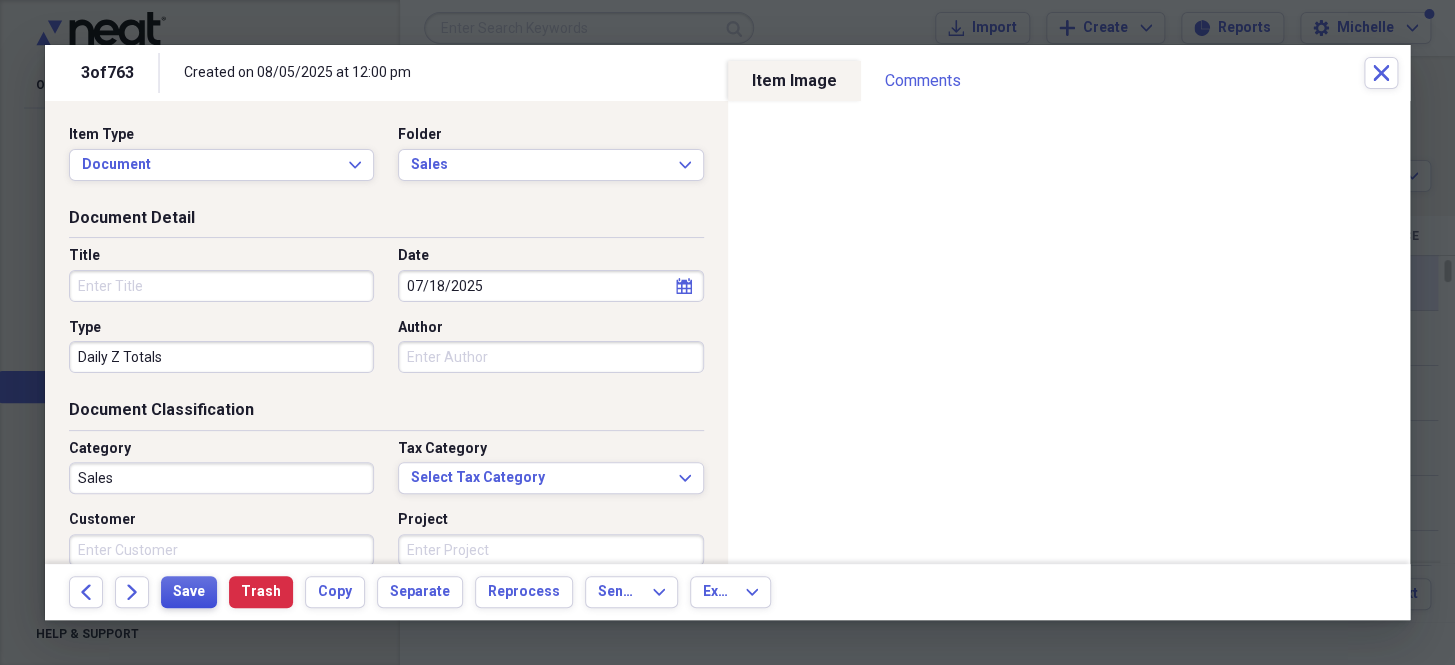 click on "Save" at bounding box center (189, 592) 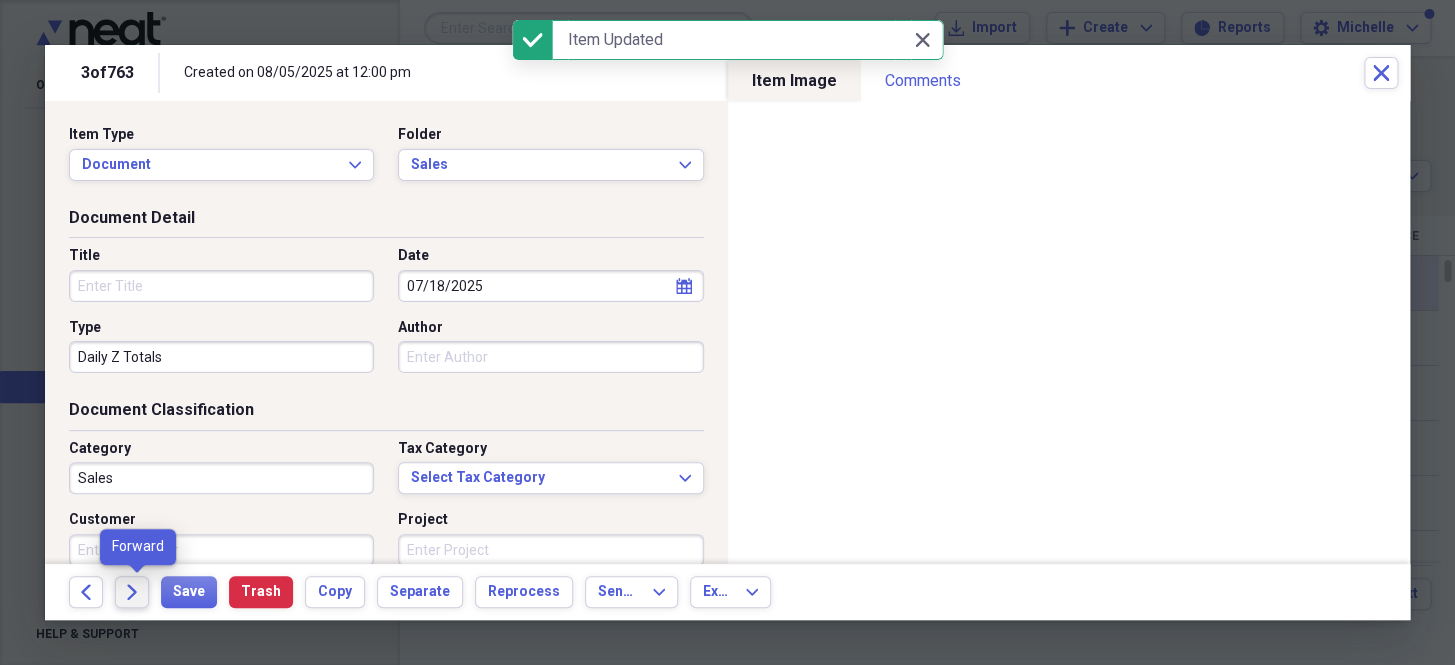 click on "Forward" 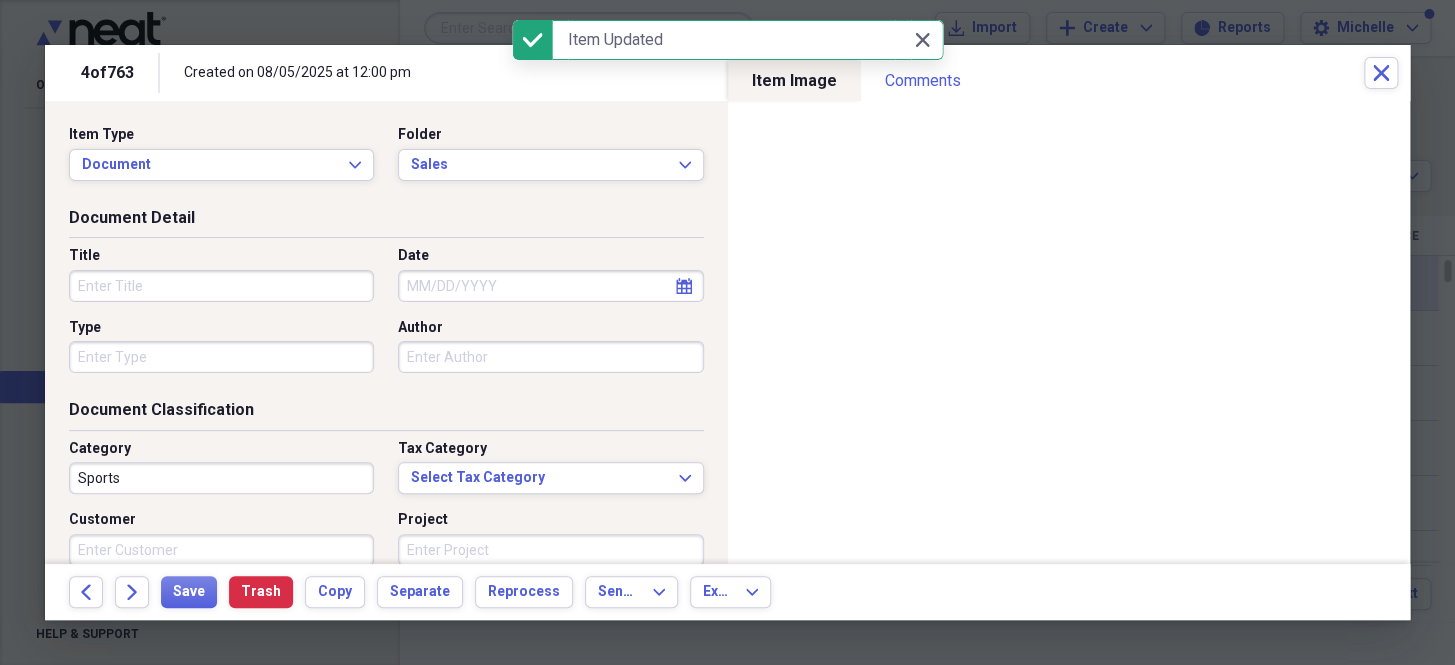 click on "Date" at bounding box center (550, 286) 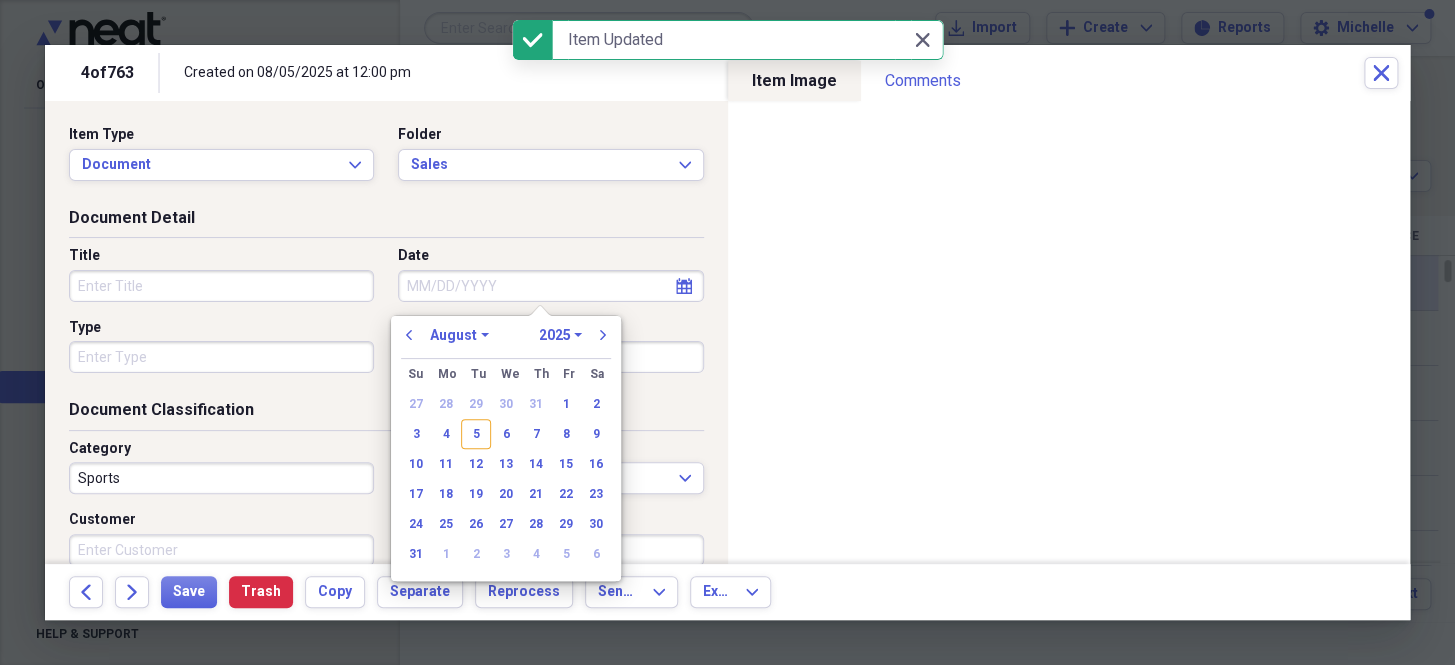 paste on "7/18/25" 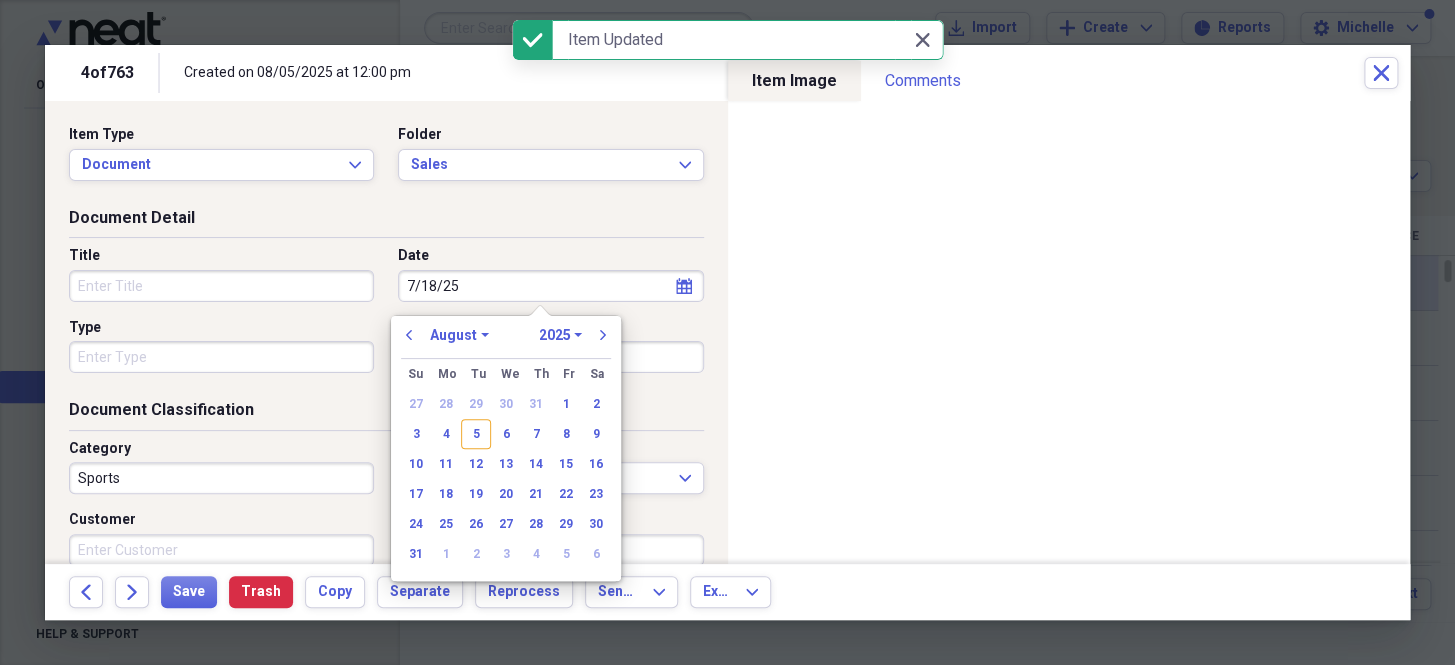 select on "6" 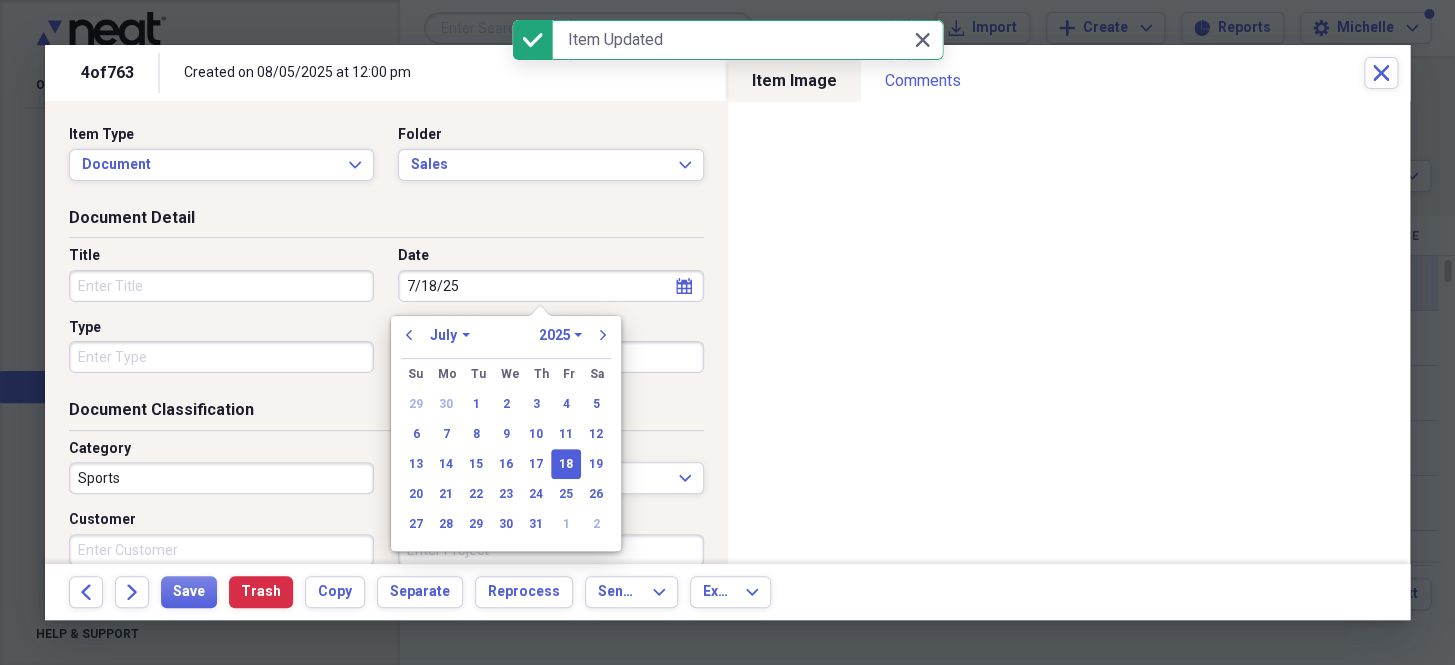 type on "07/18/2025" 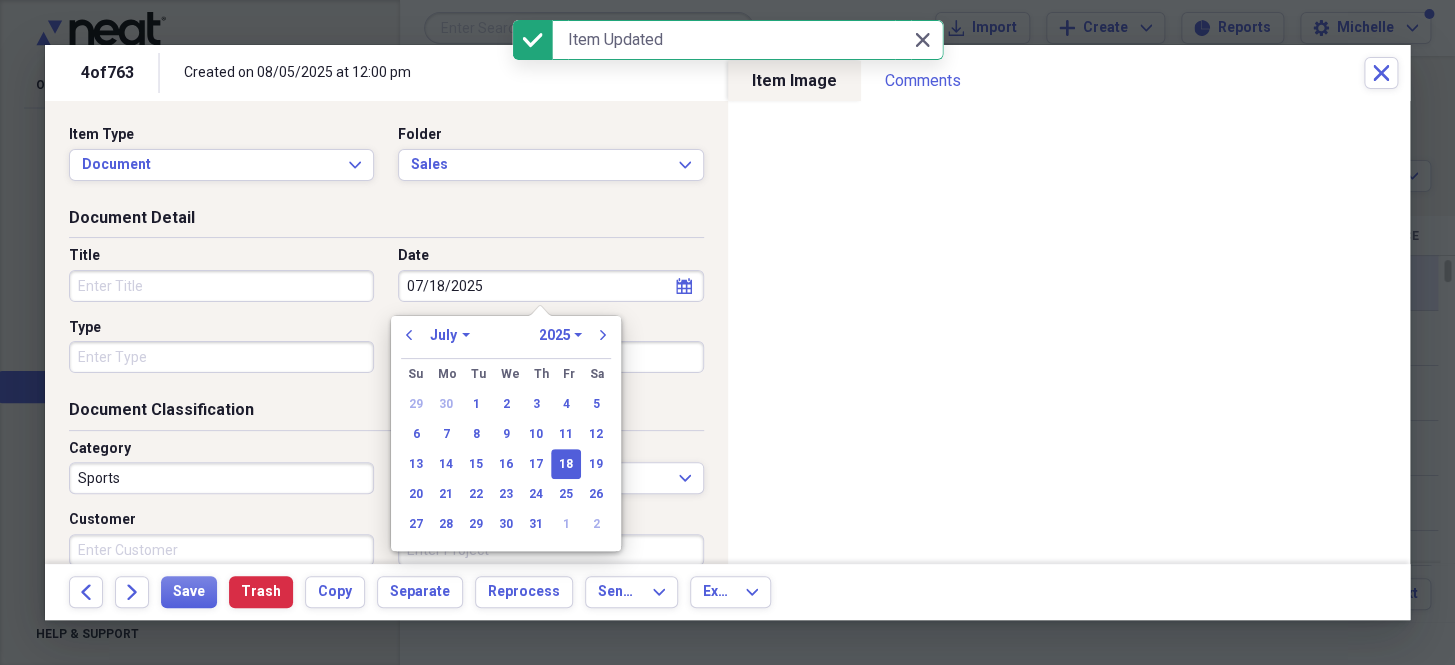 click on "Type" at bounding box center [221, 357] 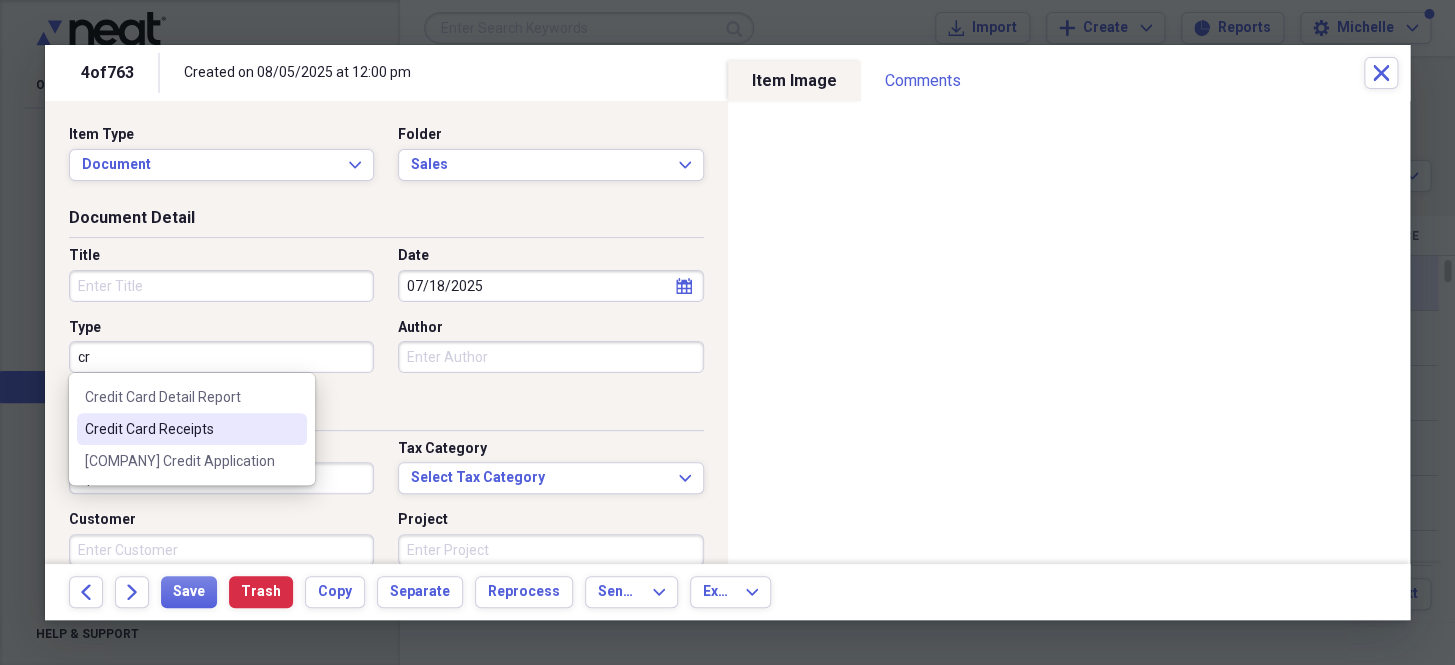 click on "Credit Card Receipts" at bounding box center (192, 429) 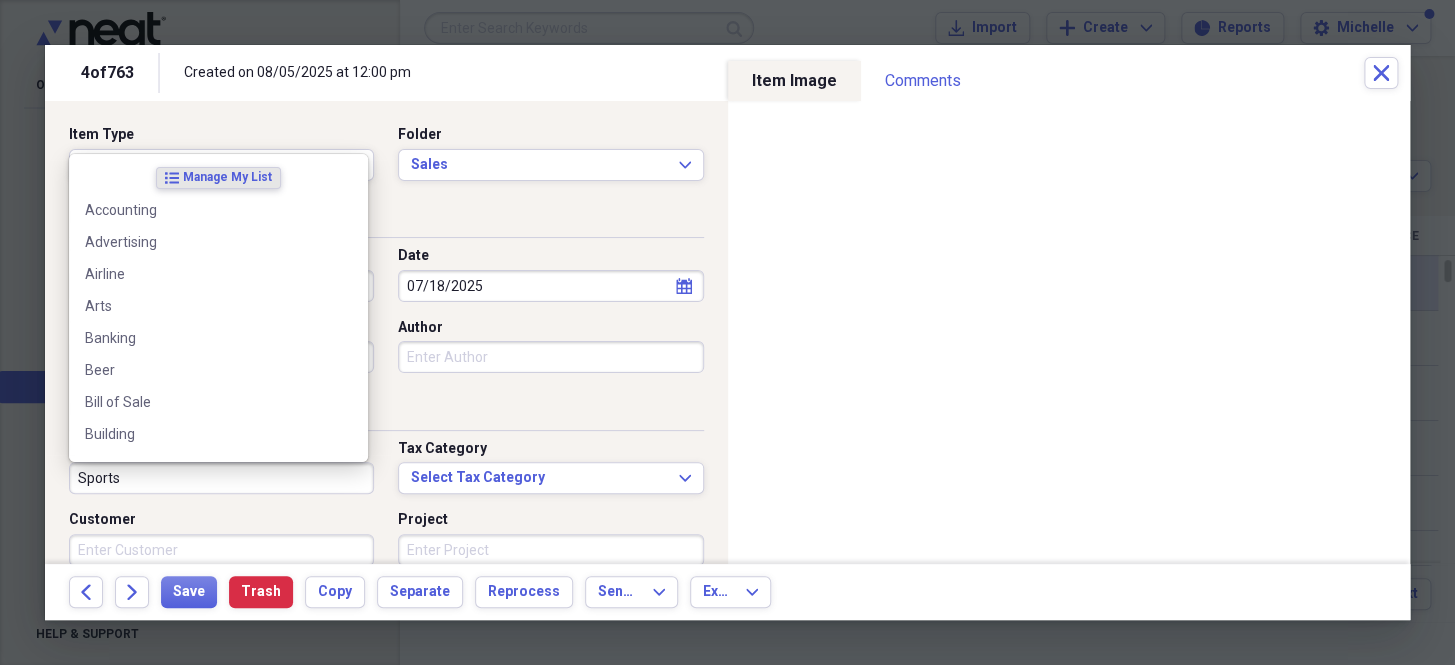 click on "Sports" at bounding box center [221, 478] 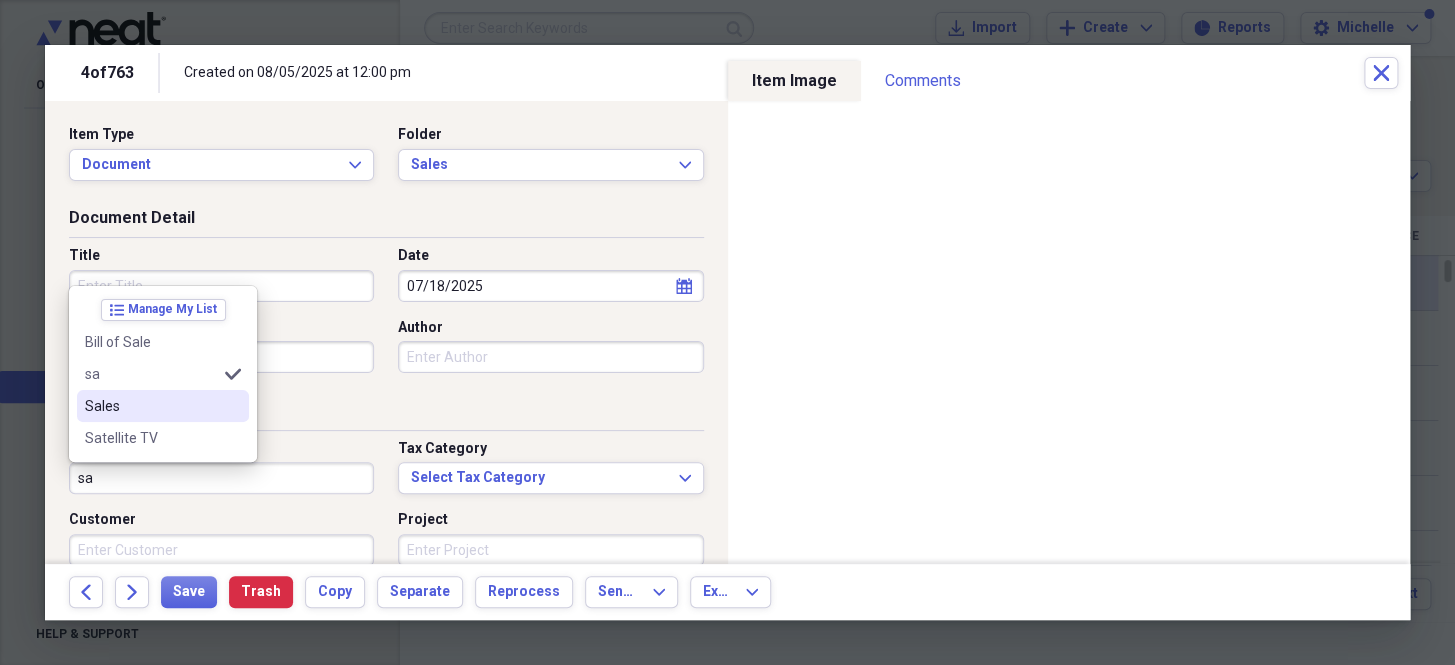 click on "Sales" at bounding box center (151, 406) 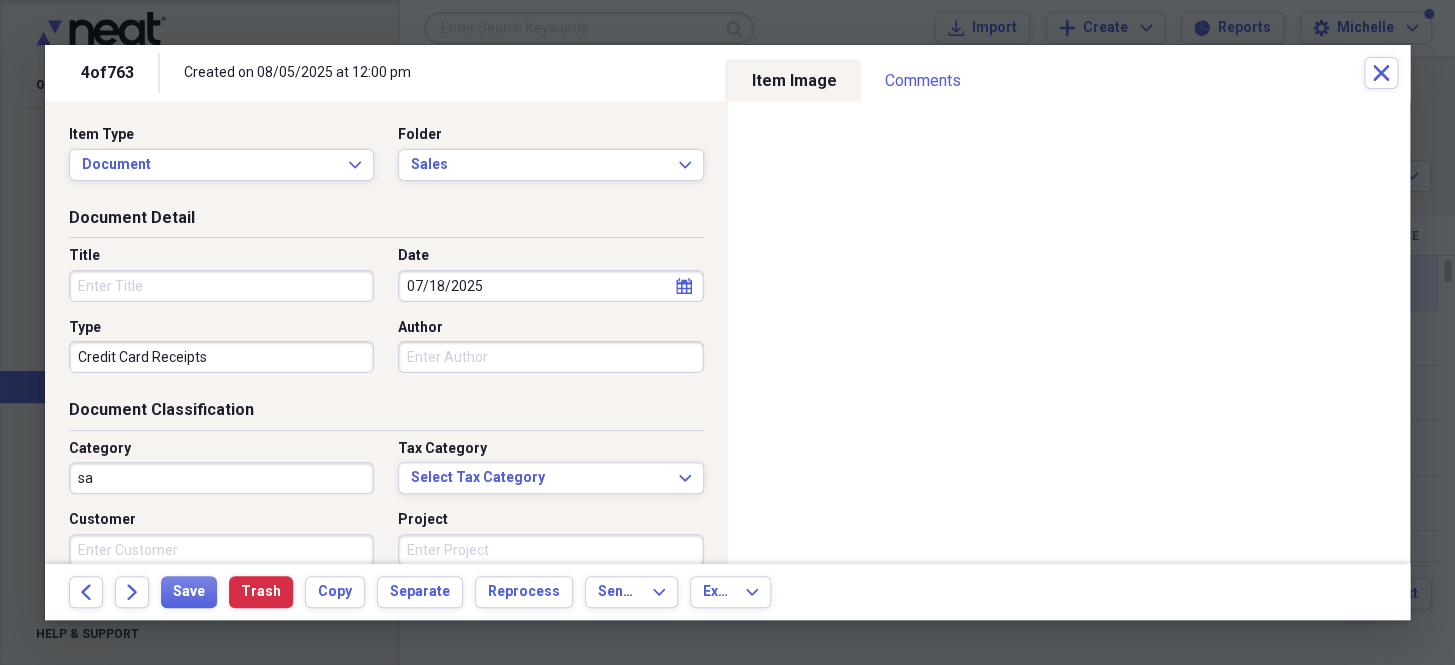 type on "Sales" 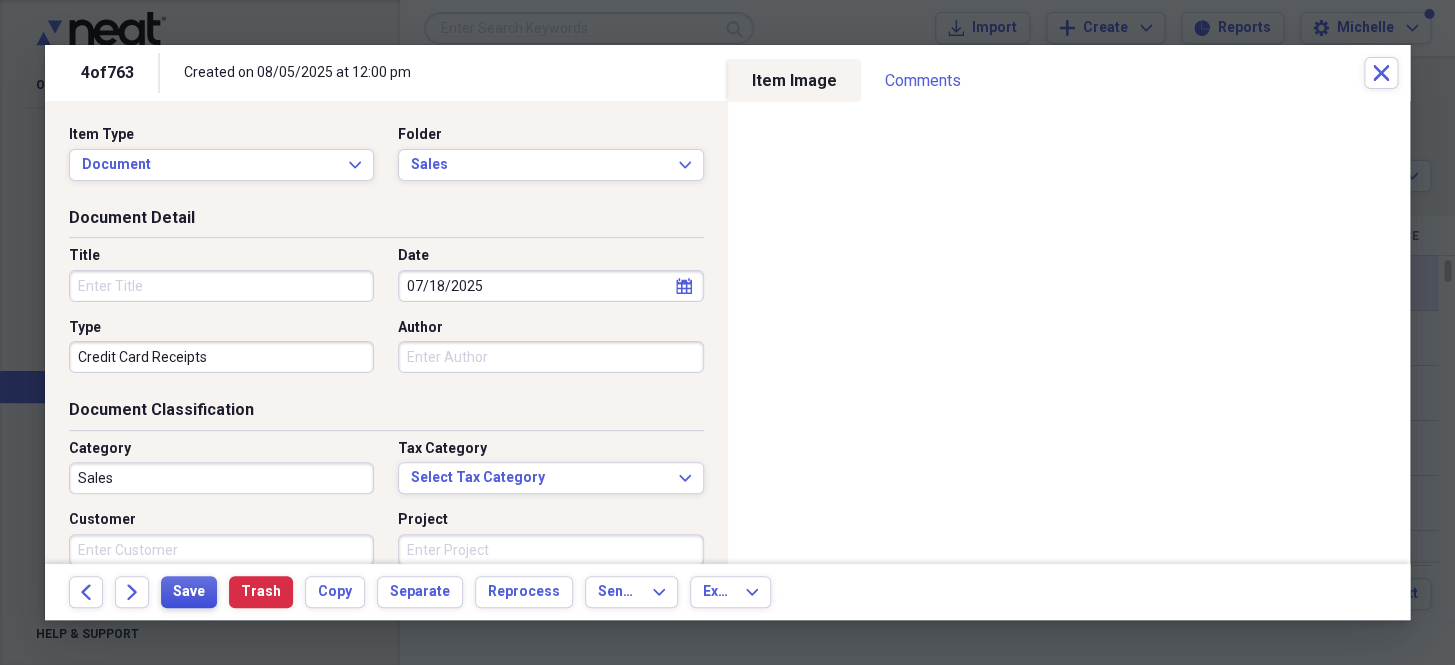 click on "Save" at bounding box center (189, 592) 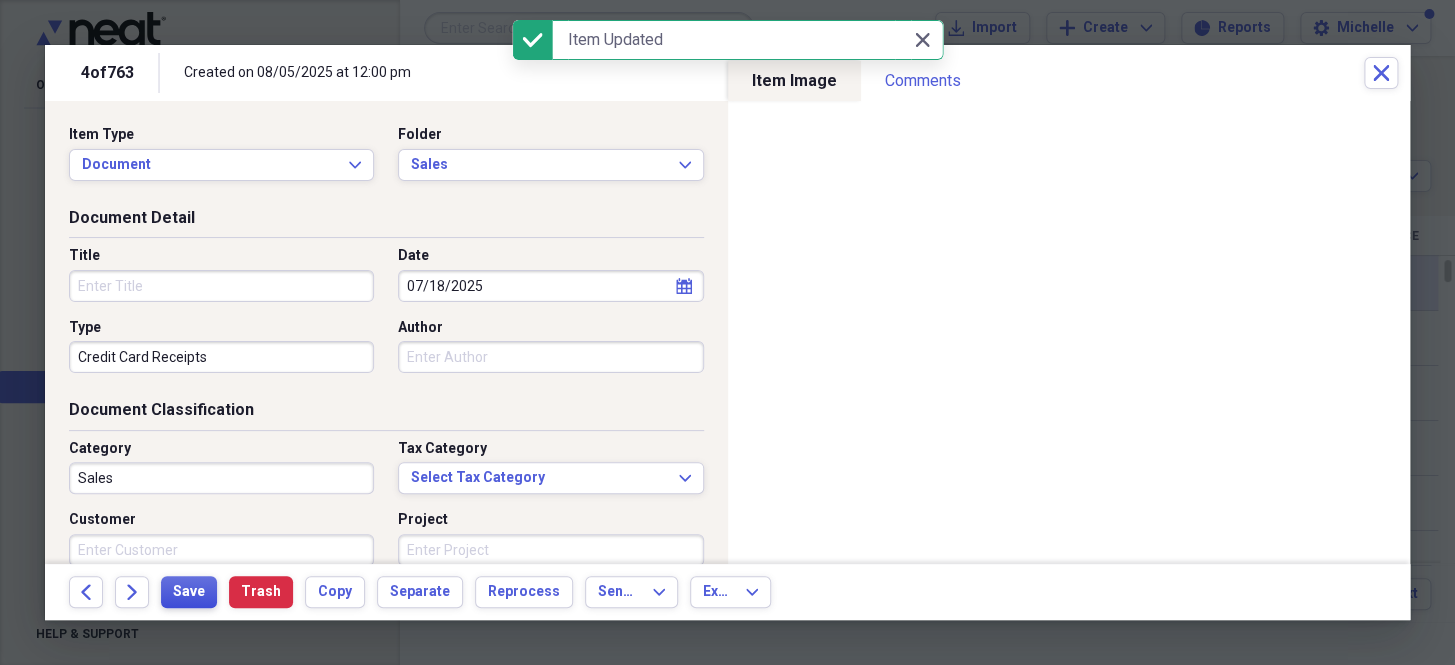 type 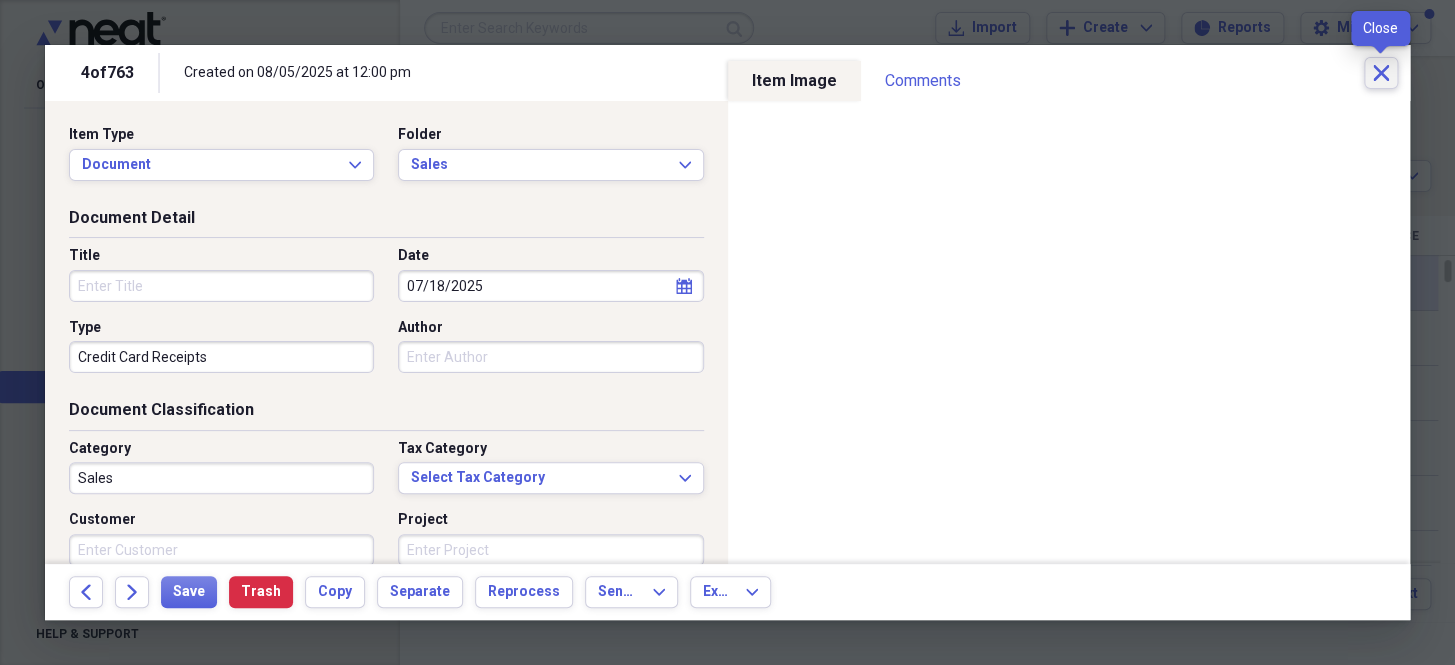 click 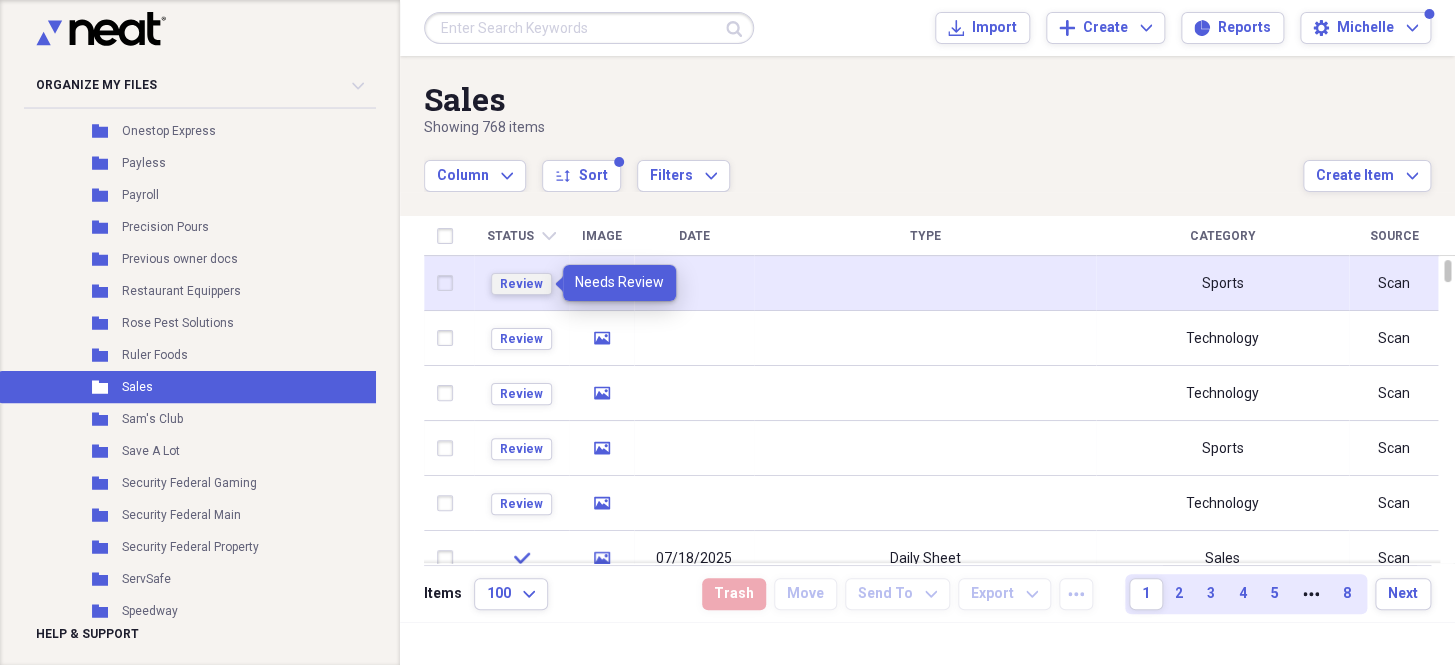 click on "Review" at bounding box center [521, 284] 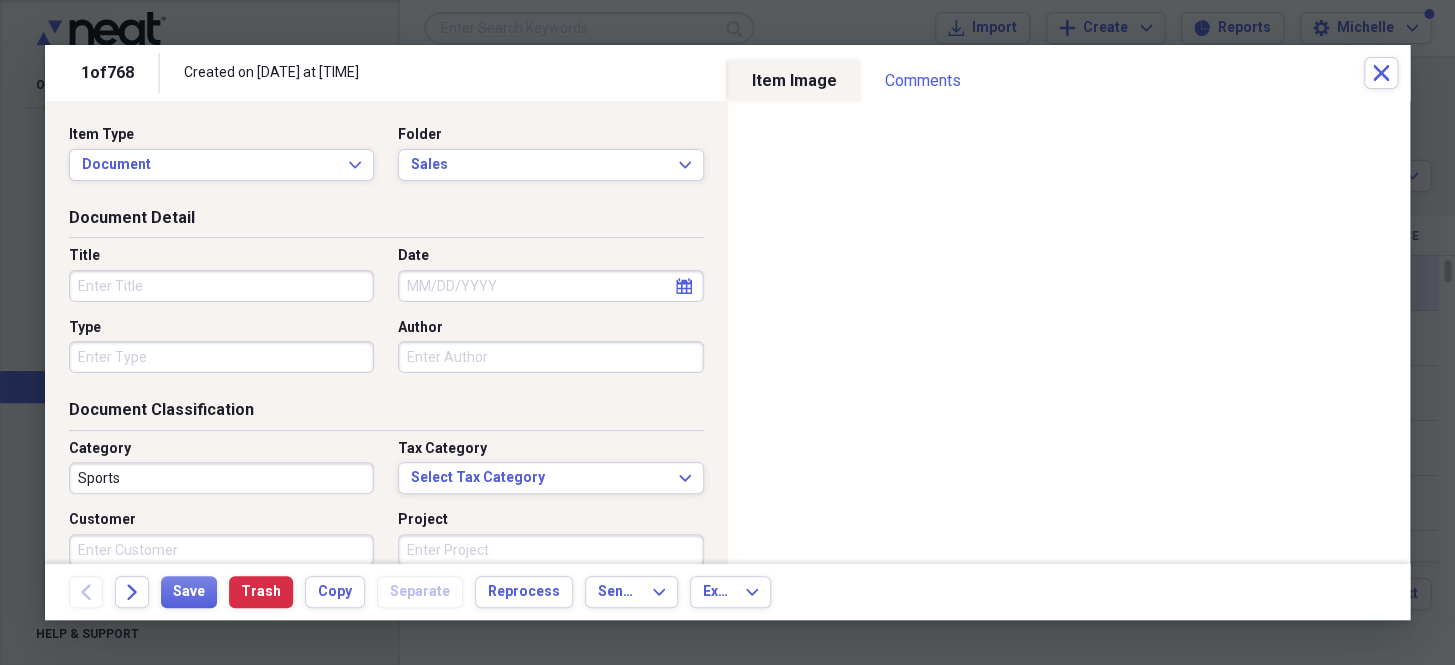 click on "Date" at bounding box center [550, 286] 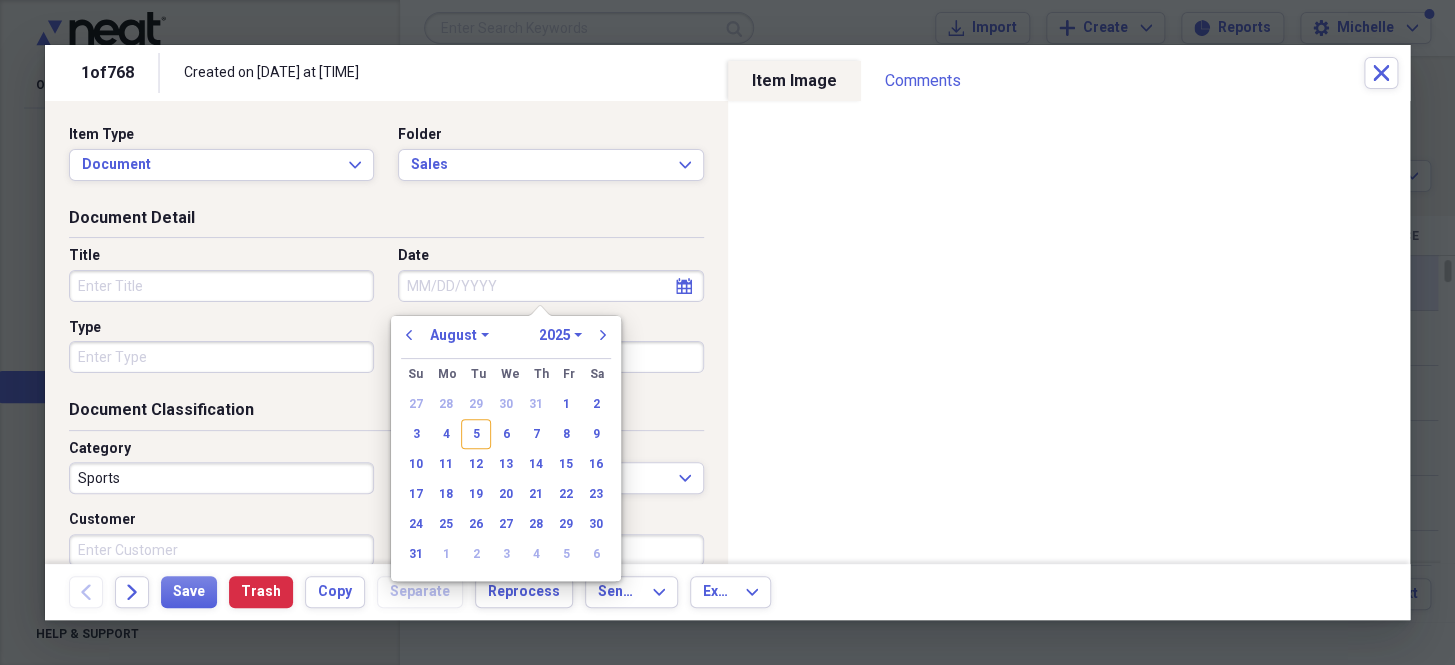 paste on "7/18/25" 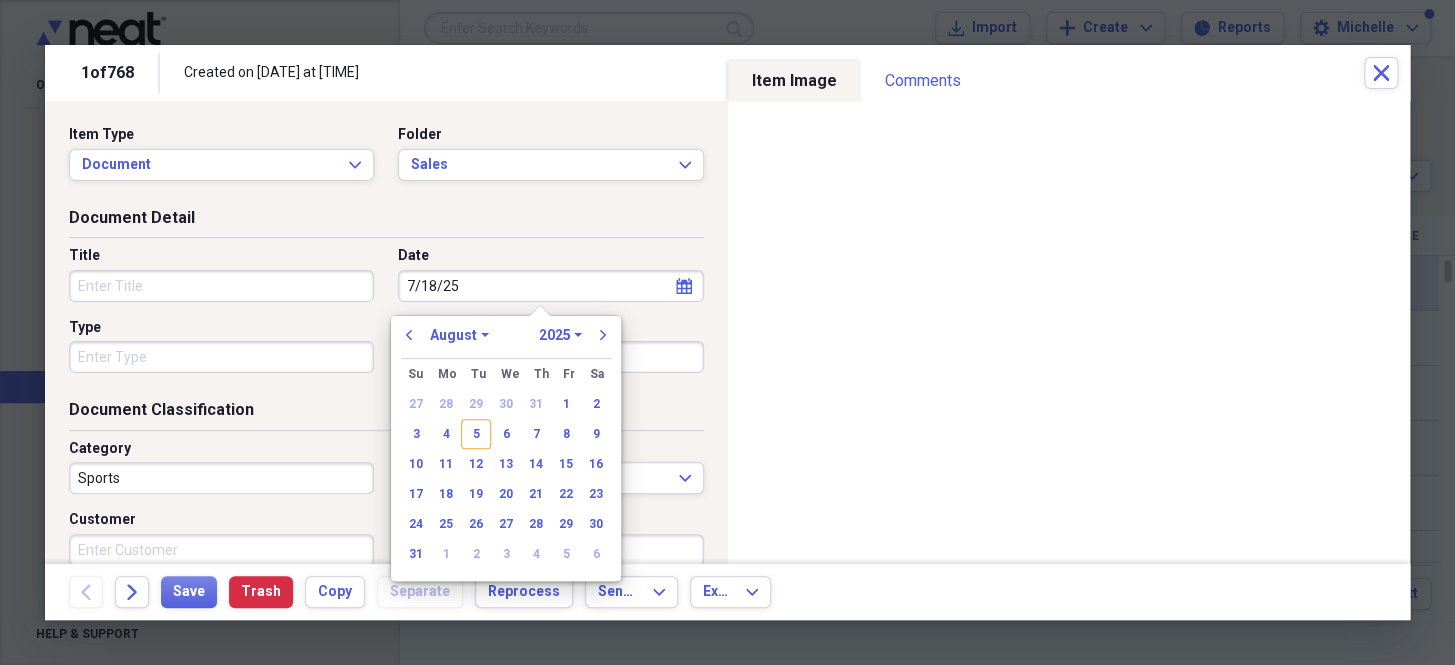 select on "6" 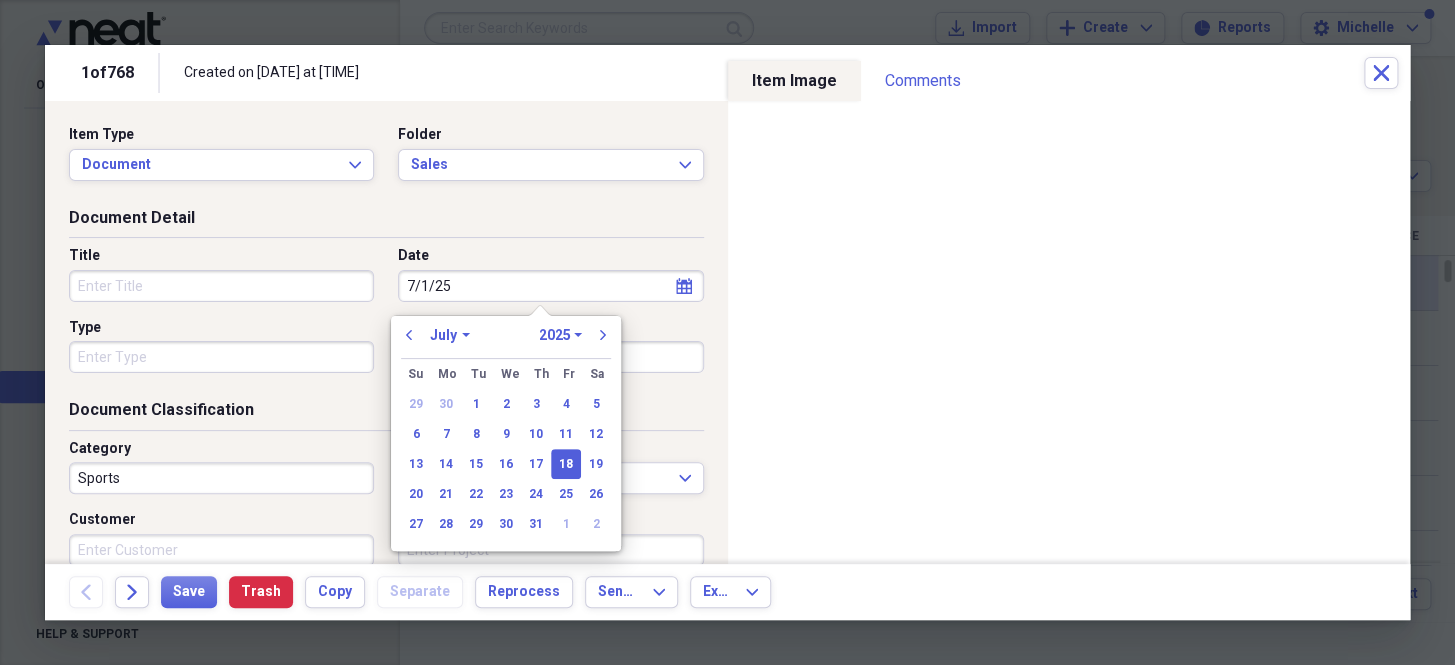 type on "7//25" 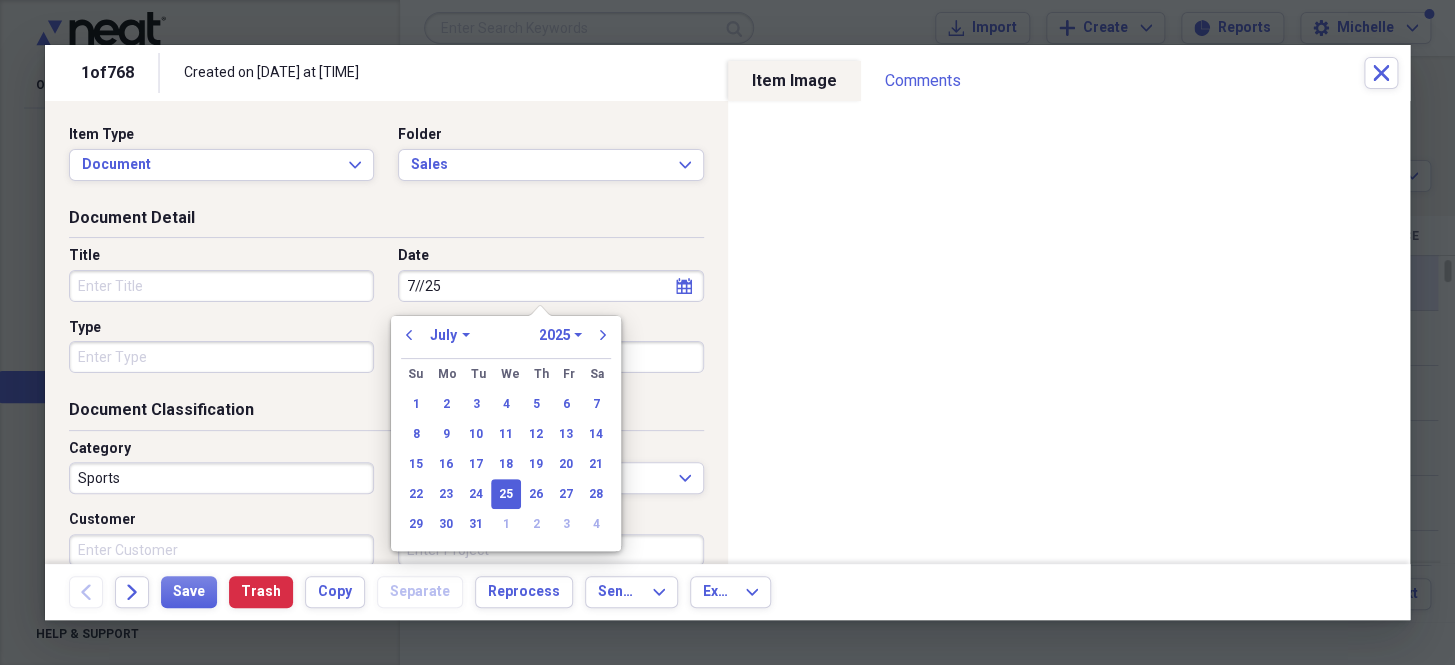 select on "2001" 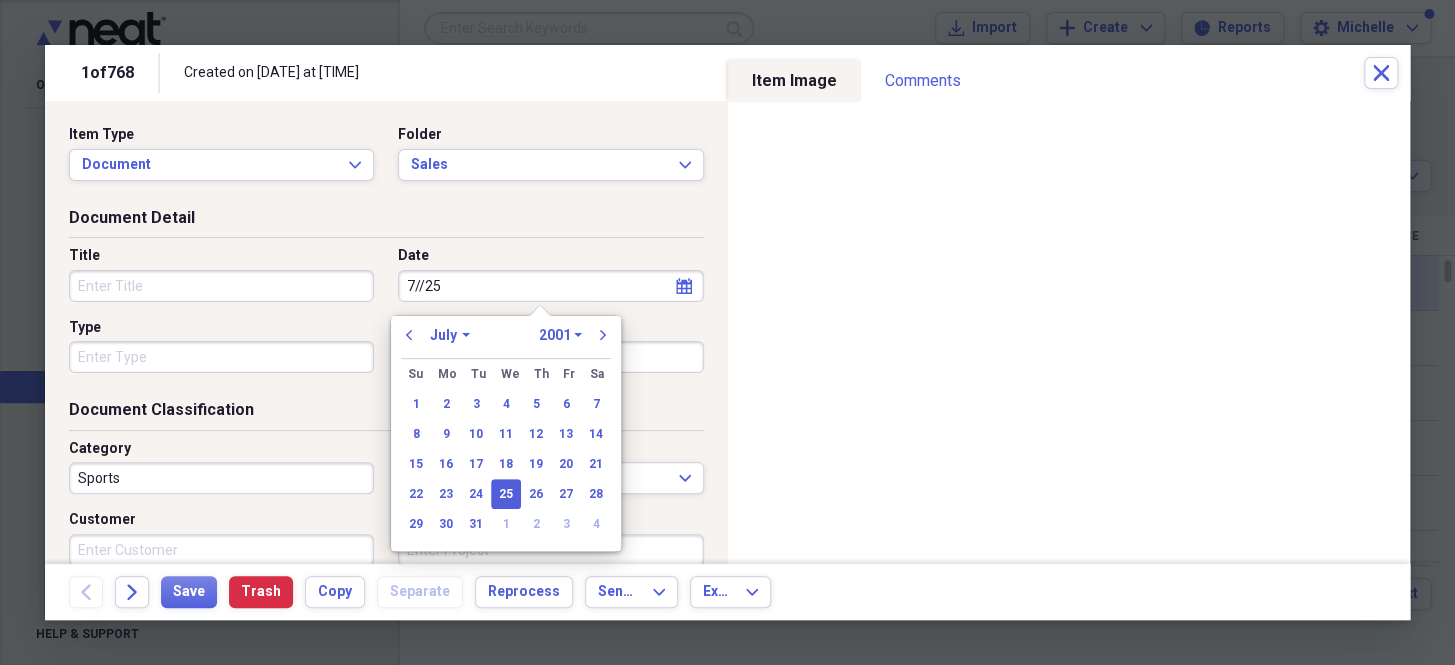 type on "7/2/25" 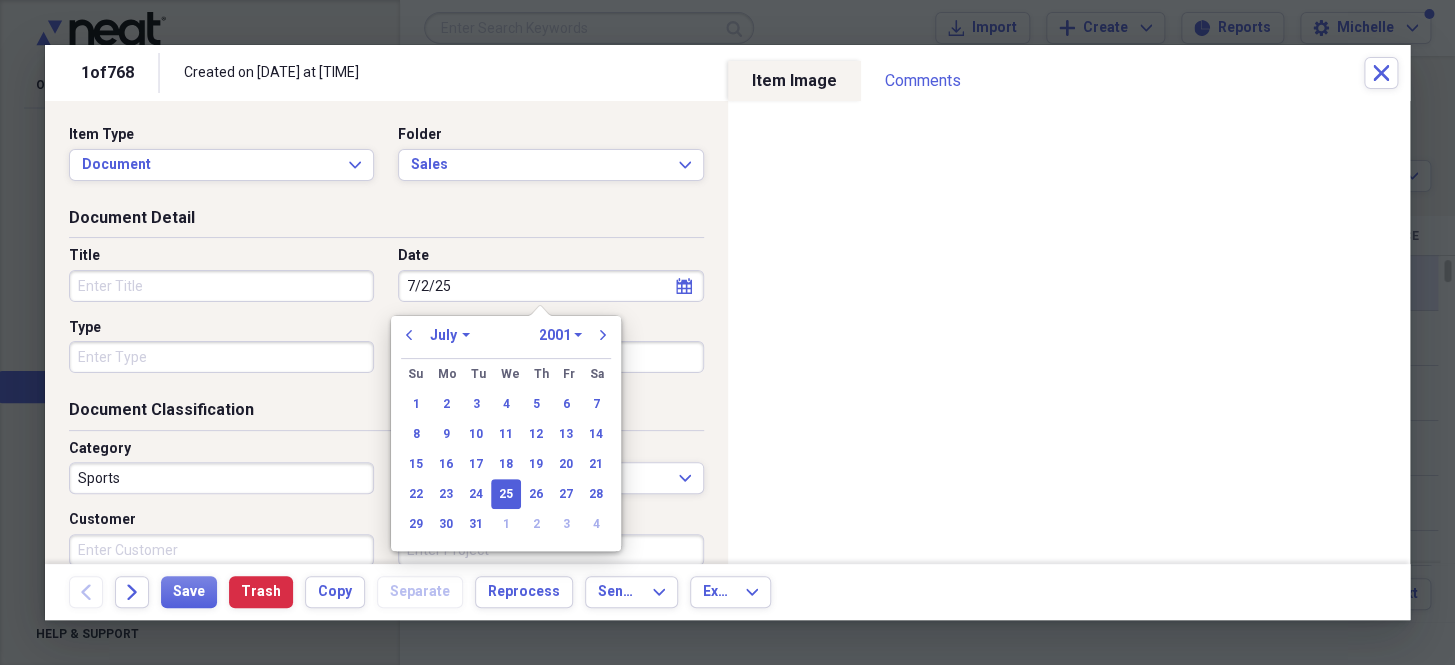 select on "2025" 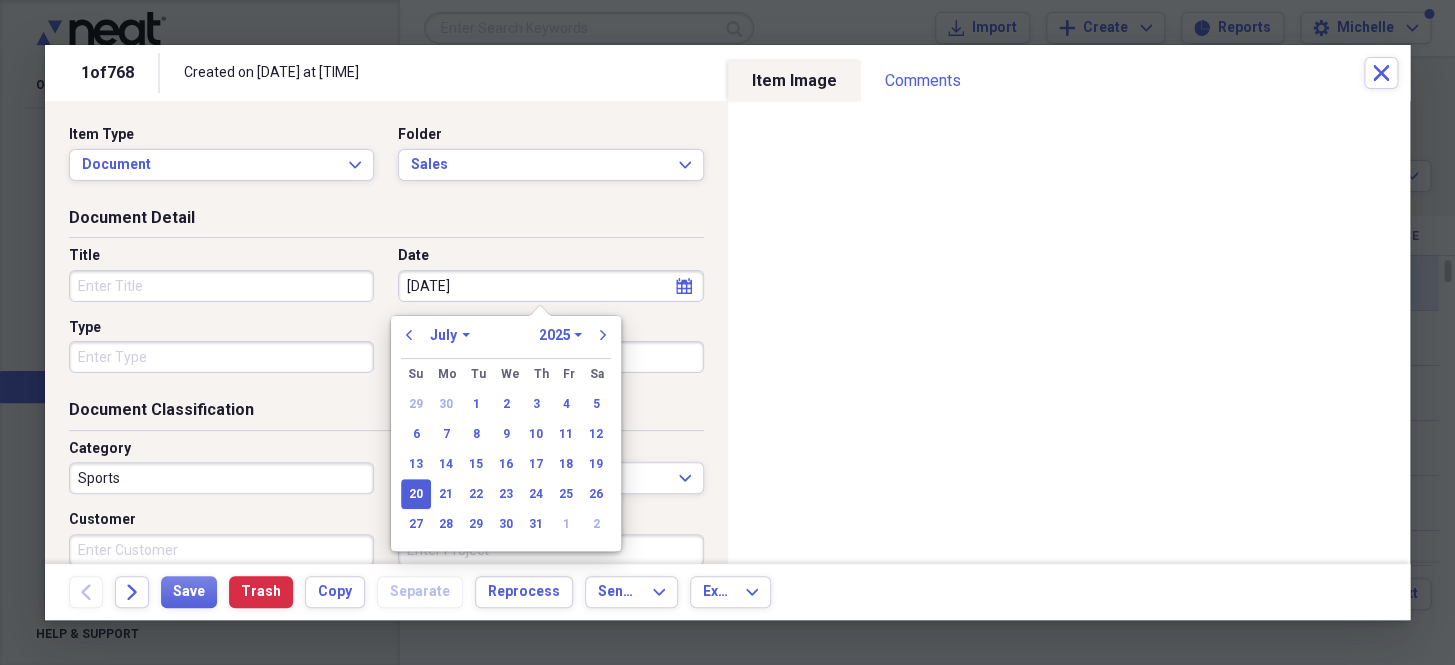 click on "Type" at bounding box center [221, 357] 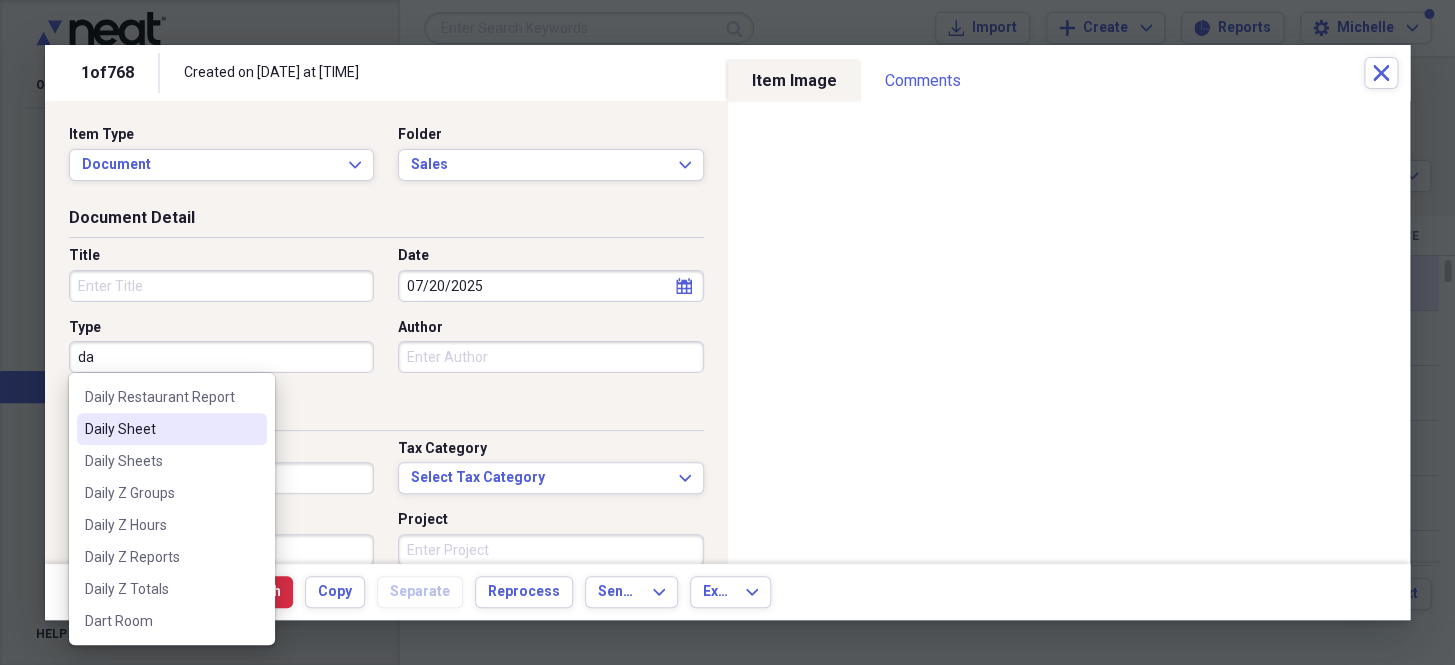 click on "Daily Sheet" at bounding box center (160, 429) 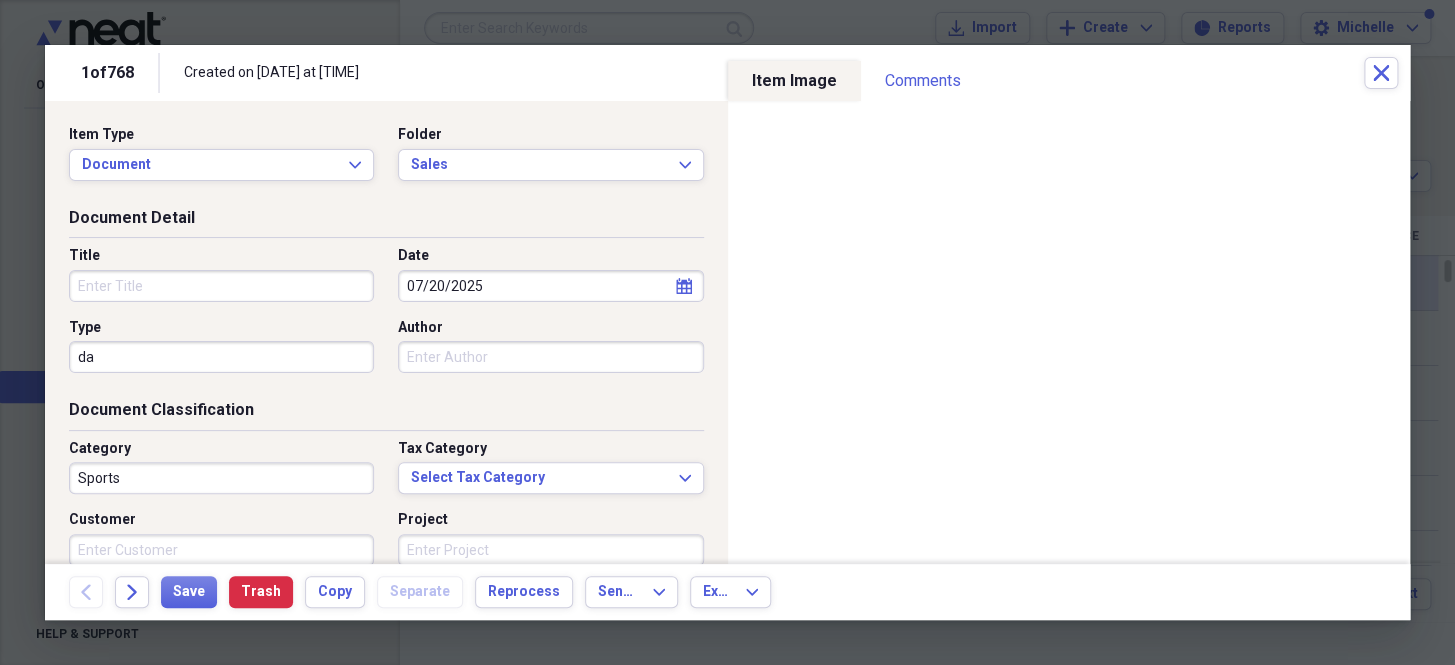 type on "Daily Sheet" 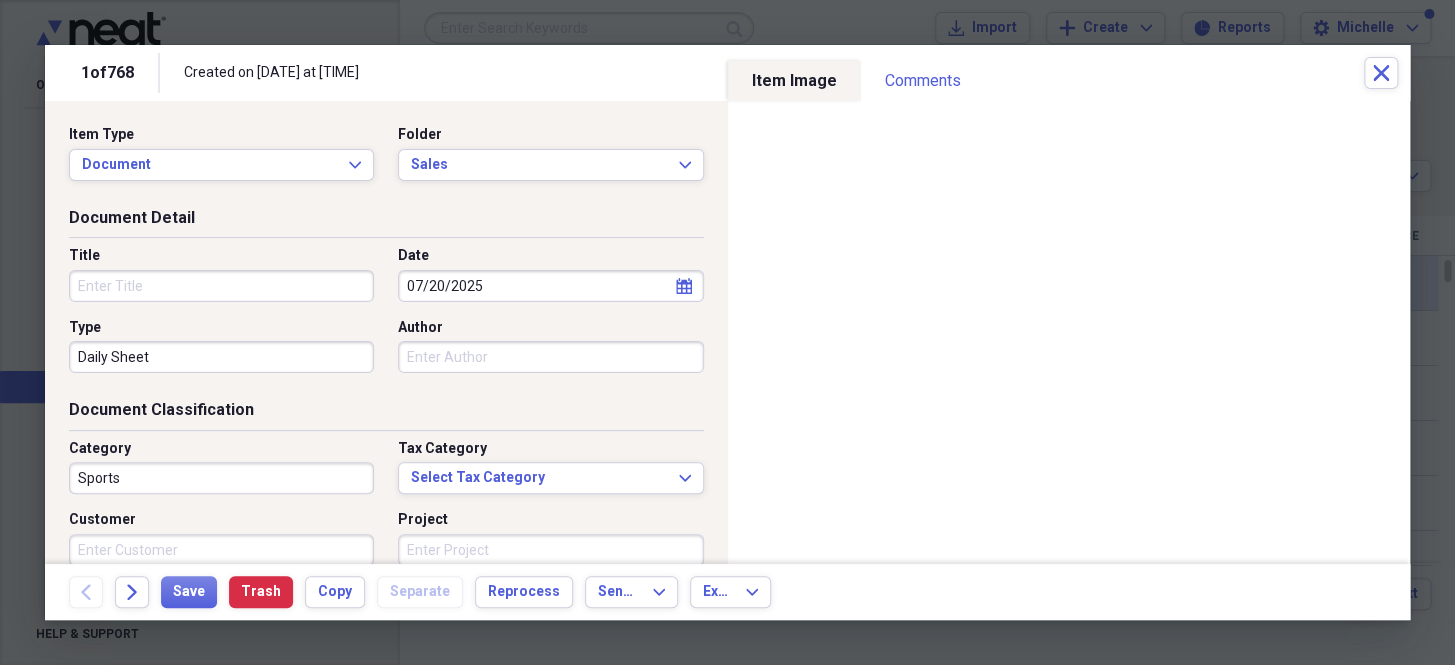 click on "Sports" at bounding box center [221, 478] 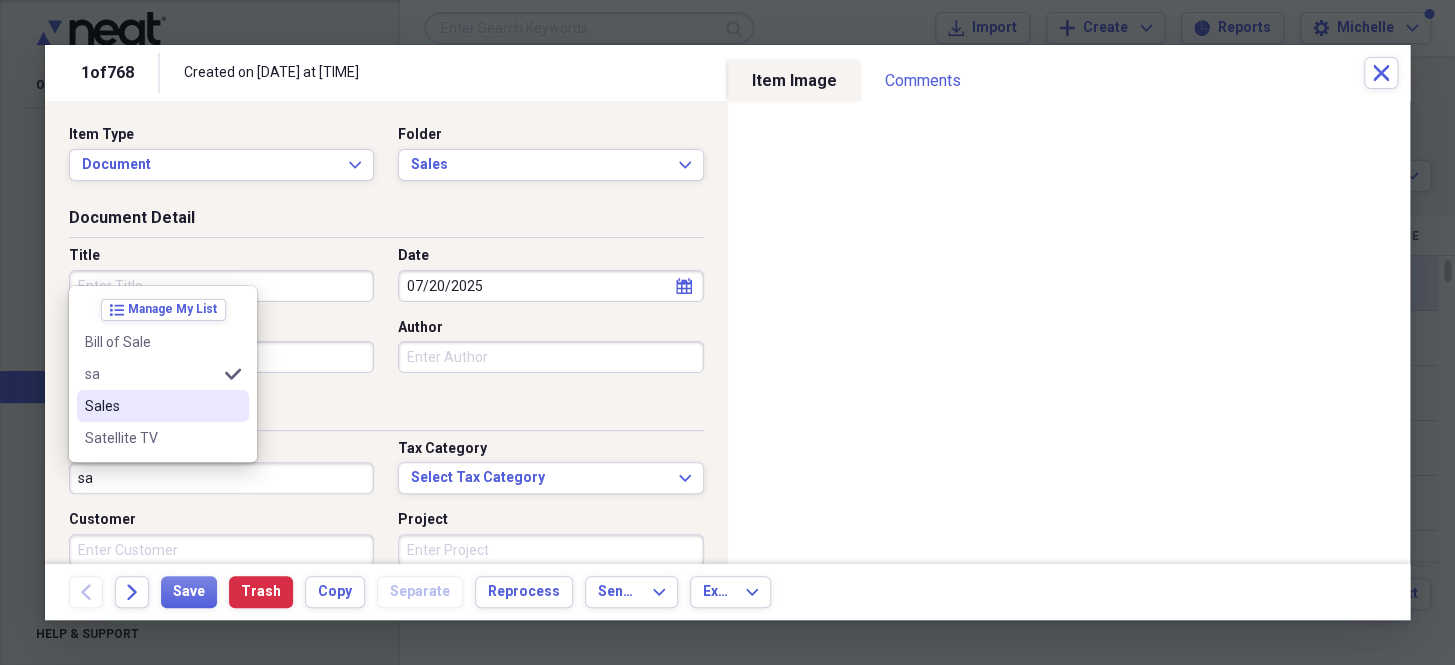 click on "Sales" at bounding box center [151, 406] 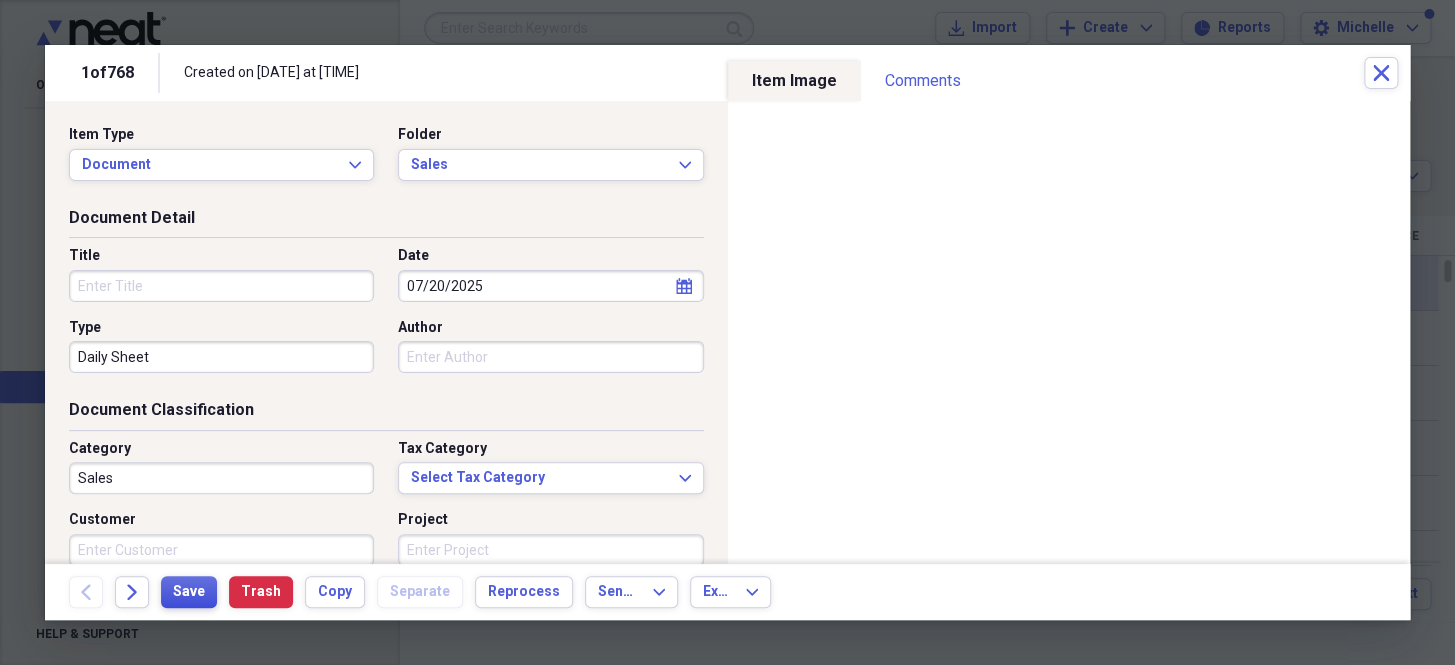 click on "Save" at bounding box center [189, 592] 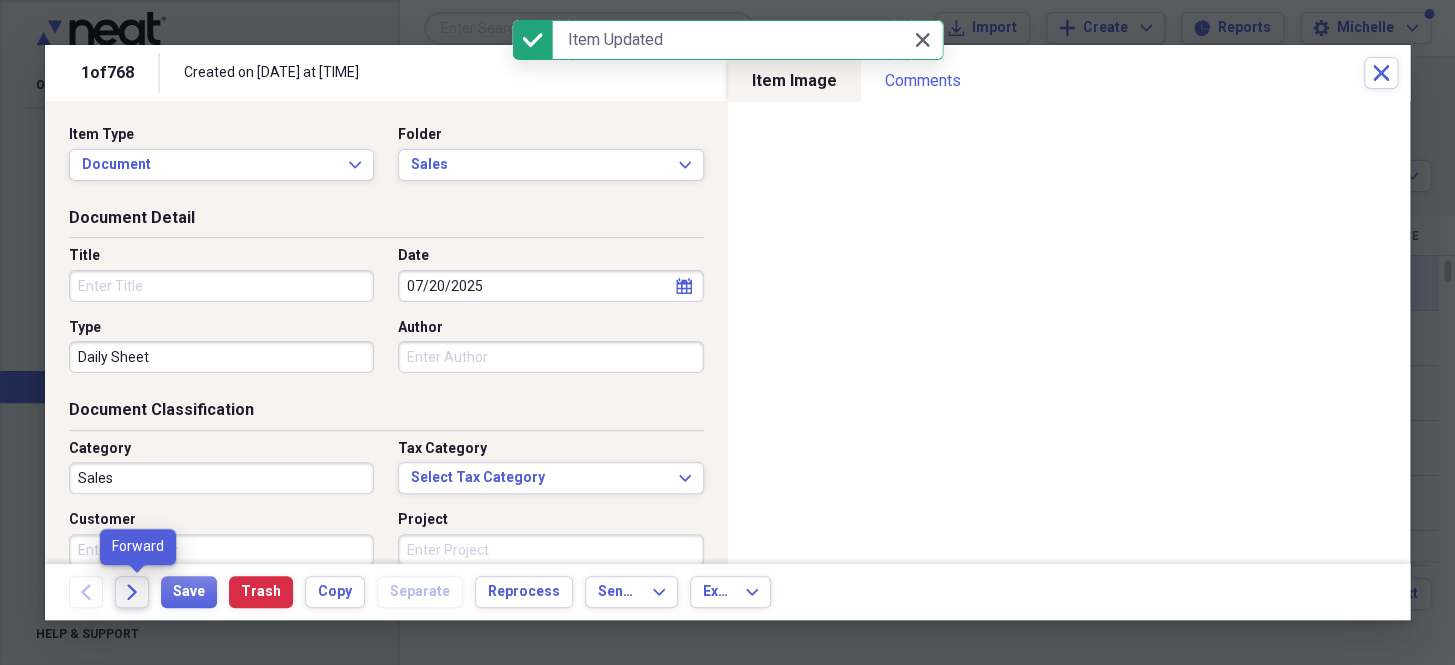 click on "Forward" at bounding box center [132, 592] 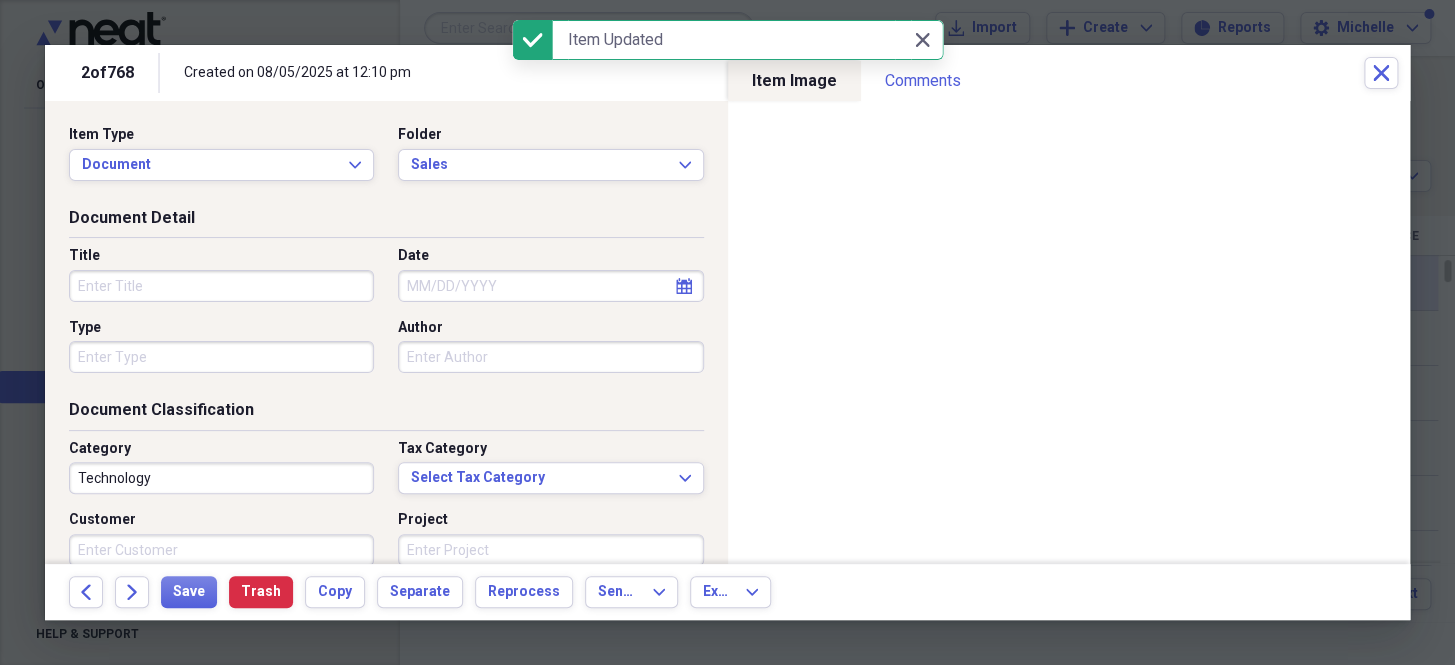 click on "Date" at bounding box center [550, 286] 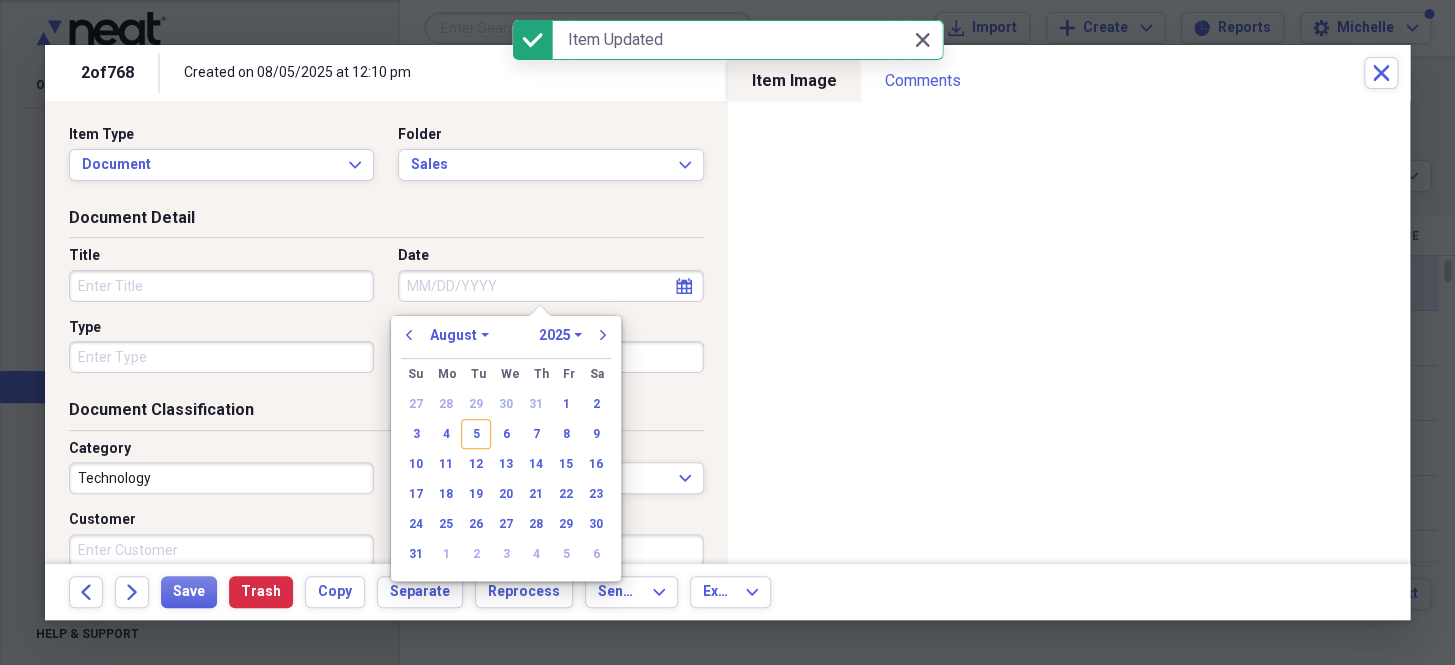 paste on "7/18/25" 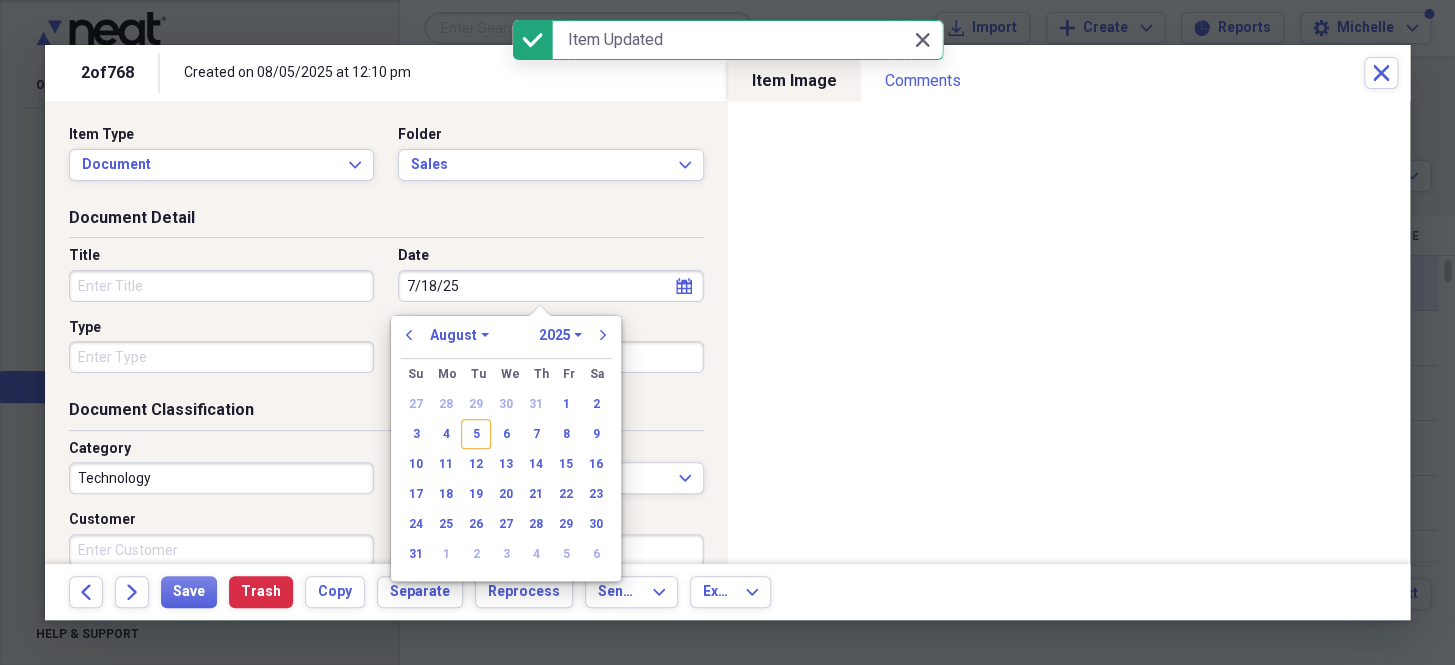 select on "6" 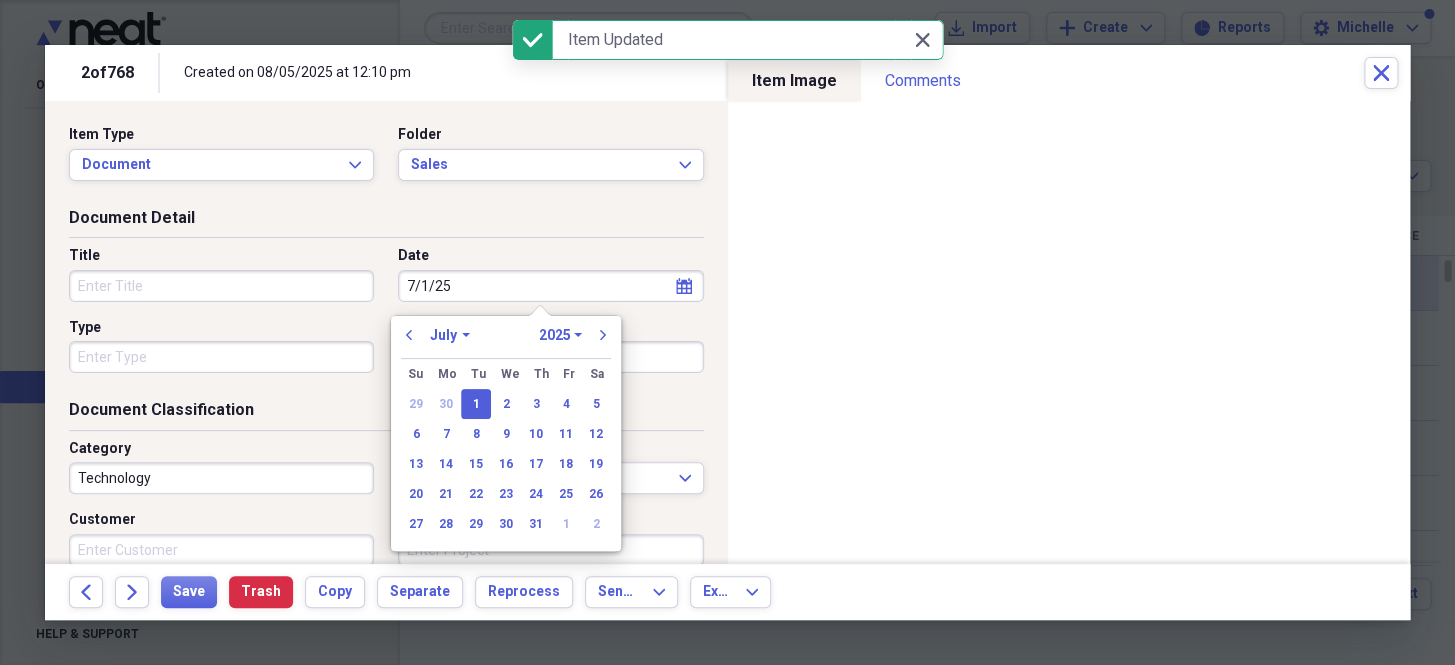type on "7//25" 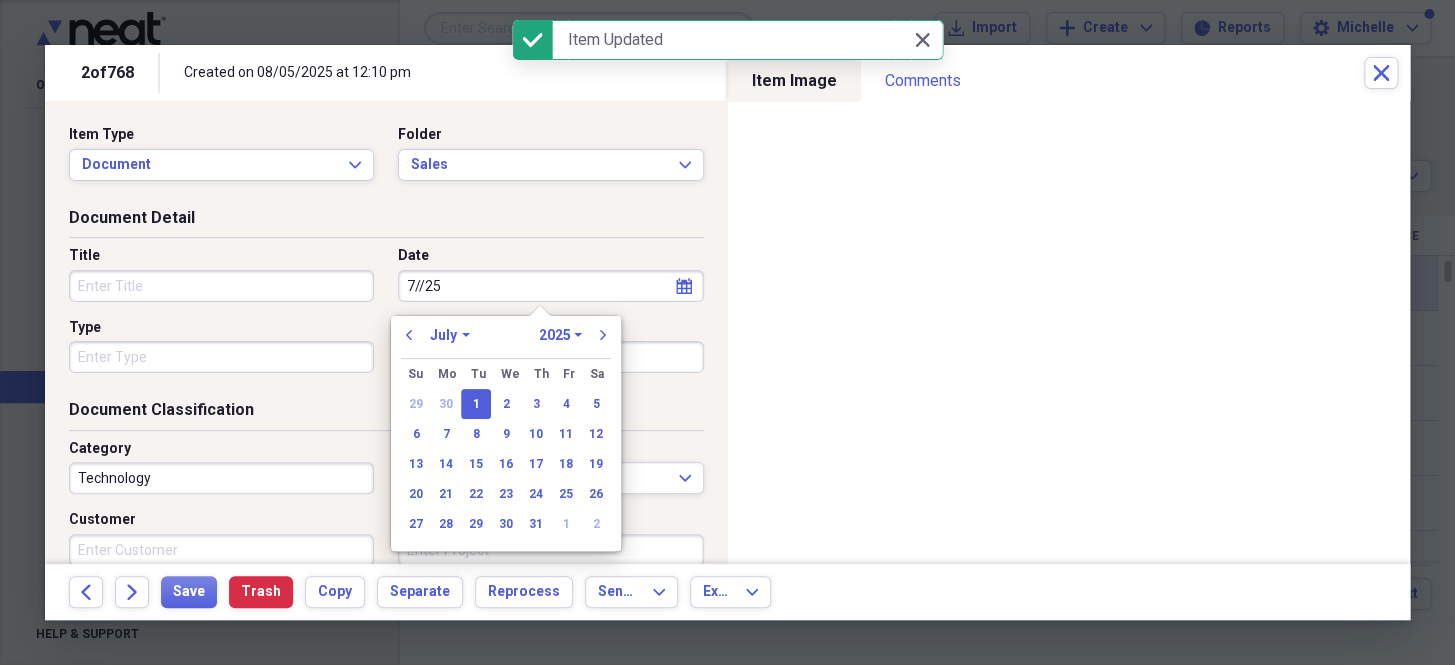 select on "2001" 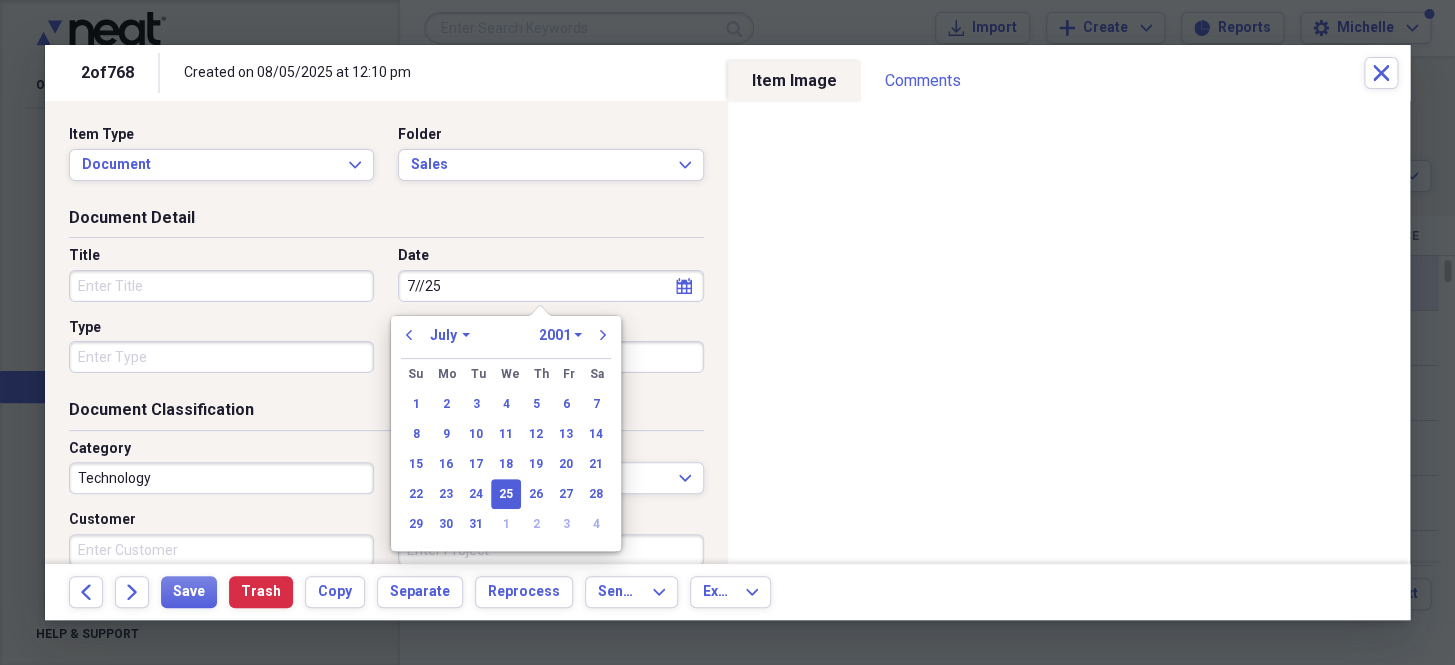 type on "7/2/25" 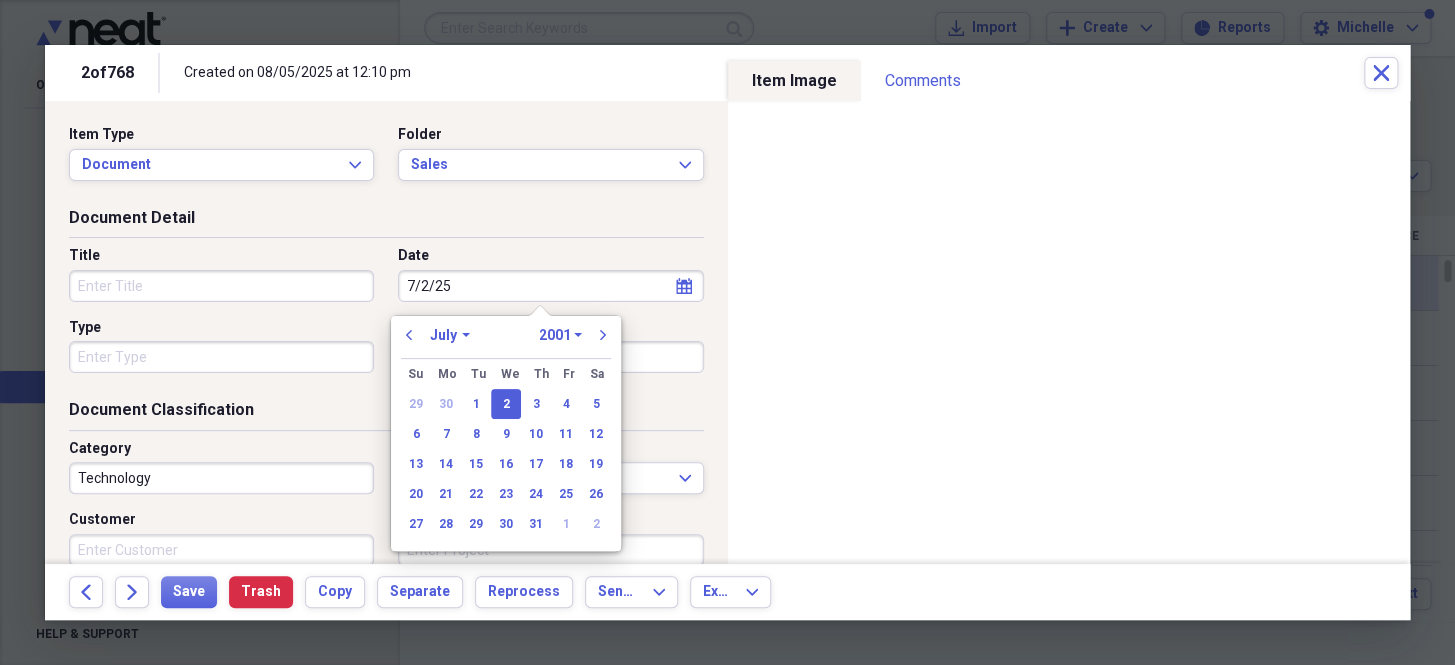 select on "2025" 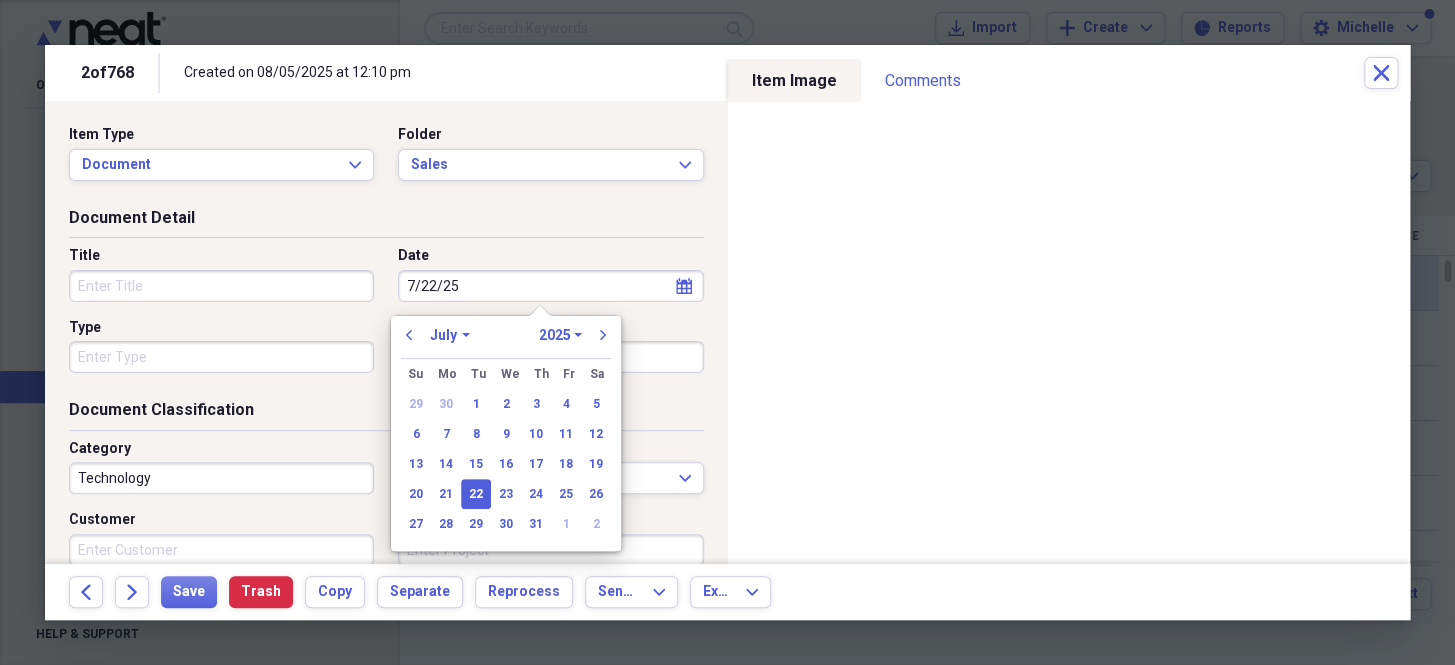 click on "Type" at bounding box center [221, 357] 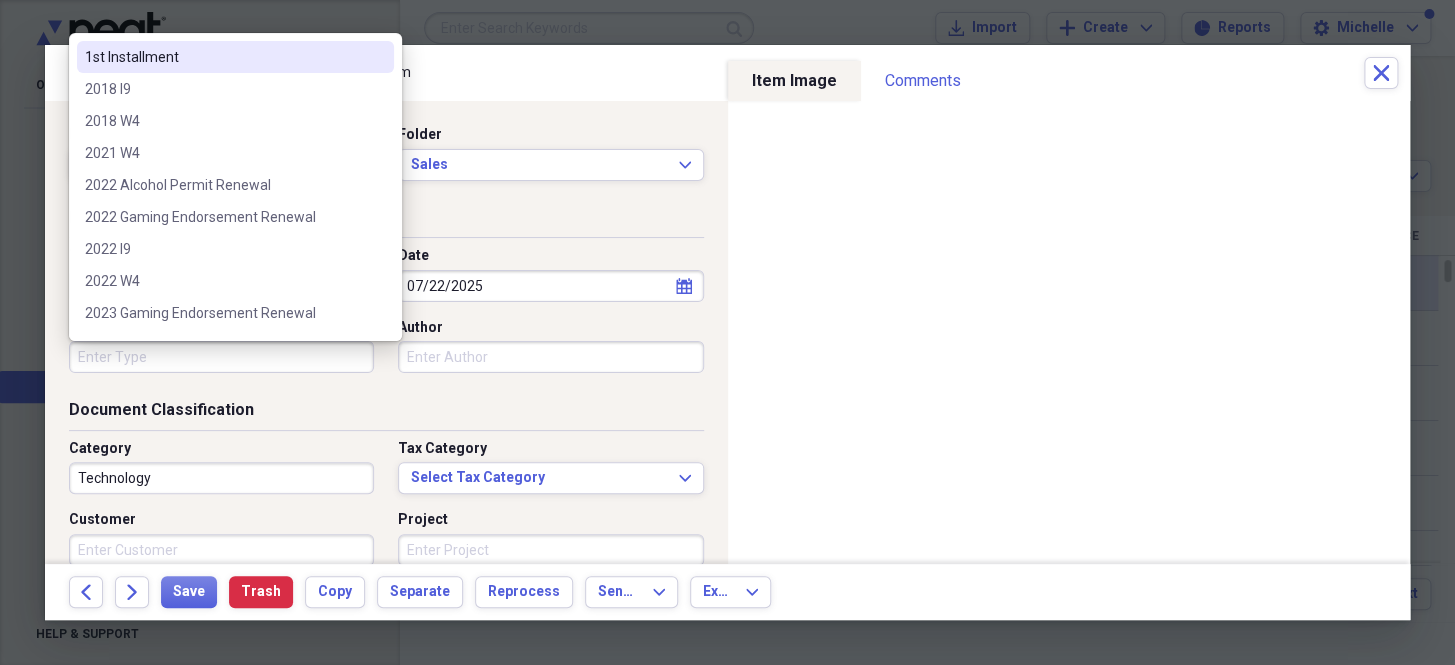 type on "c" 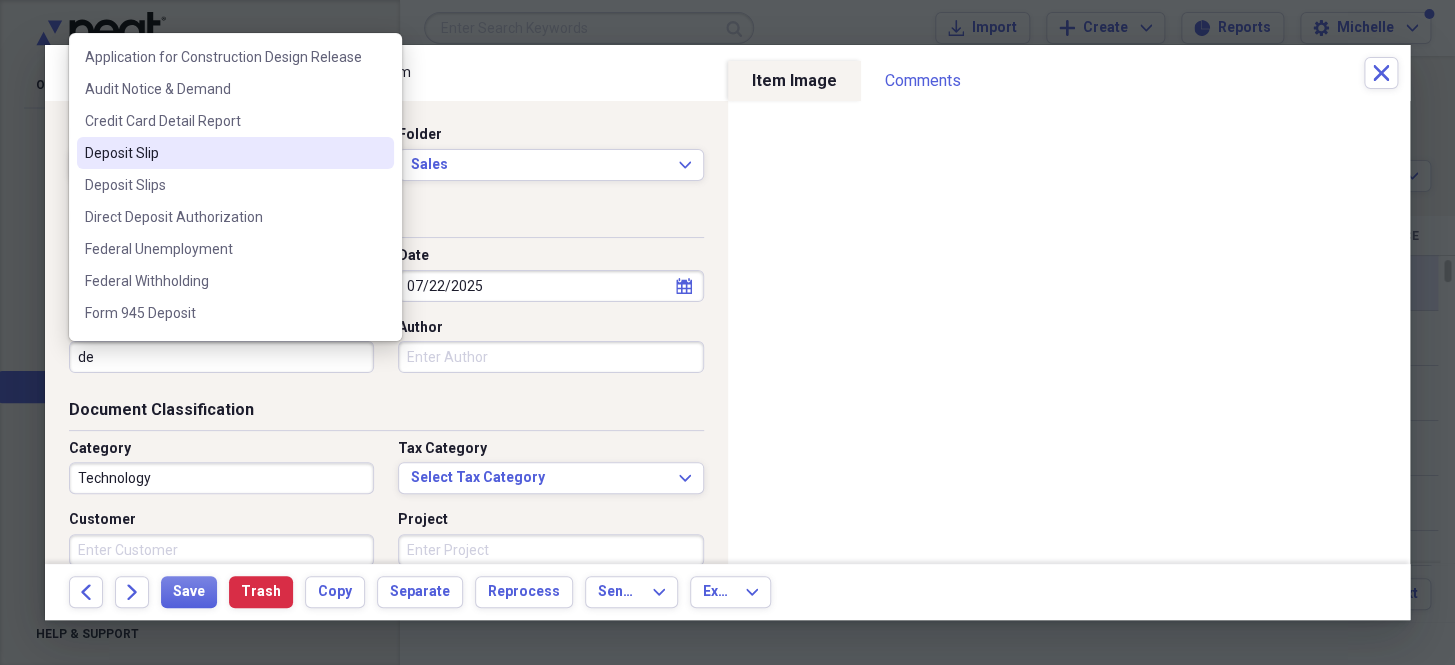 click on "Deposit Slip" at bounding box center [223, 153] 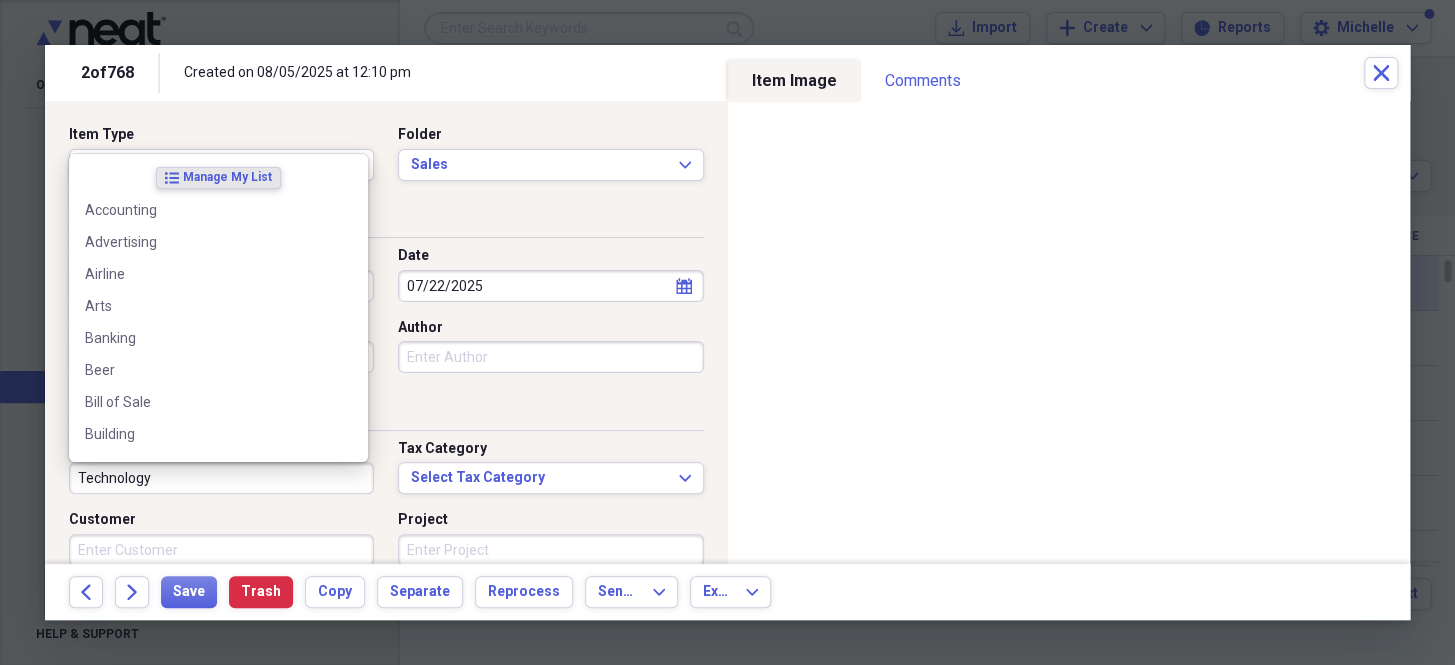 click on "Technology" at bounding box center (221, 478) 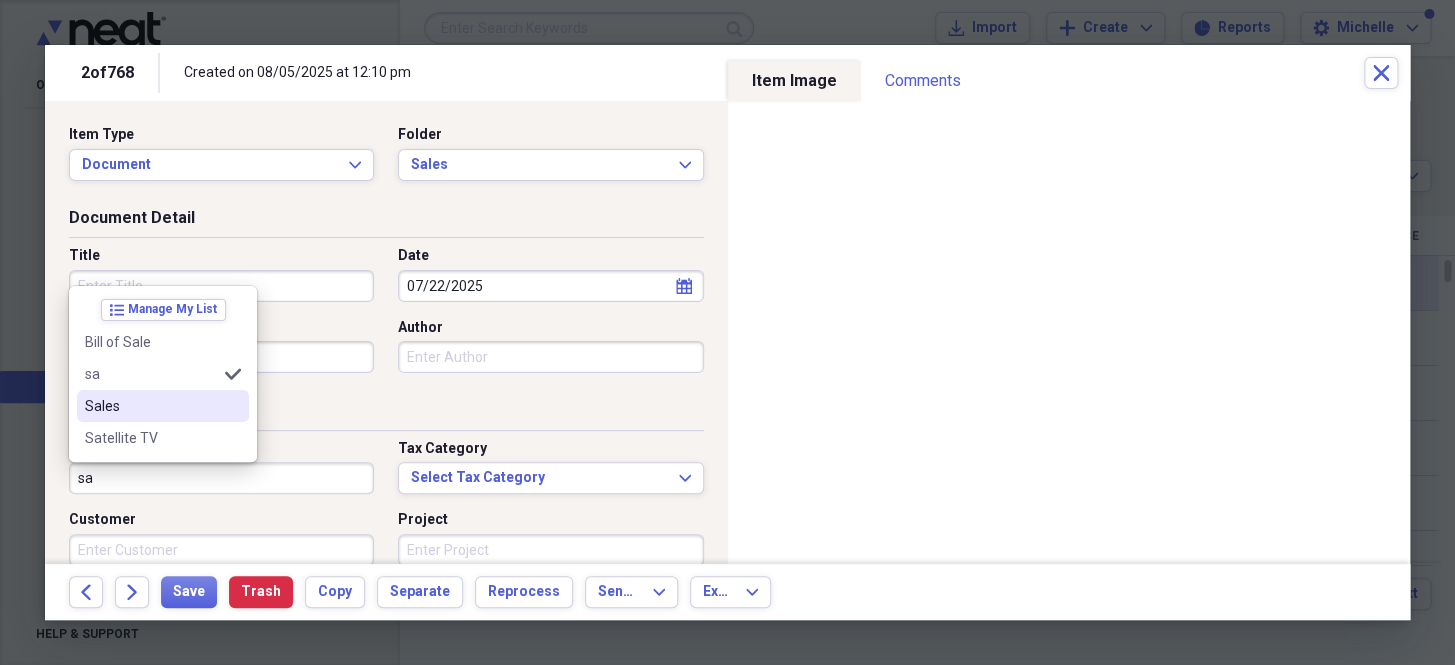 click on "Sales" at bounding box center [151, 406] 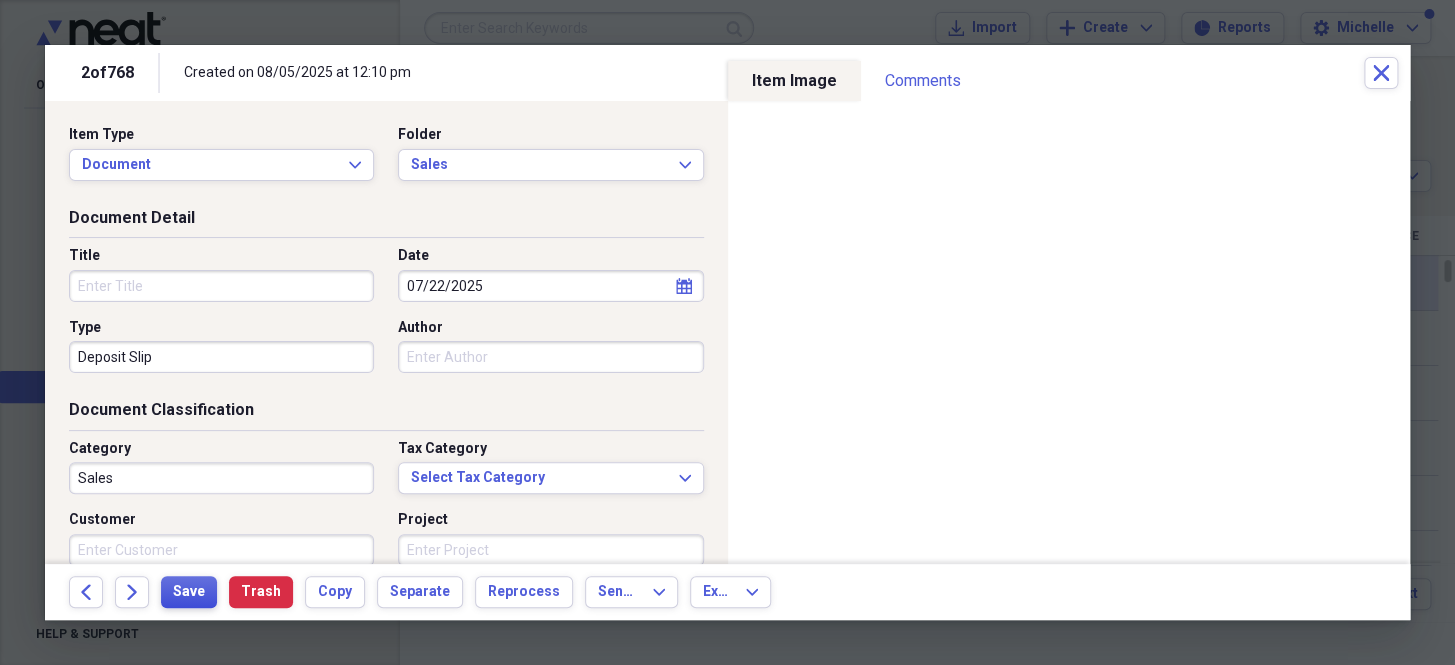 click on "Save" at bounding box center (189, 592) 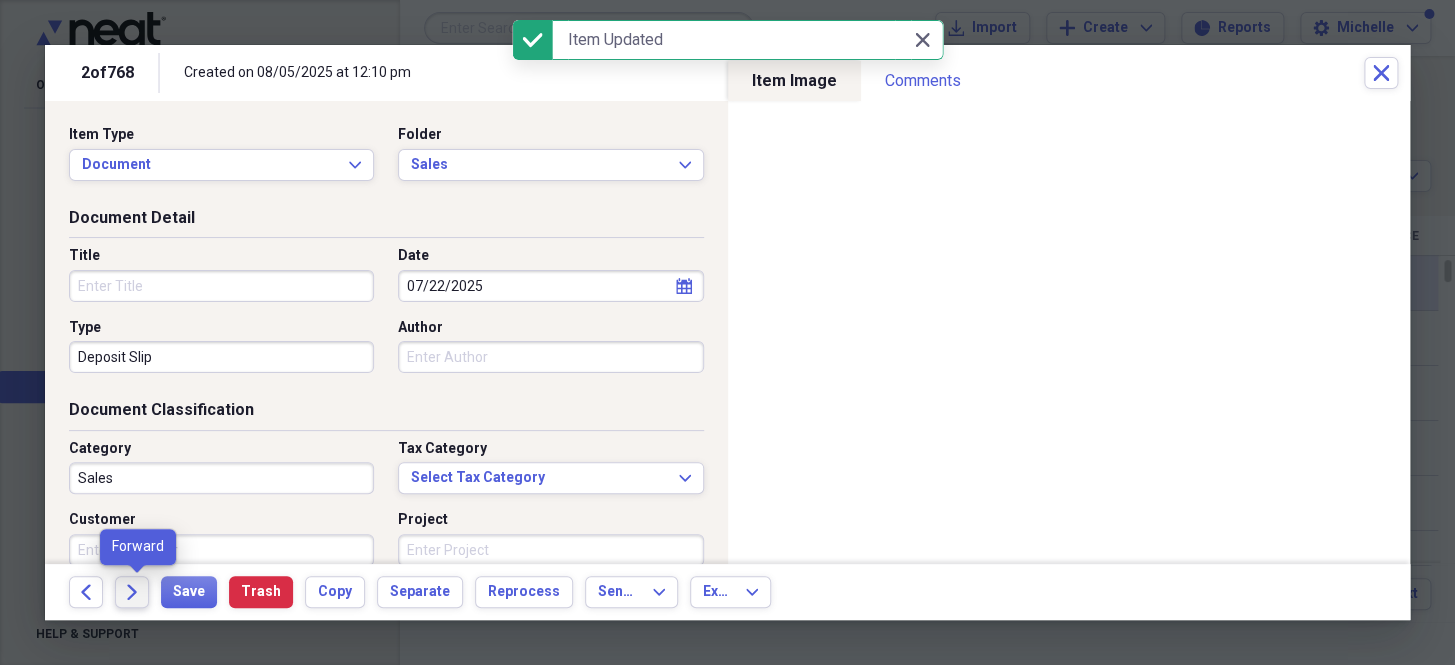 click on "Forward" 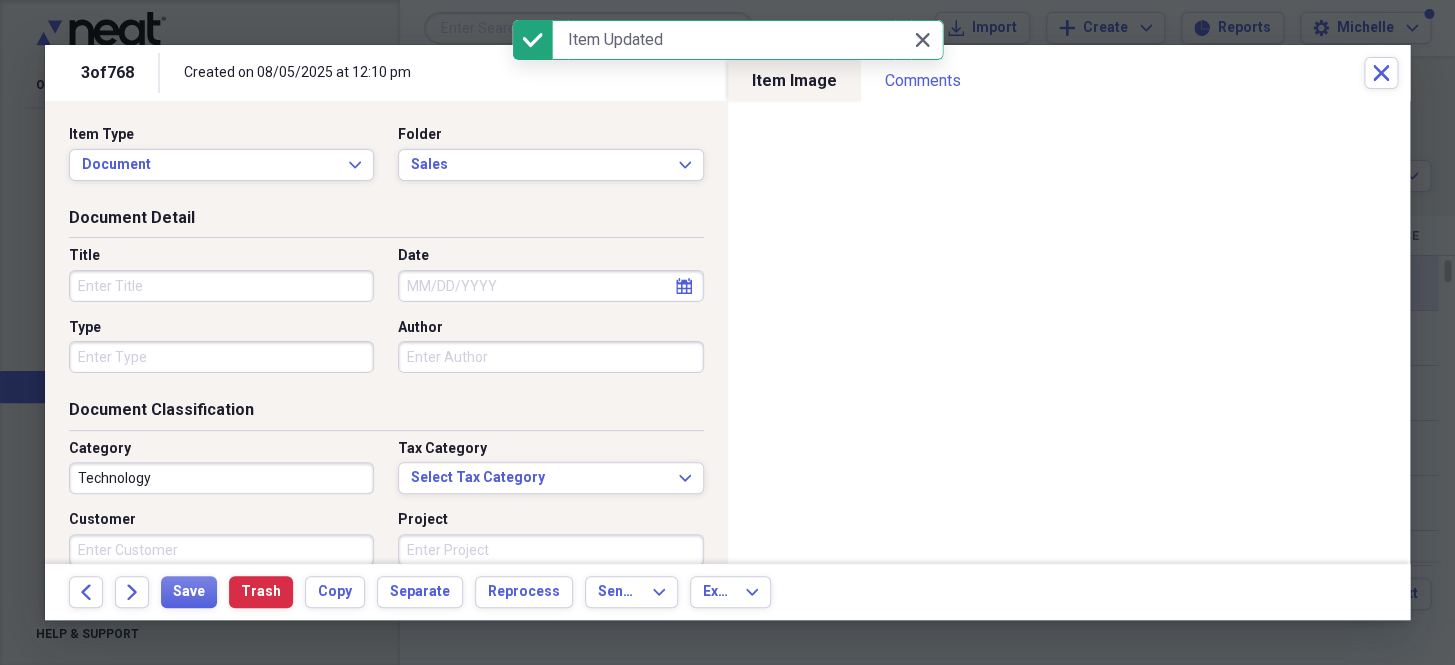 select on "7" 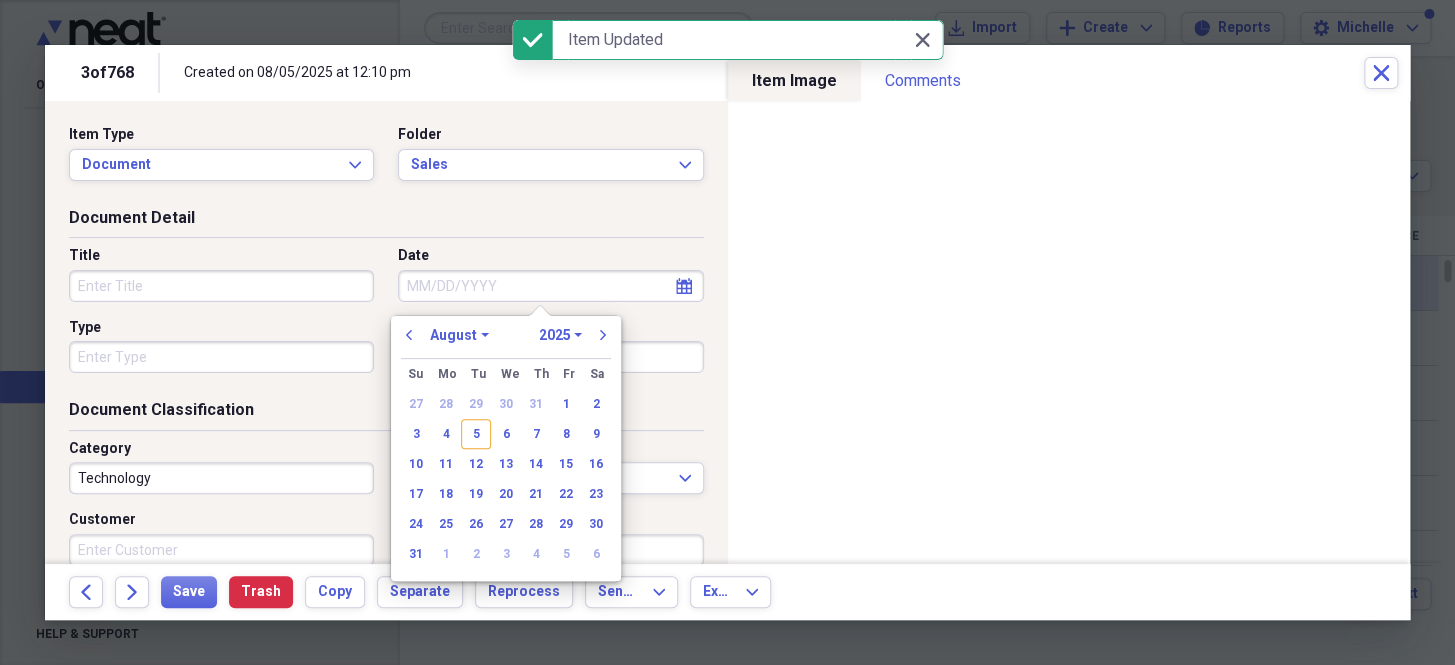 click on "Date" at bounding box center [550, 286] 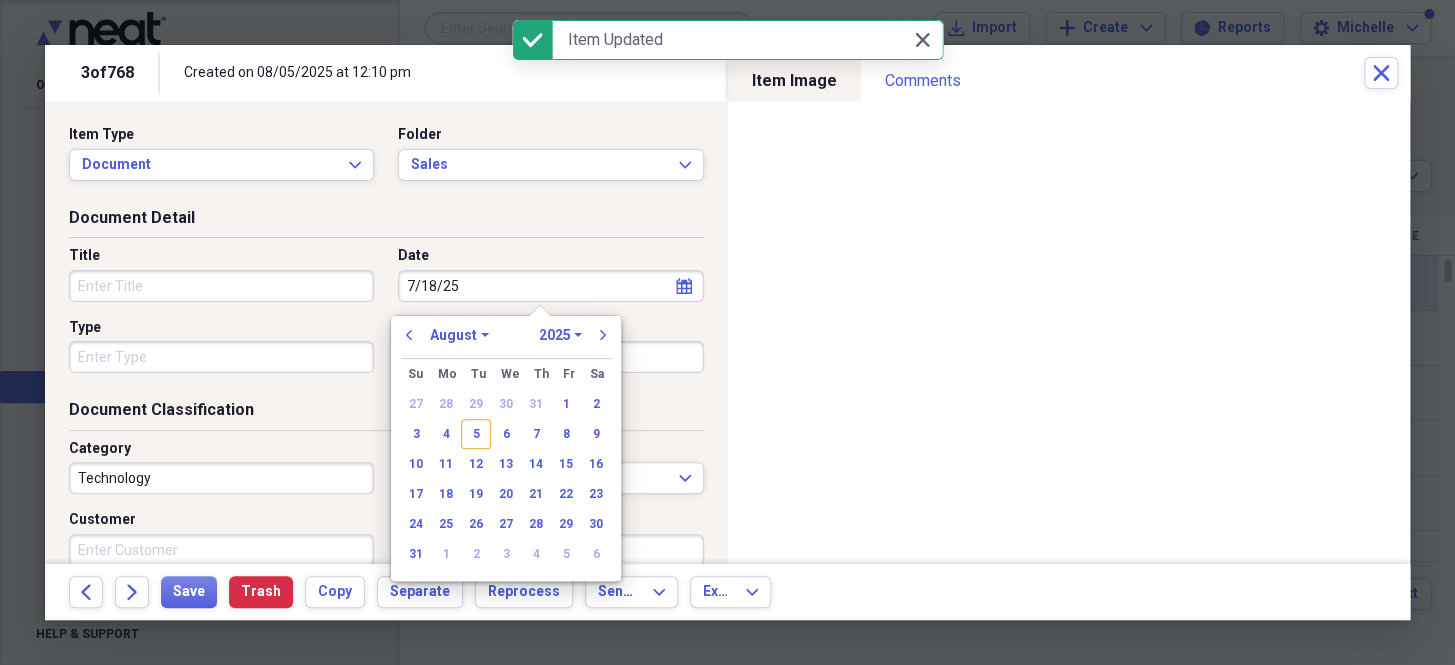 select on "6" 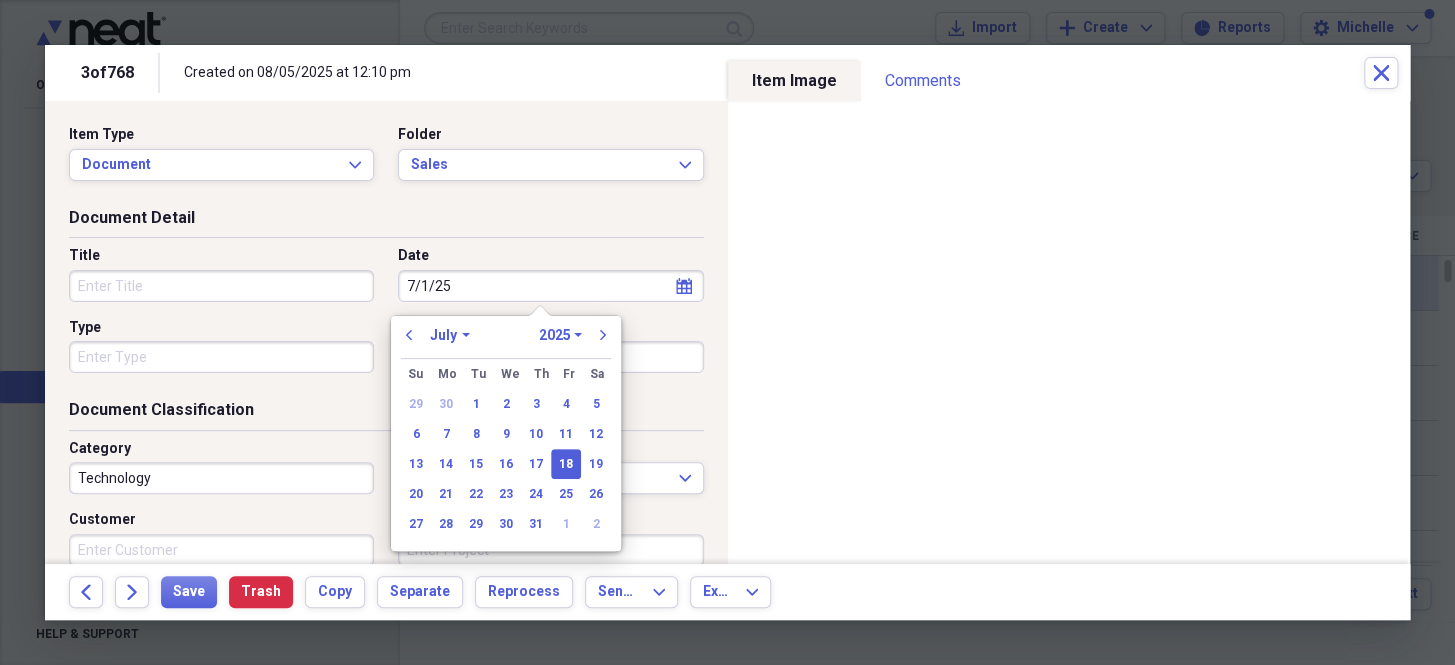 type on "7//25" 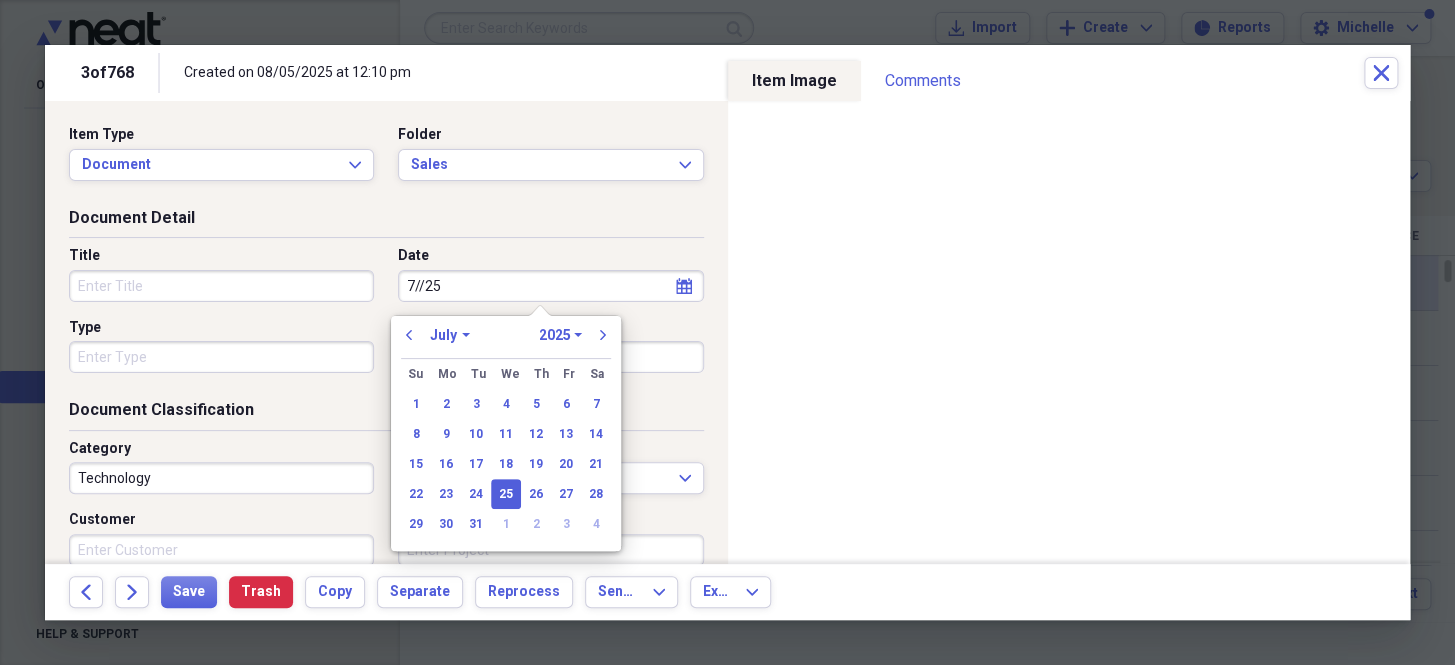select on "2001" 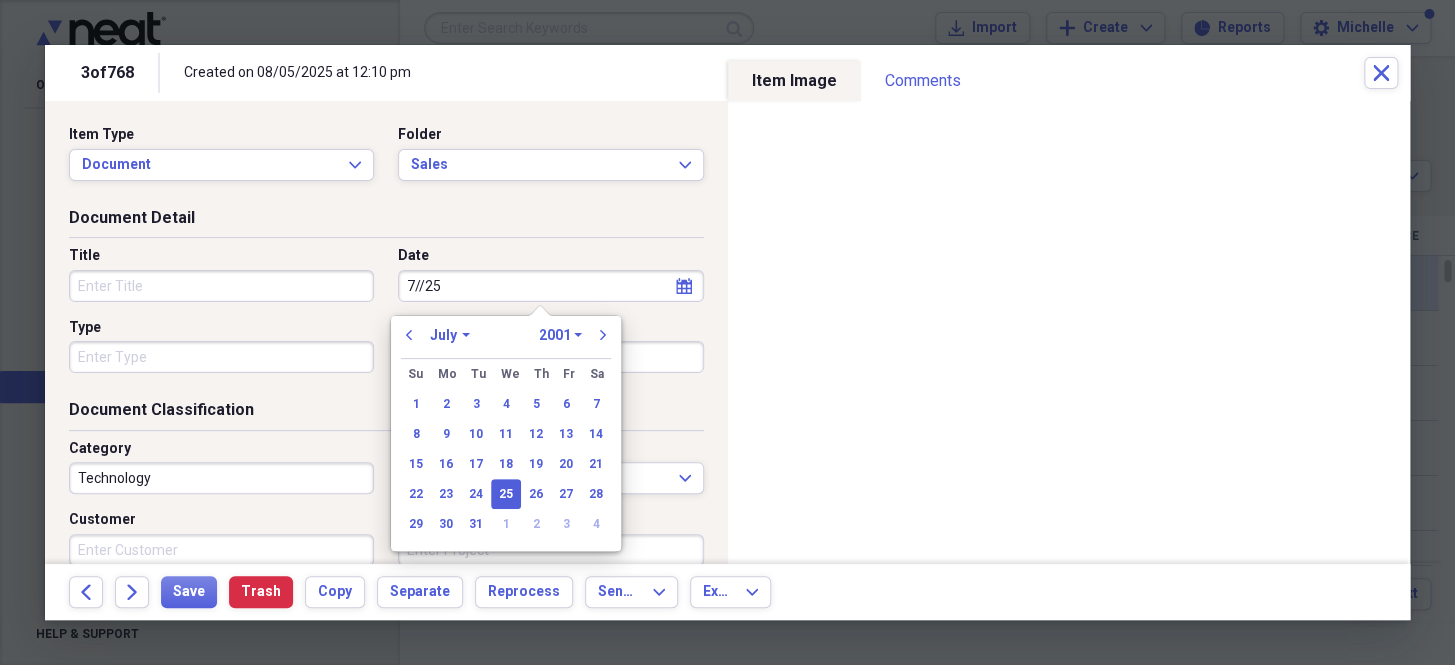 type on "7/1/25" 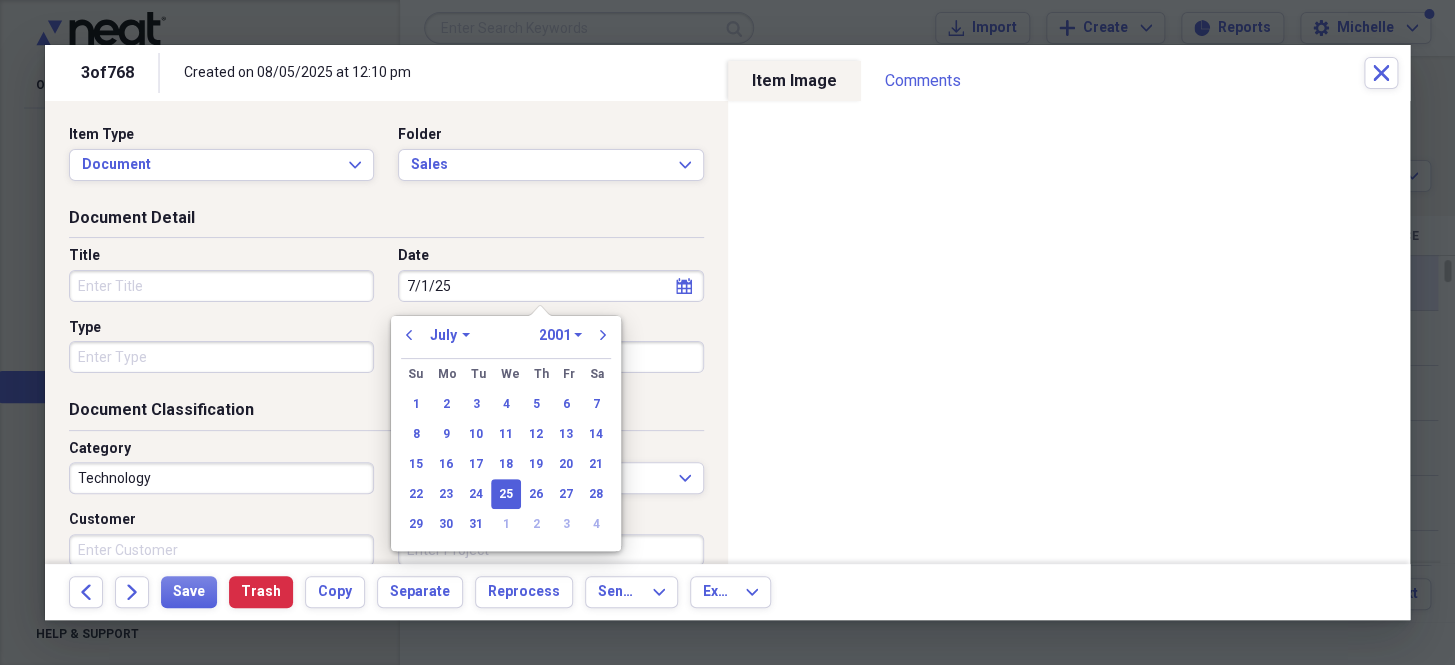 select on "2025" 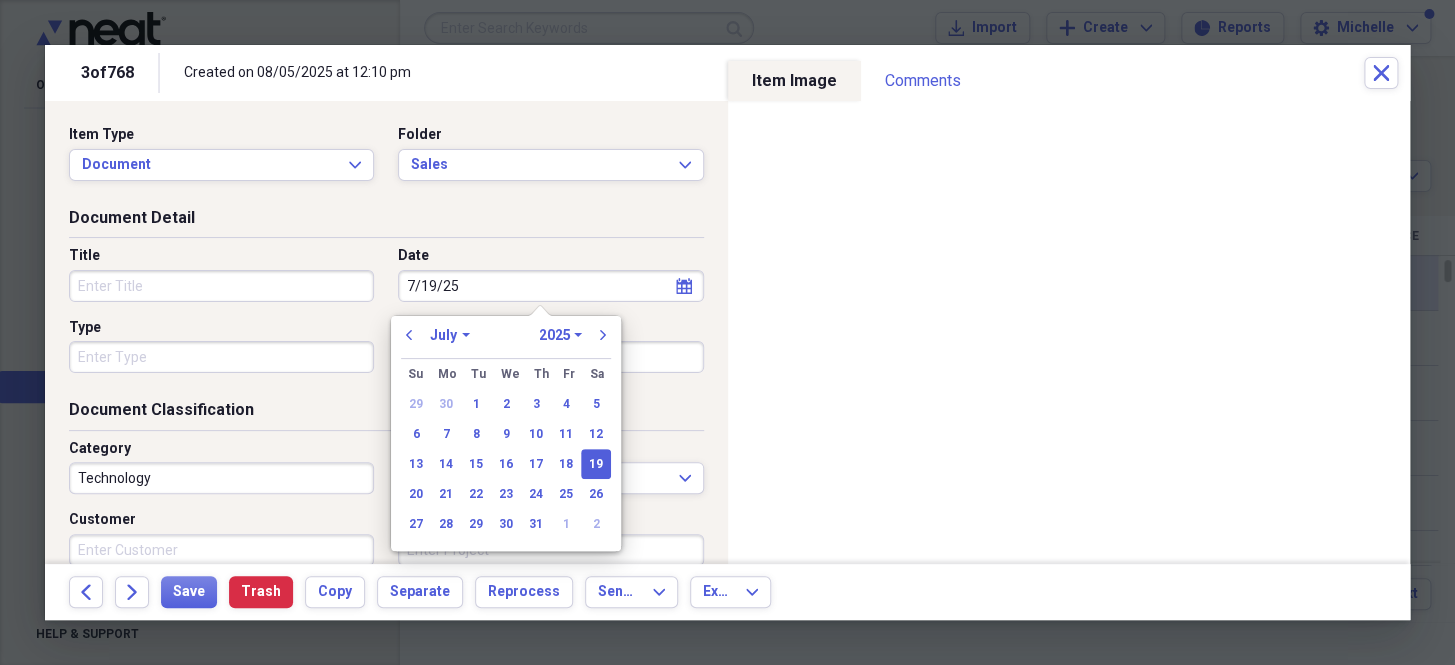 drag, startPoint x: 249, startPoint y: 296, endPoint x: 239, endPoint y: 300, distance: 10.770329 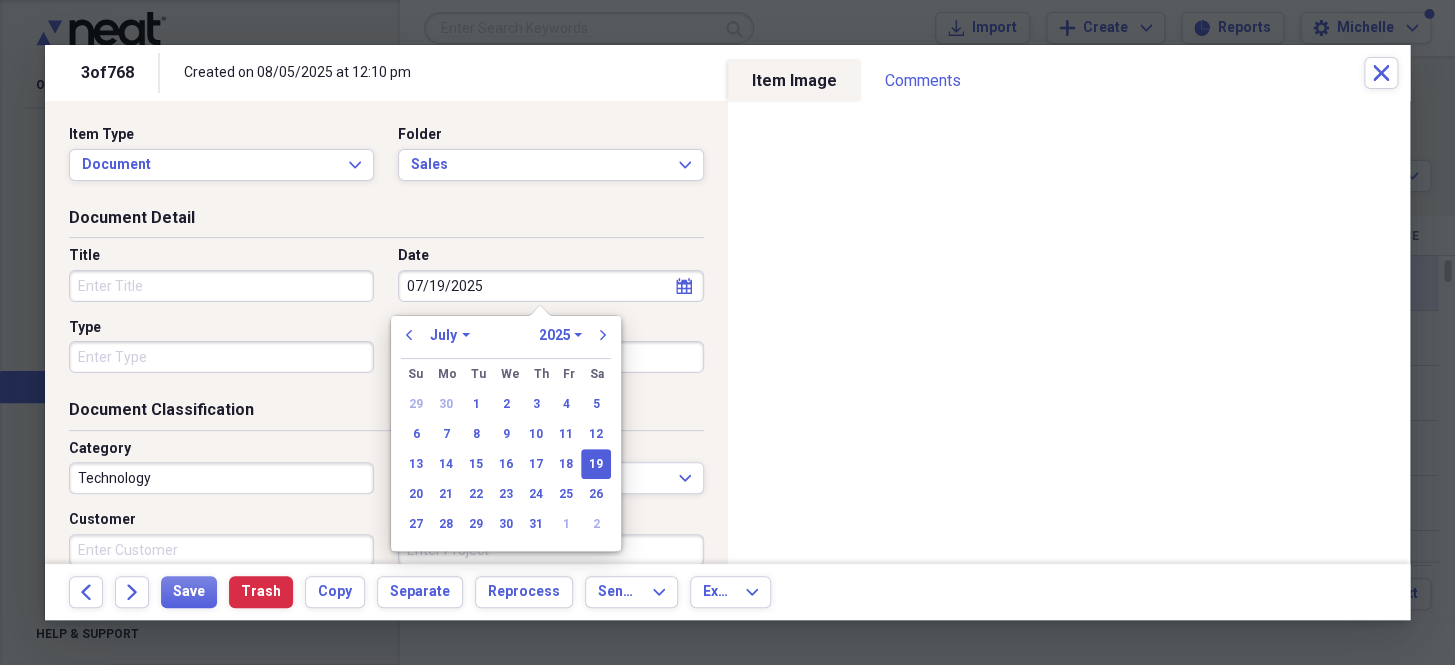 click on "Type" at bounding box center (221, 357) 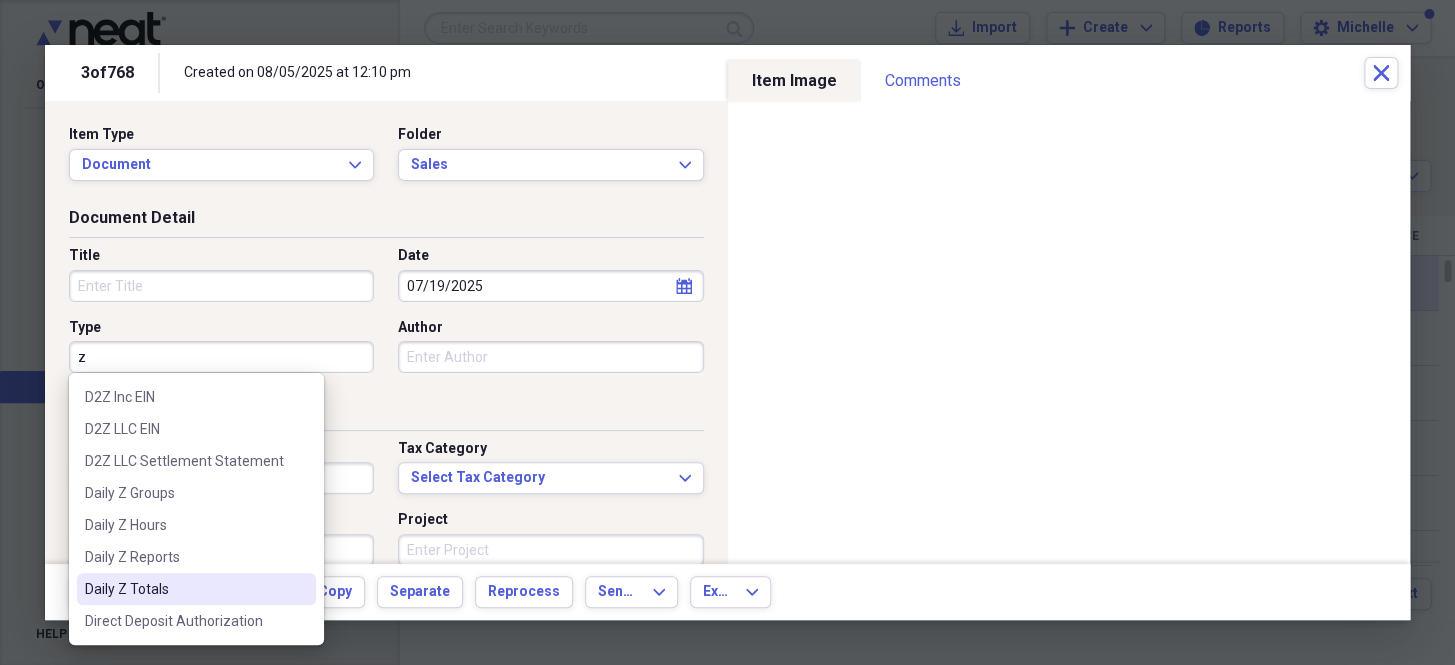 click on "Daily Z Totals" at bounding box center [184, 589] 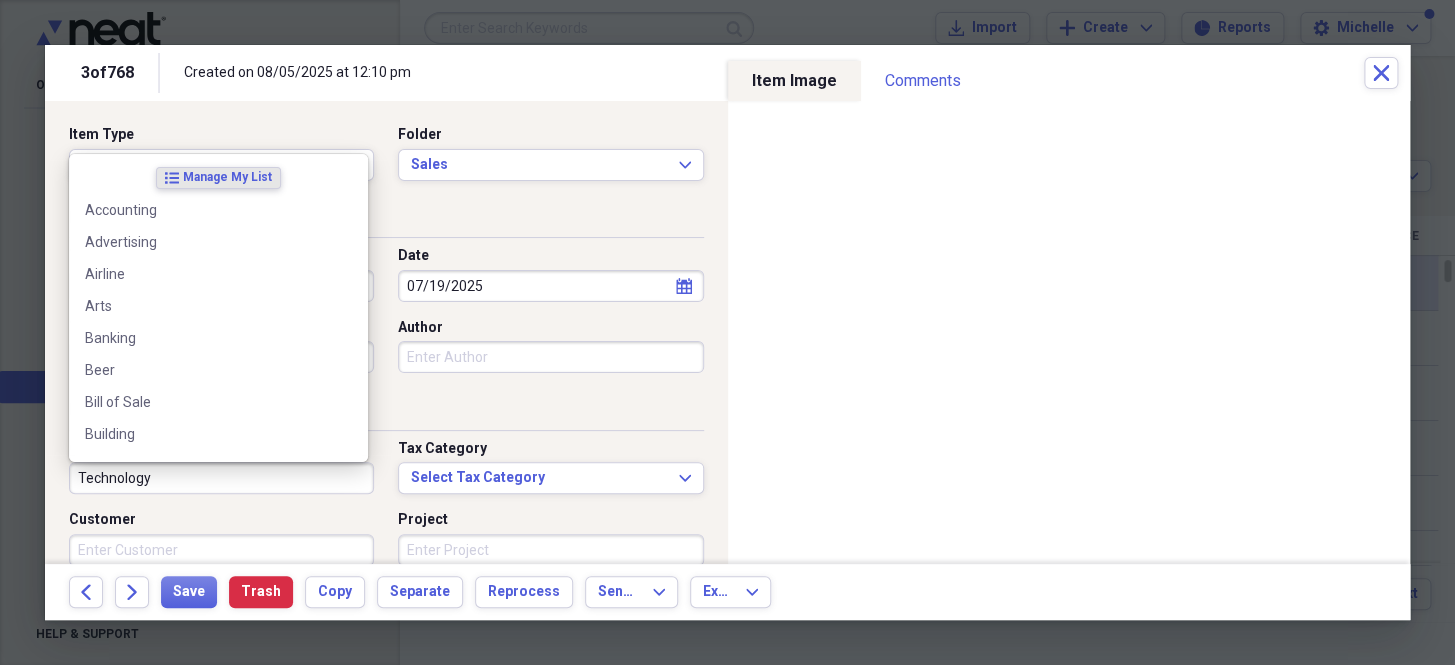 click on "Technology" at bounding box center [221, 478] 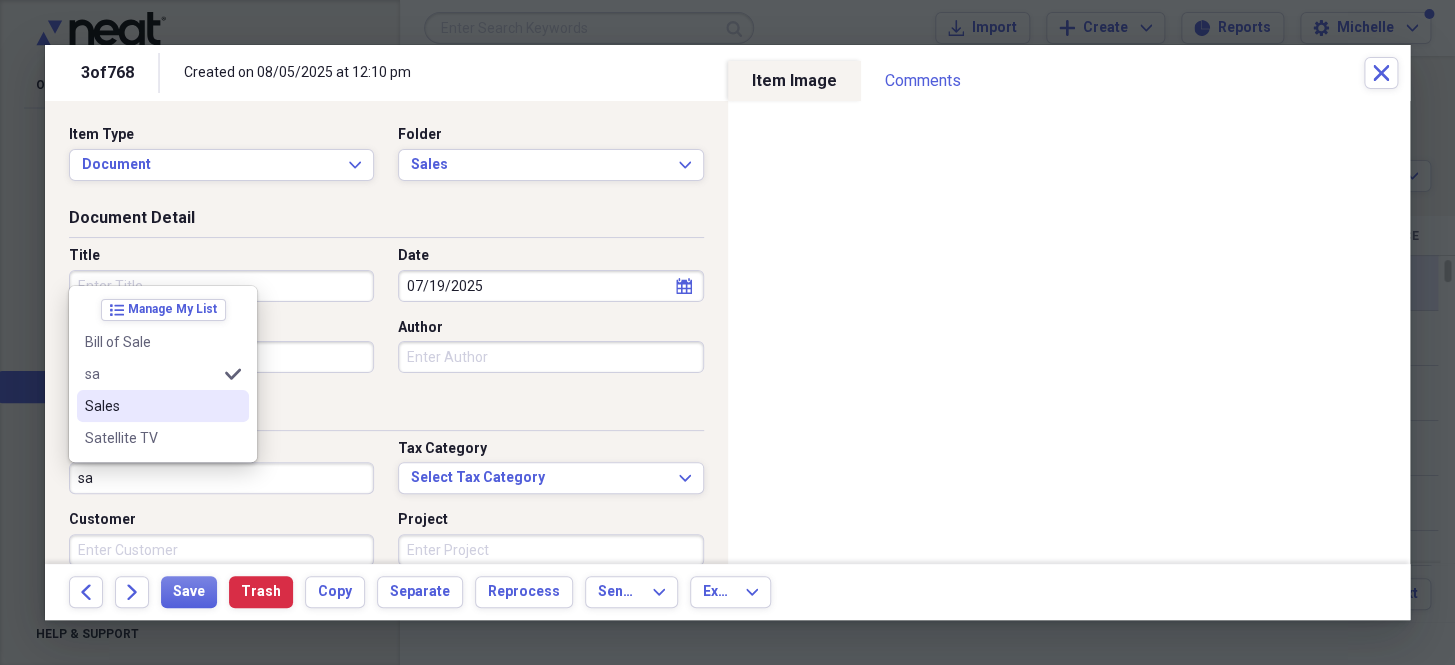 click on "Sales" at bounding box center (151, 406) 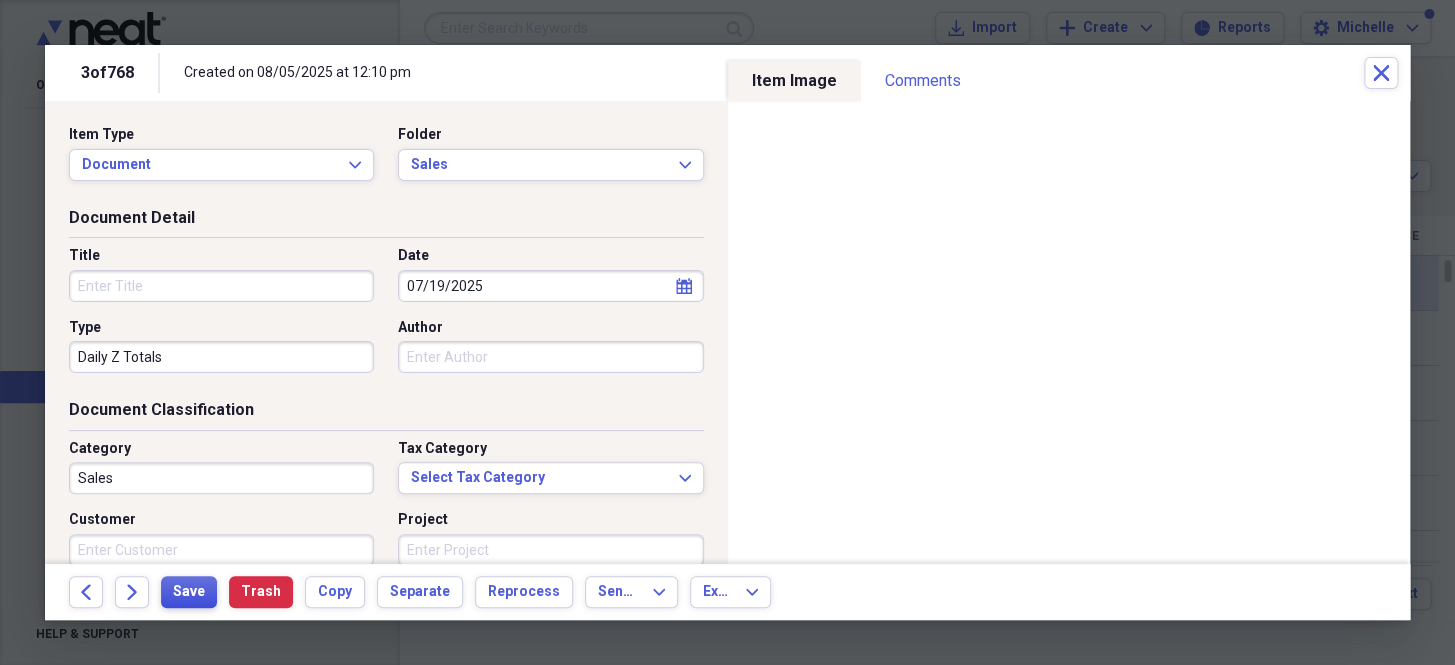 click on "Save" at bounding box center (189, 592) 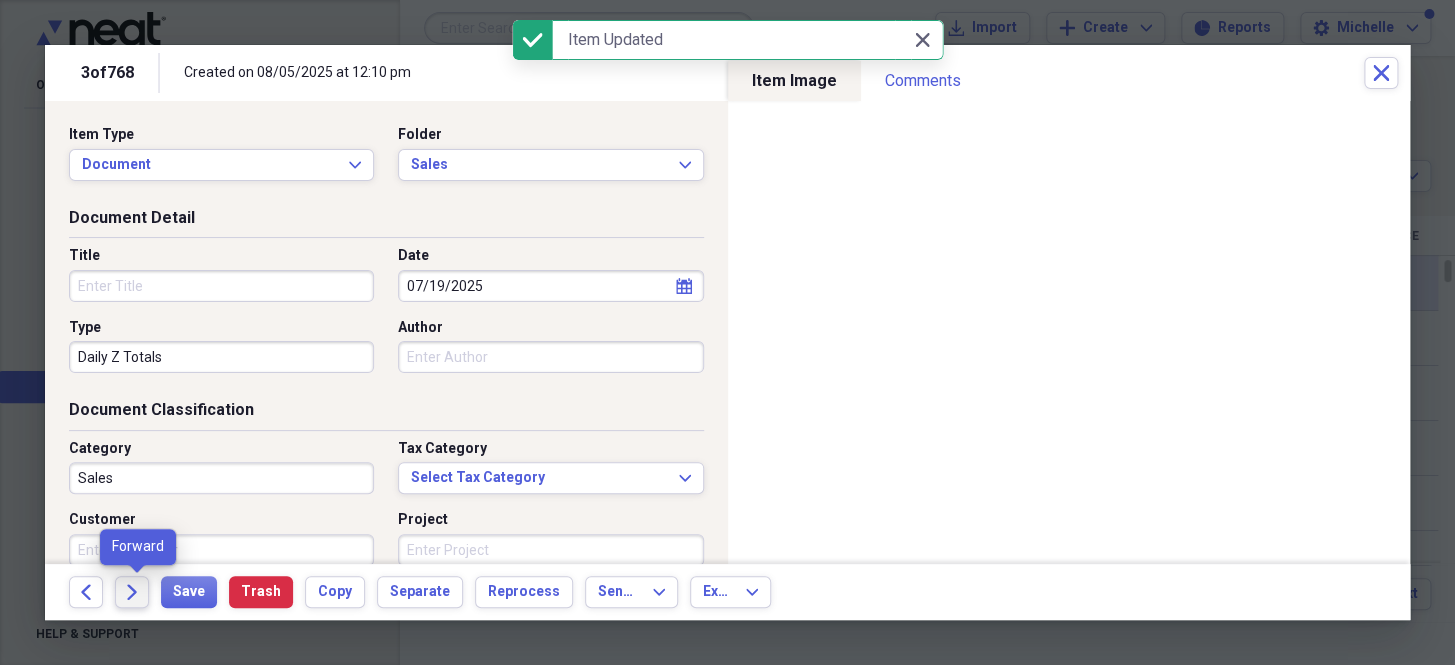 click on "Forward" at bounding box center (132, 592) 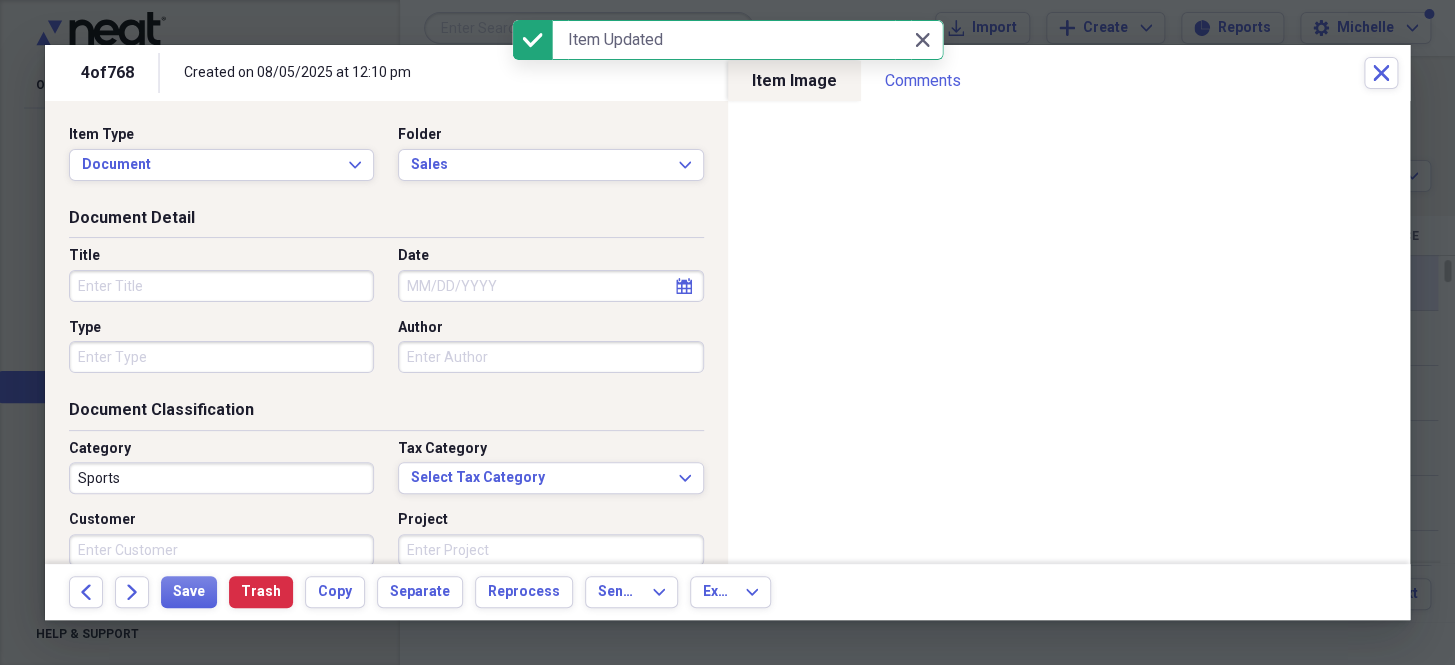 click on "Date" at bounding box center (550, 286) 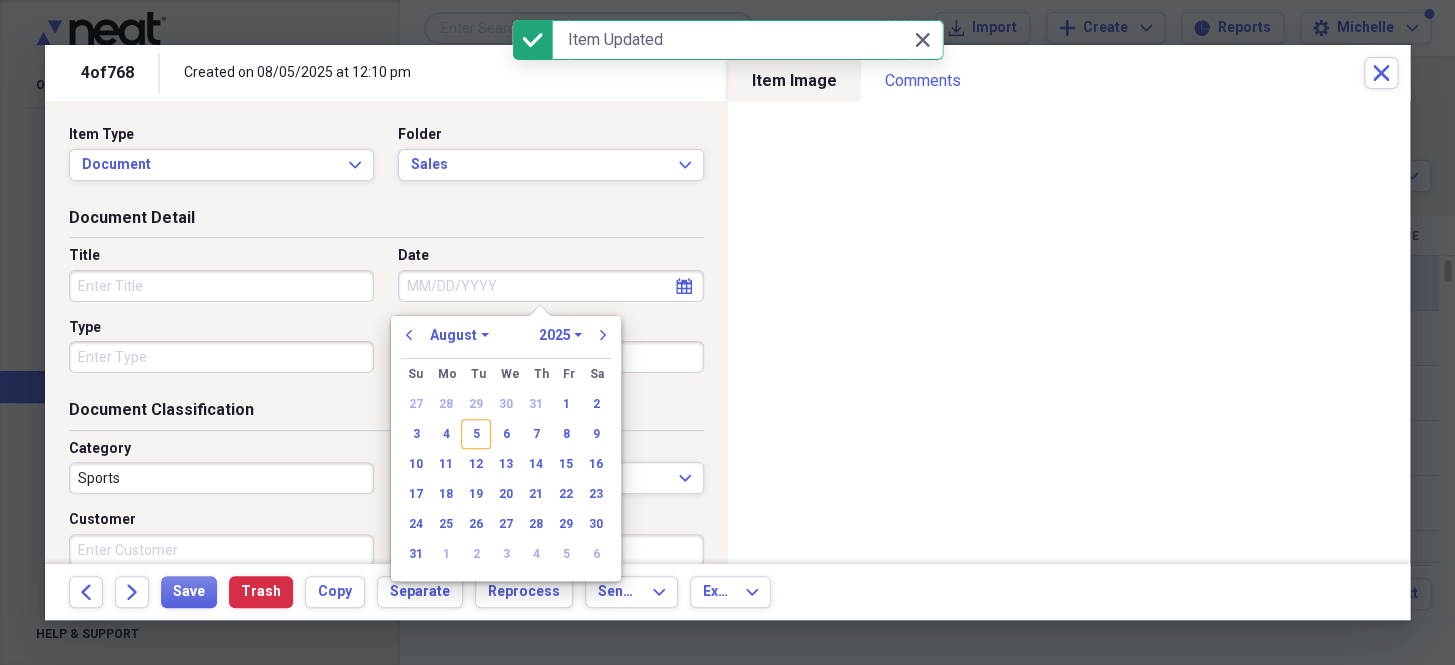 paste on "7/19/25" 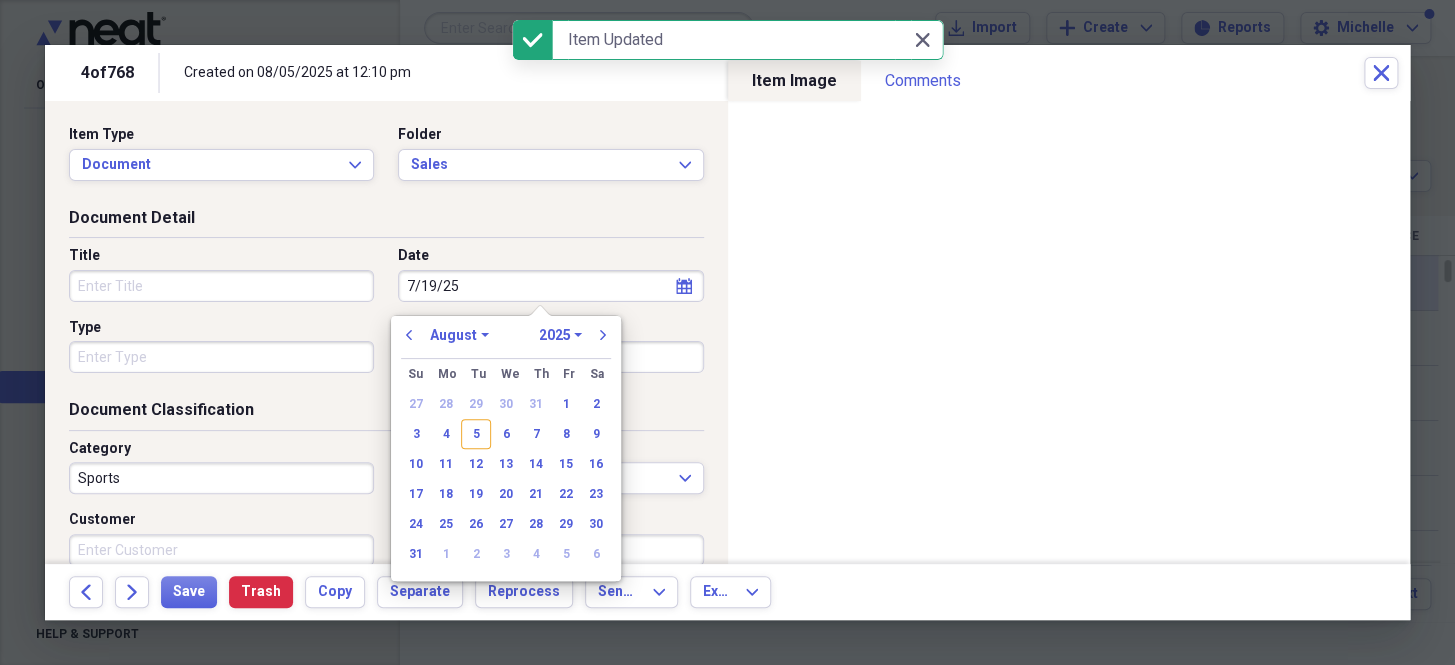 select on "6" 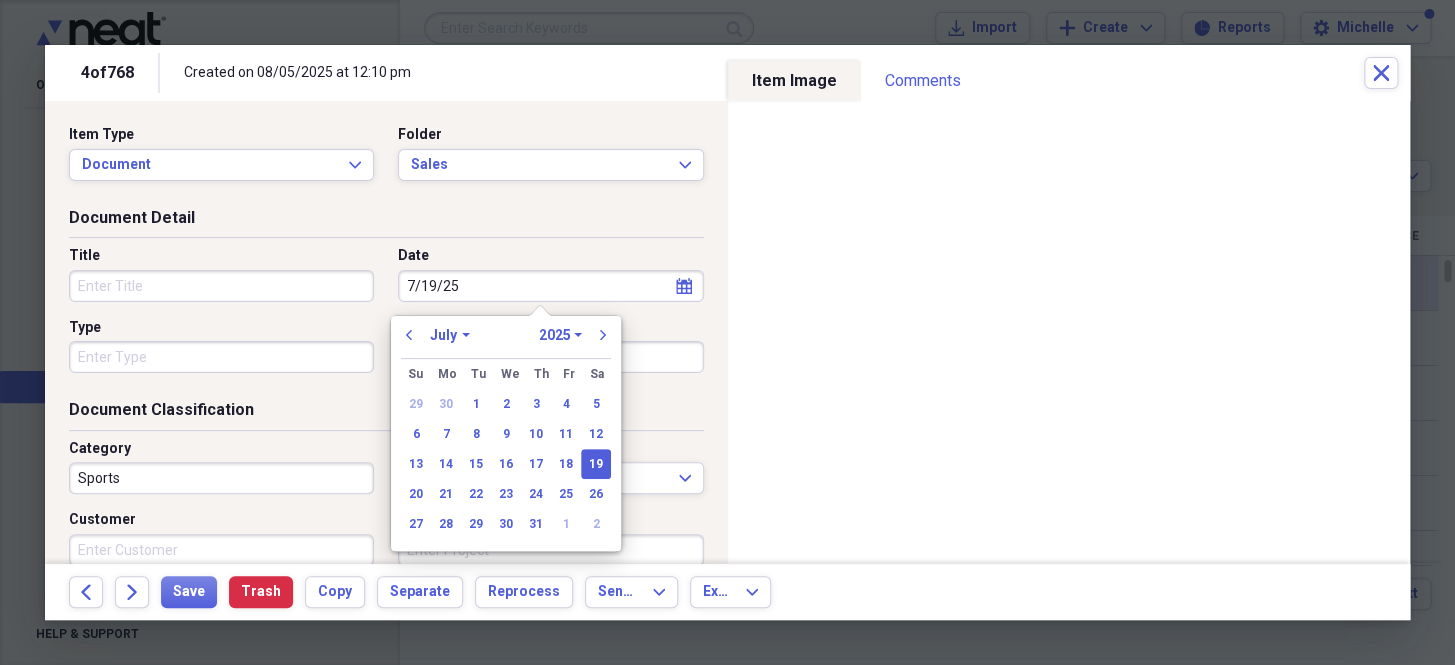 type on "07/19/2025" 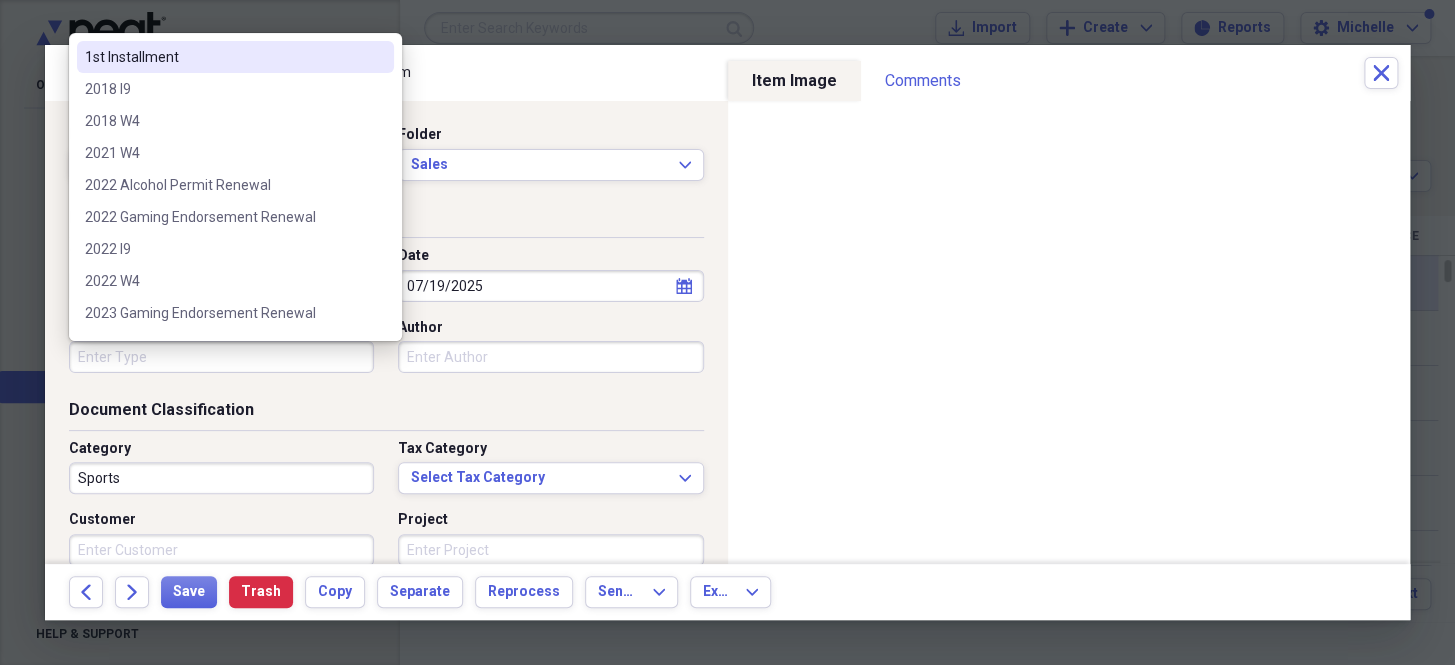click on "Type" at bounding box center (221, 357) 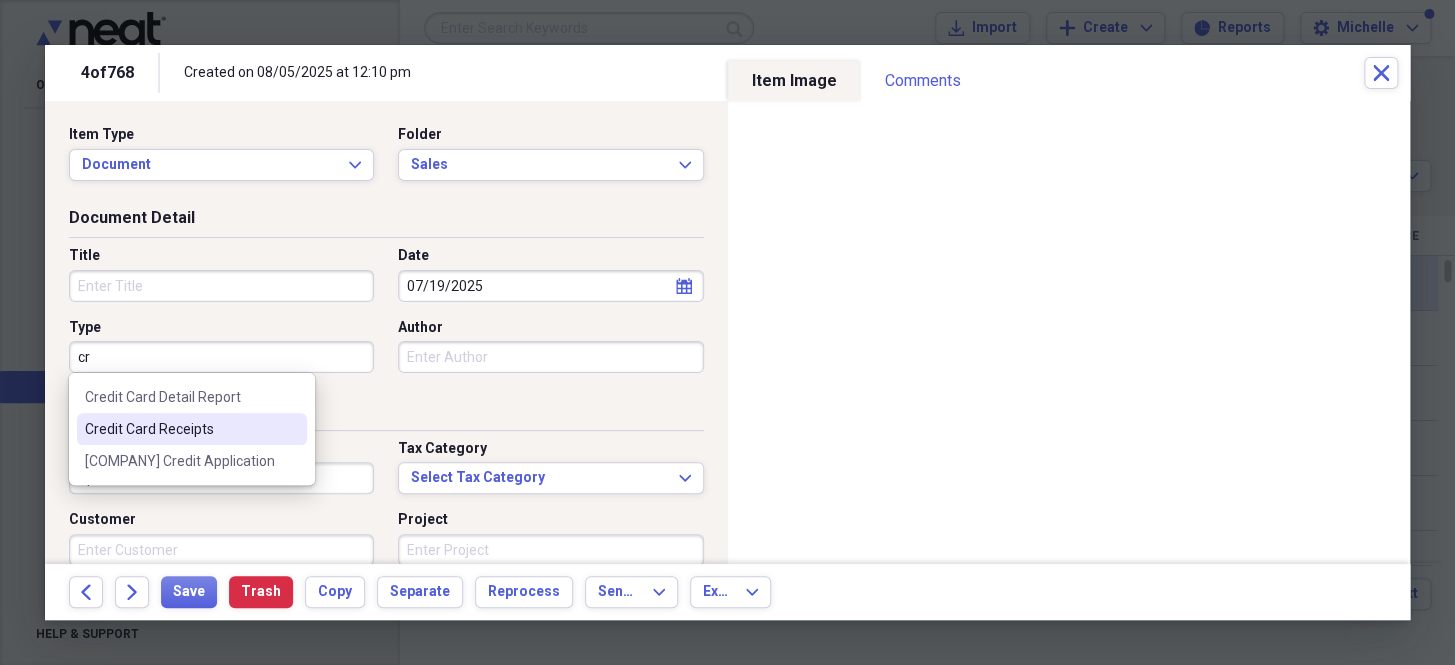 click on "Credit Card Receipts" at bounding box center [192, 429] 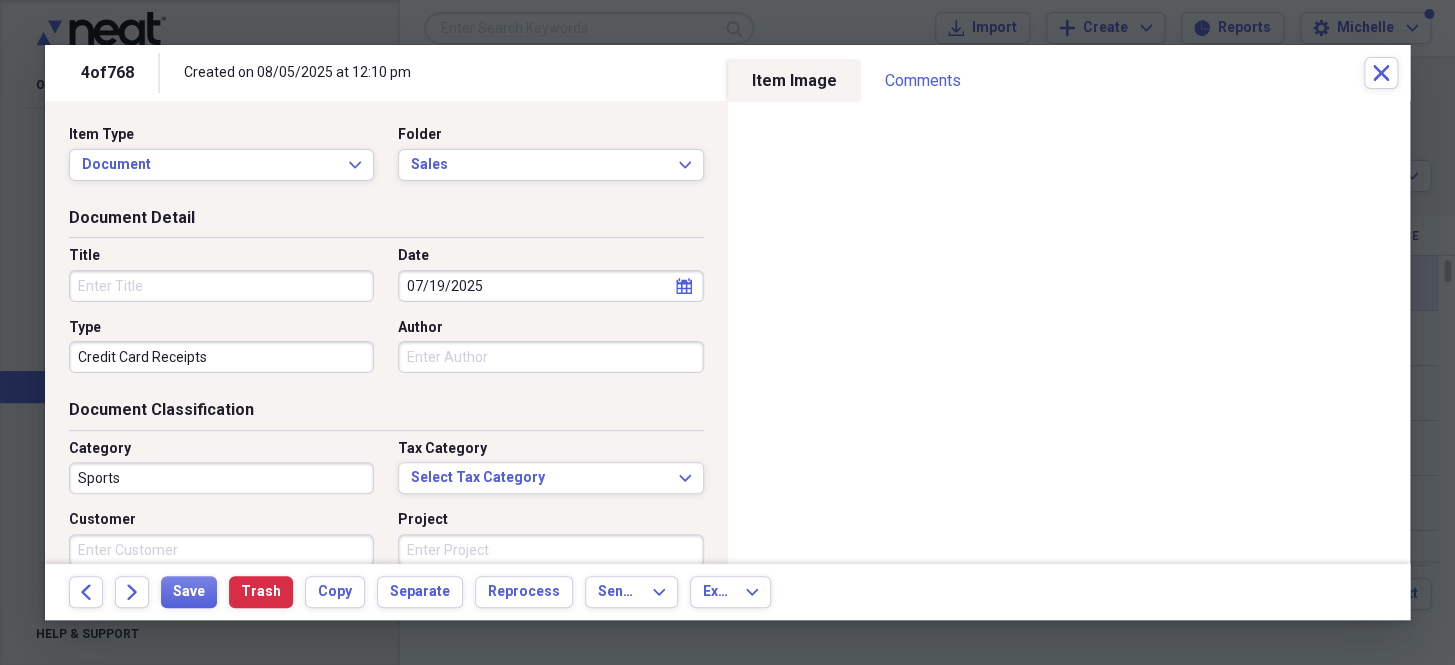click on "Sports" at bounding box center [221, 478] 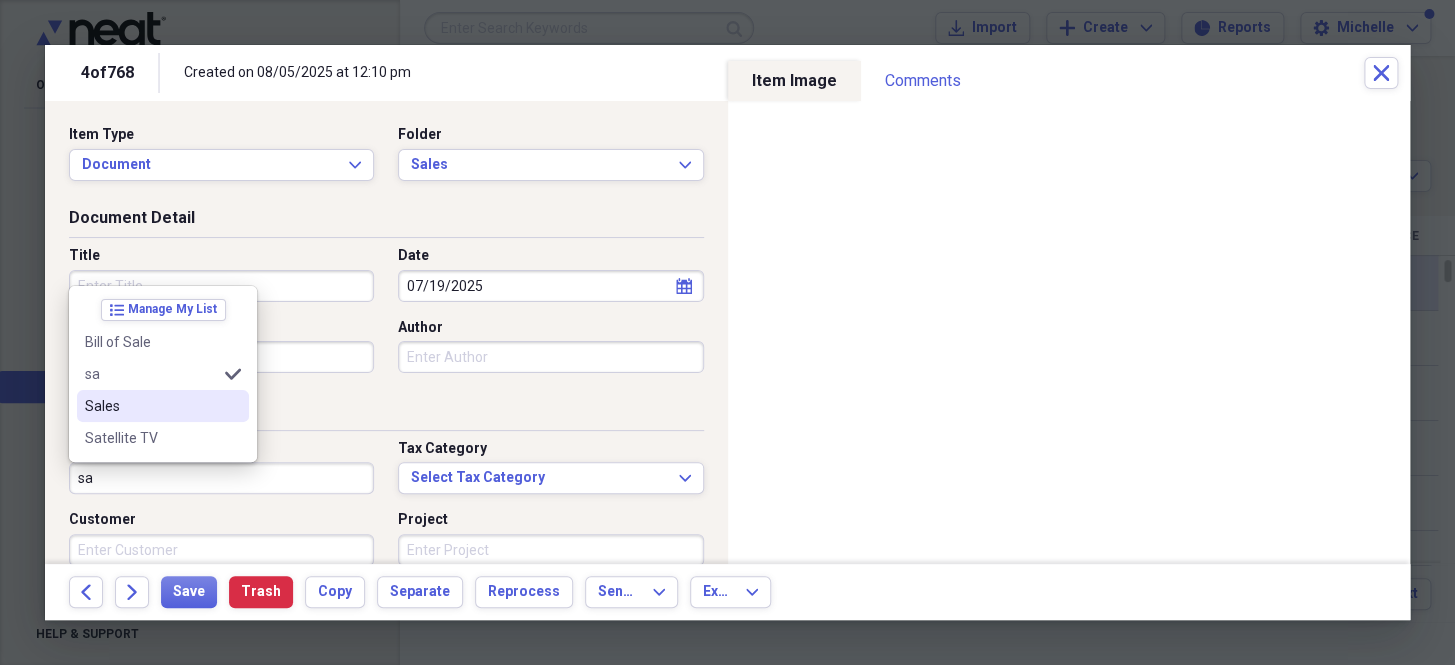 click on "Sales" at bounding box center (151, 406) 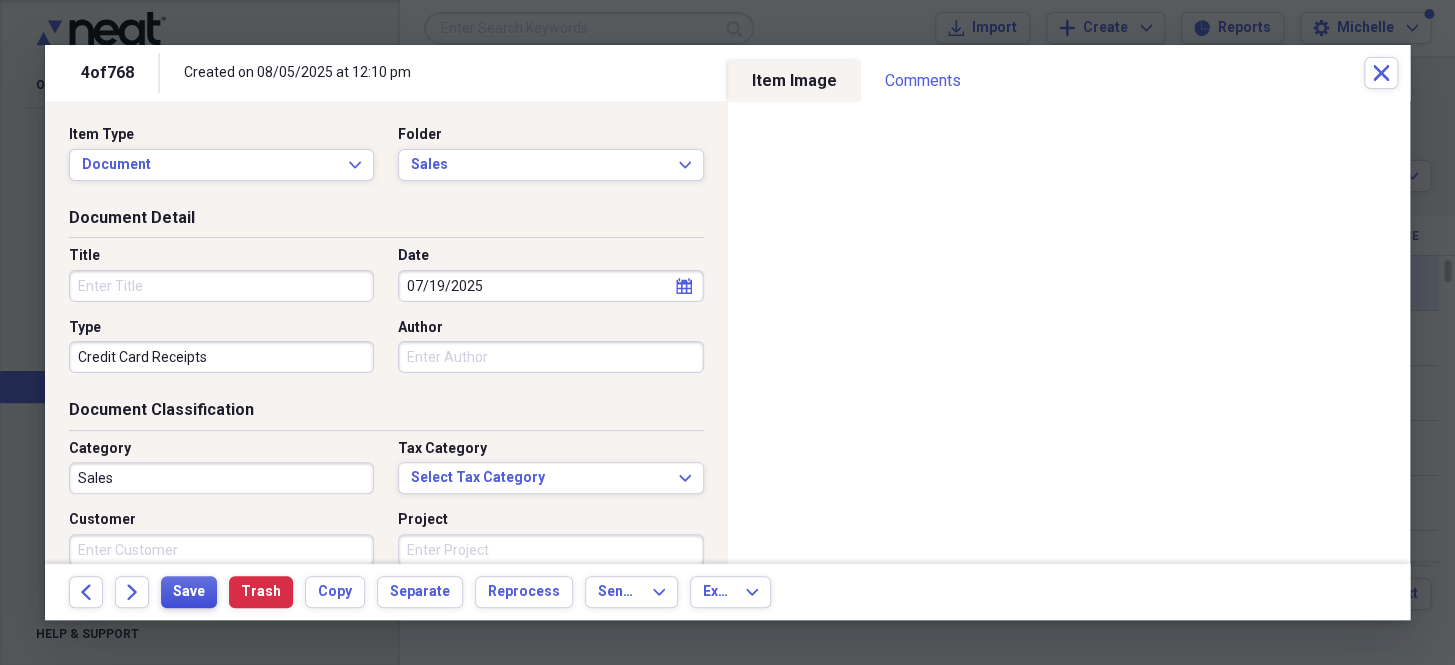 click on "Save" at bounding box center [189, 592] 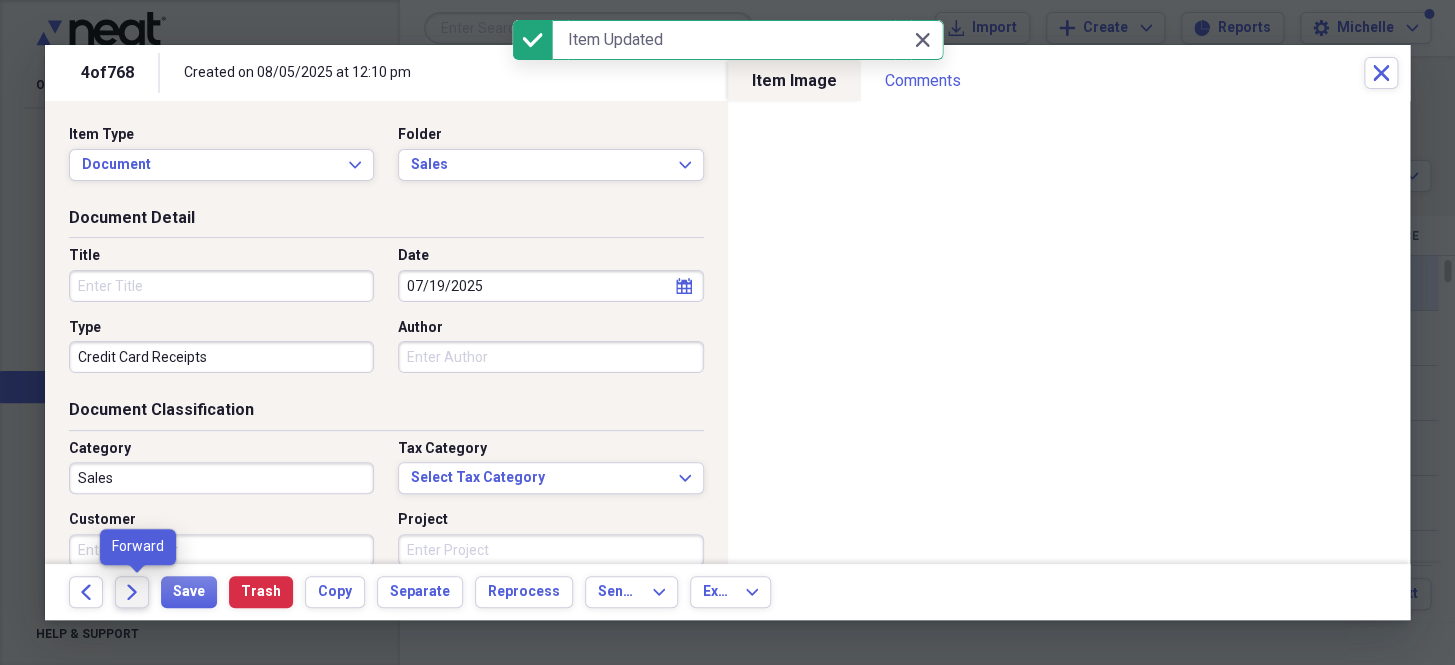 click on "Forward" 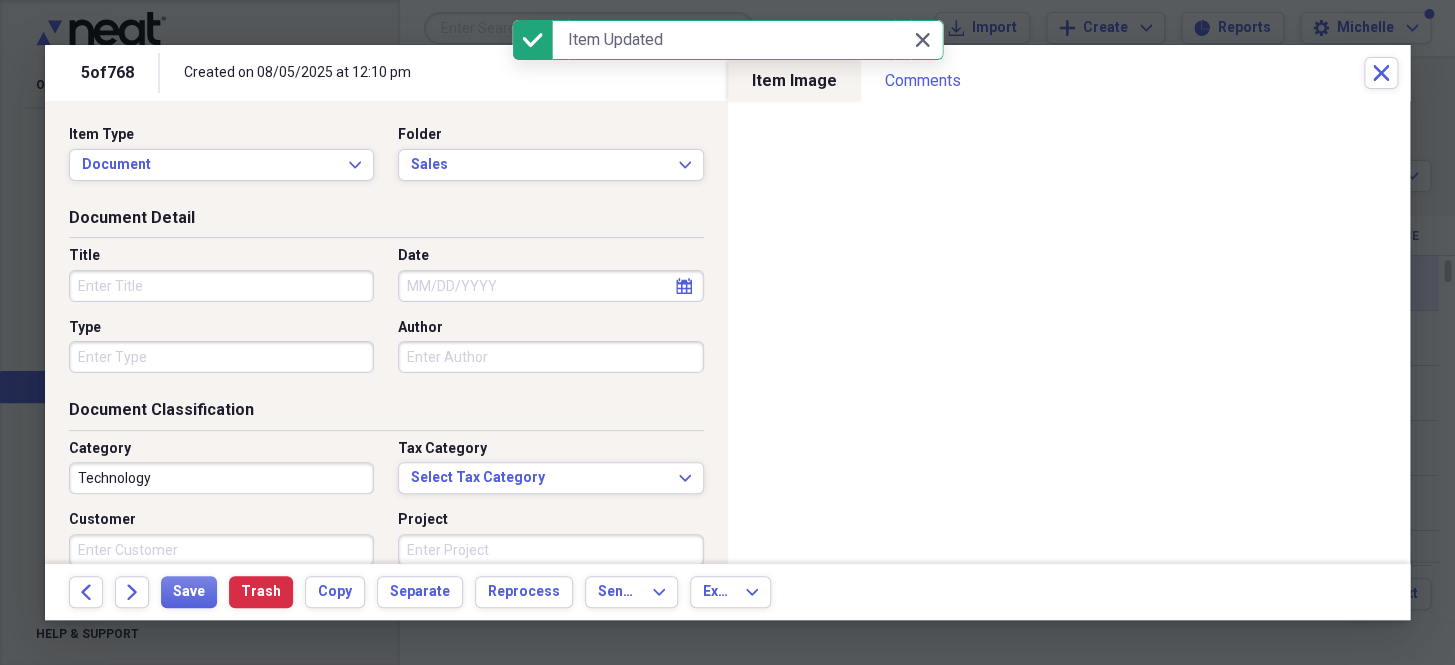 select on "7" 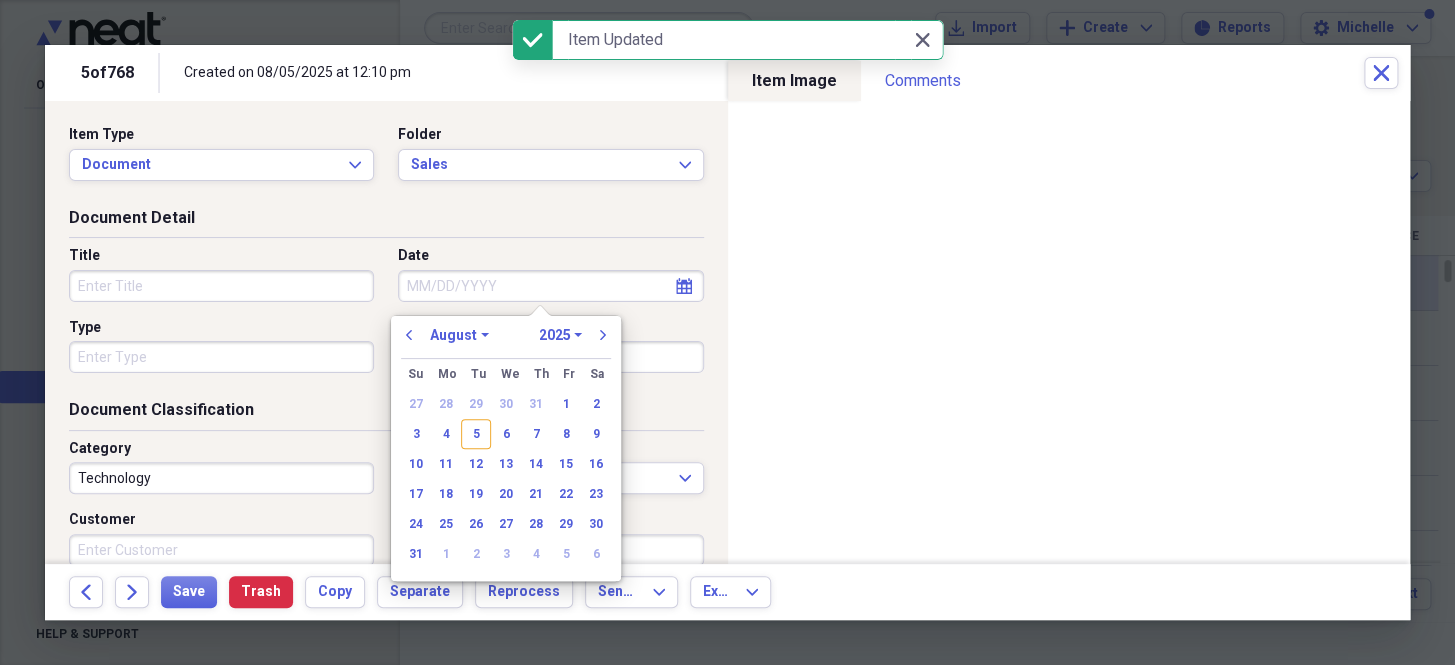 click on "Date" at bounding box center [550, 286] 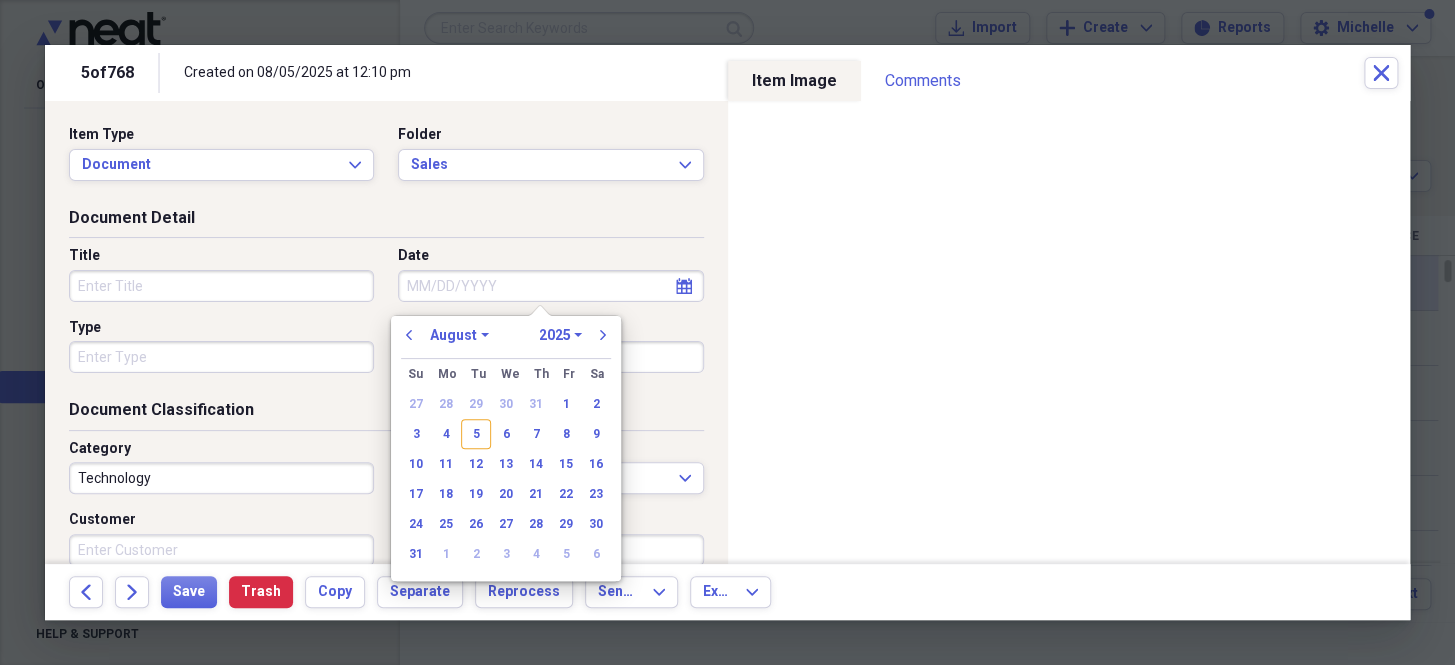 paste on "7/19/25" 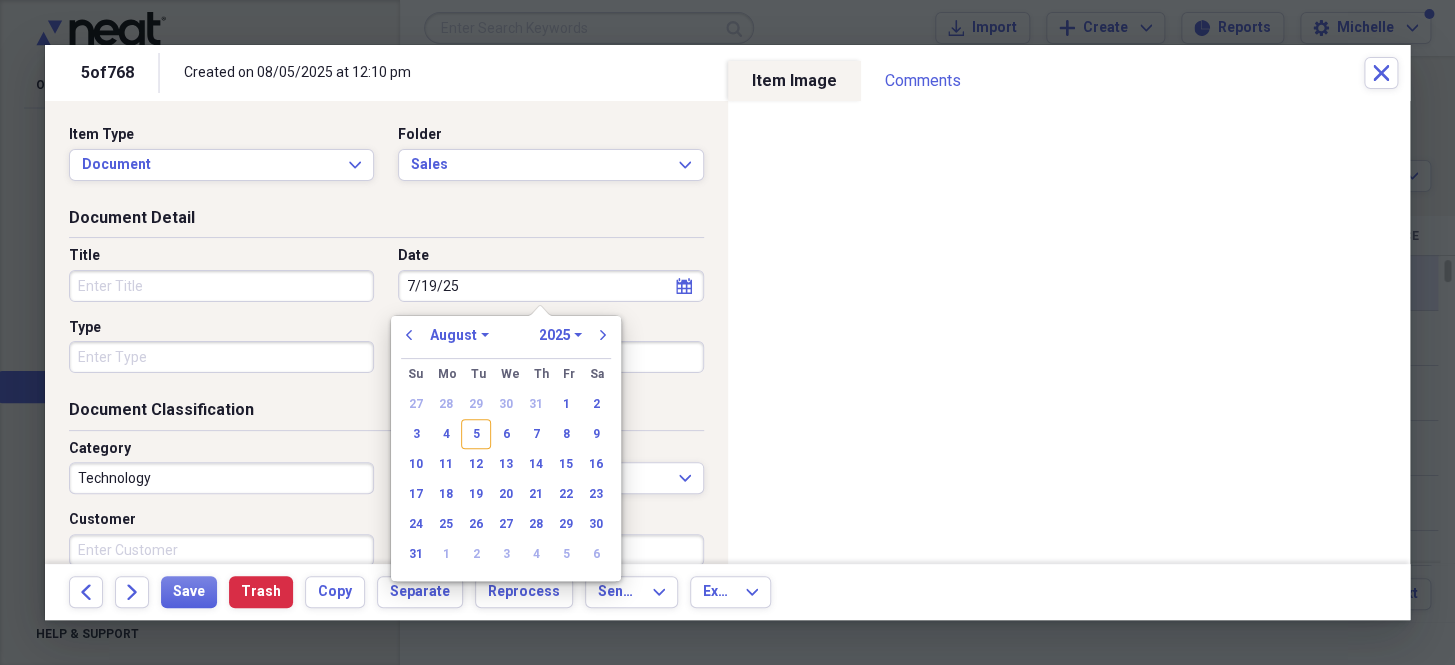 select on "6" 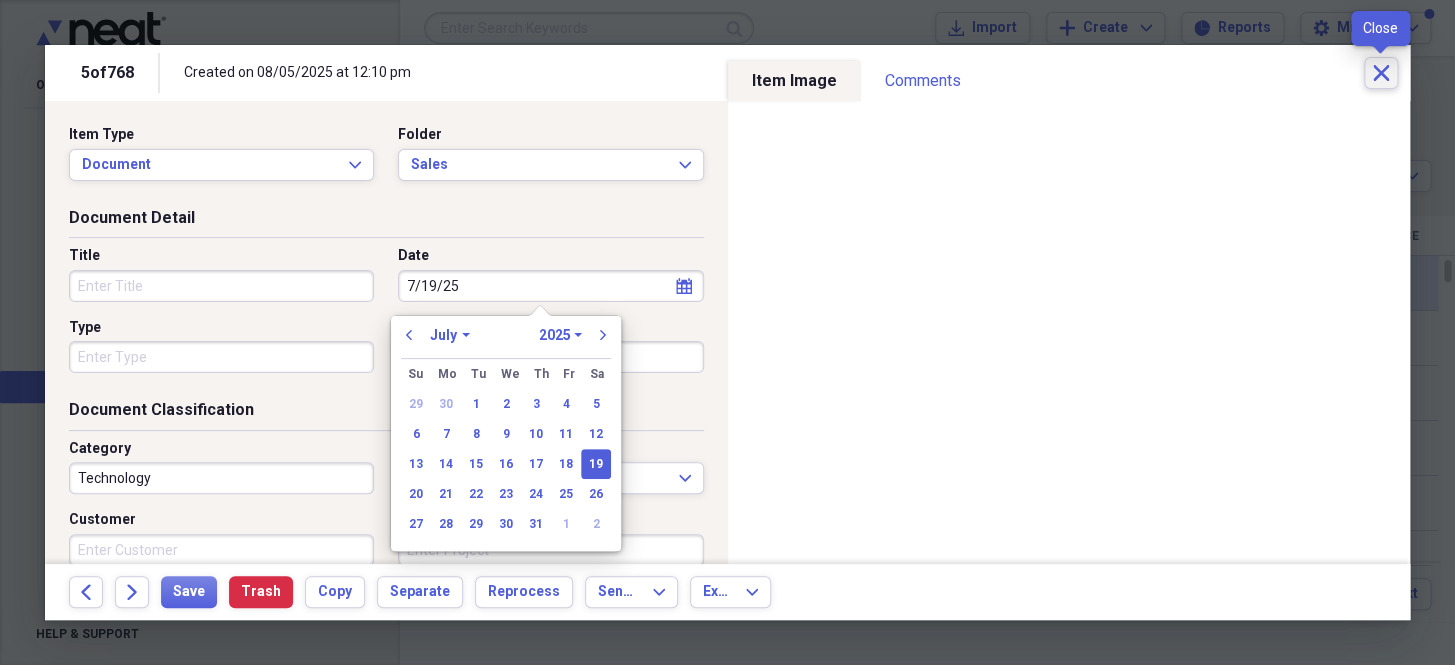 type on "07/19/2025" 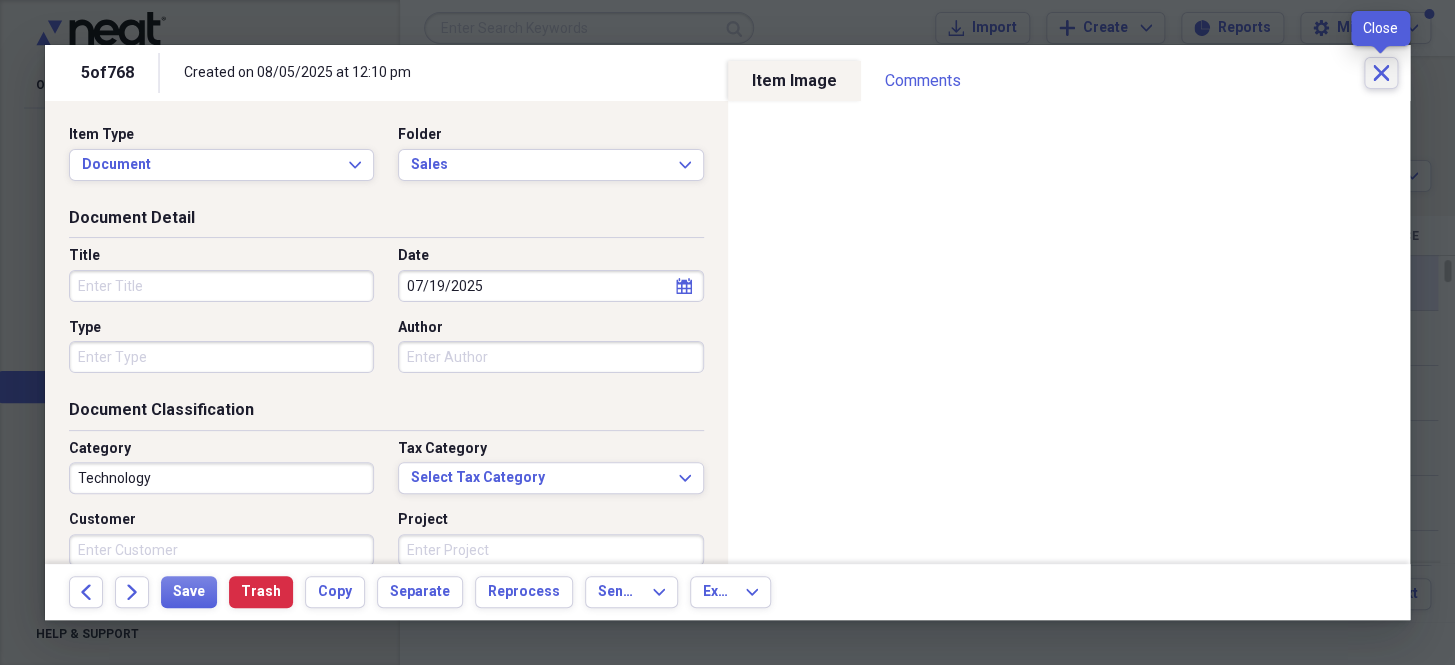click 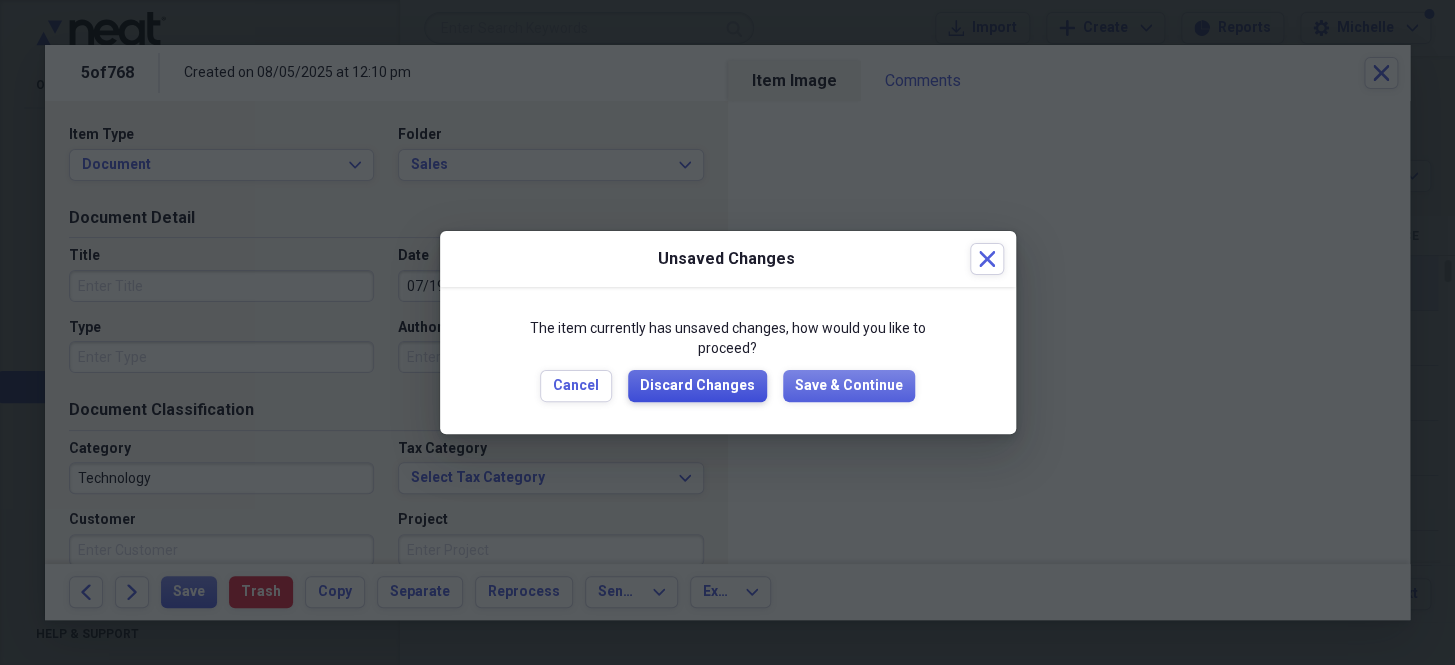 click on "Discard Changes" at bounding box center (697, 386) 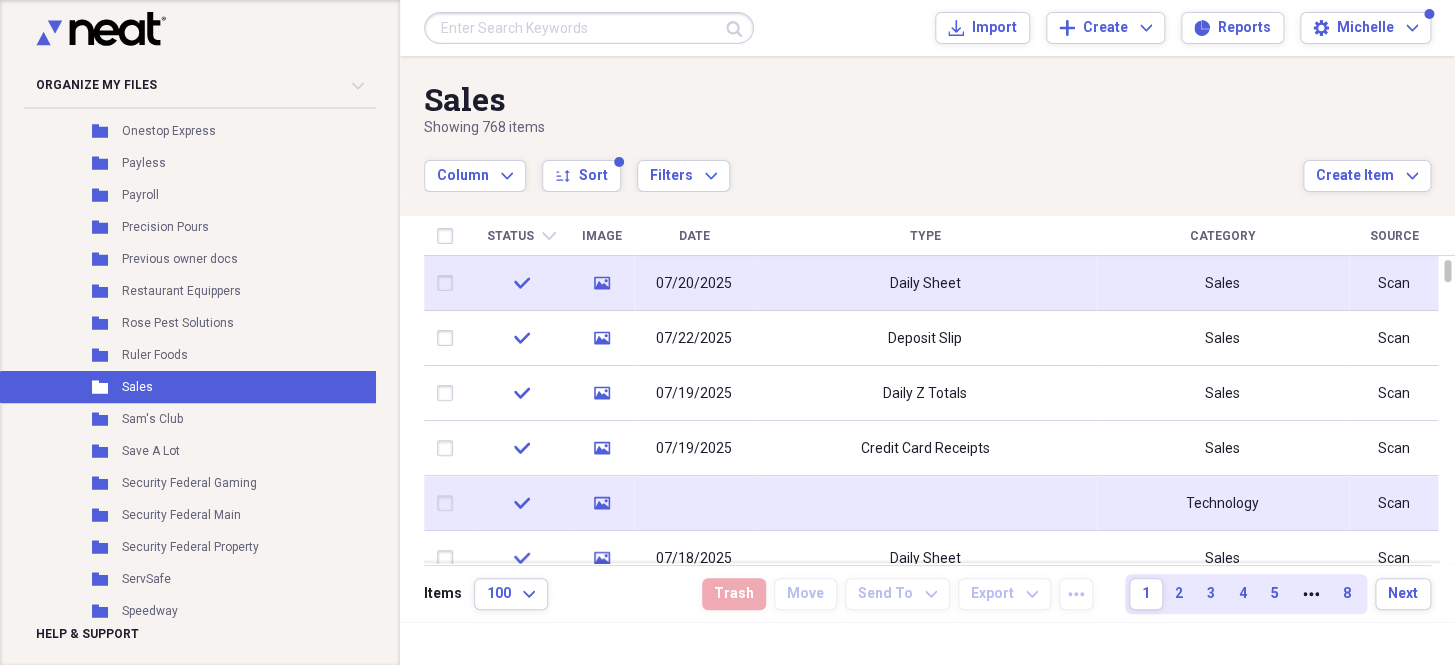 click on "media" 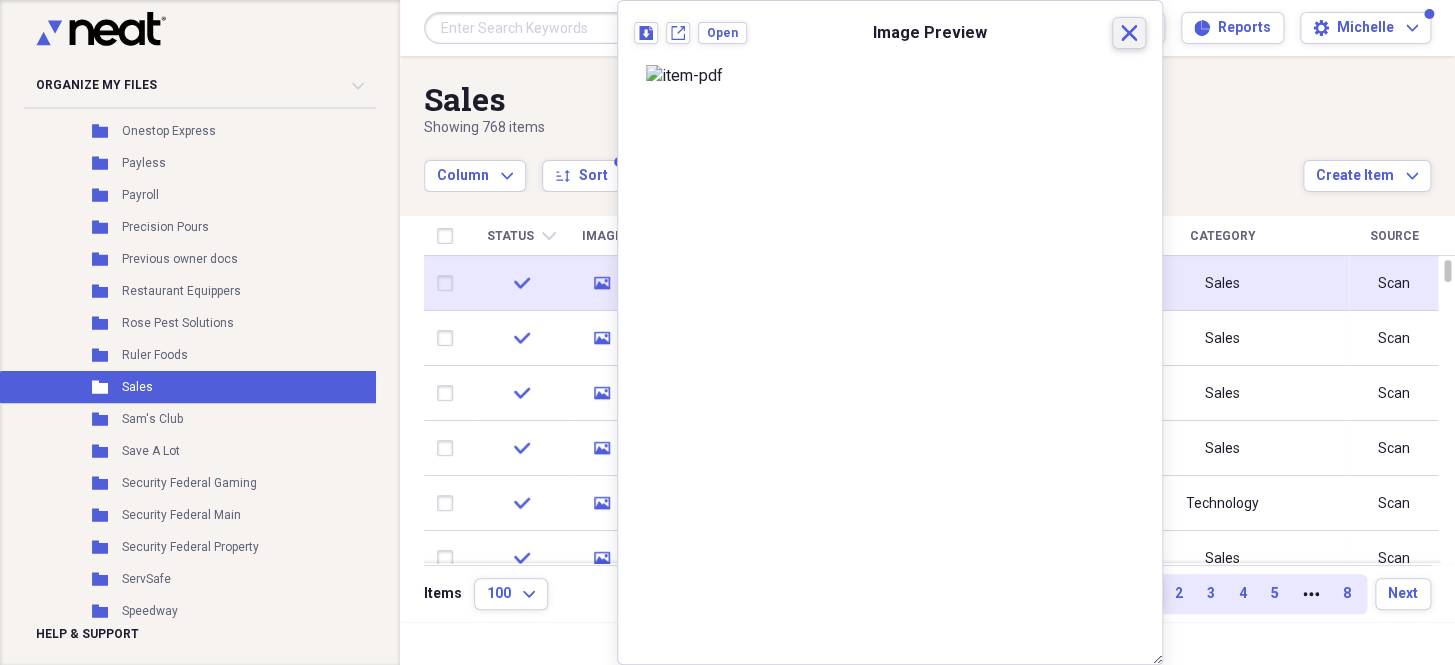 click on "Close" 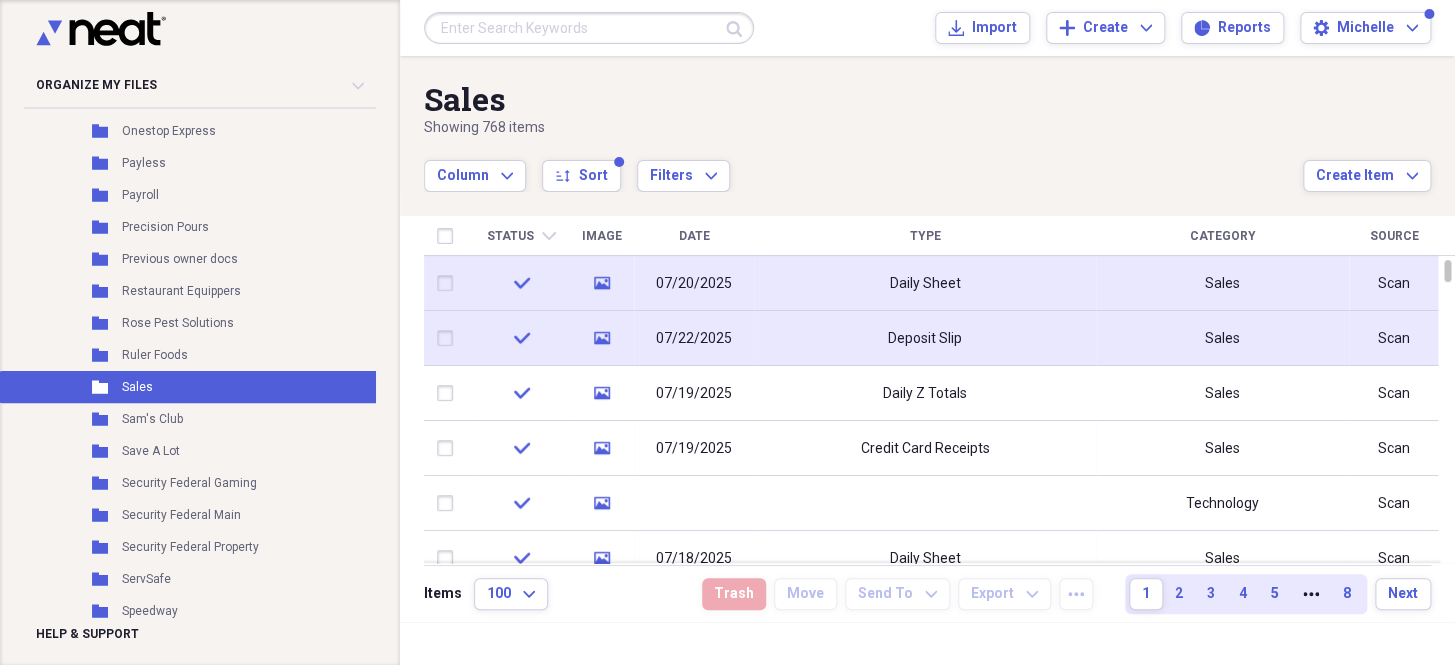 click on "Deposit Slip" at bounding box center (925, 338) 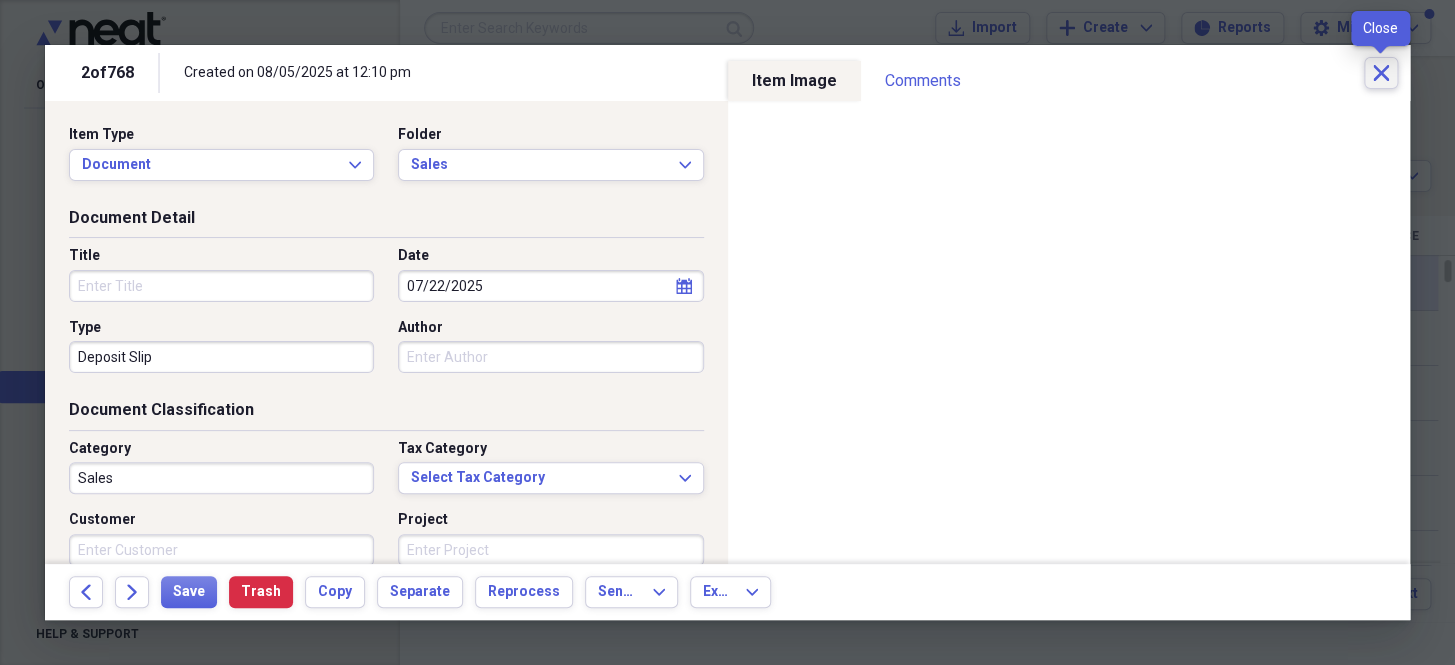 click 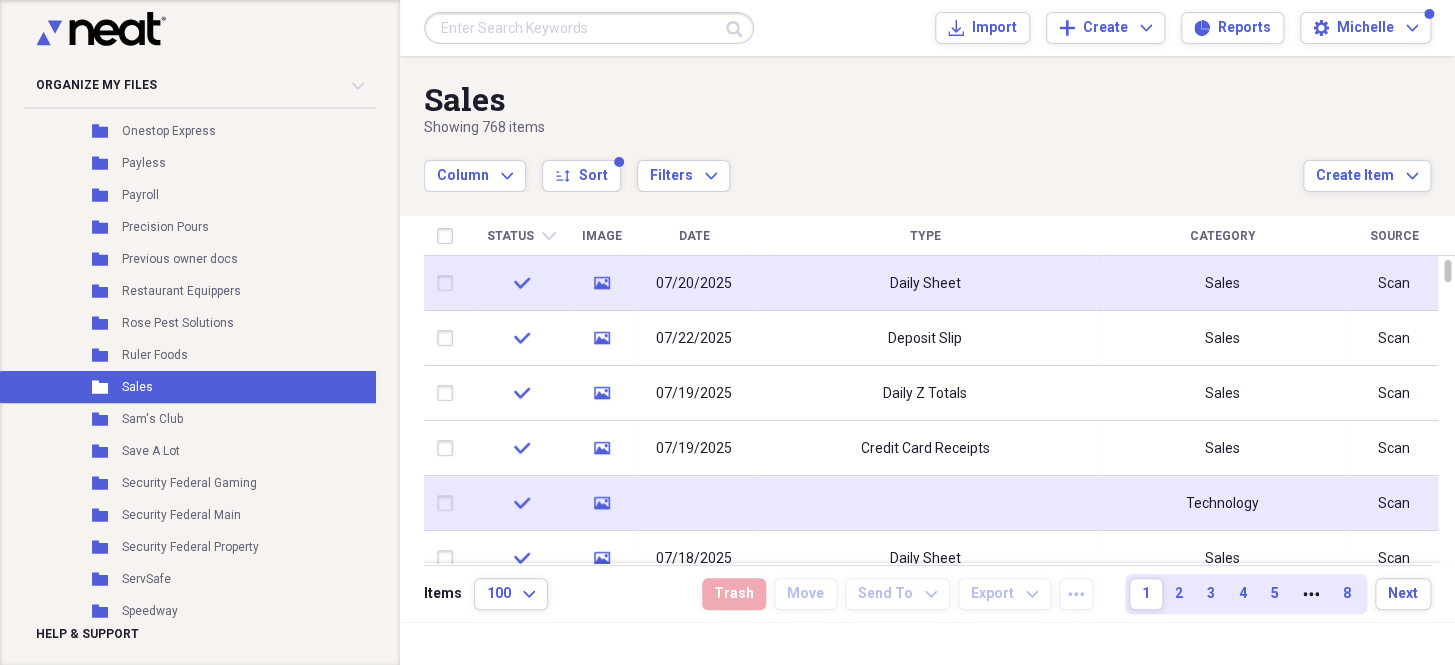 click at bounding box center [449, 503] 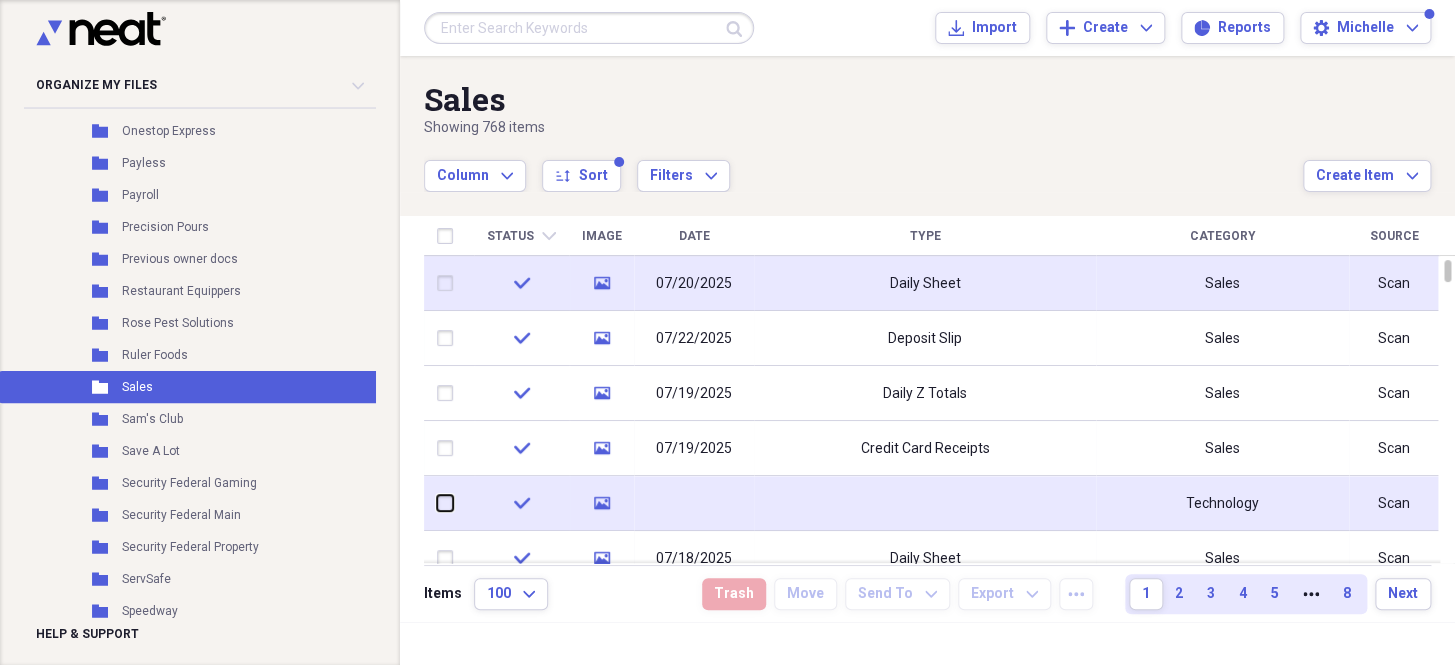 click at bounding box center (437, 503) 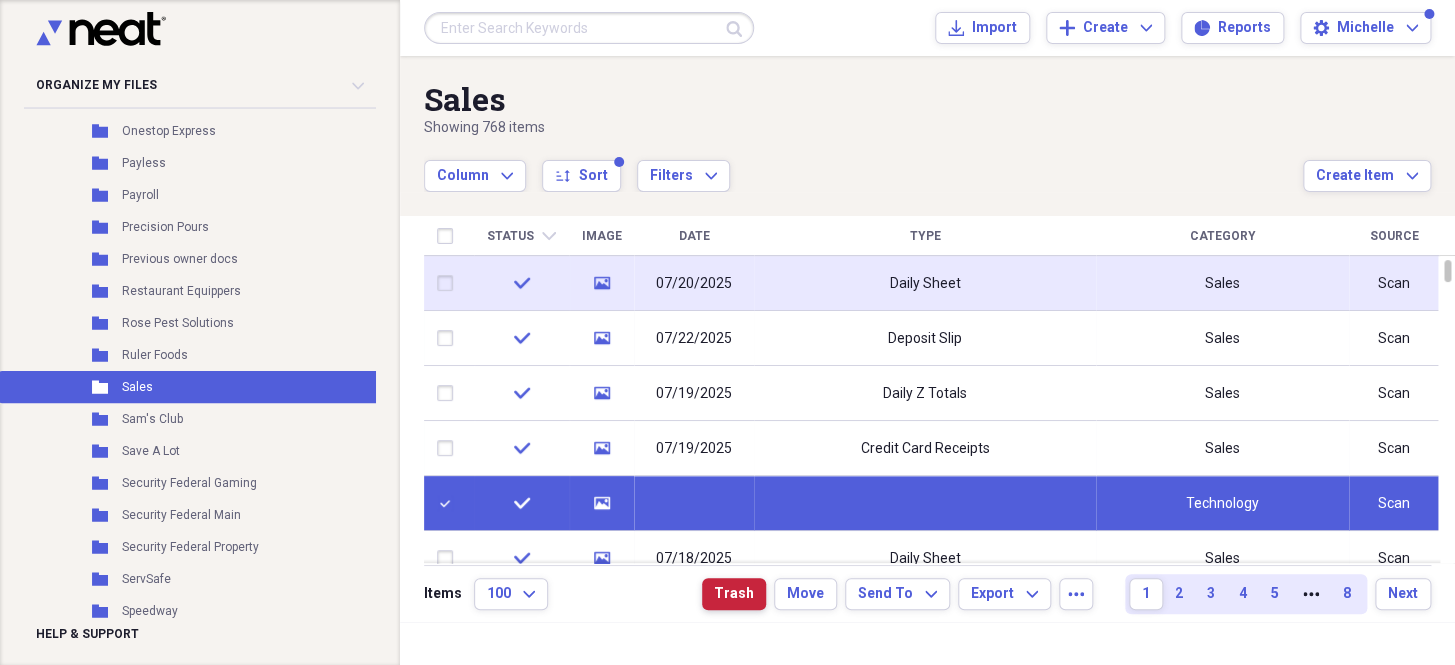 click on "Trash" at bounding box center (734, 594) 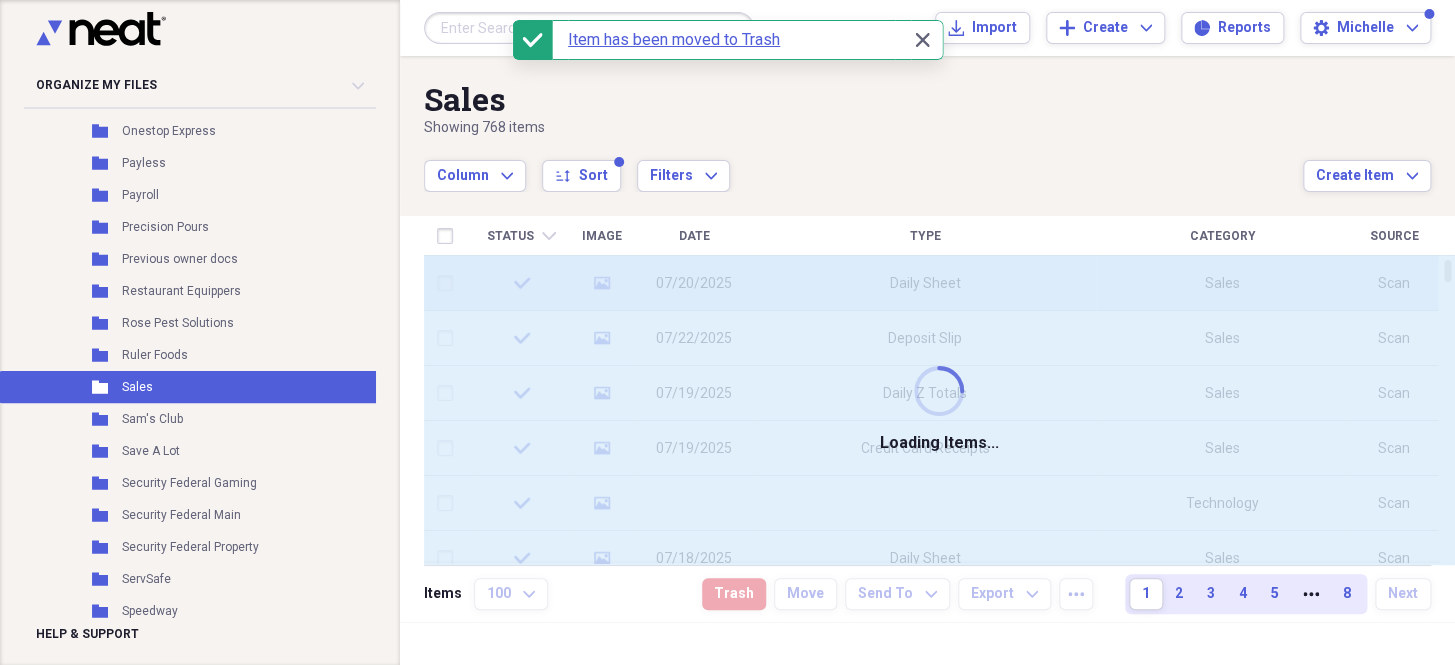checkbox on "false" 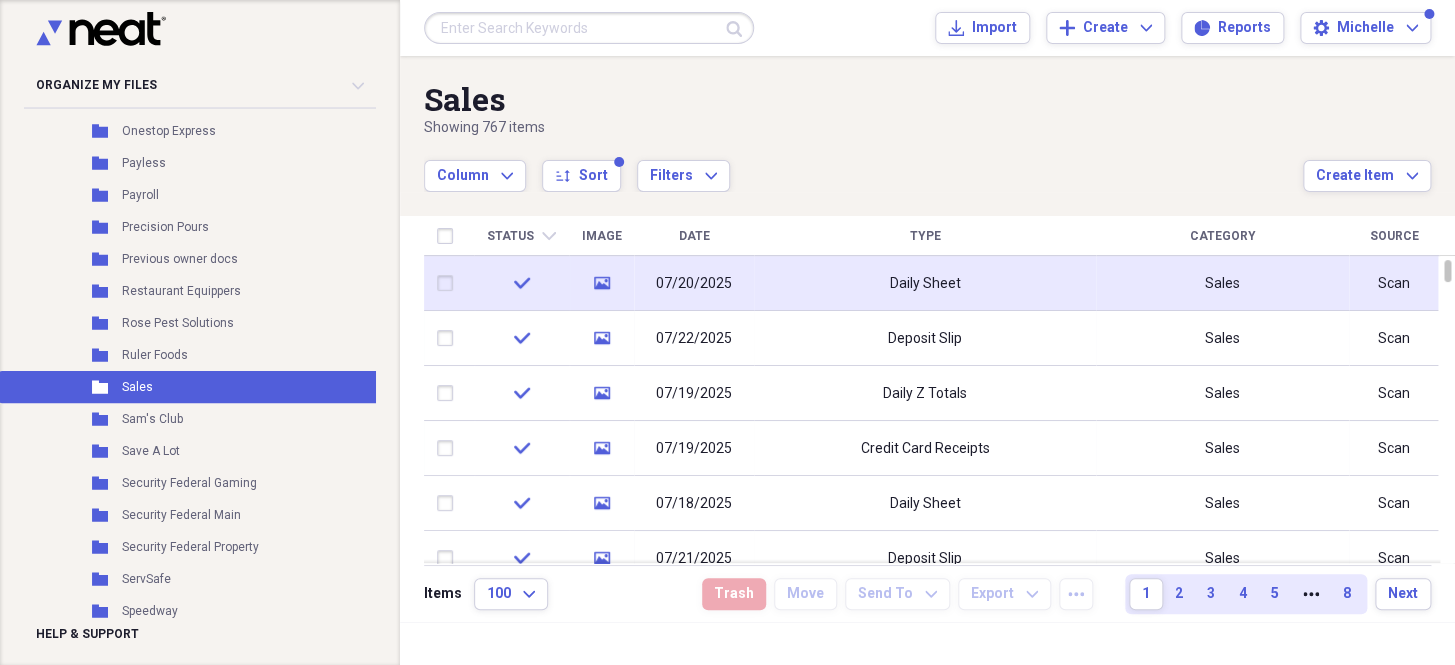click on "Status" at bounding box center [510, 236] 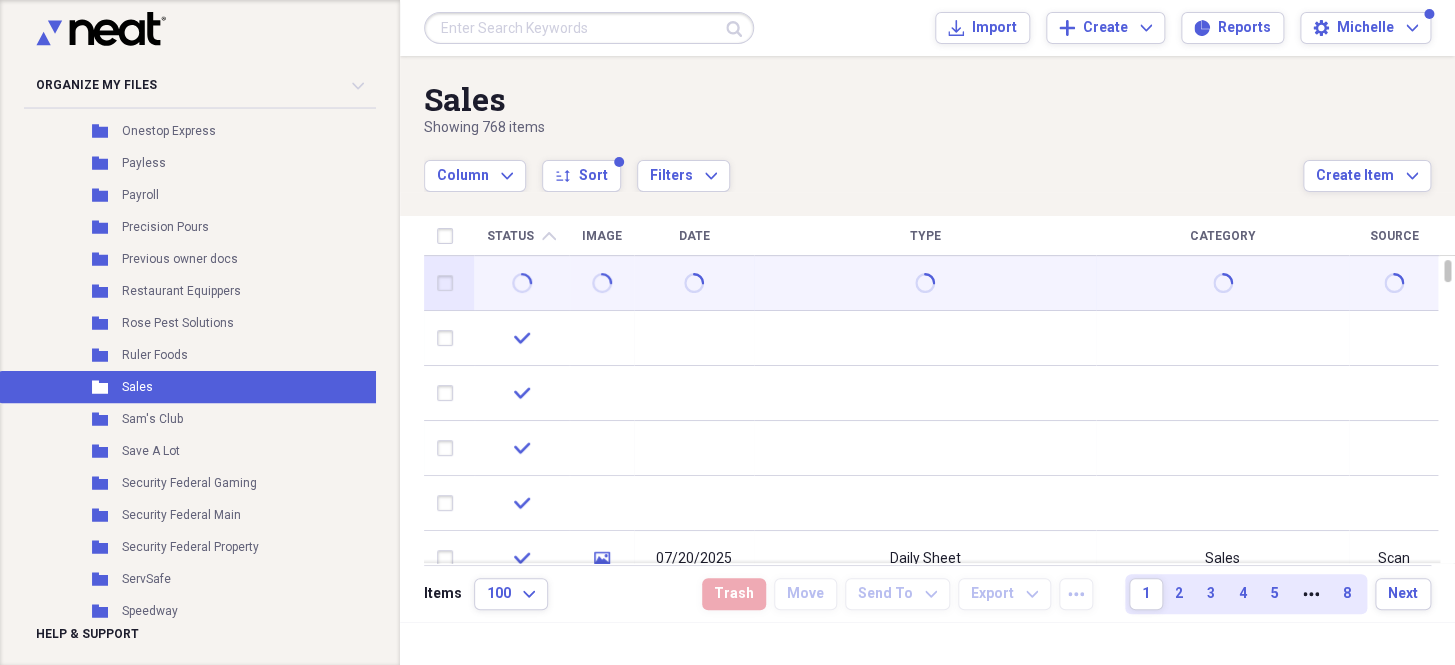 click on "Status" at bounding box center [510, 236] 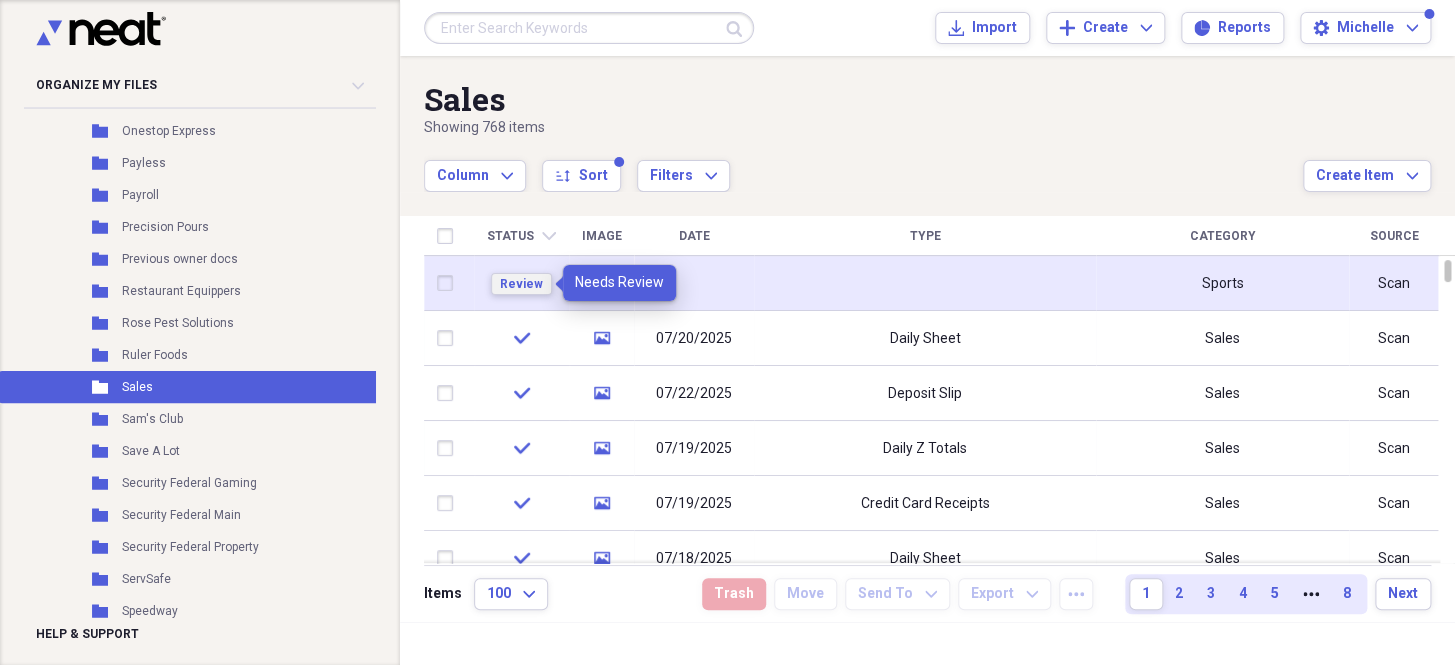 click on "Review" at bounding box center (521, 284) 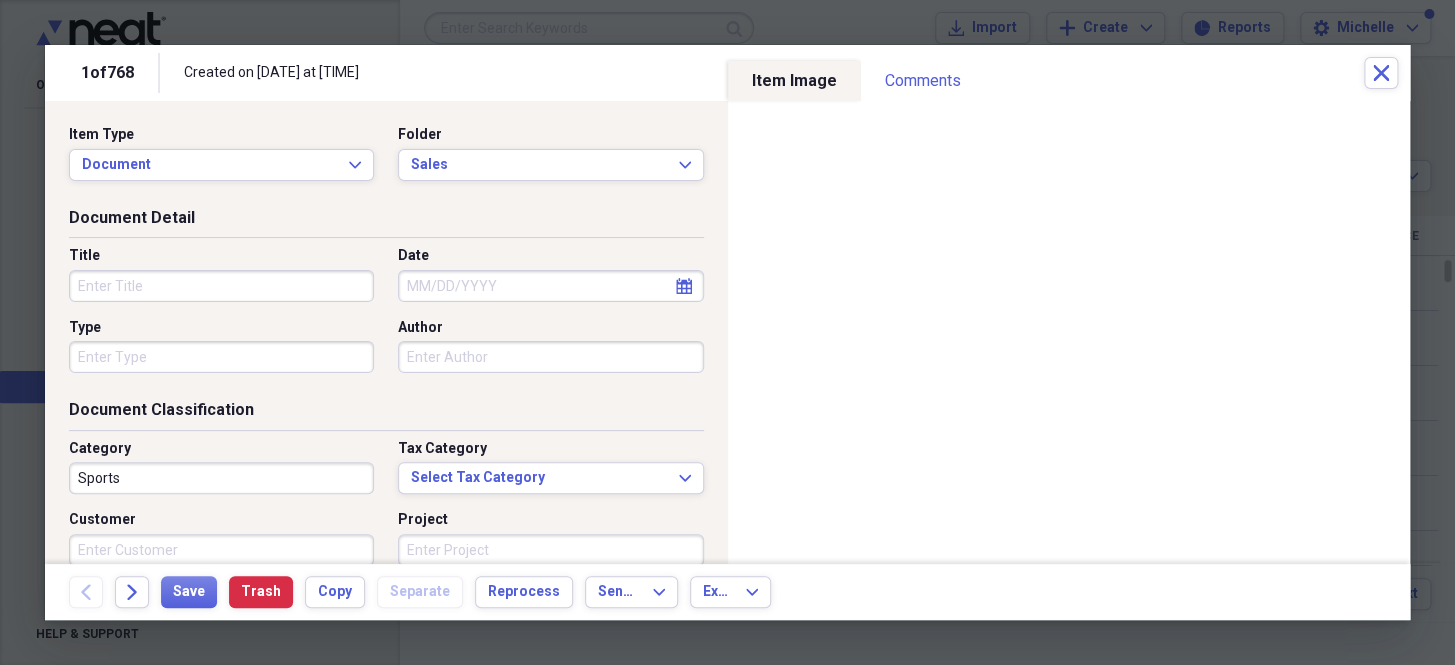 click on "Date" at bounding box center (550, 286) 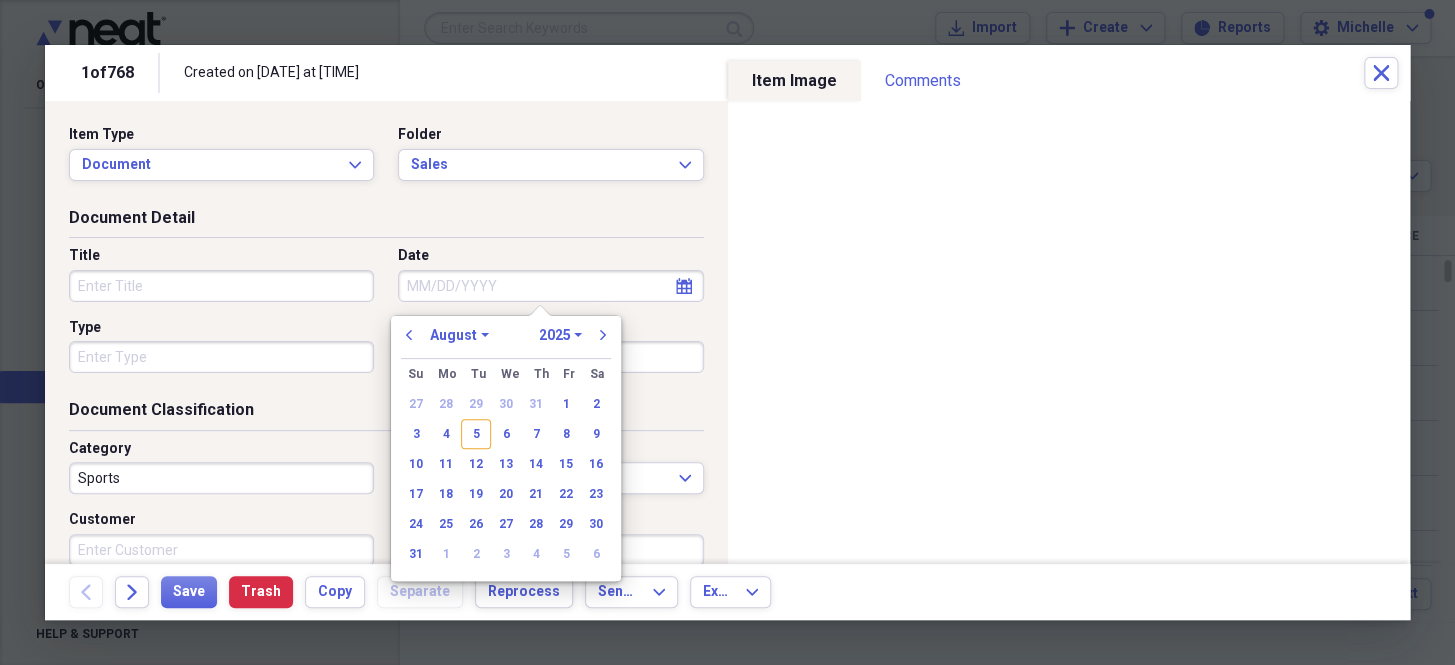 paste on "7/19/25" 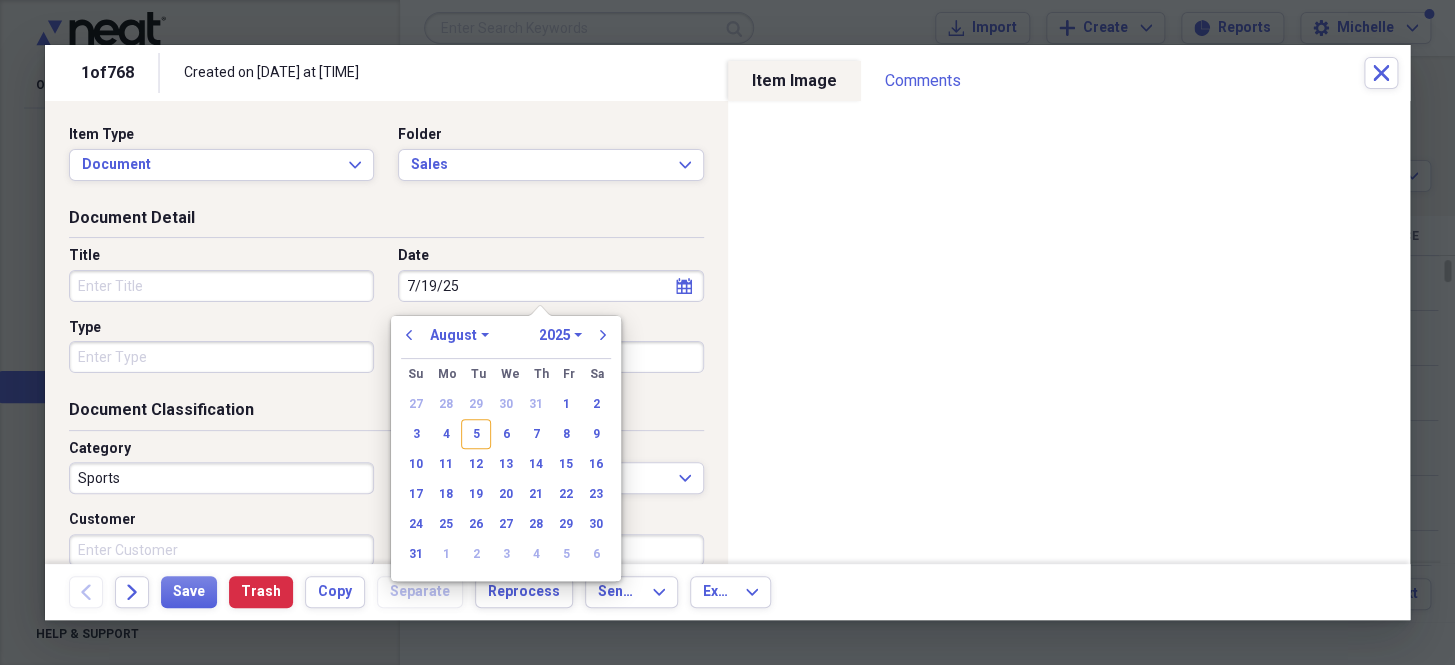 select on "6" 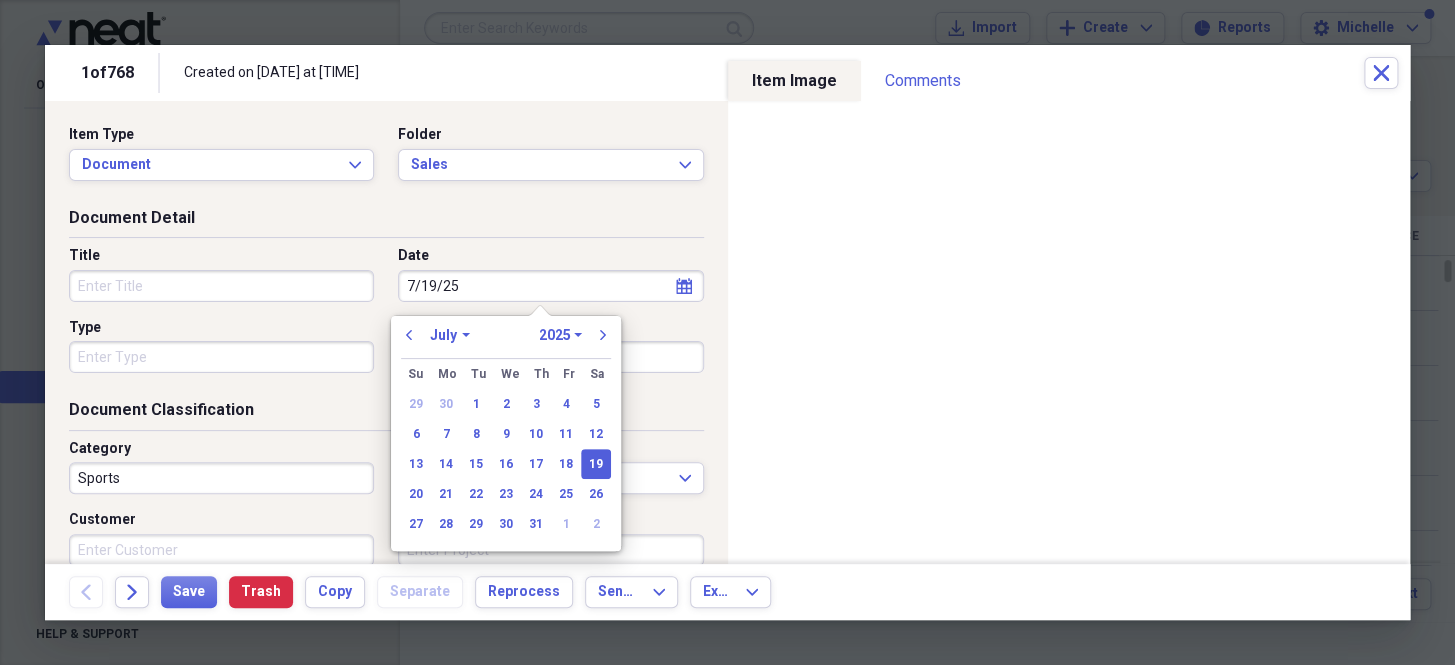 type on "07/19/2025" 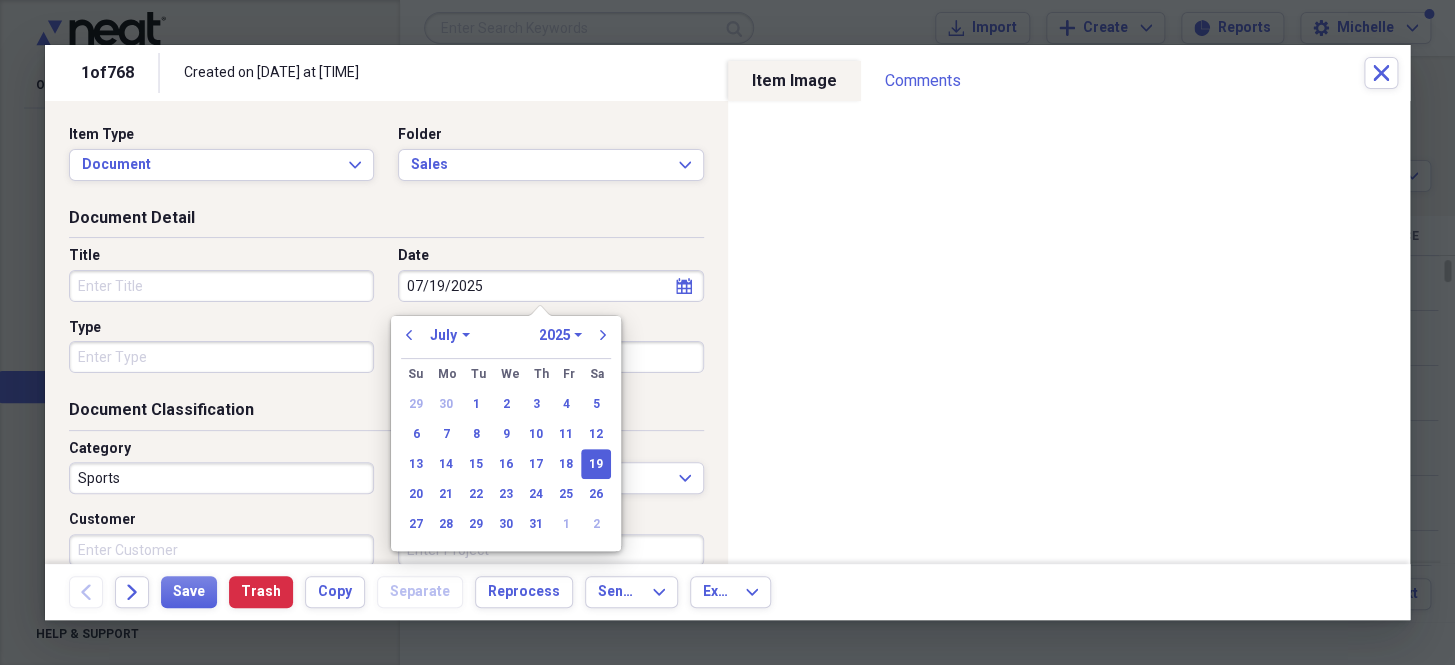 click on "Type" at bounding box center [221, 357] 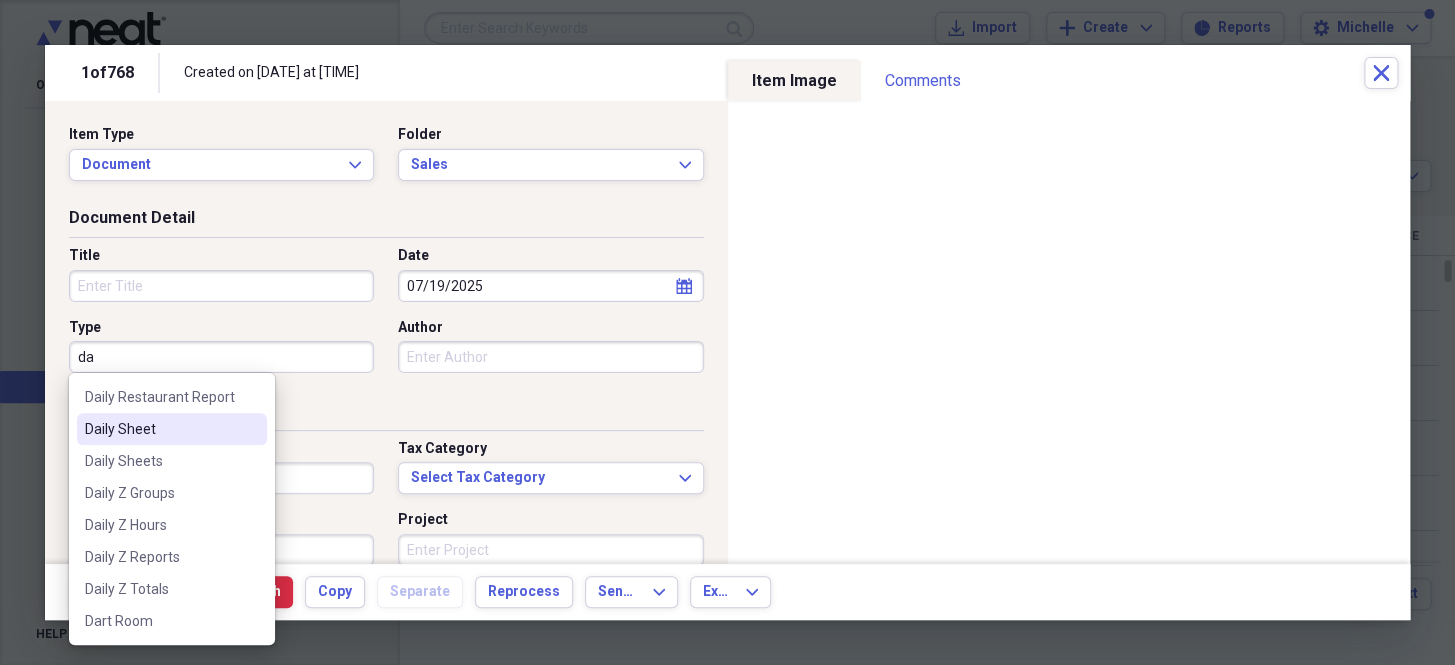 click on "Daily Sheet" at bounding box center [172, 429] 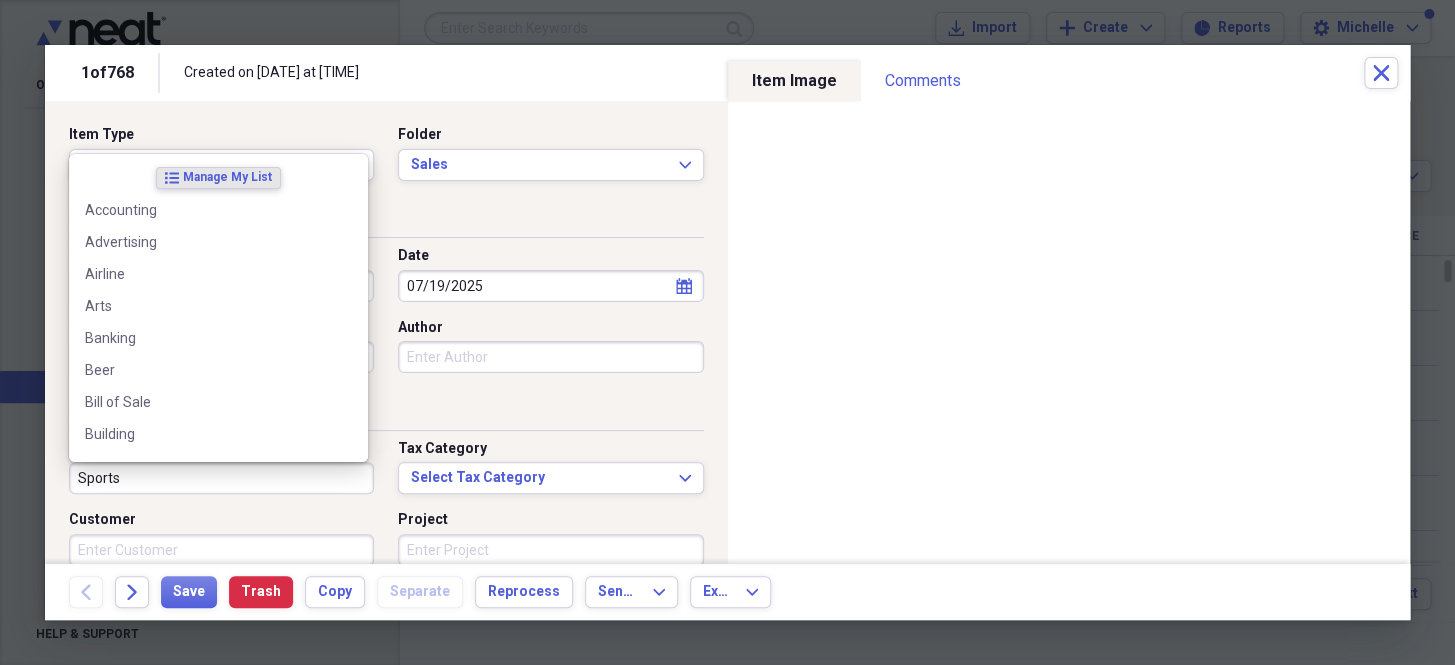 click on "Sports" at bounding box center (221, 478) 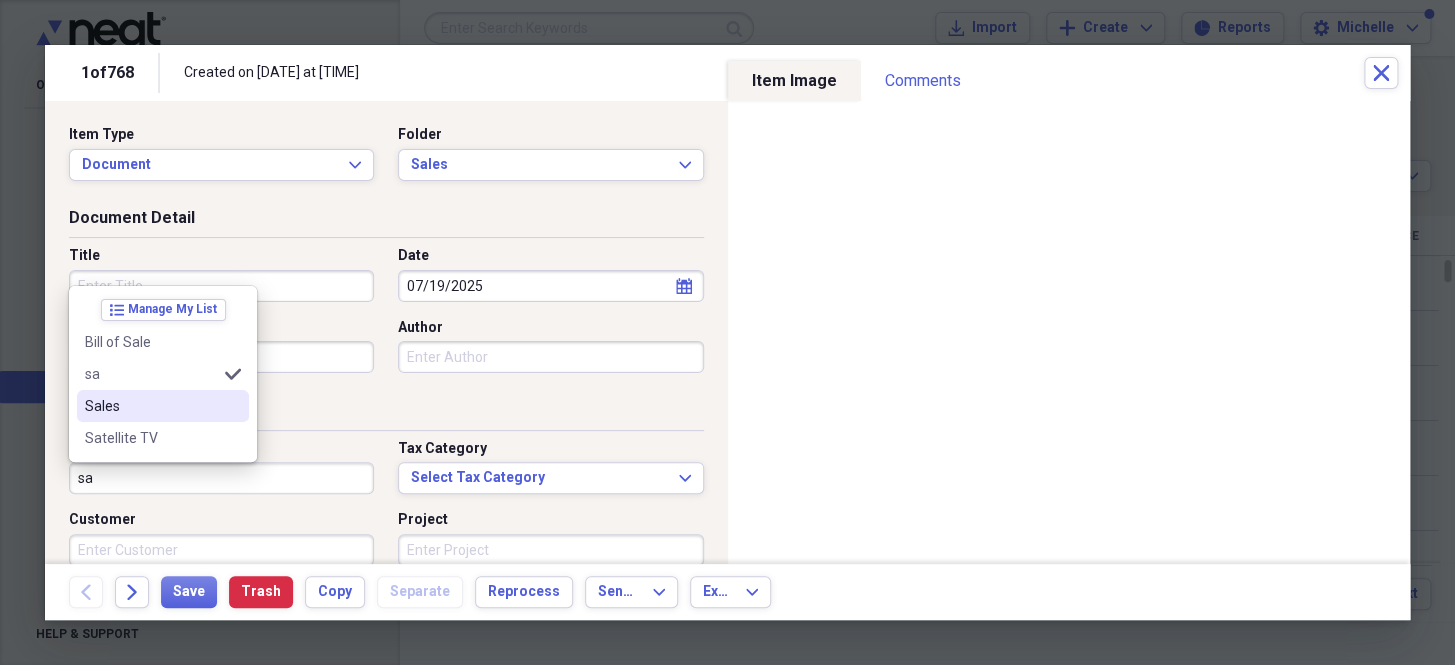 click on "Sales" at bounding box center [151, 406] 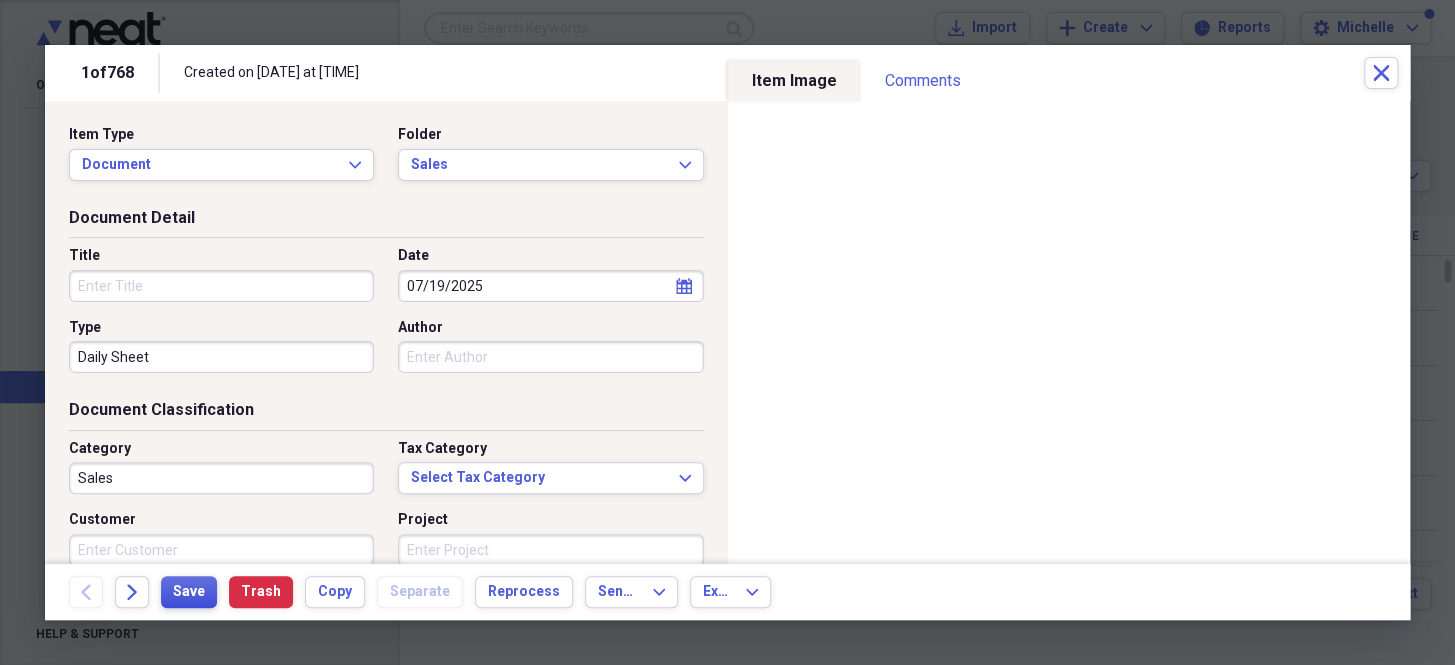 click on "Save" at bounding box center (189, 592) 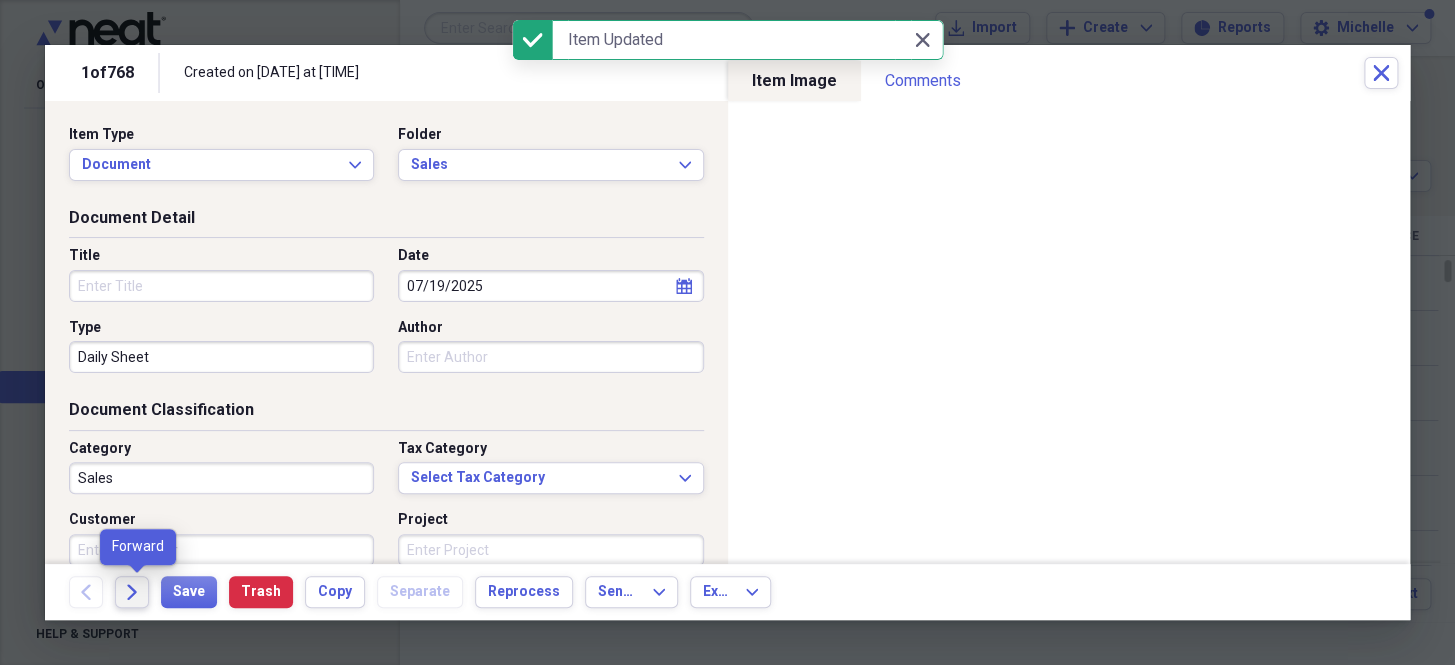 click 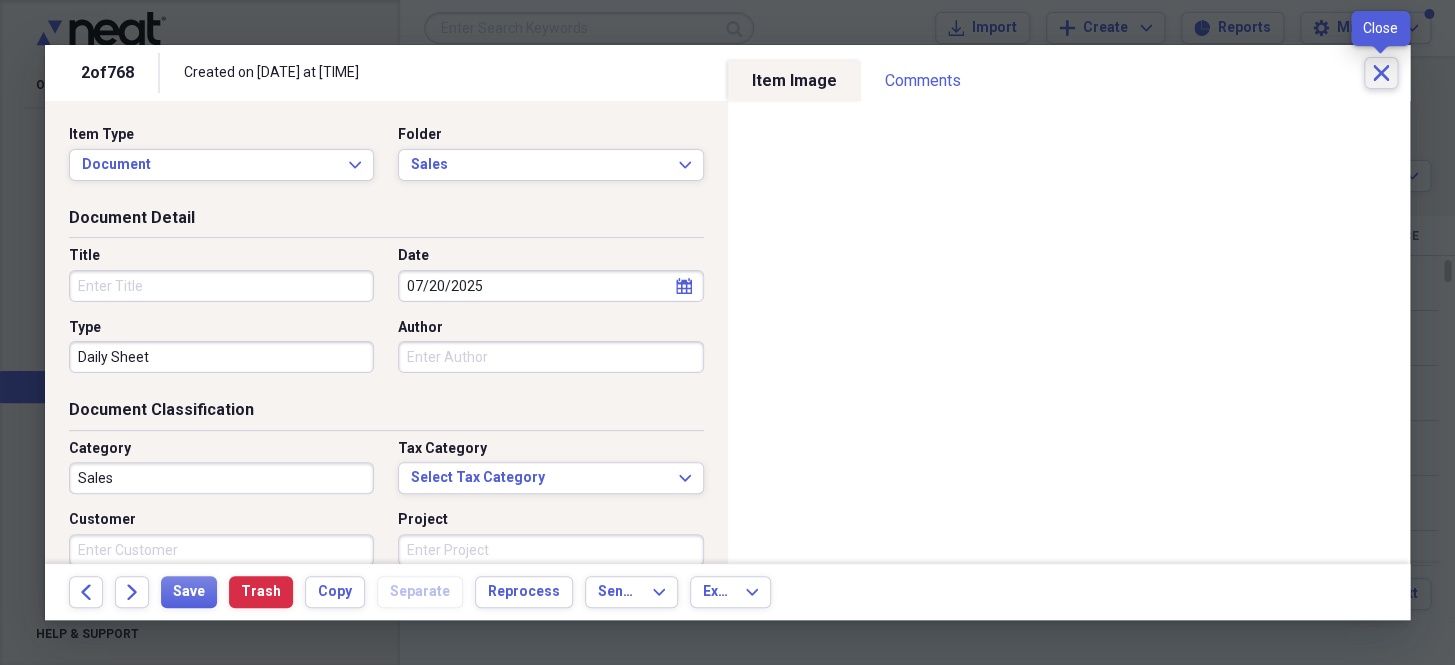 click on "Close" 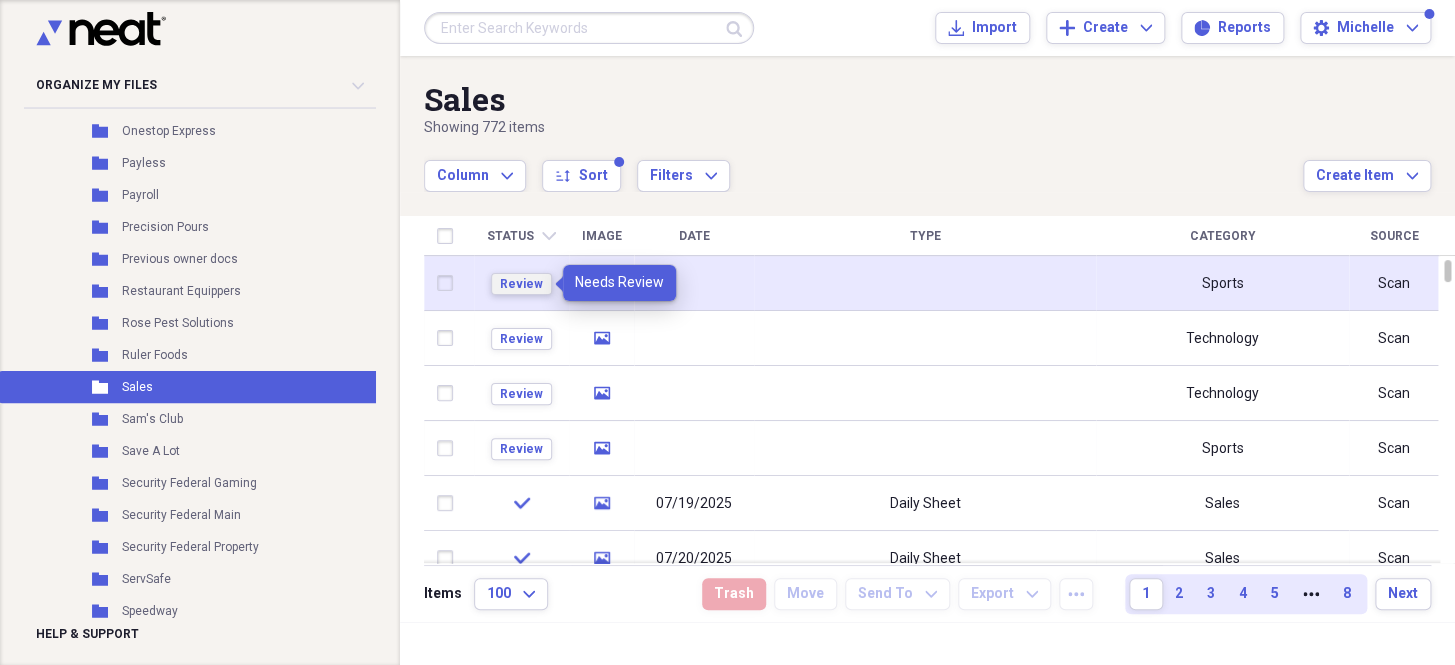 click on "Review" at bounding box center [521, 284] 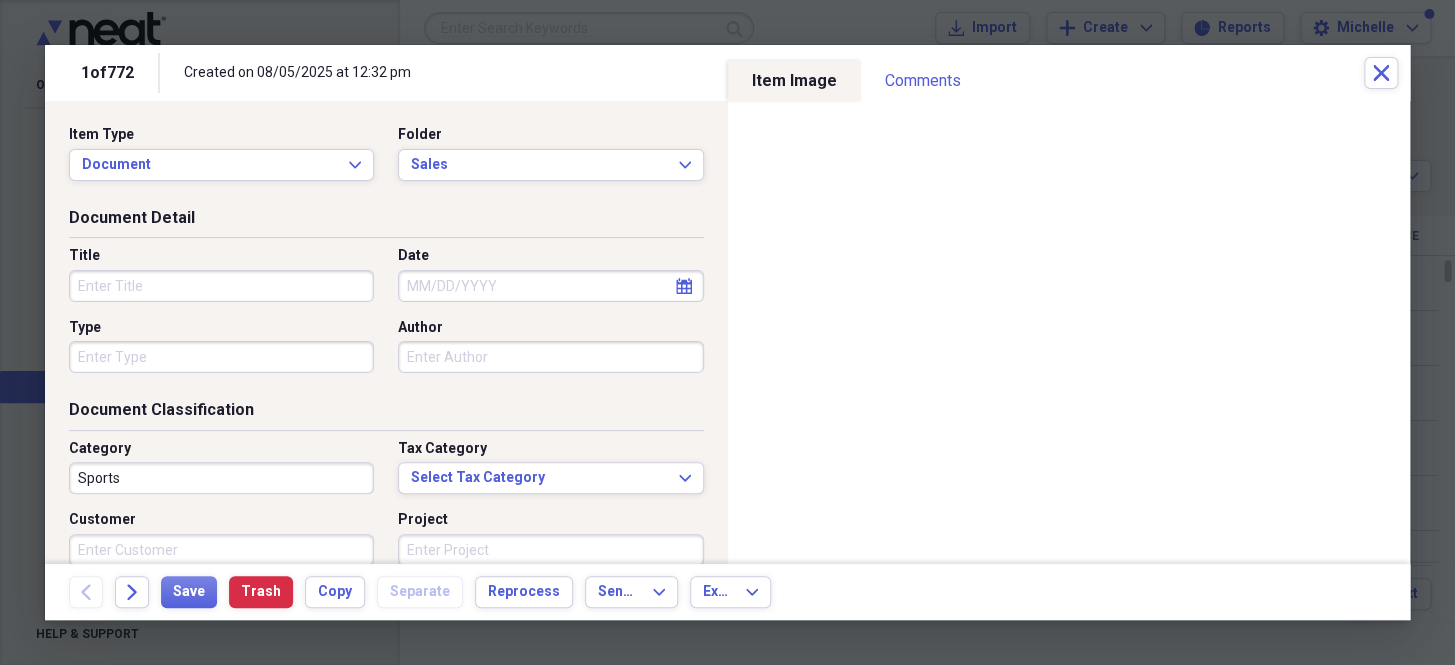 click on "Date" at bounding box center (550, 286) 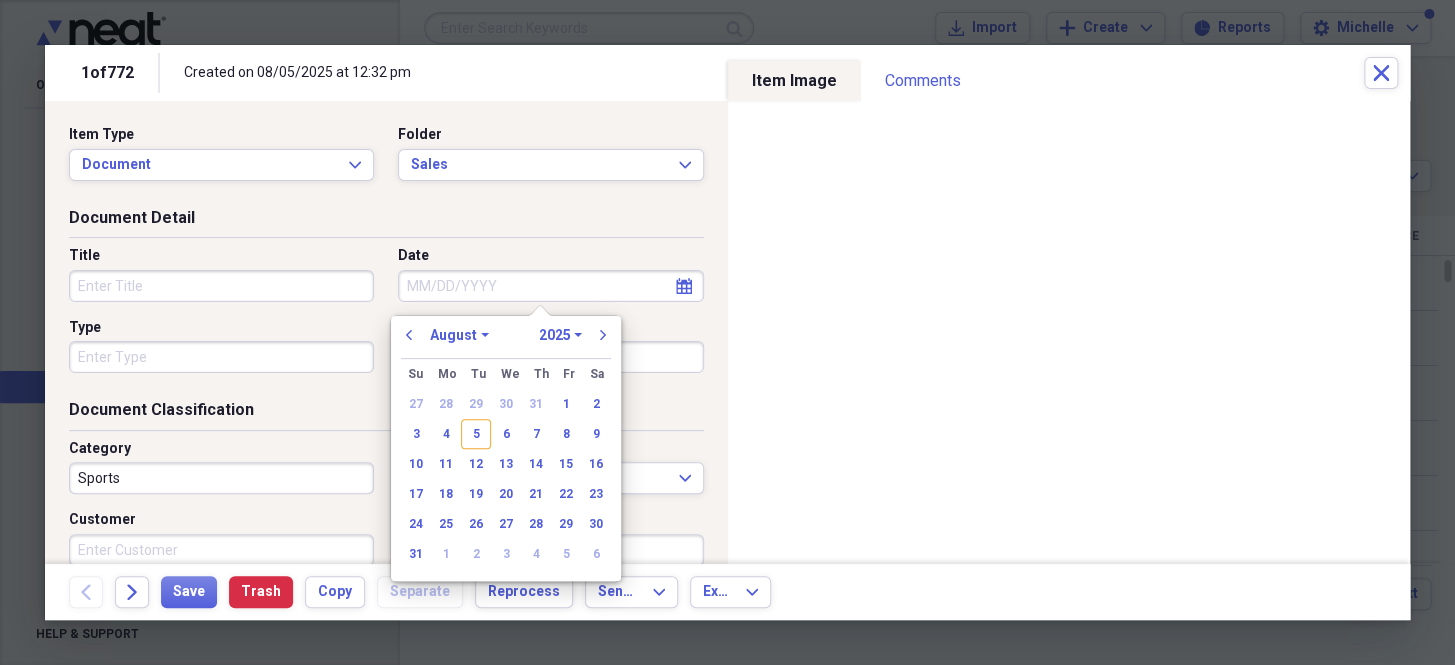 paste on "7/19/25" 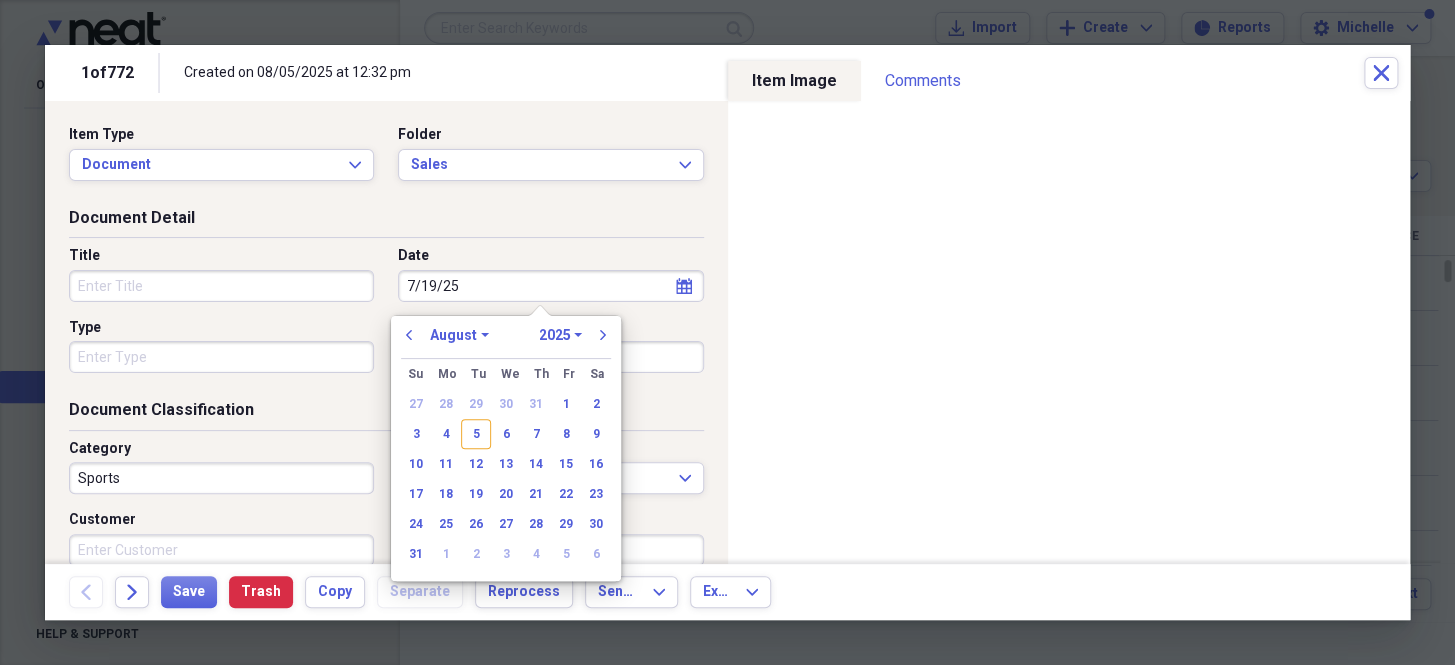 select on "6" 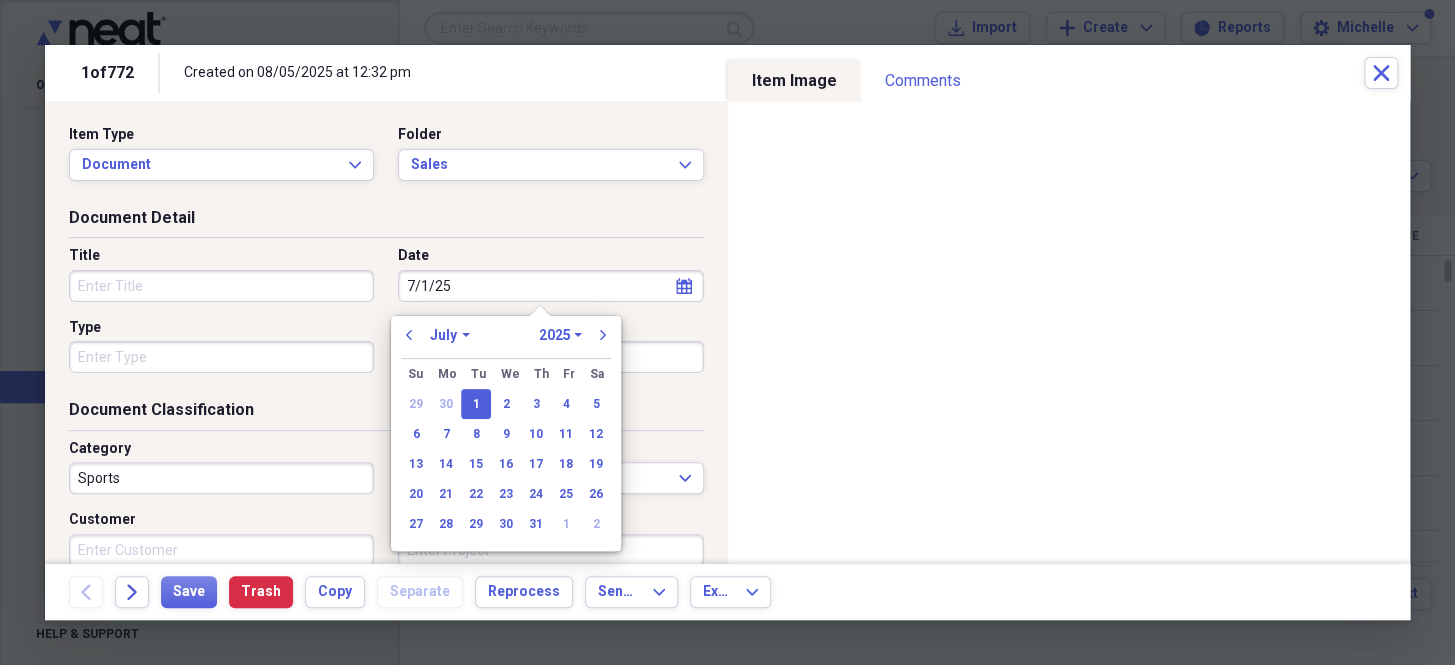 type on "7//25" 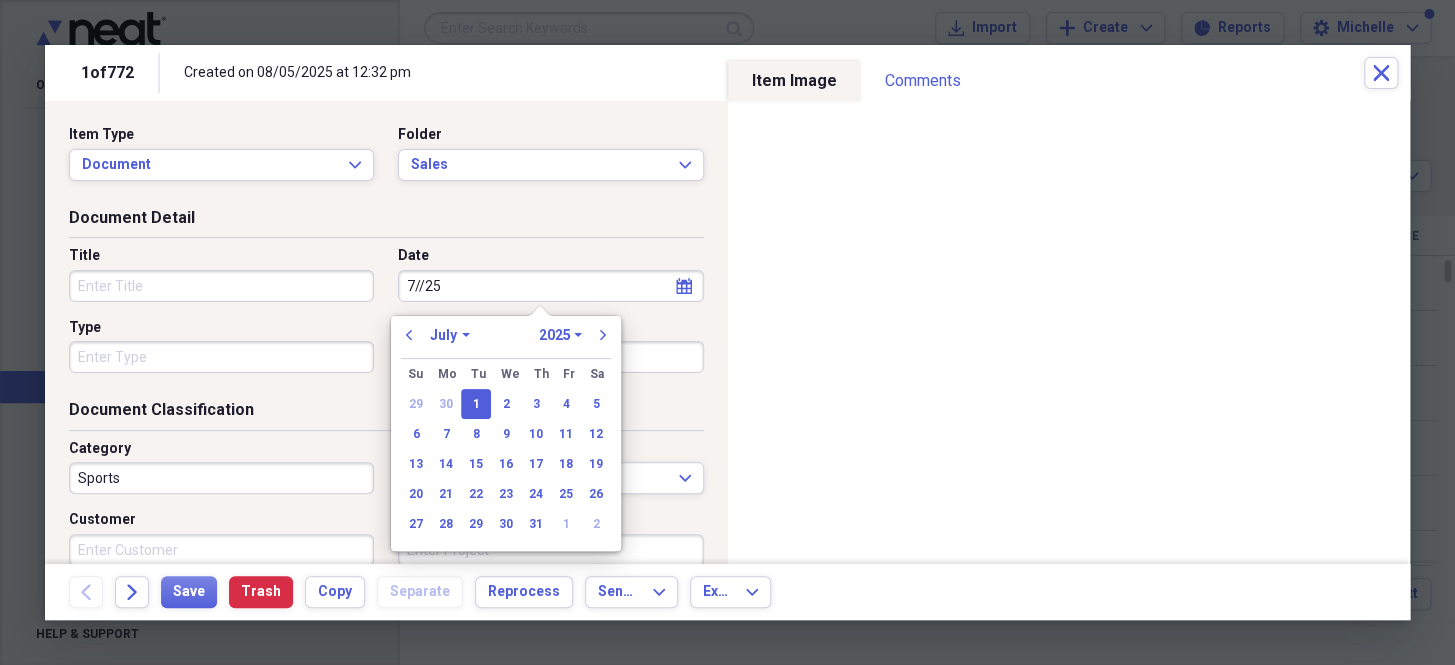 select on "2001" 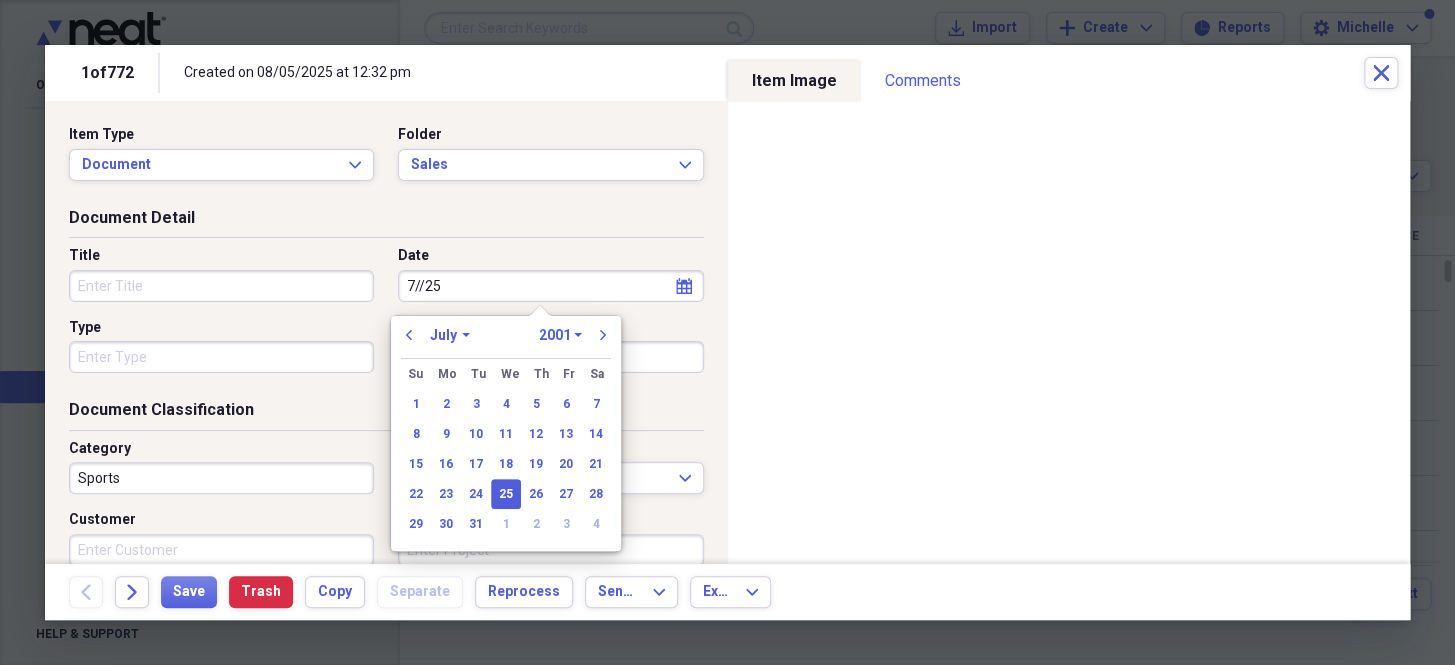 type on "7/2/25" 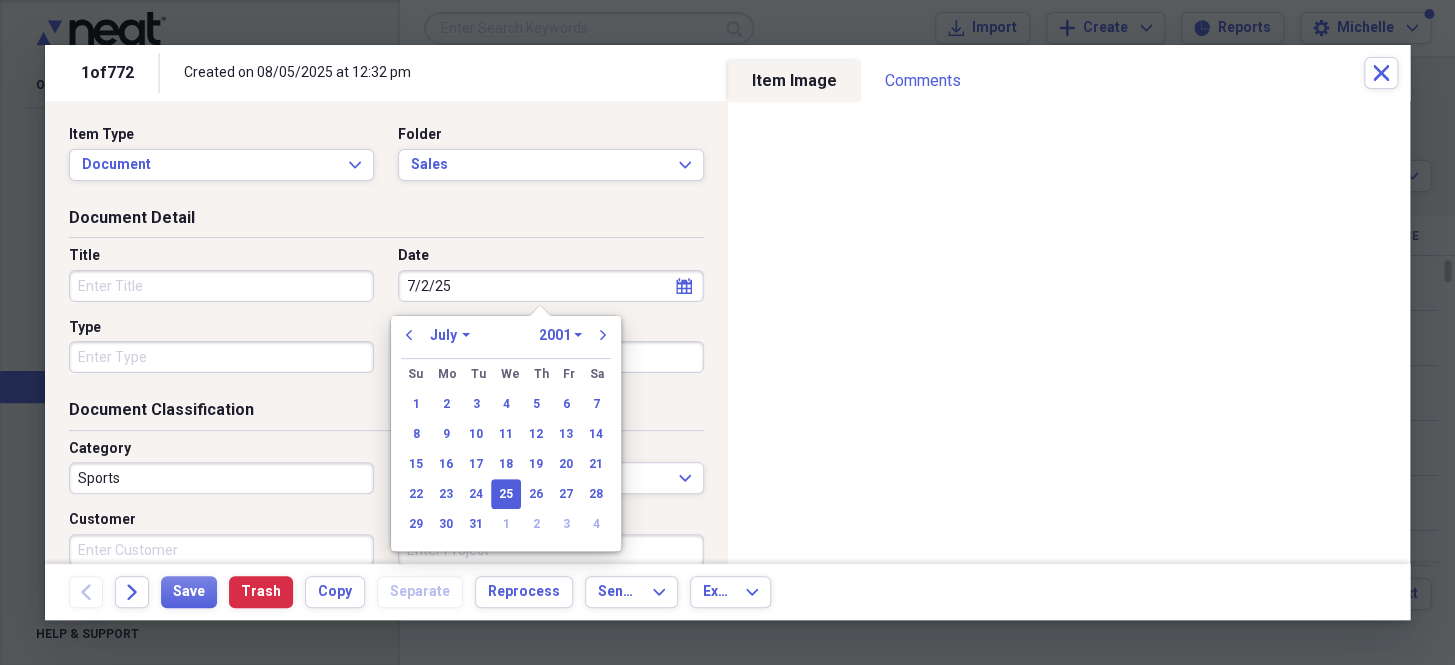 select on "2025" 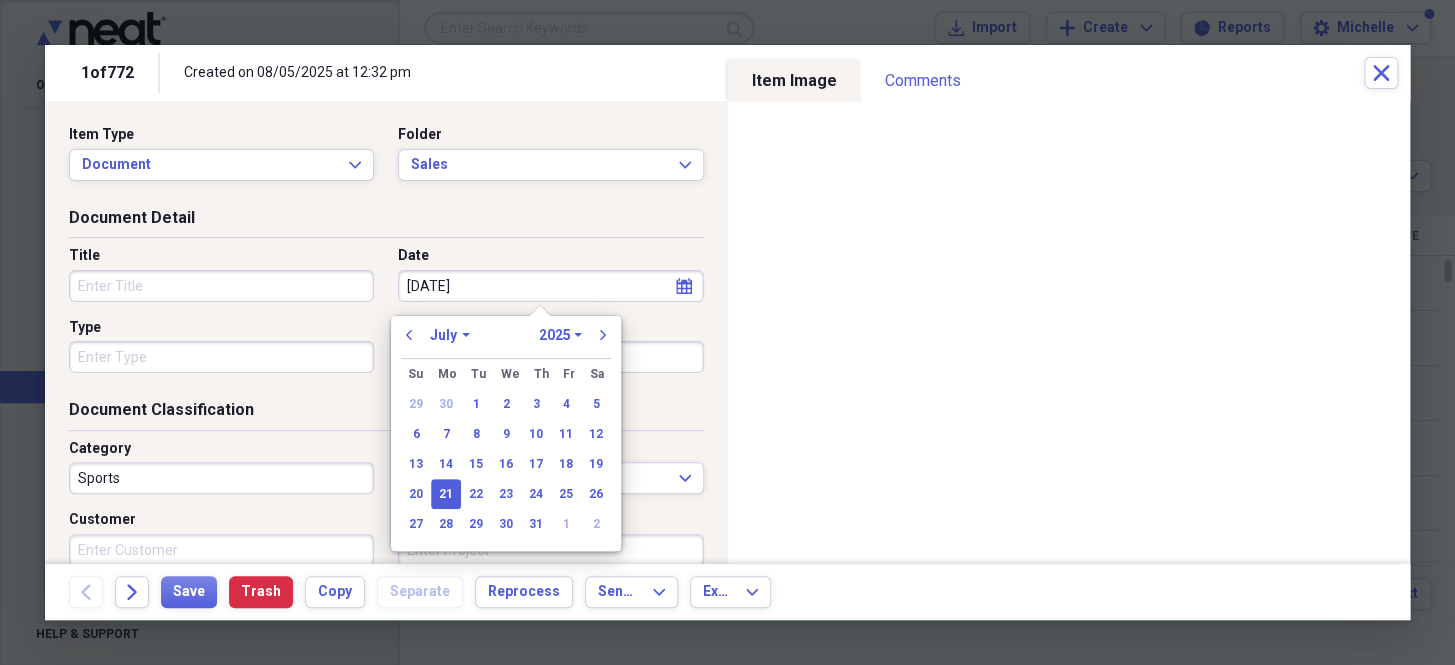 drag, startPoint x: 514, startPoint y: 290, endPoint x: 328, endPoint y: 291, distance: 186.00269 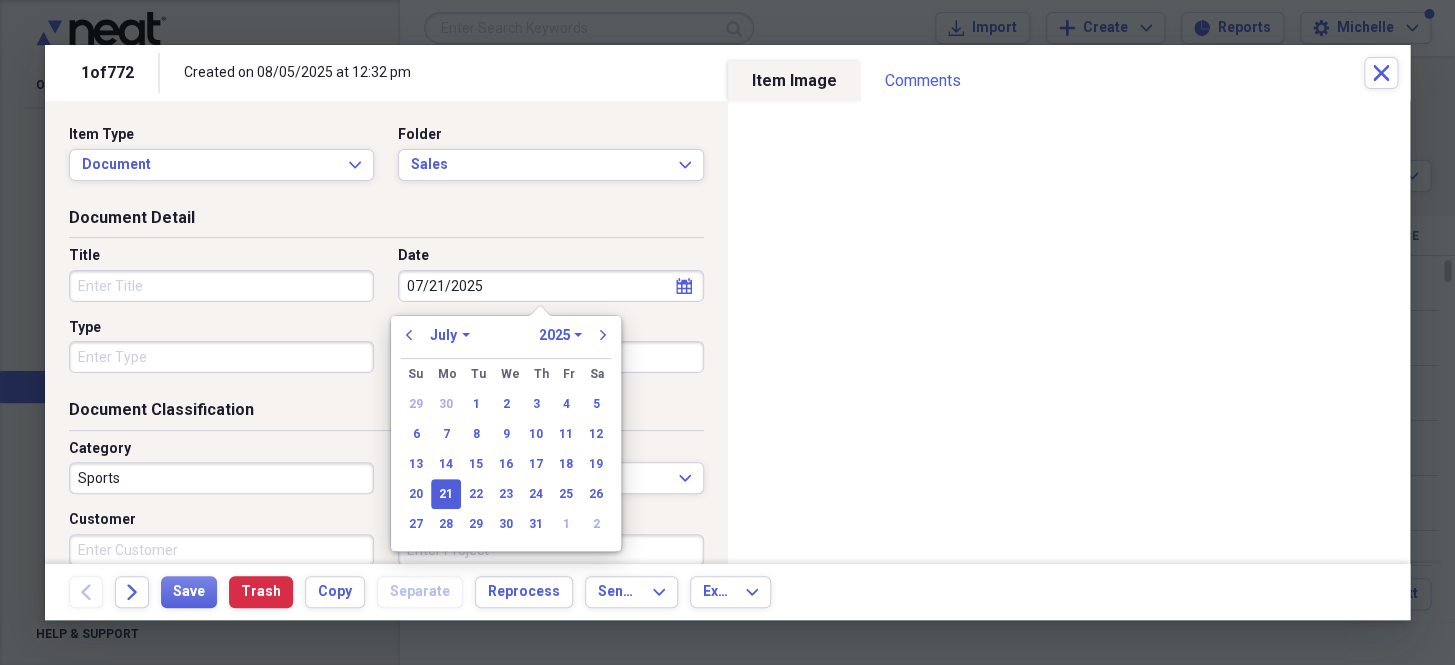 click on "Type" at bounding box center (221, 357) 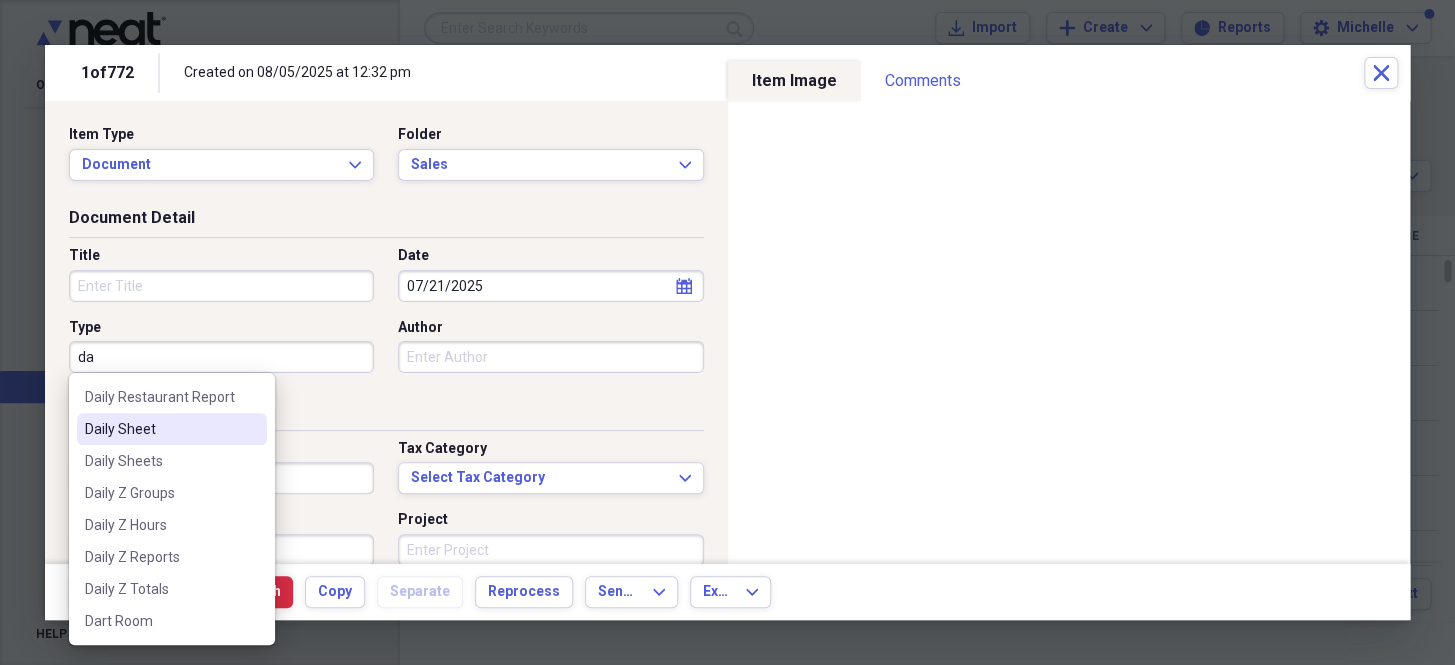click on "Daily Sheet" at bounding box center [172, 429] 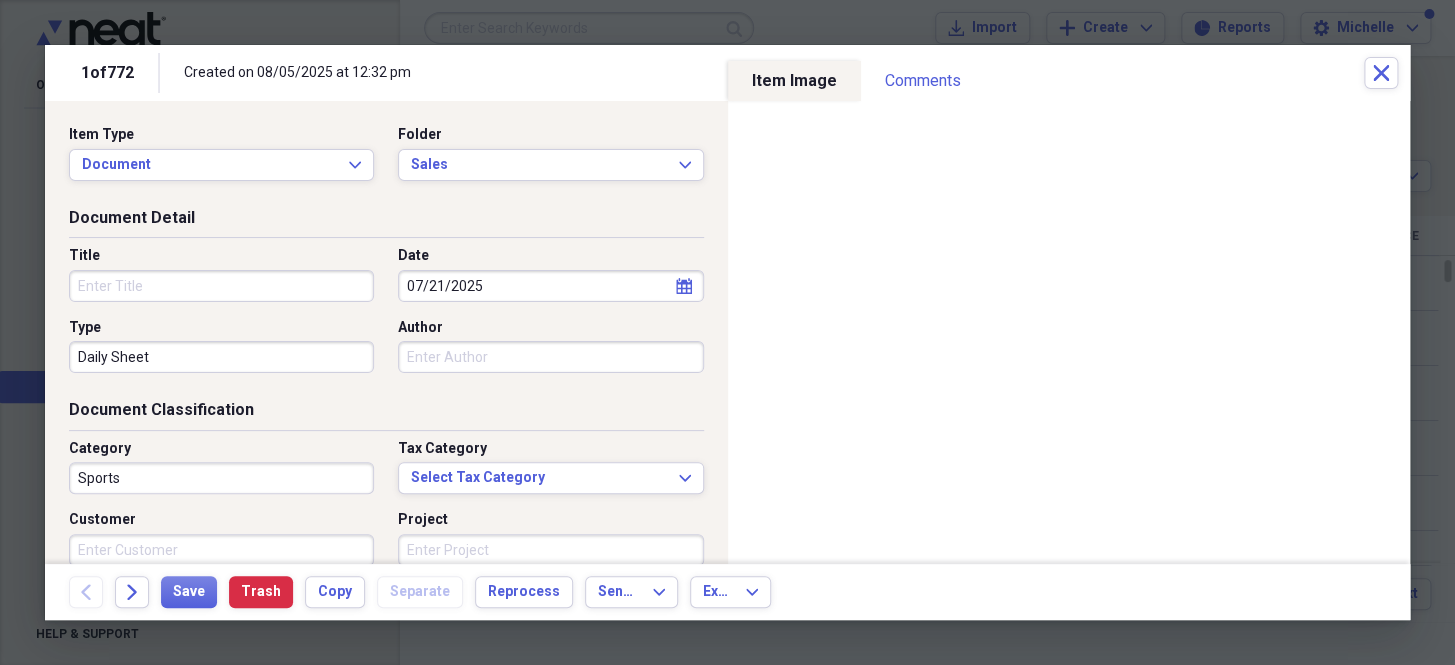 click on "Sports" at bounding box center (221, 478) 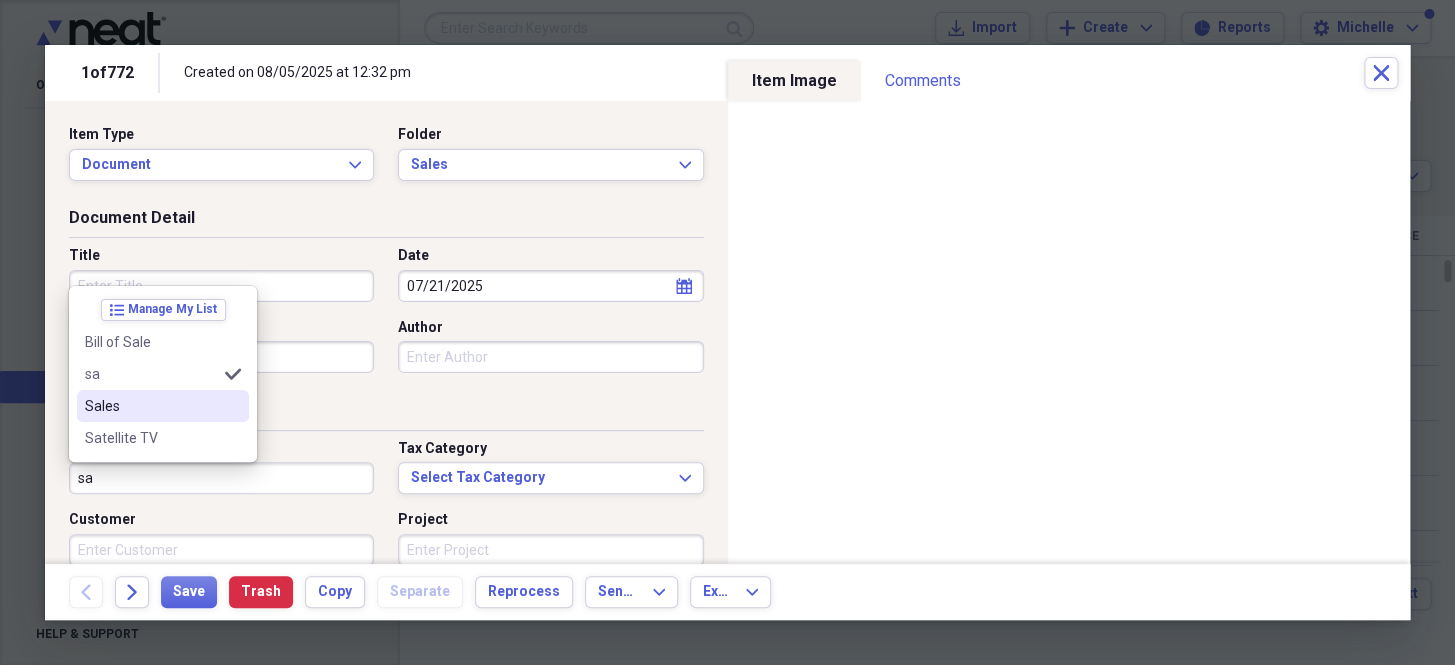 click on "Sales" at bounding box center (151, 406) 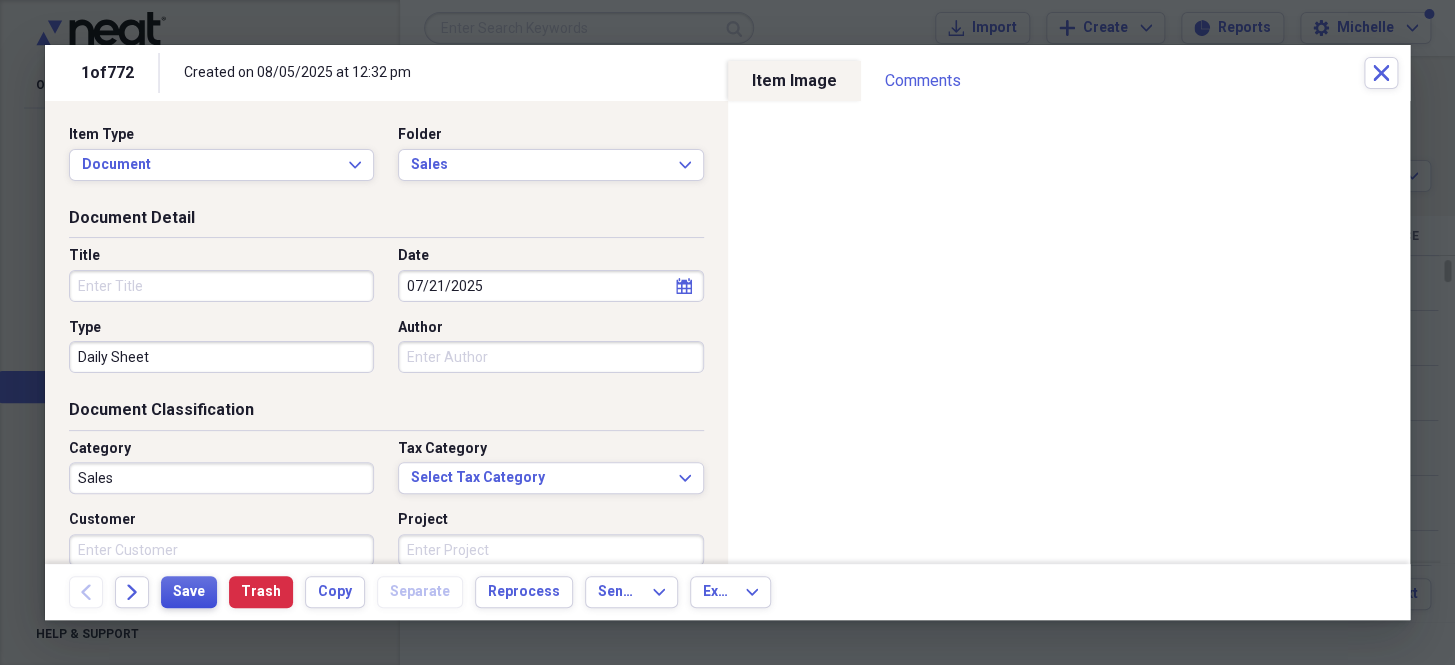 click on "Save" at bounding box center (189, 592) 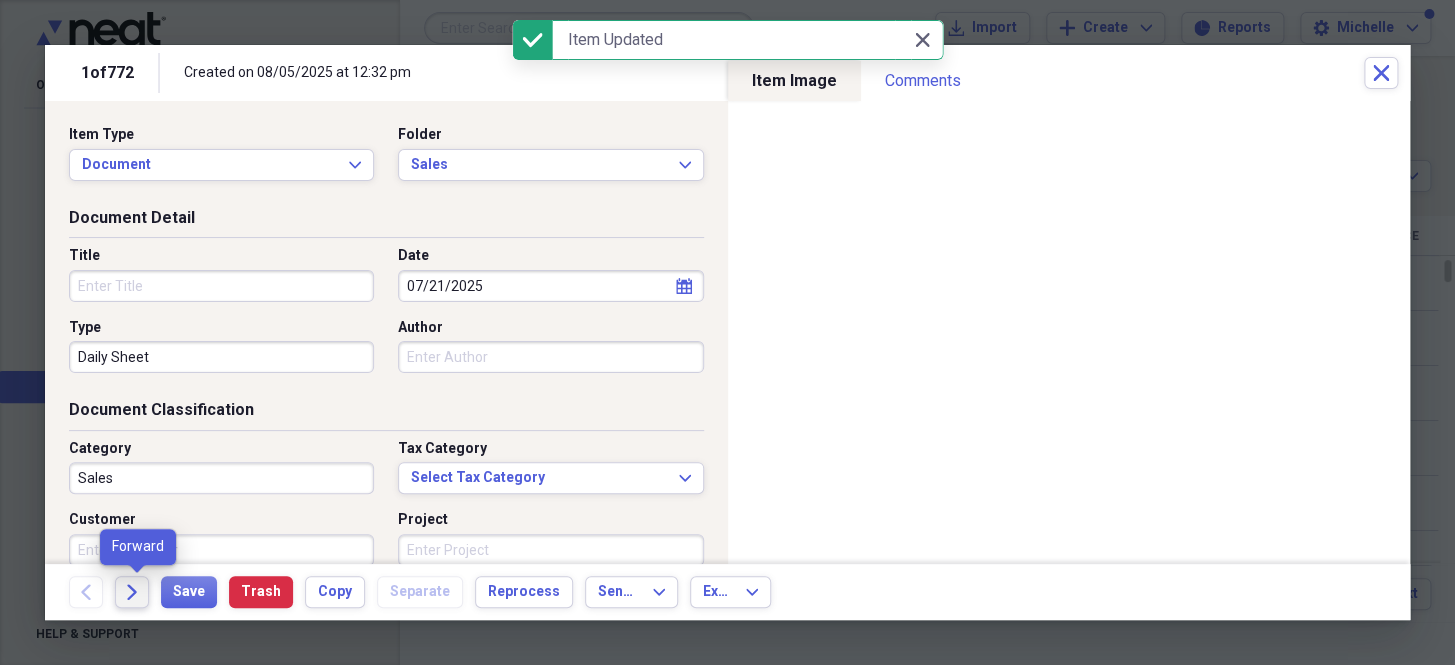 click on "Forward" 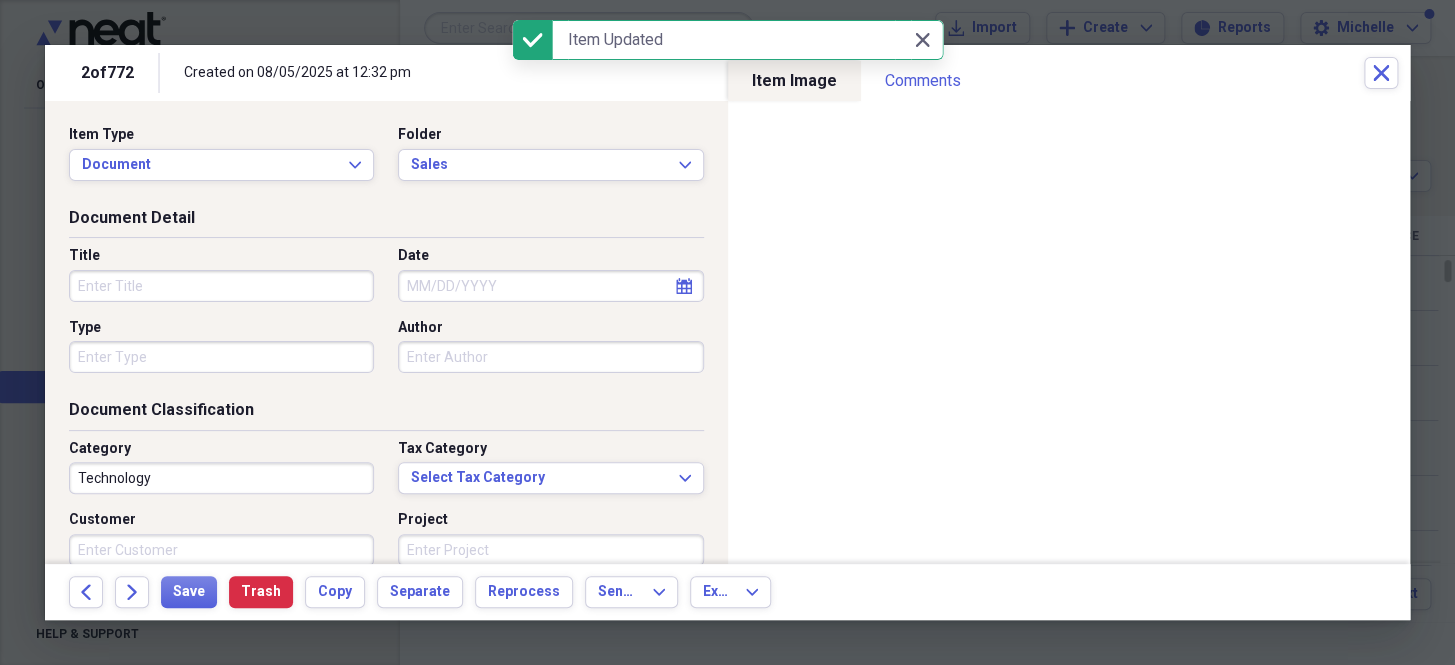 click on "Date" at bounding box center [550, 286] 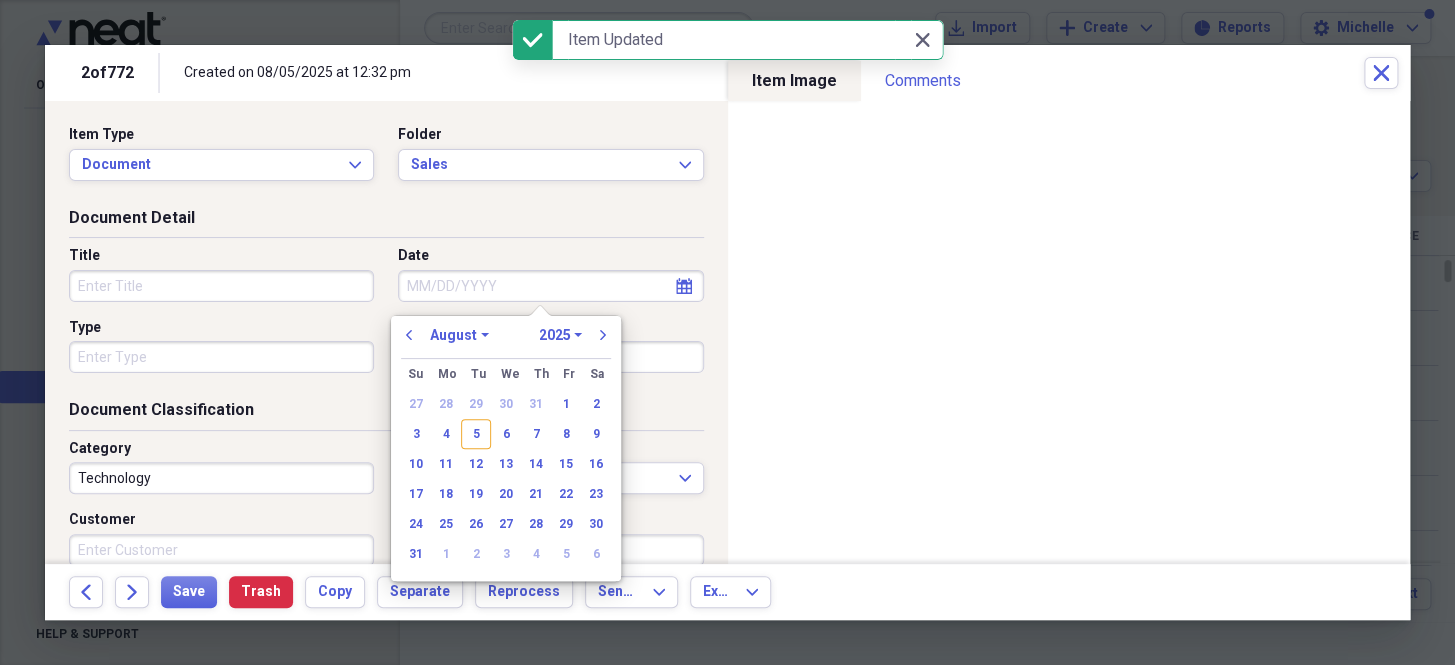 paste on "[DATE]" 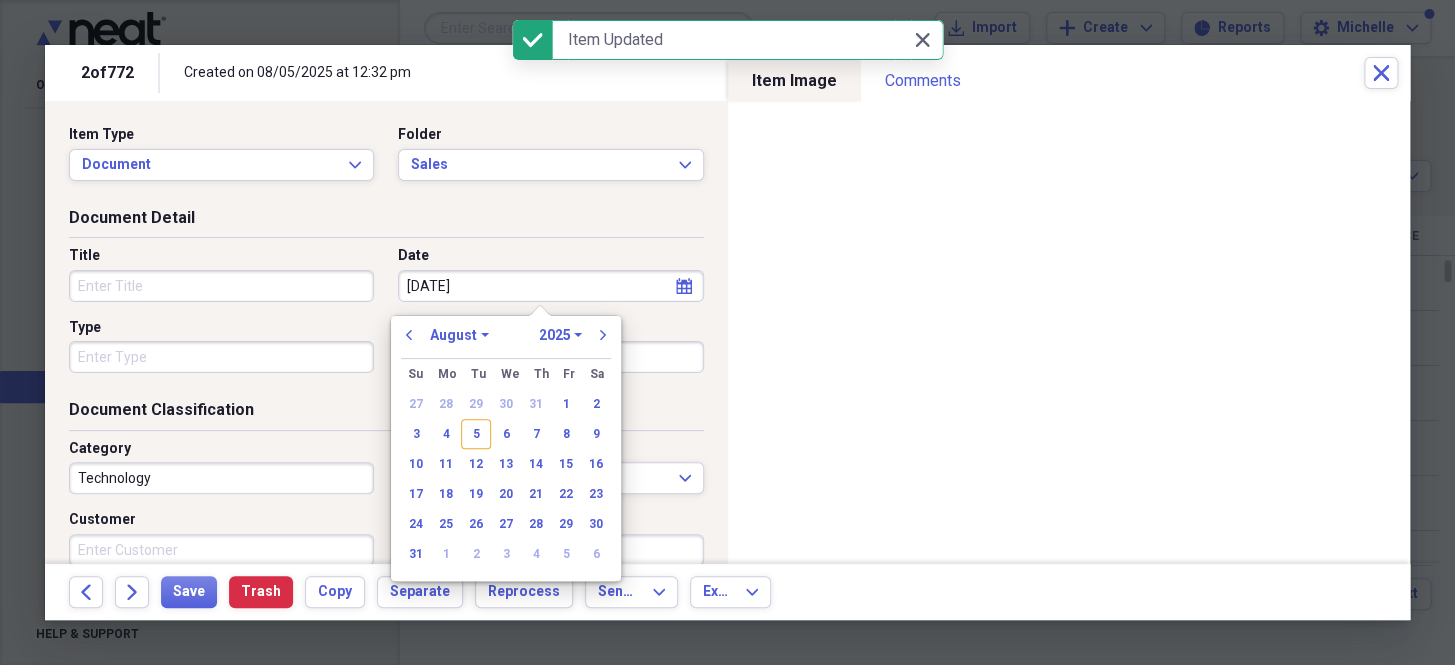 select on "6" 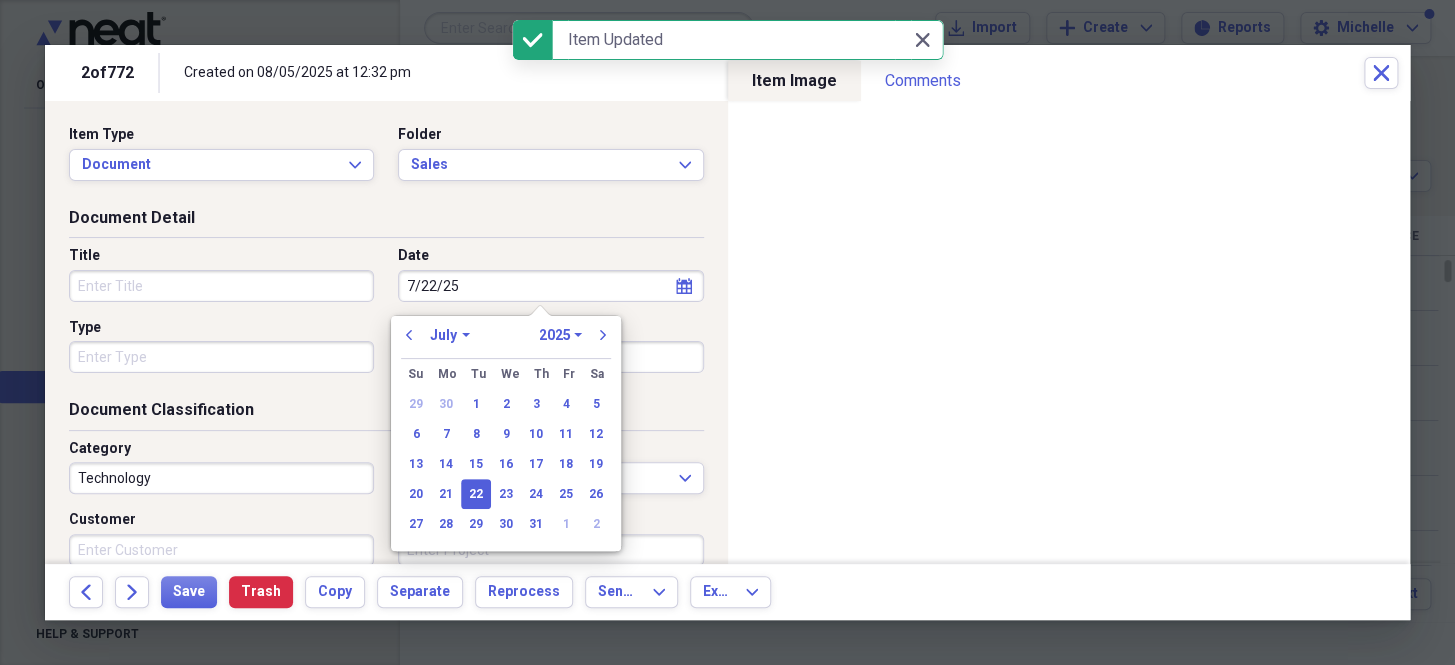 click on "Type" at bounding box center [221, 357] 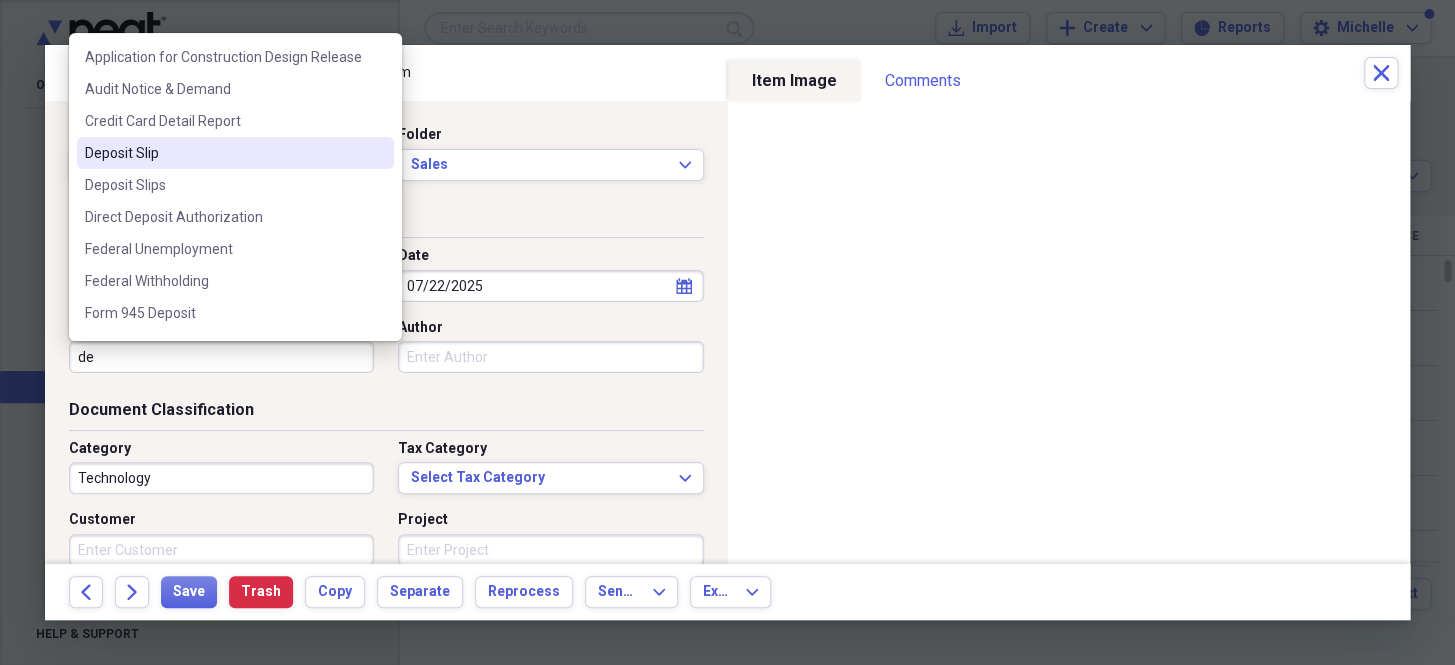 click on "Deposit Slip" at bounding box center [223, 153] 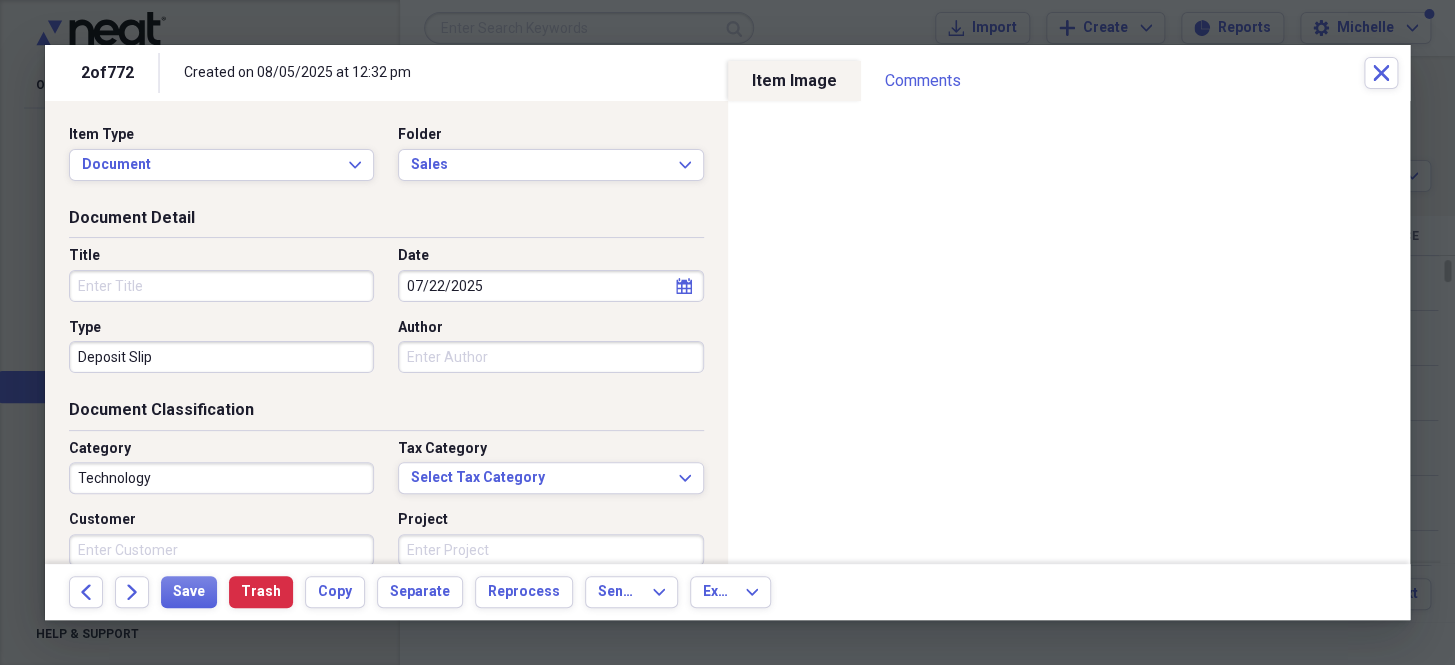 click on "Technology" at bounding box center [221, 478] 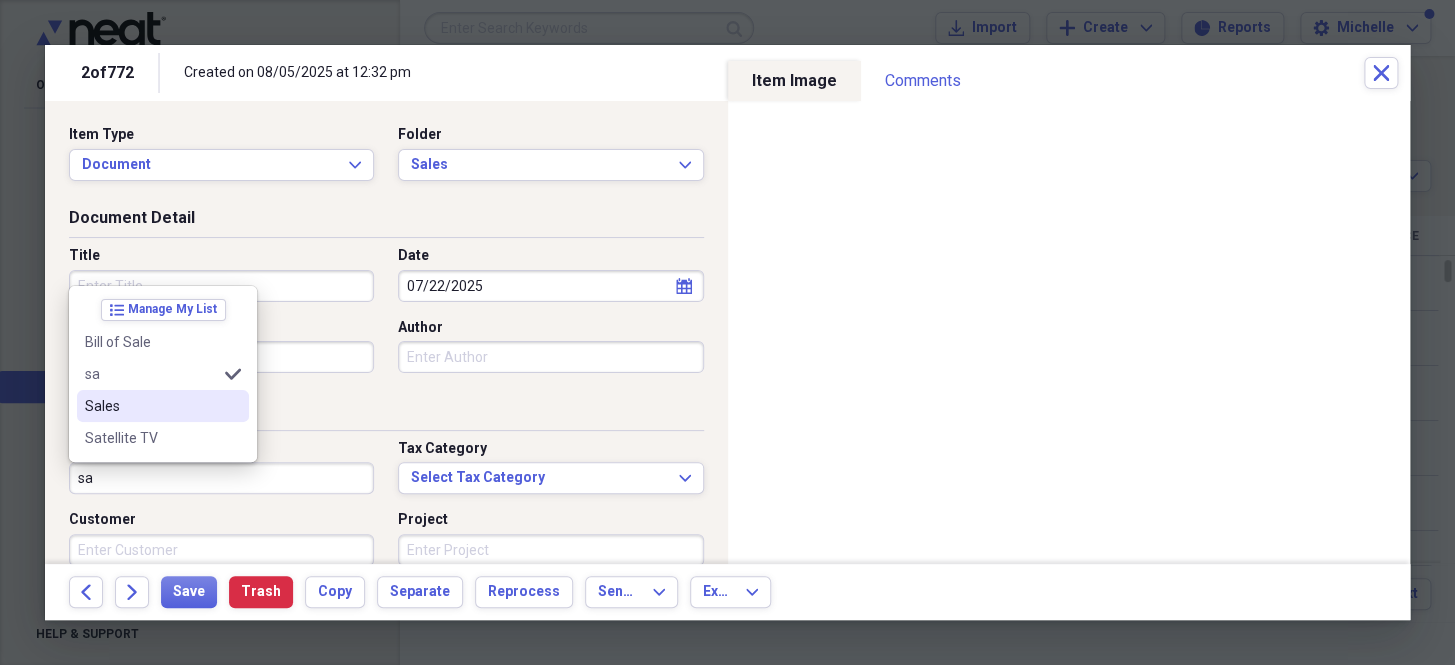 click on "Sales" at bounding box center (151, 406) 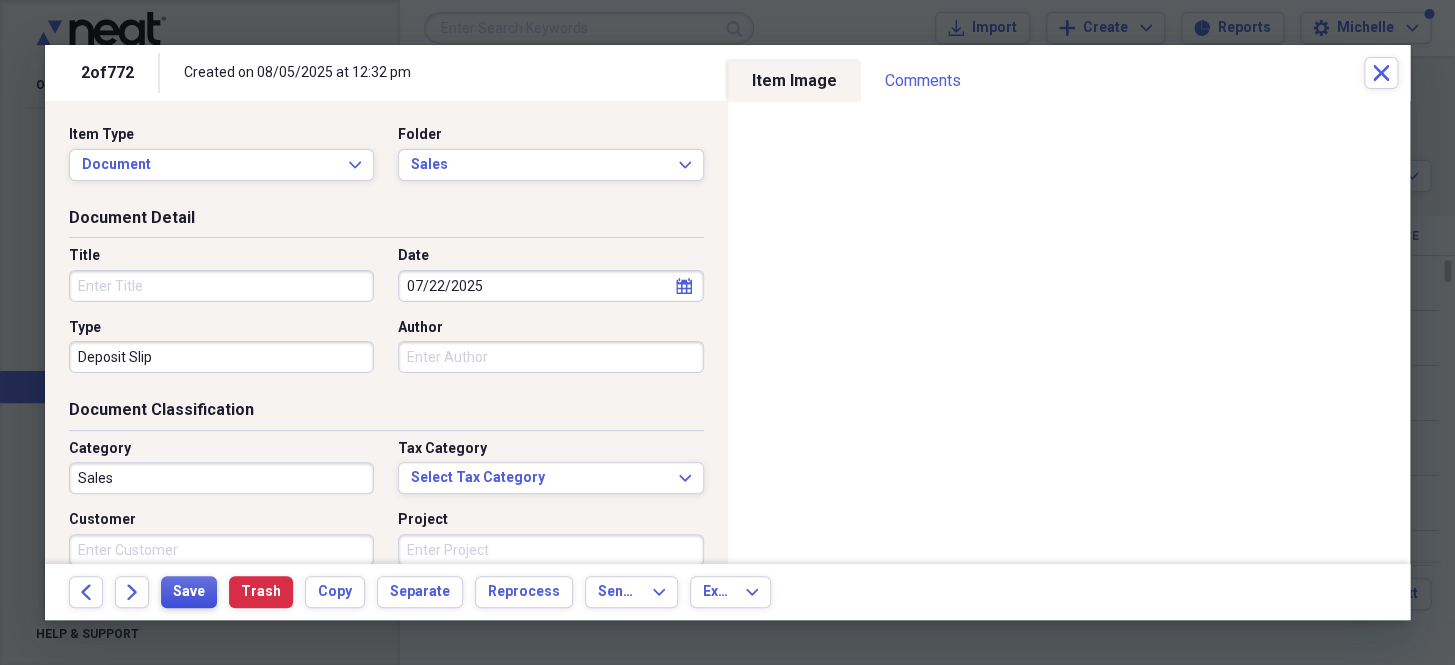 click on "Save" at bounding box center (189, 592) 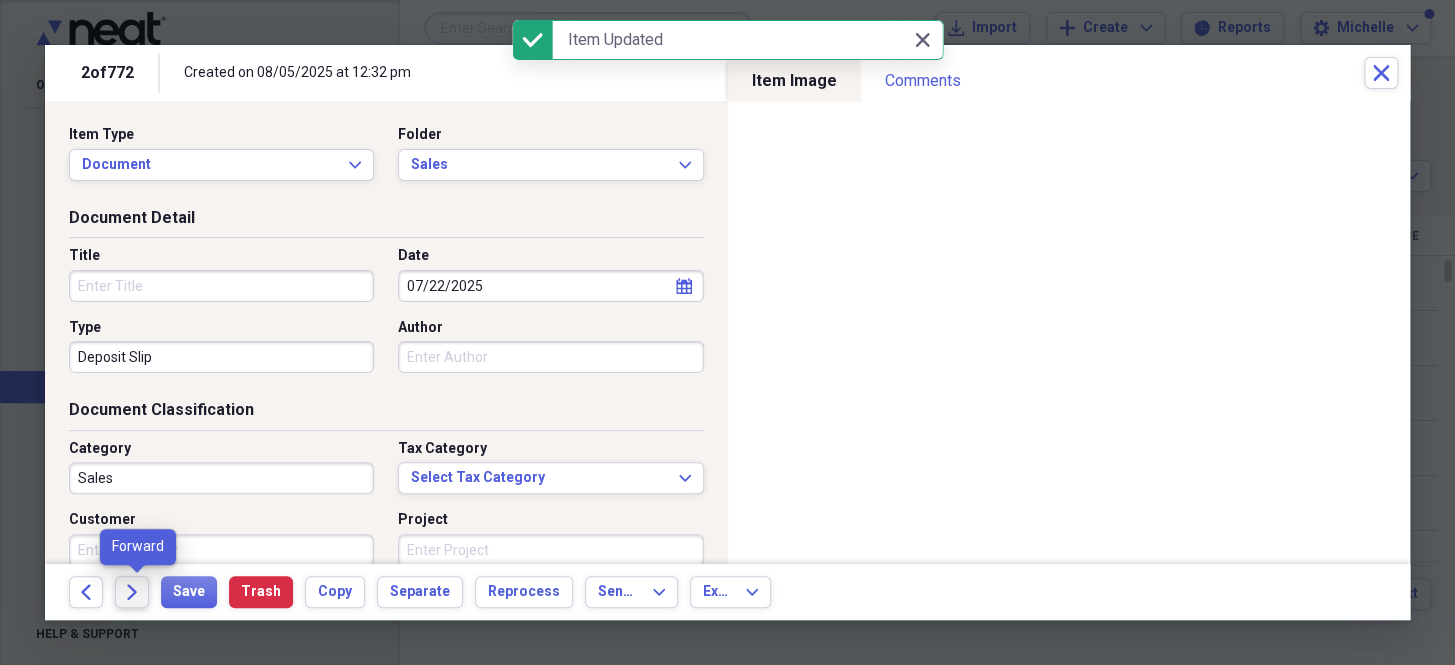 click on "Forward" 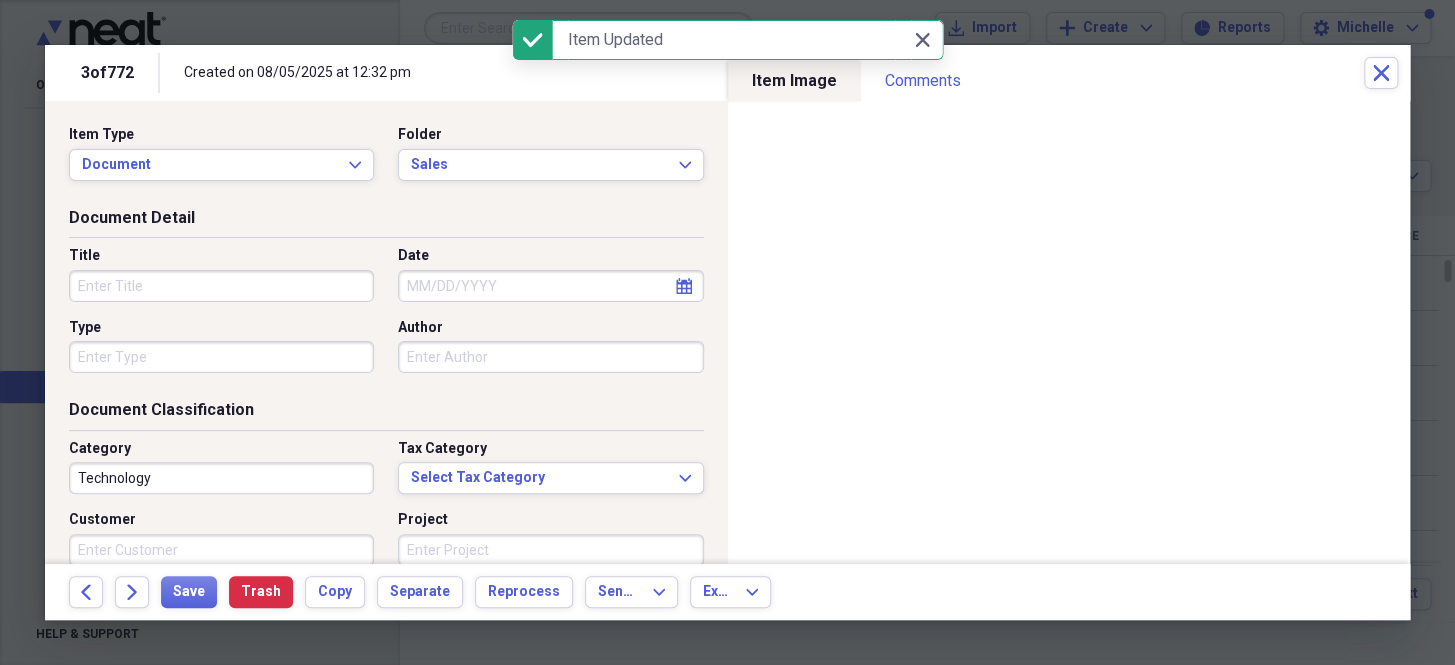 drag, startPoint x: 128, startPoint y: 587, endPoint x: 469, endPoint y: 283, distance: 456.83368 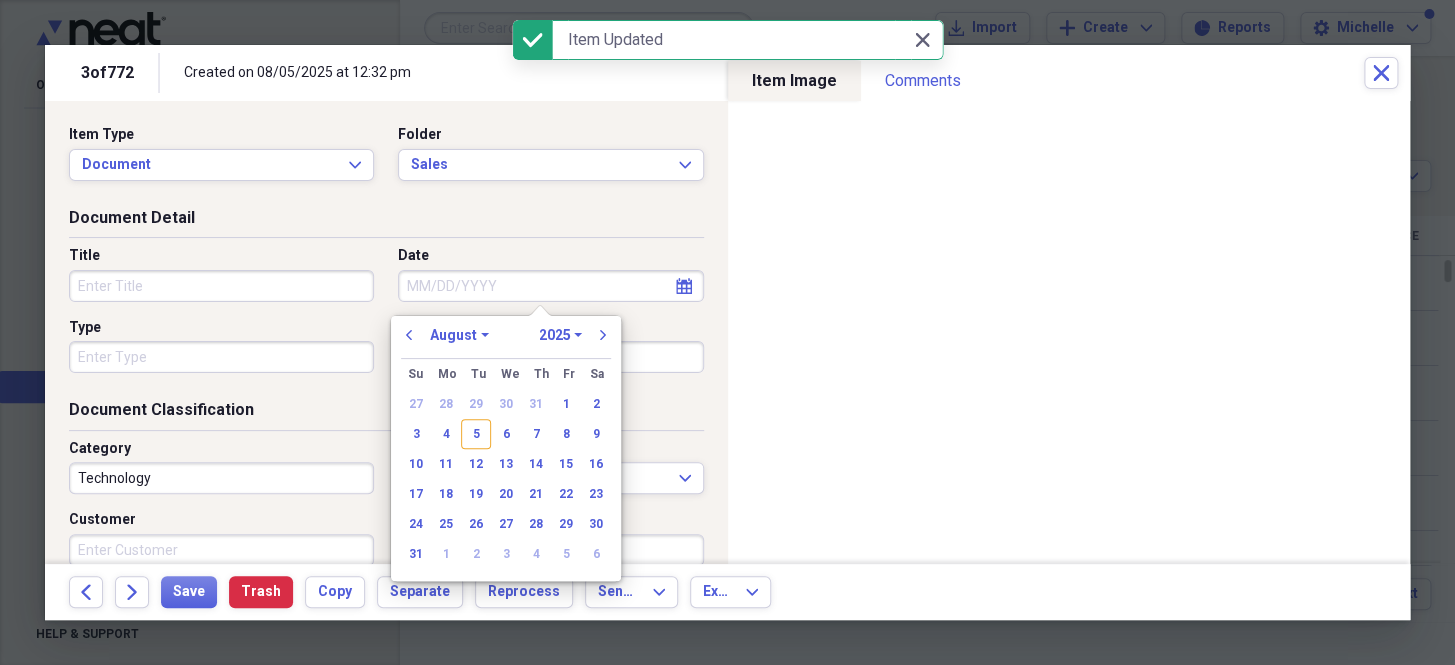 paste on "[DATE]" 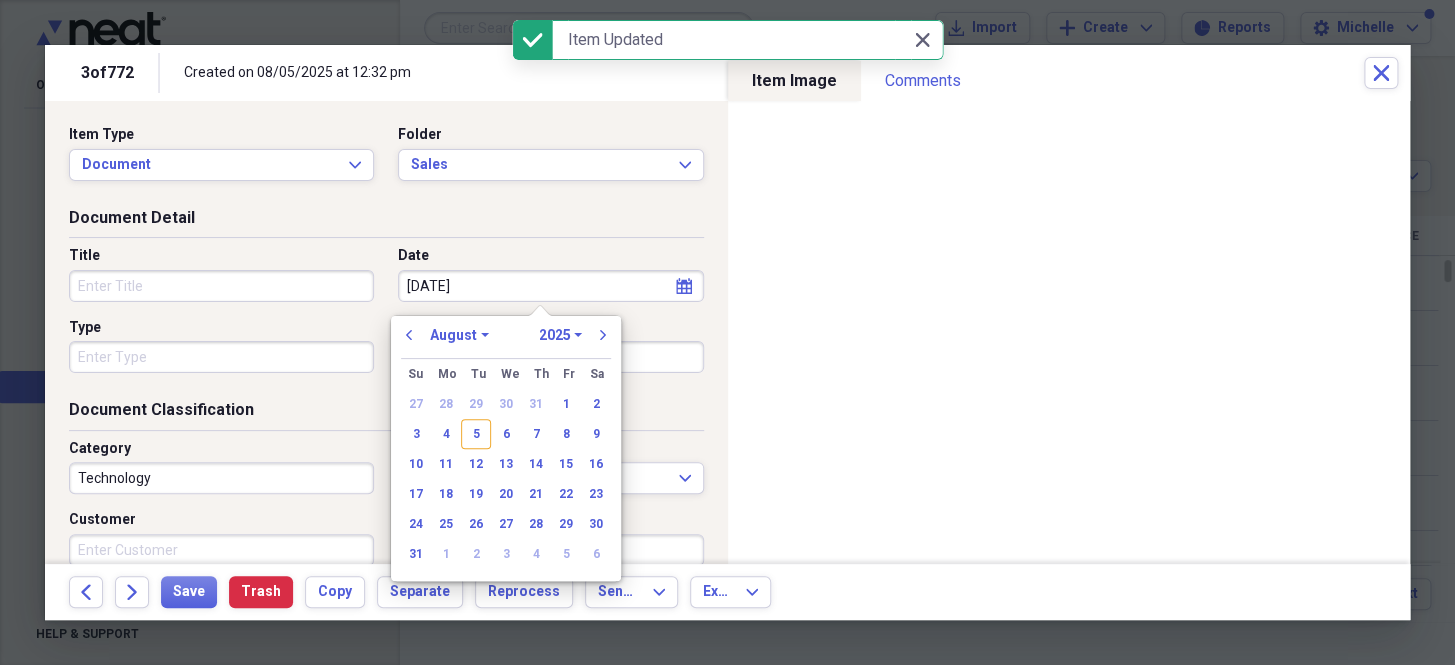 select on "6" 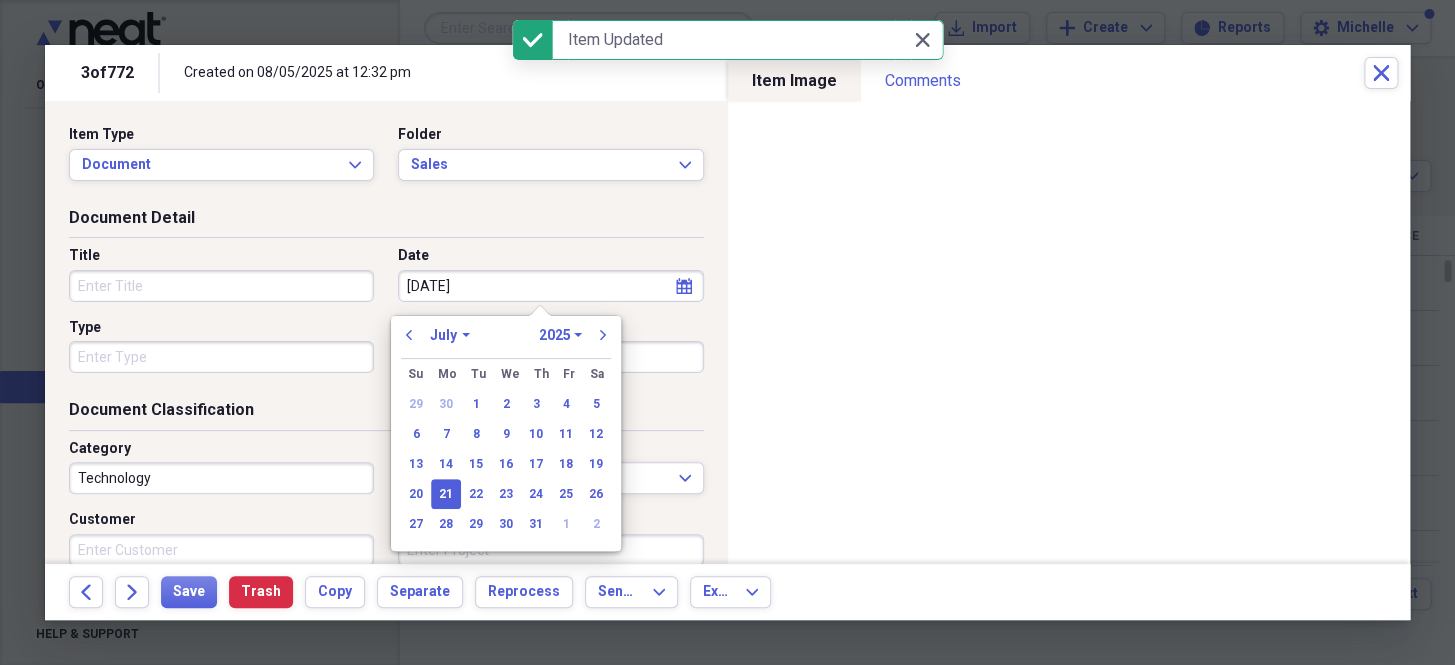 type on "07/21/2025" 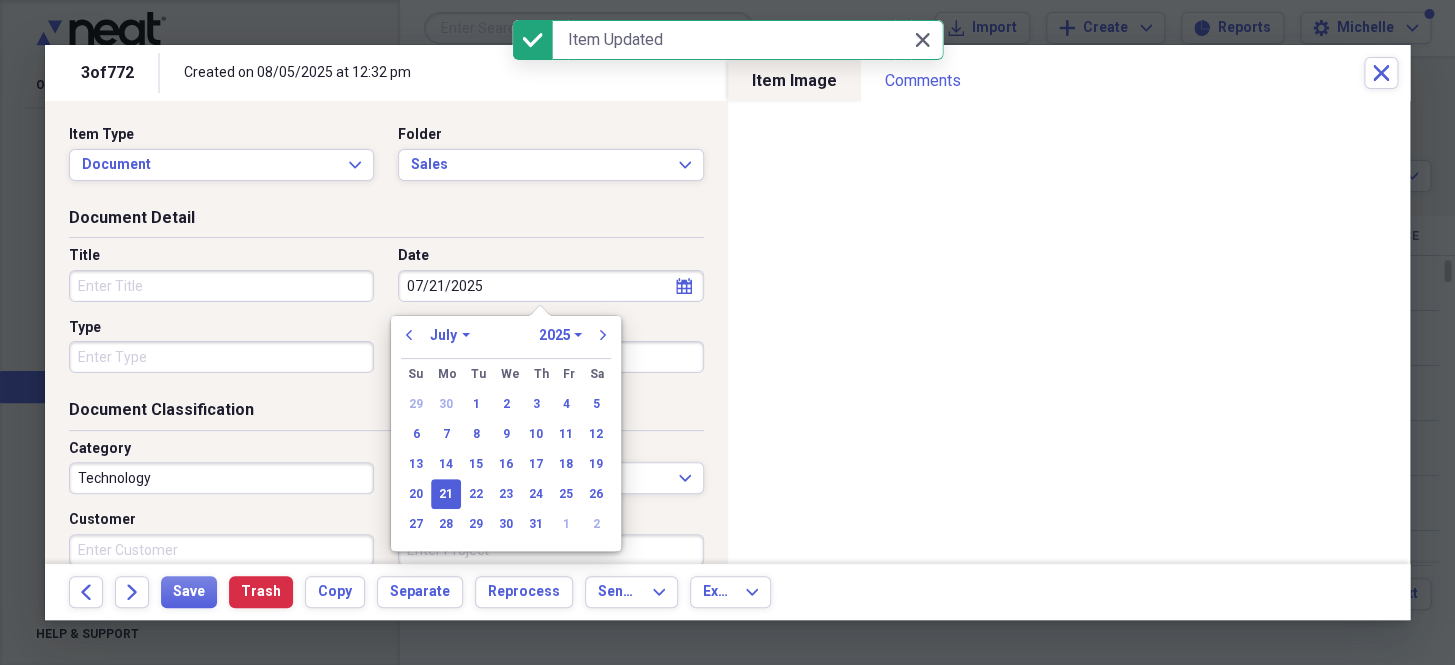 click on "Type" at bounding box center (221, 357) 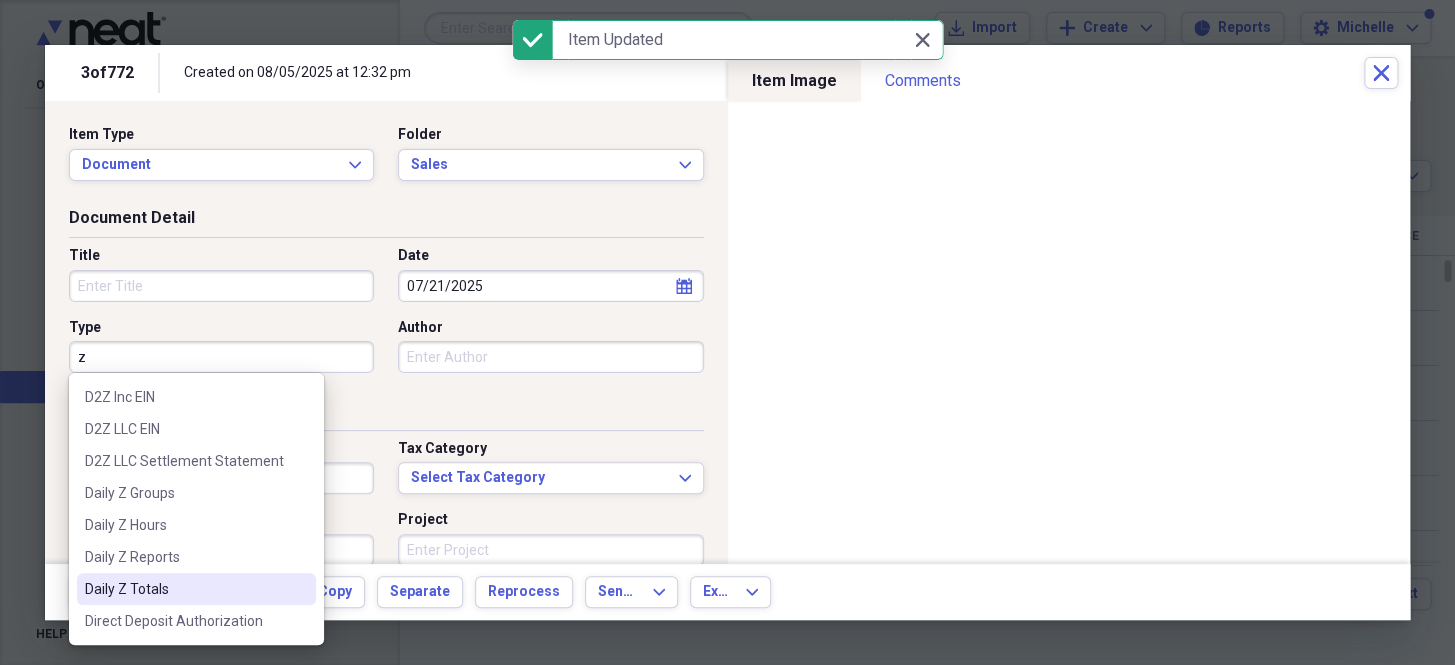 click on "Daily Z Totals" at bounding box center (196, 589) 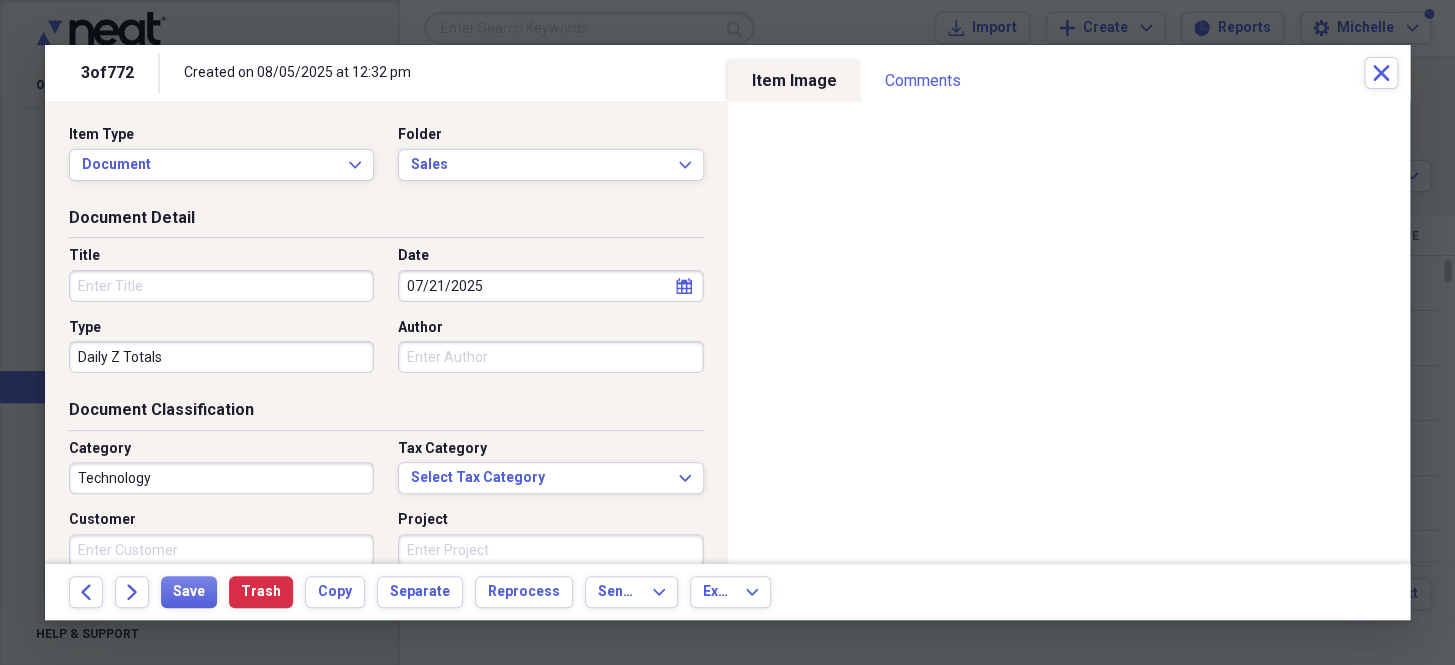 click on "Technology" at bounding box center [221, 478] 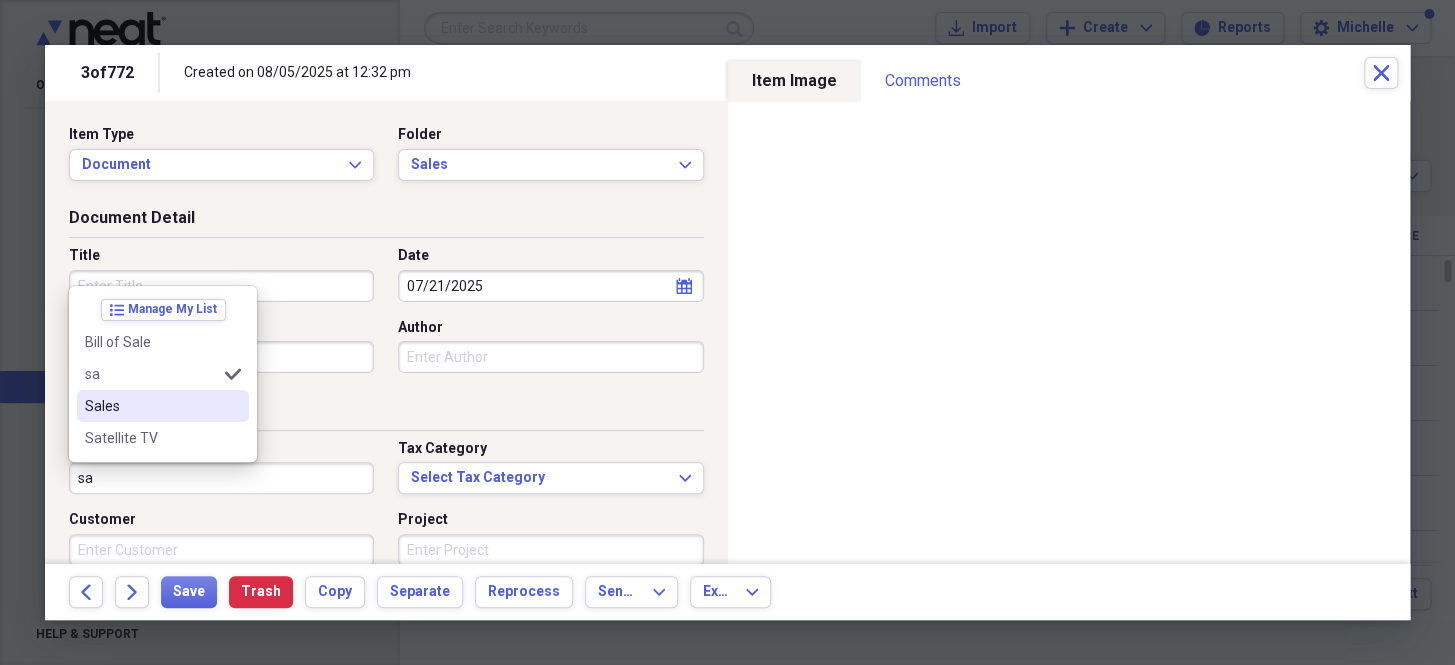 click on "Sales" at bounding box center [151, 406] 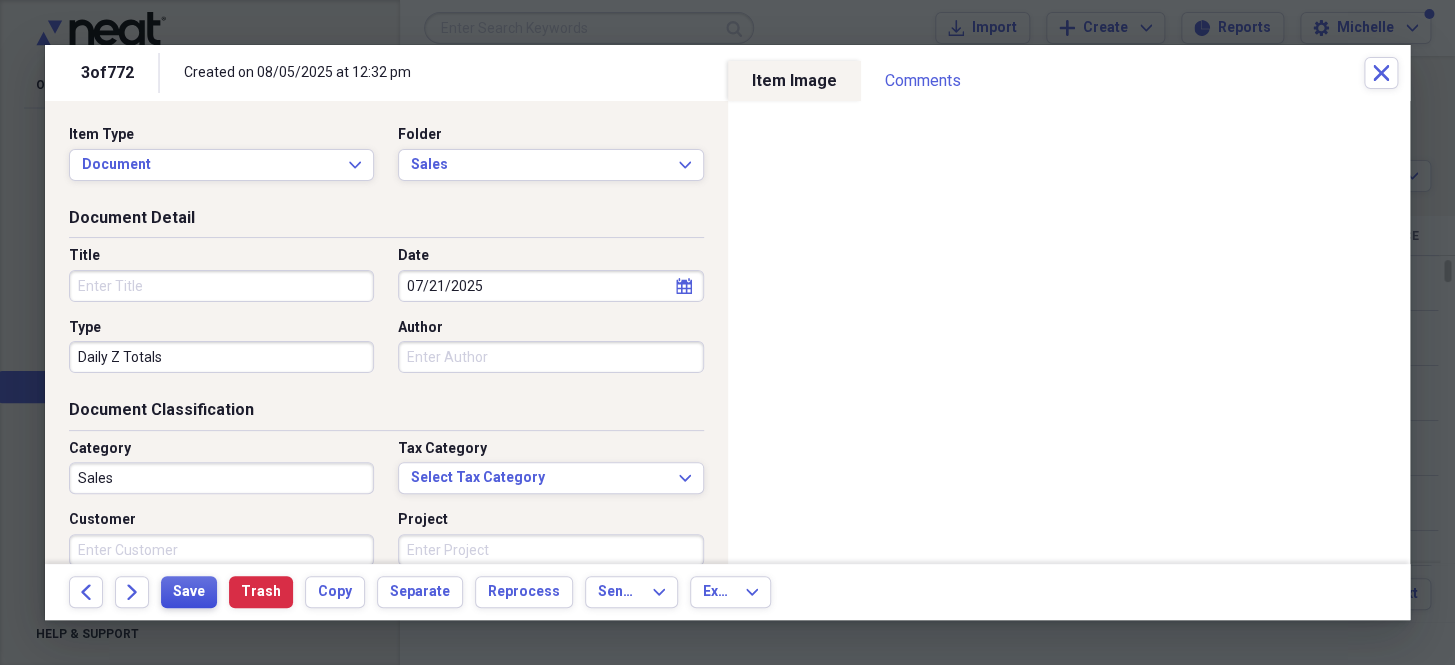 click on "Save" at bounding box center [189, 592] 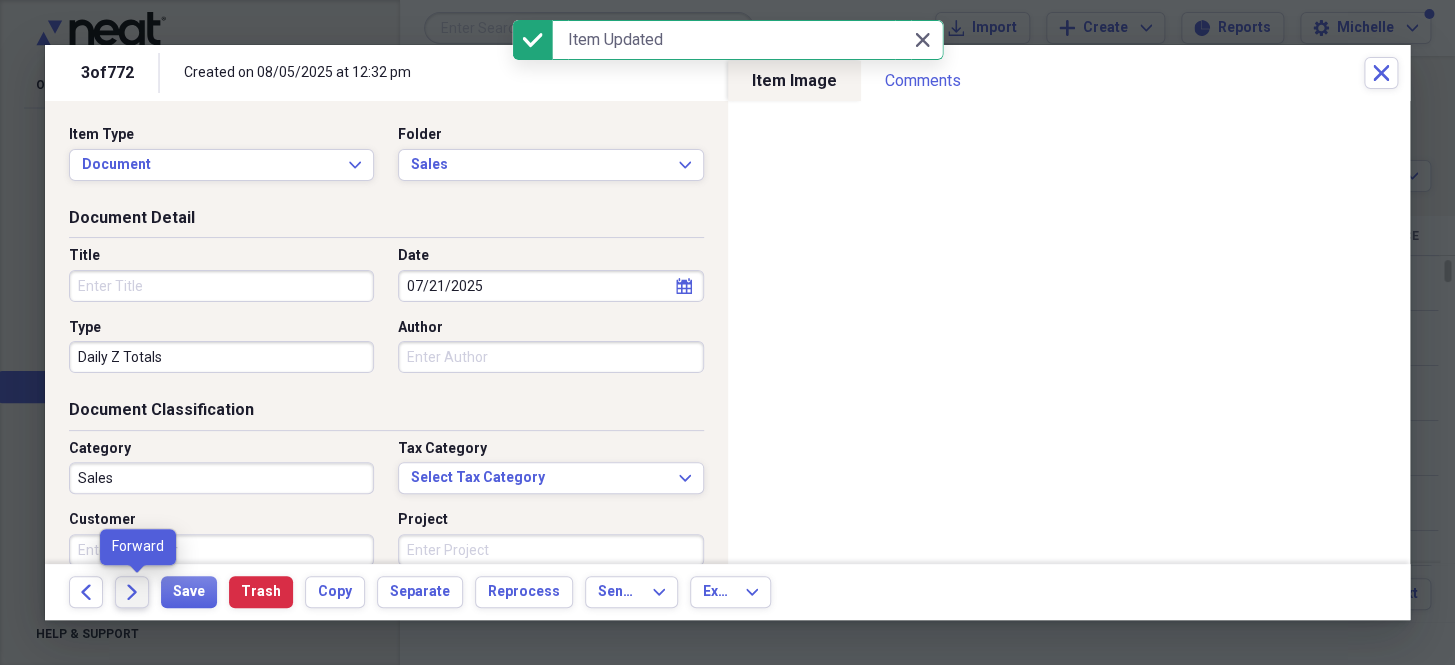 click on "Forward" 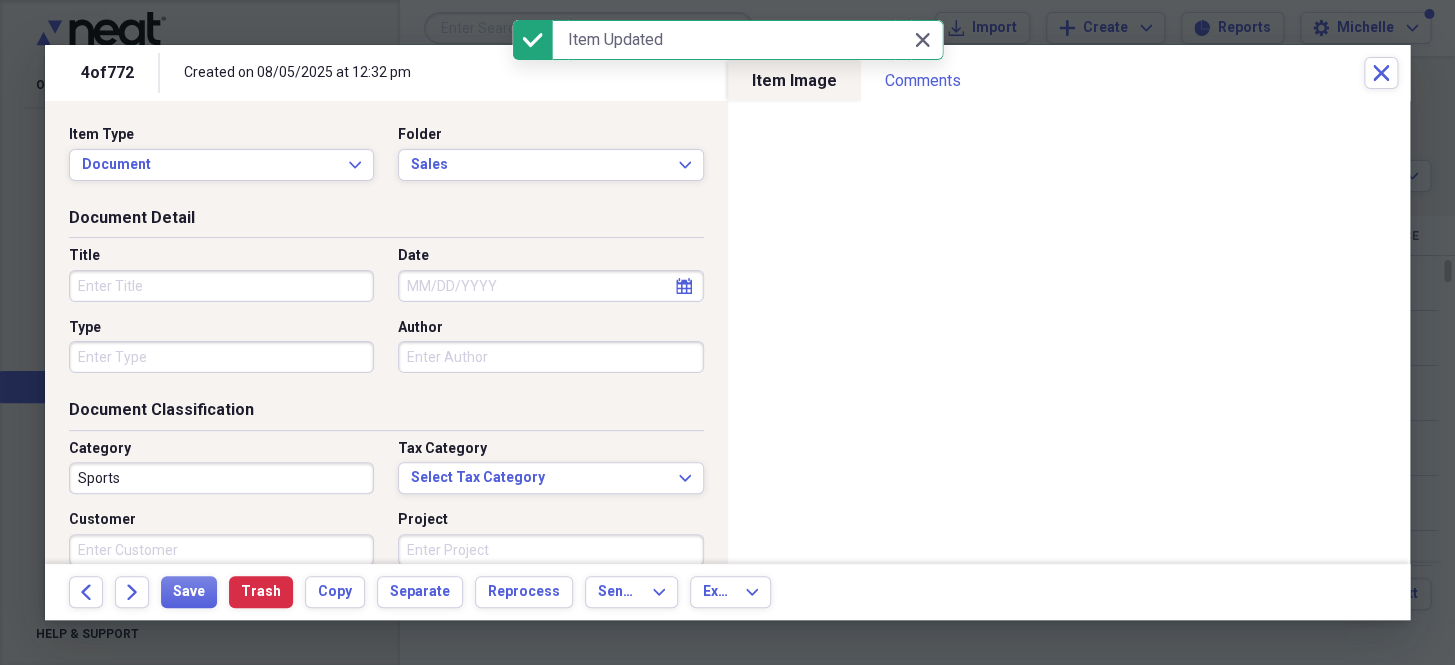 click on "Date" at bounding box center [550, 286] 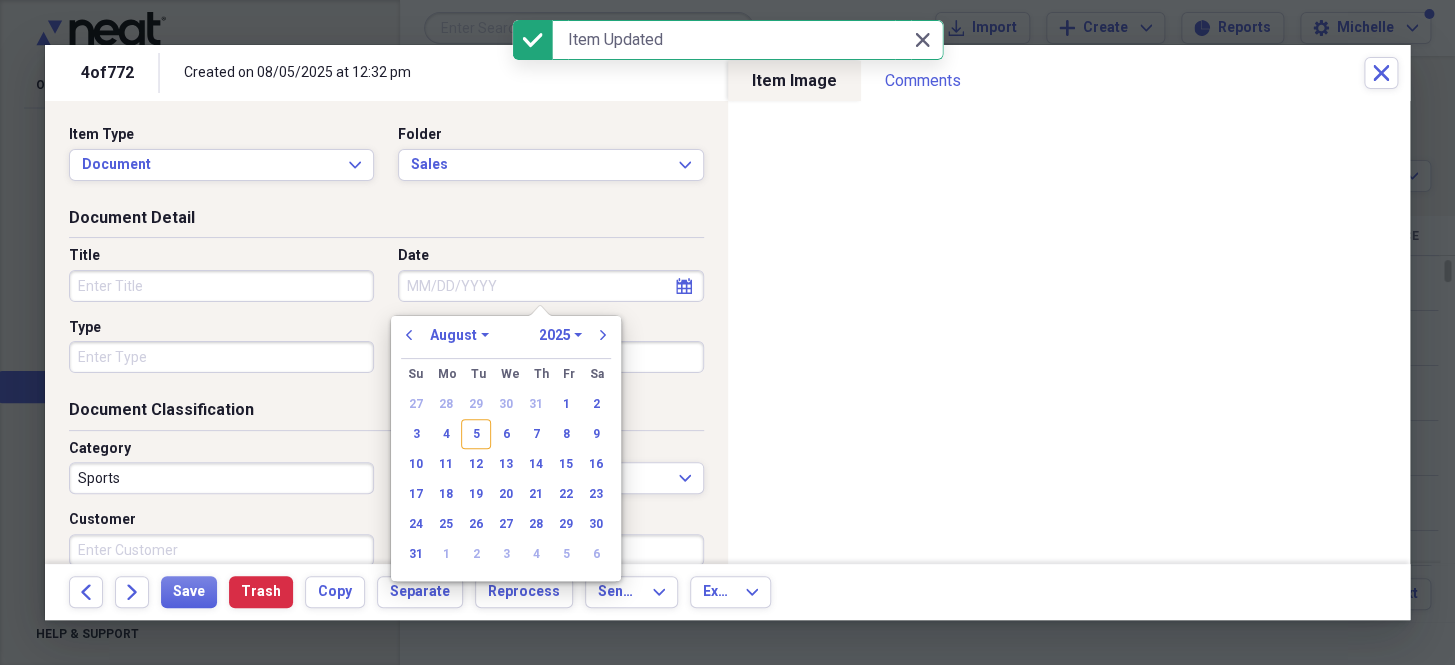 paste on "[DATE]" 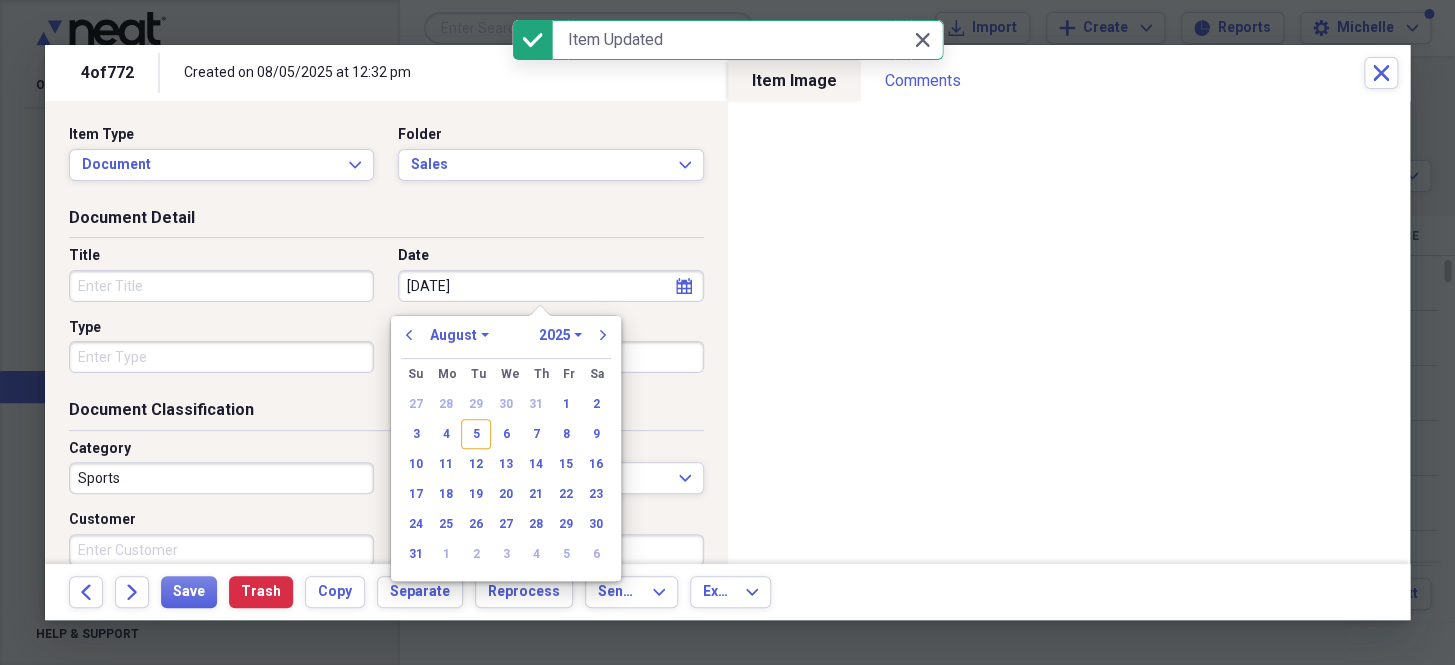 select on "6" 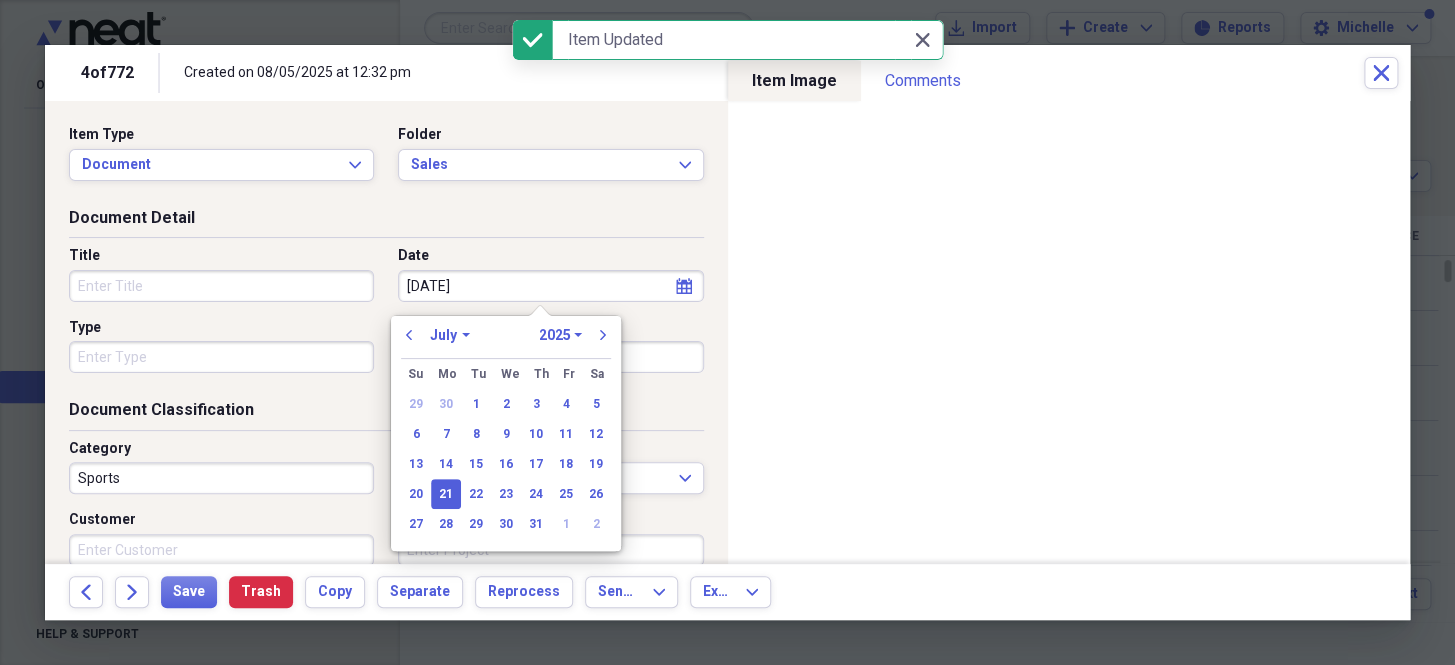 type on "07/21/2025" 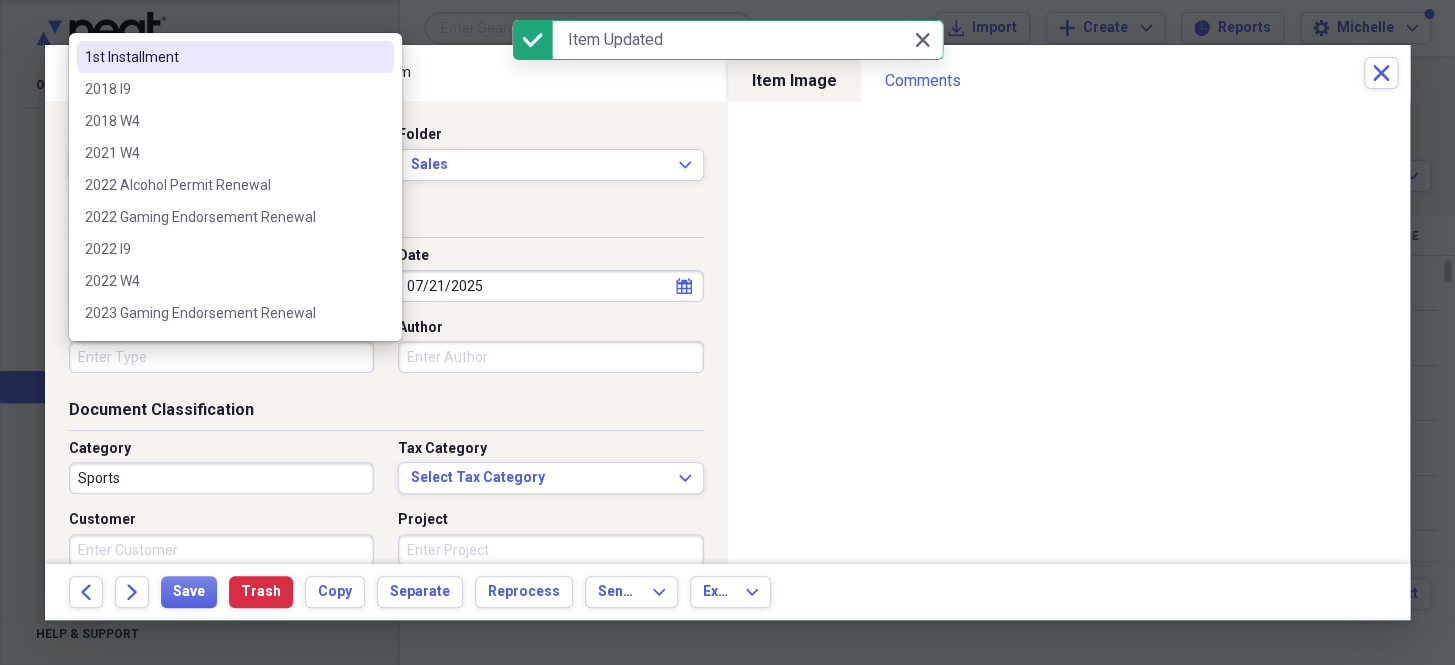 click on "Type" at bounding box center (221, 357) 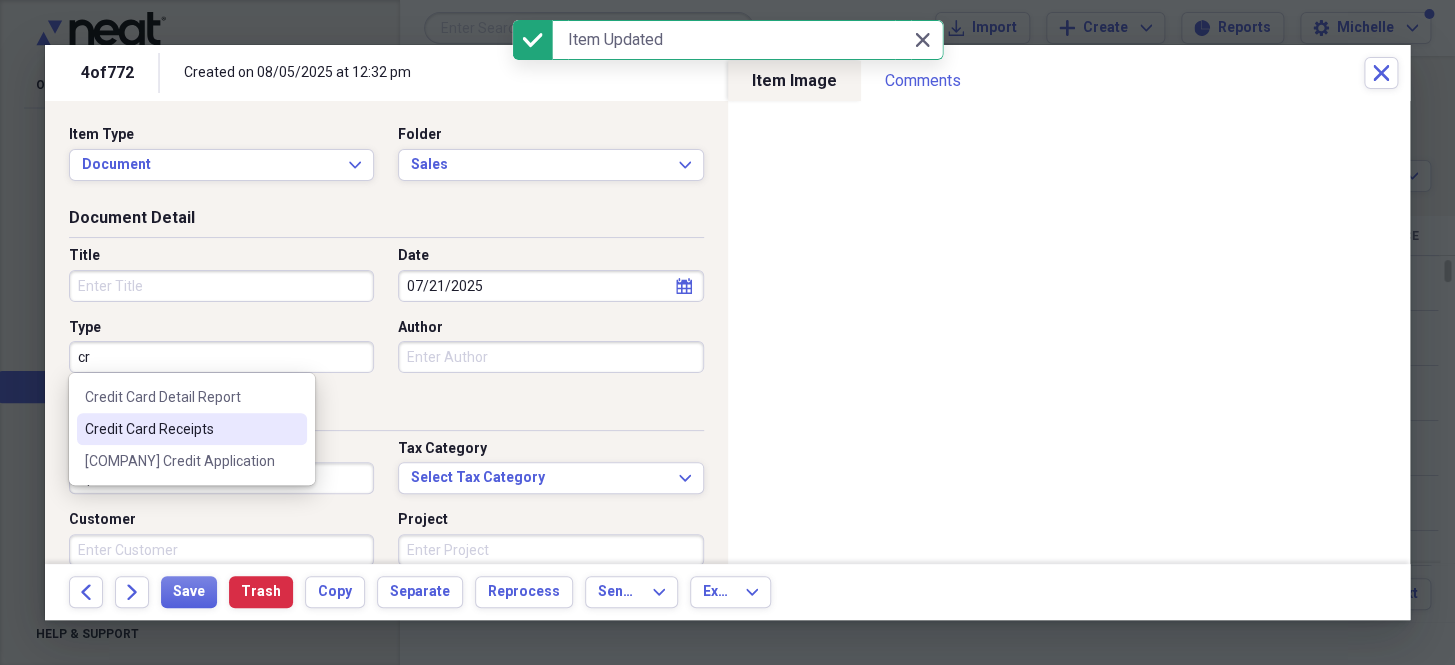 click on "Credit Card Receipts" at bounding box center [192, 429] 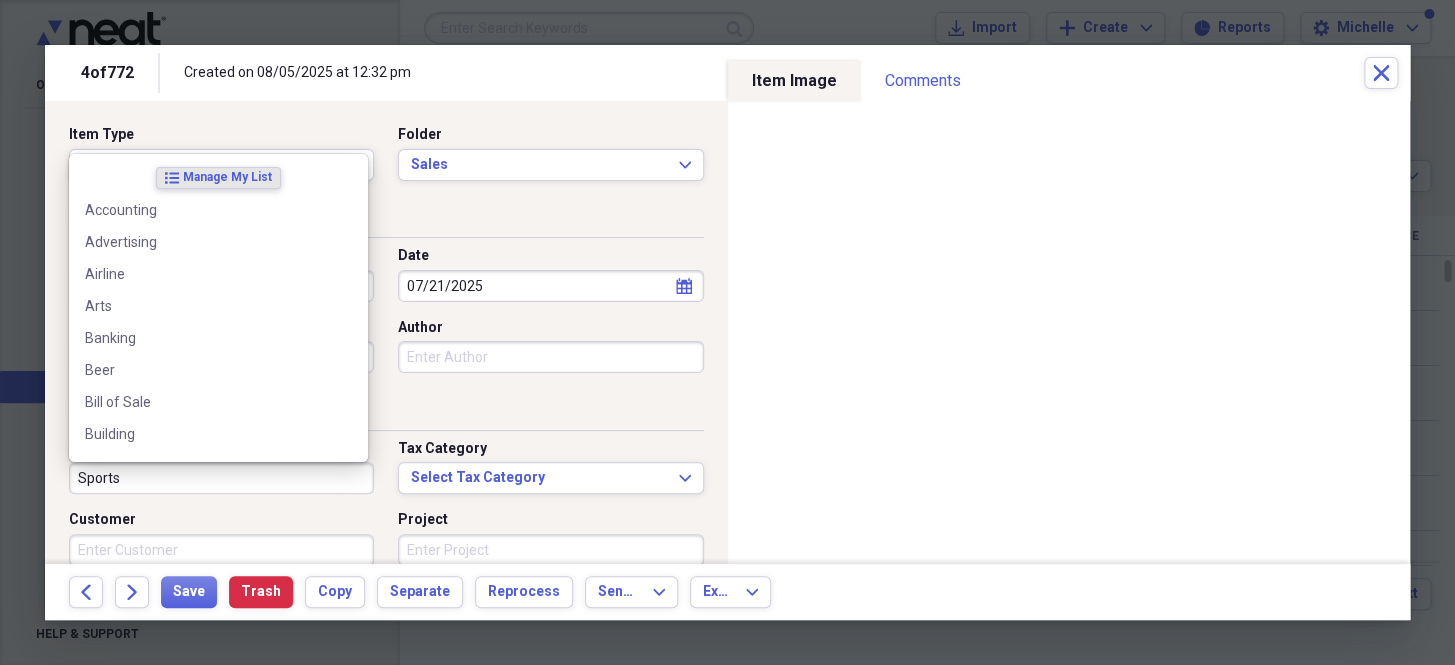 click on "Sports" at bounding box center (221, 478) 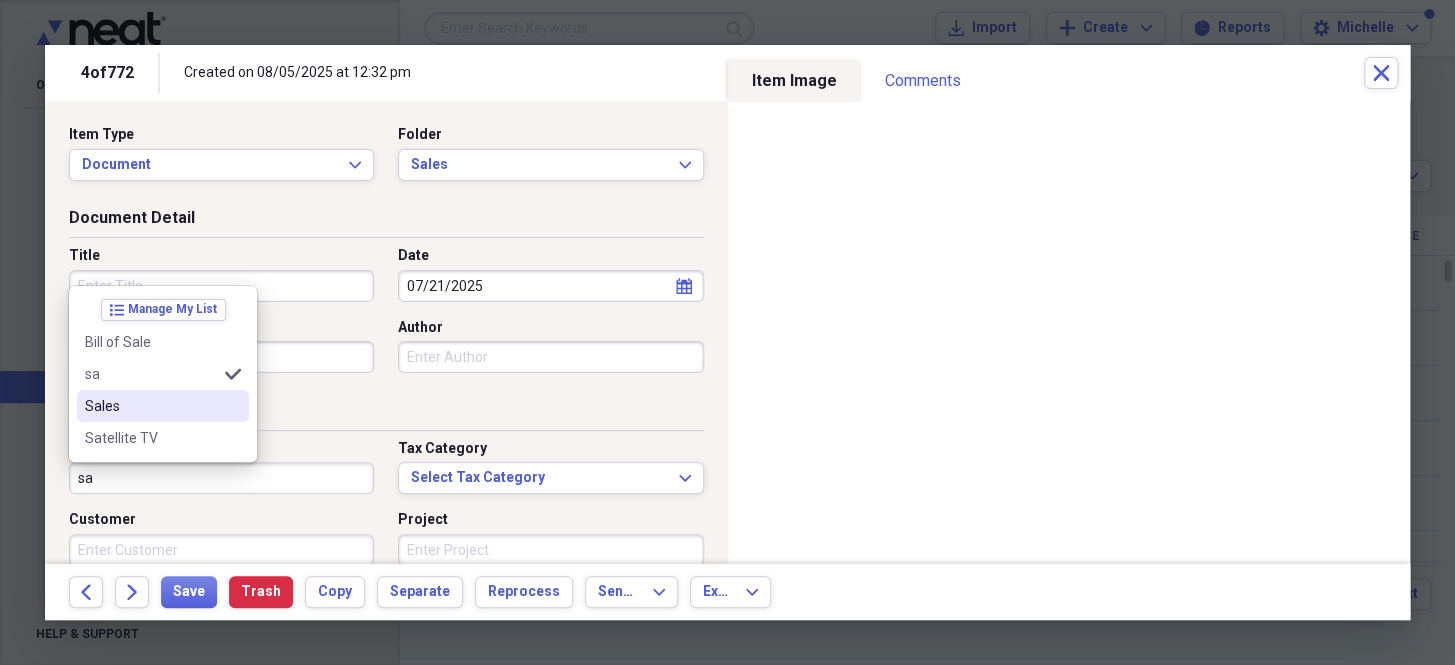 click on "Sales" at bounding box center (151, 406) 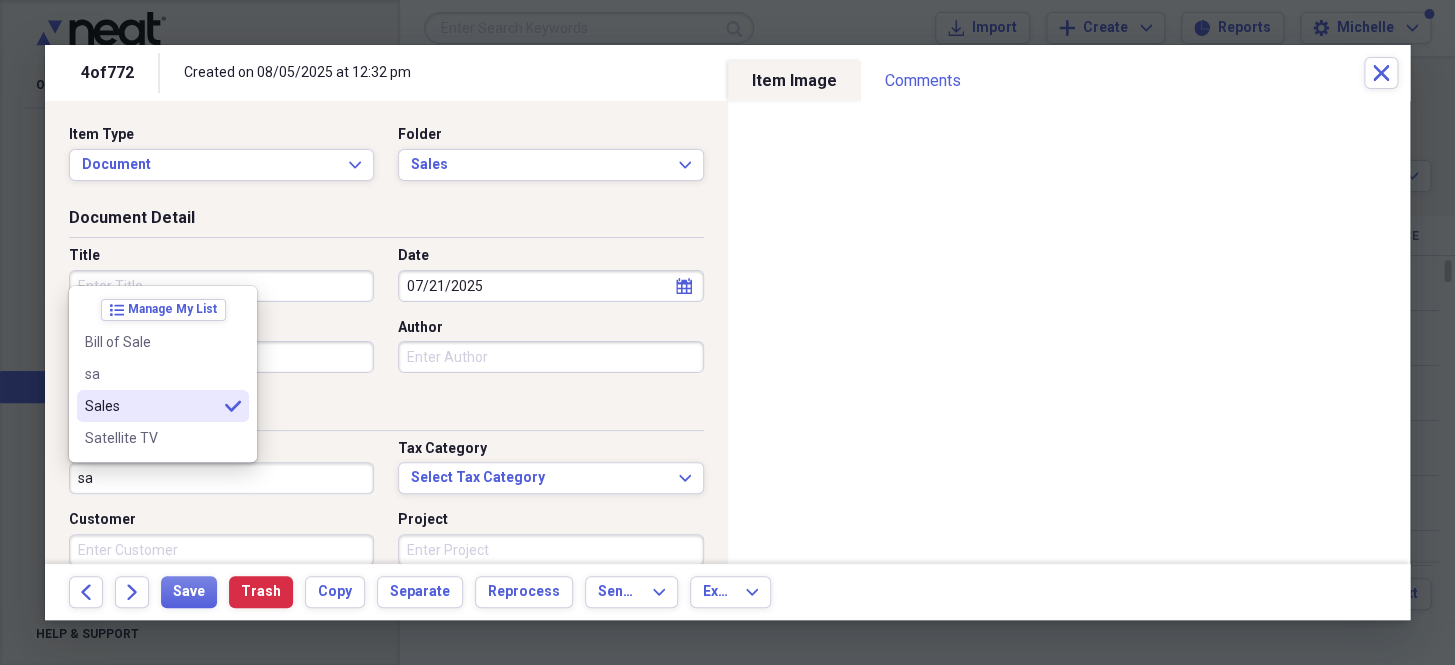 type on "Sales" 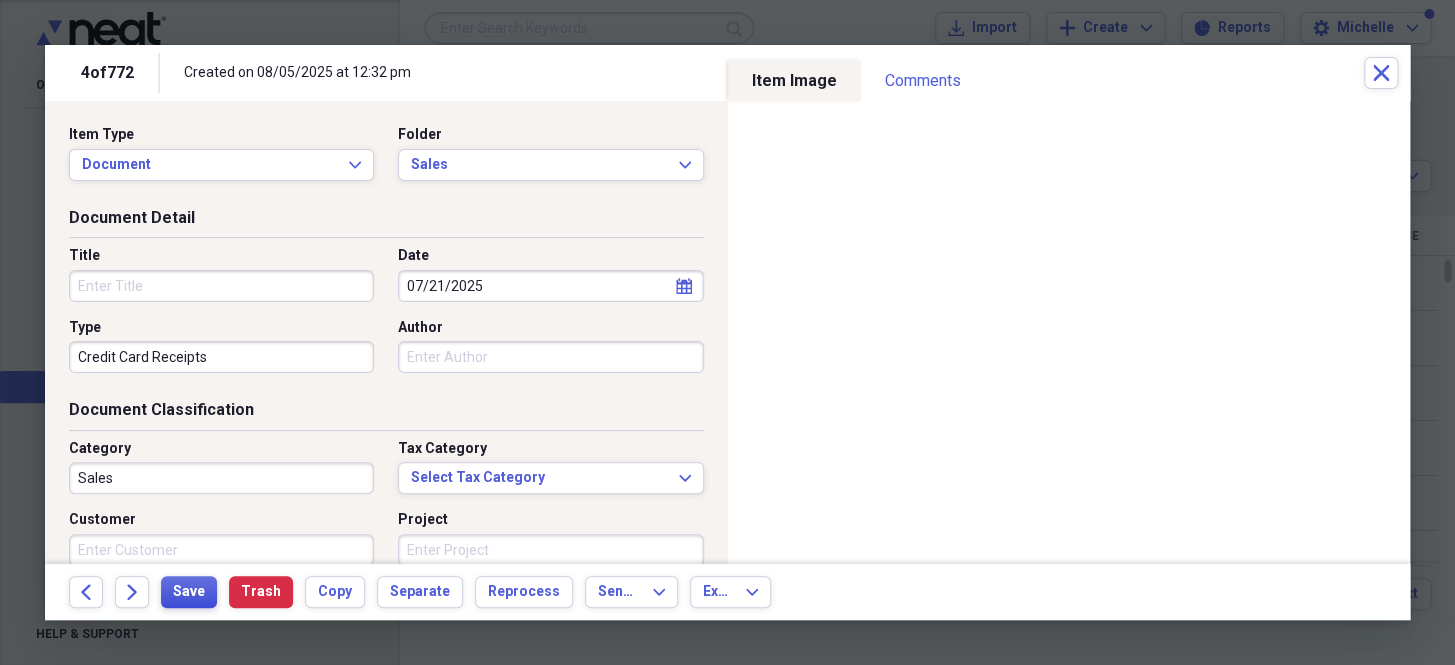 click on "Save" at bounding box center [189, 592] 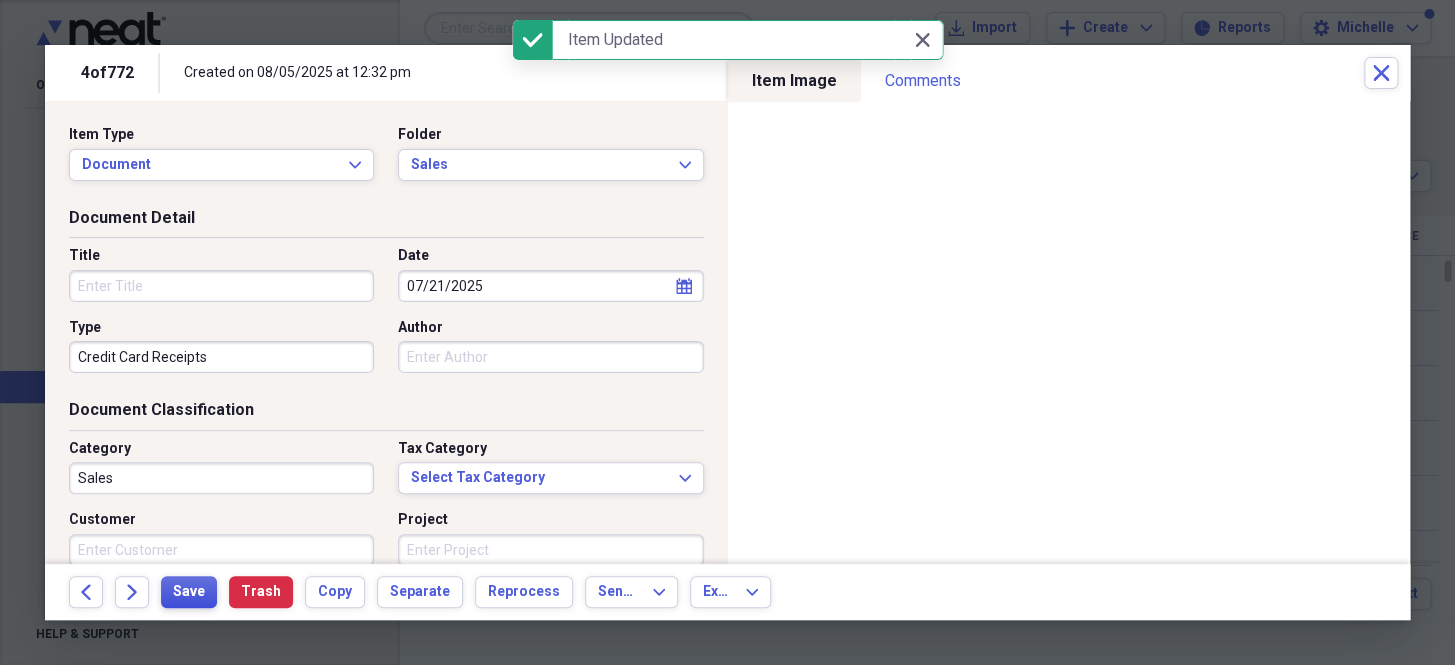 type 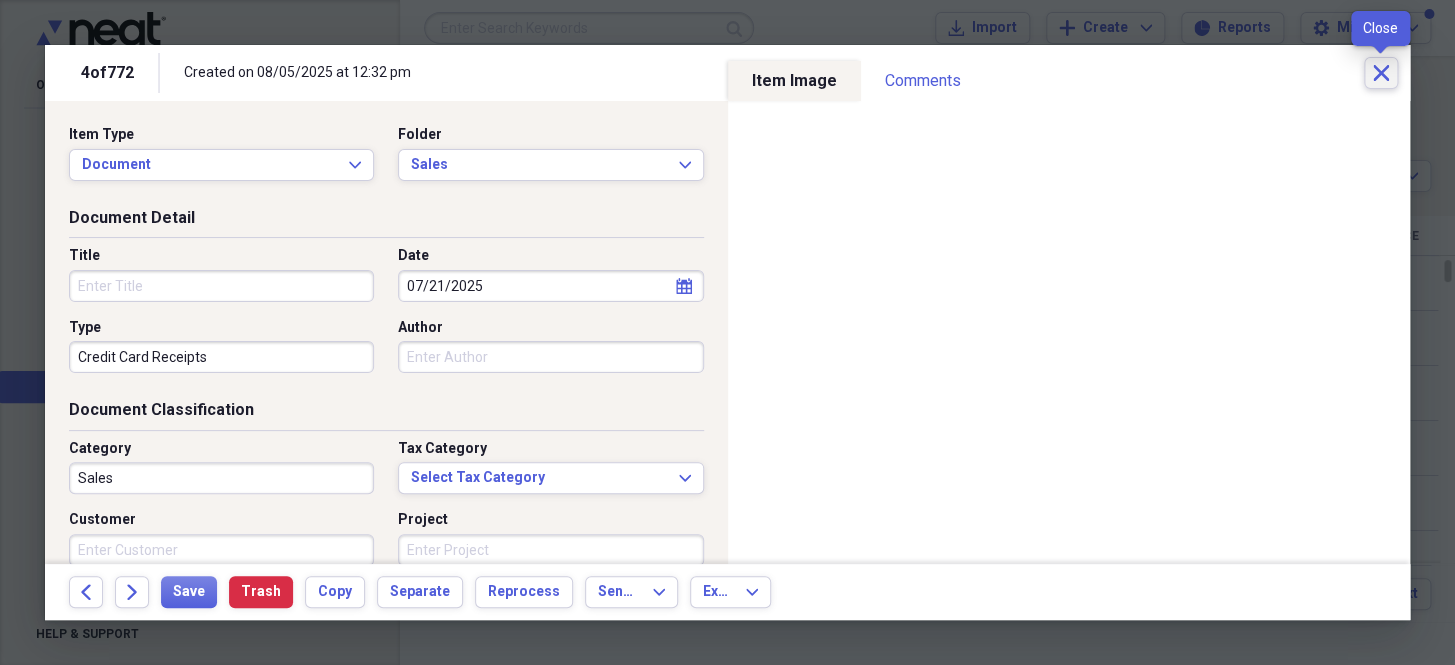 click on "Close" 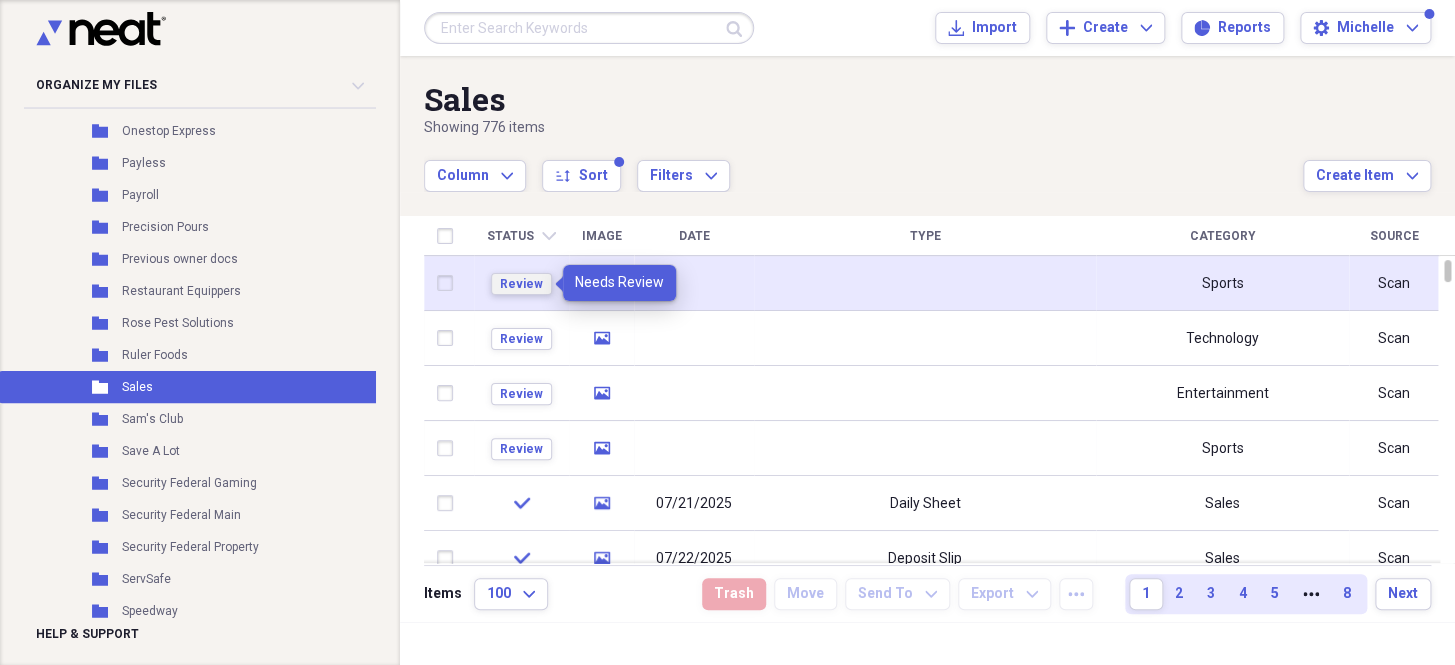 click on "Review" at bounding box center (521, 284) 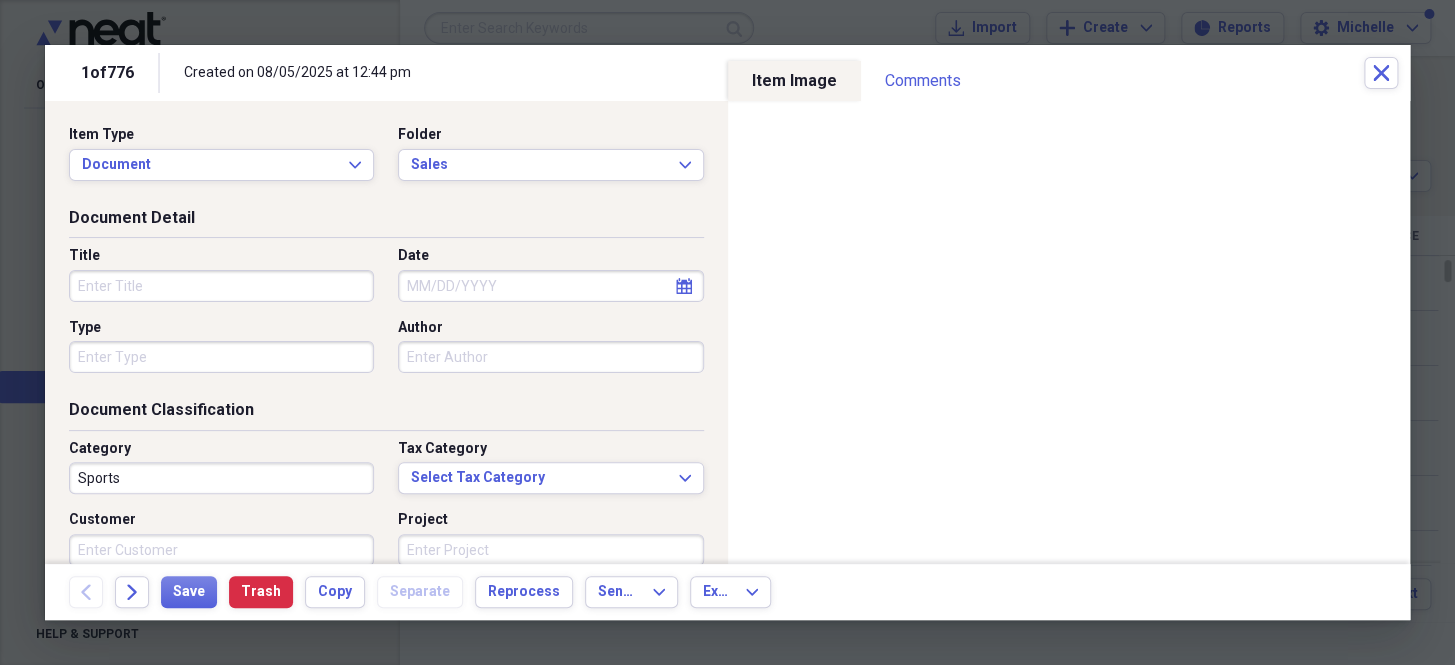 click on "Date" at bounding box center [550, 286] 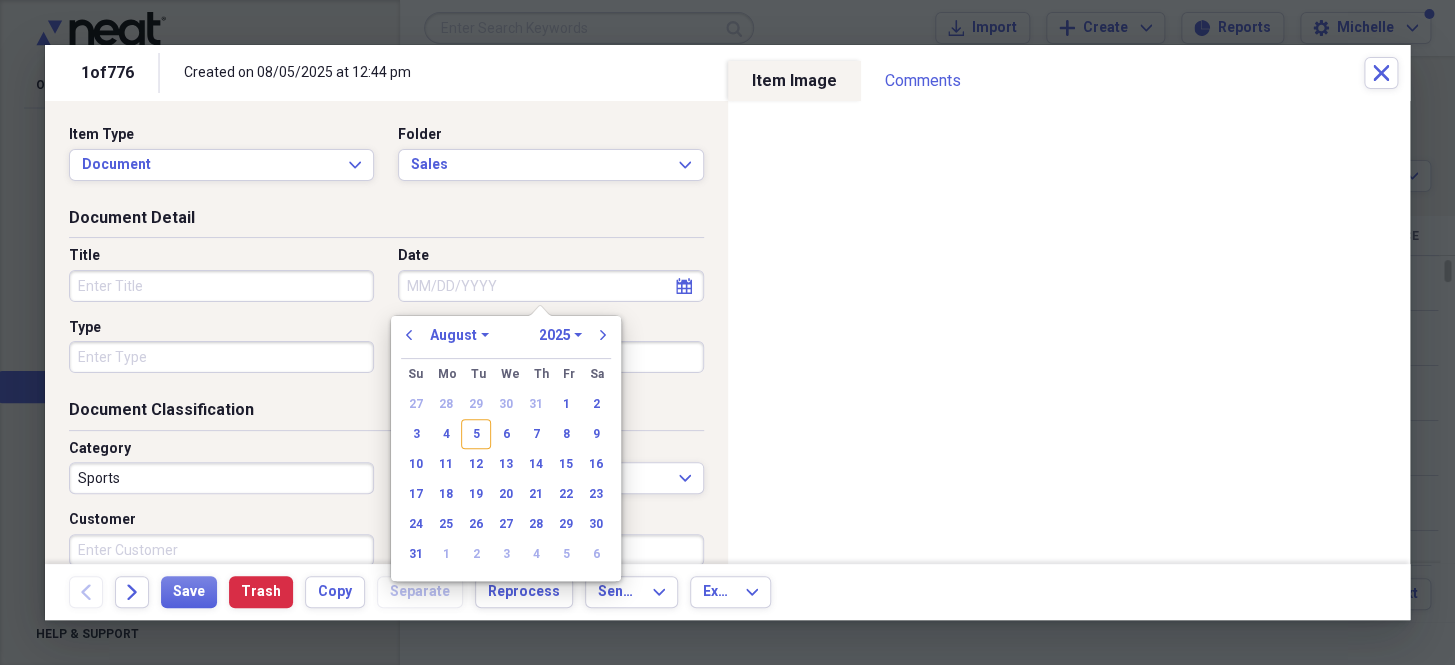 paste on "[DATE]" 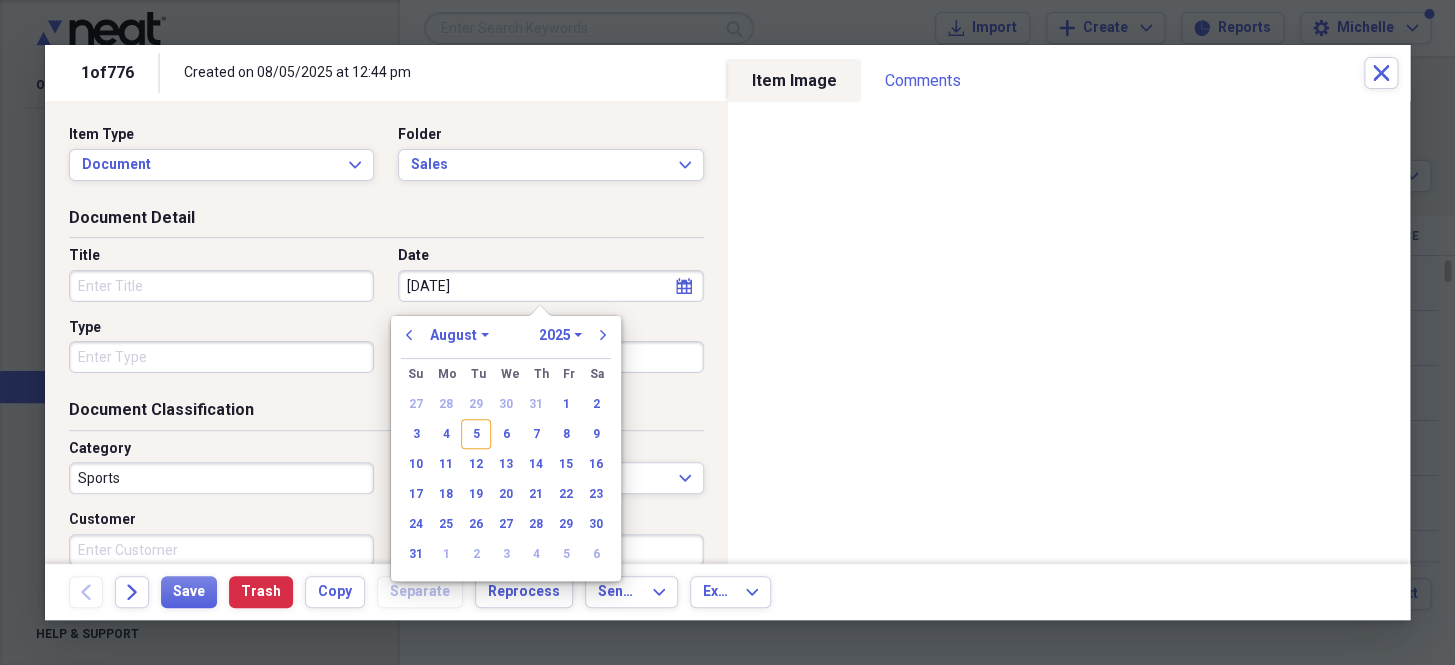 select on "6" 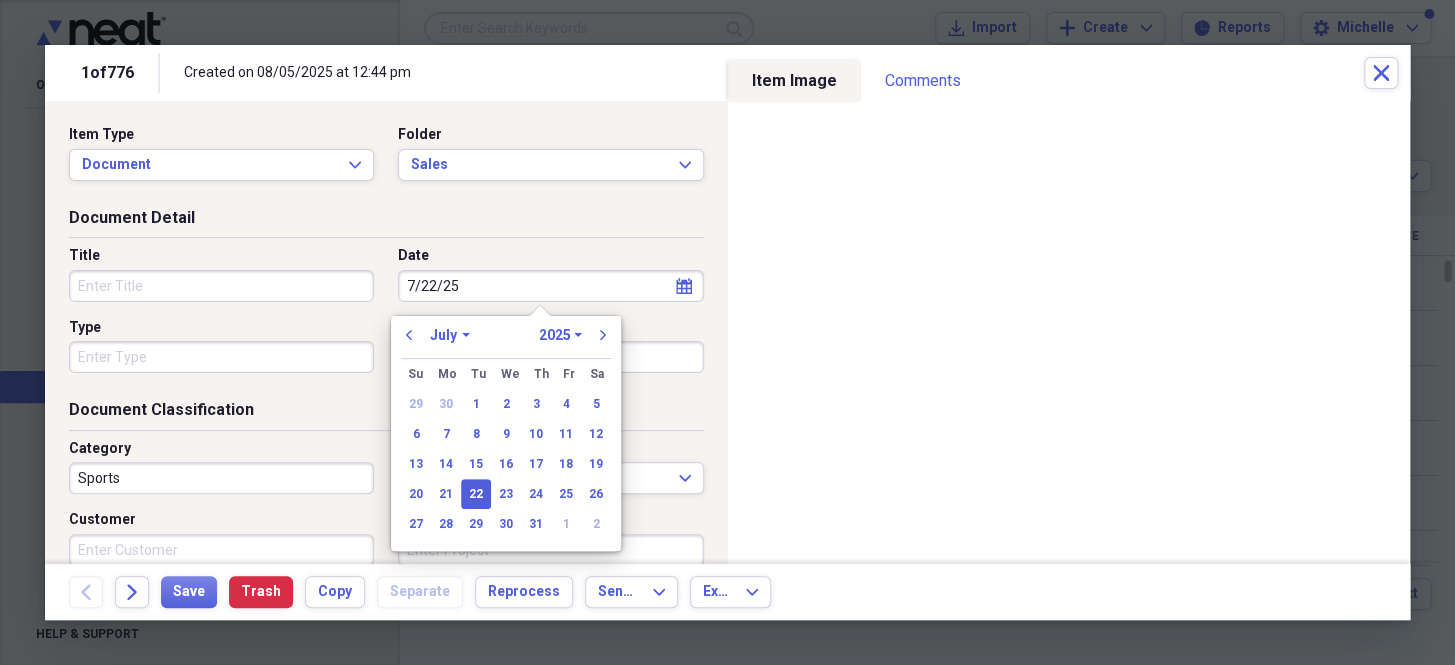 drag, startPoint x: 480, startPoint y: 282, endPoint x: 247, endPoint y: 285, distance: 233.01932 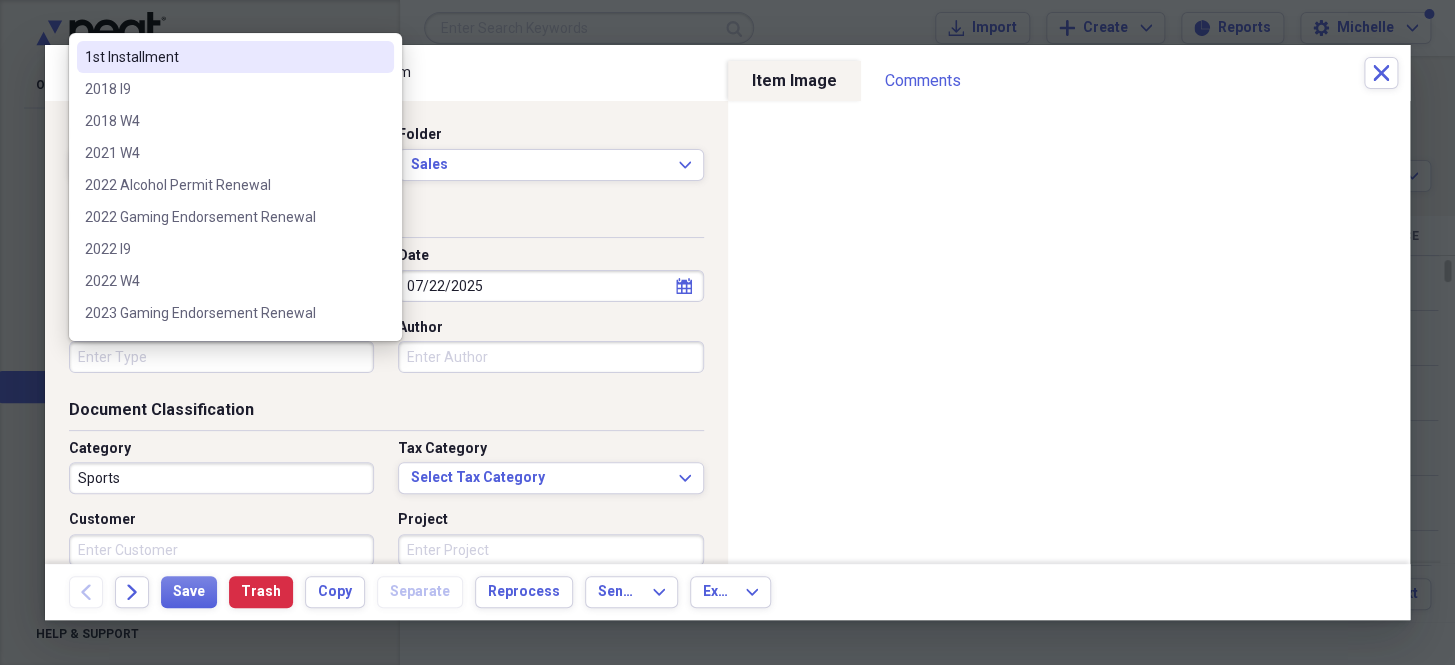 click on "Type" at bounding box center (221, 357) 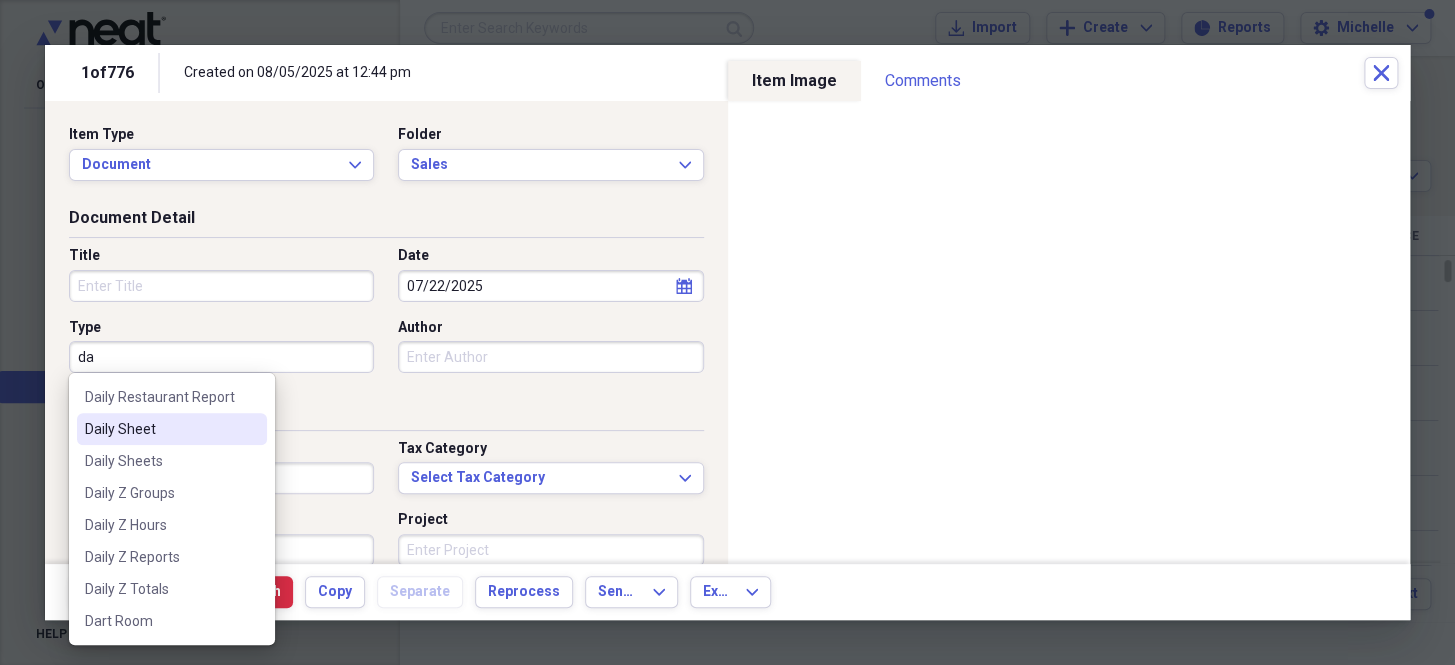 click on "Daily Sheet" at bounding box center (160, 429) 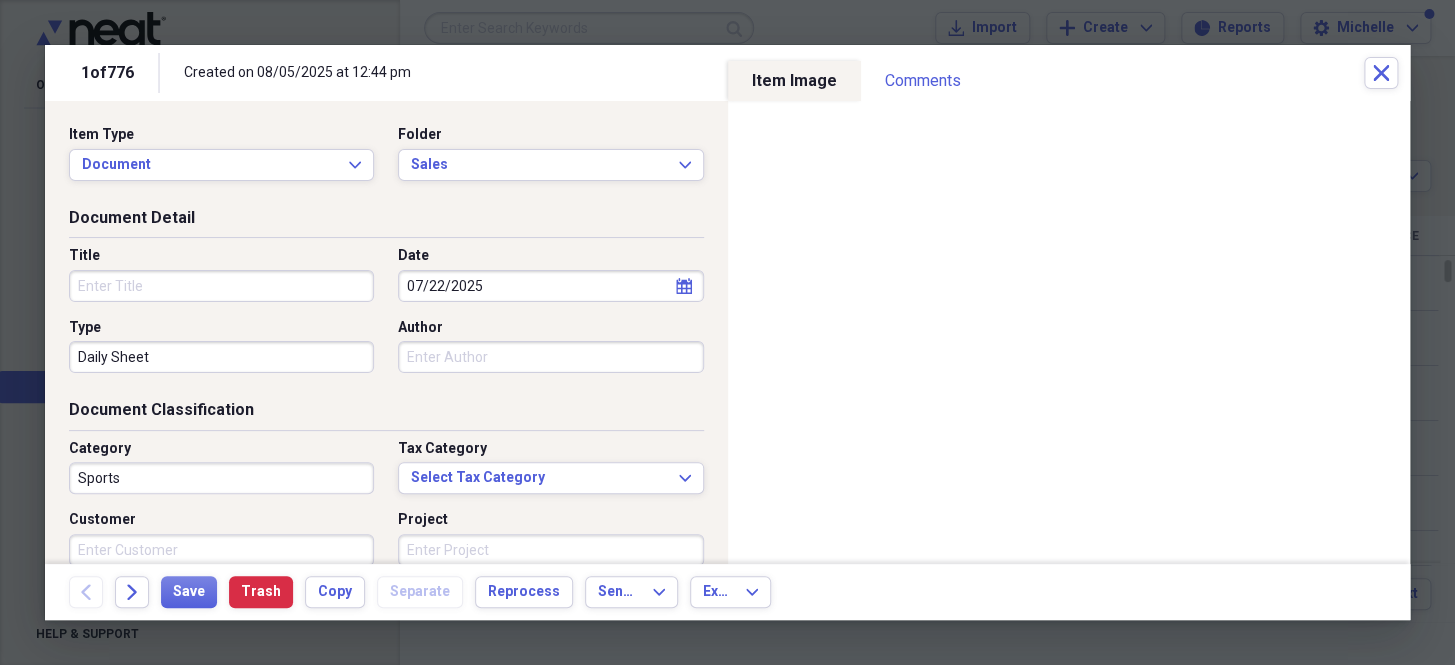 click on "Sports" at bounding box center (221, 478) 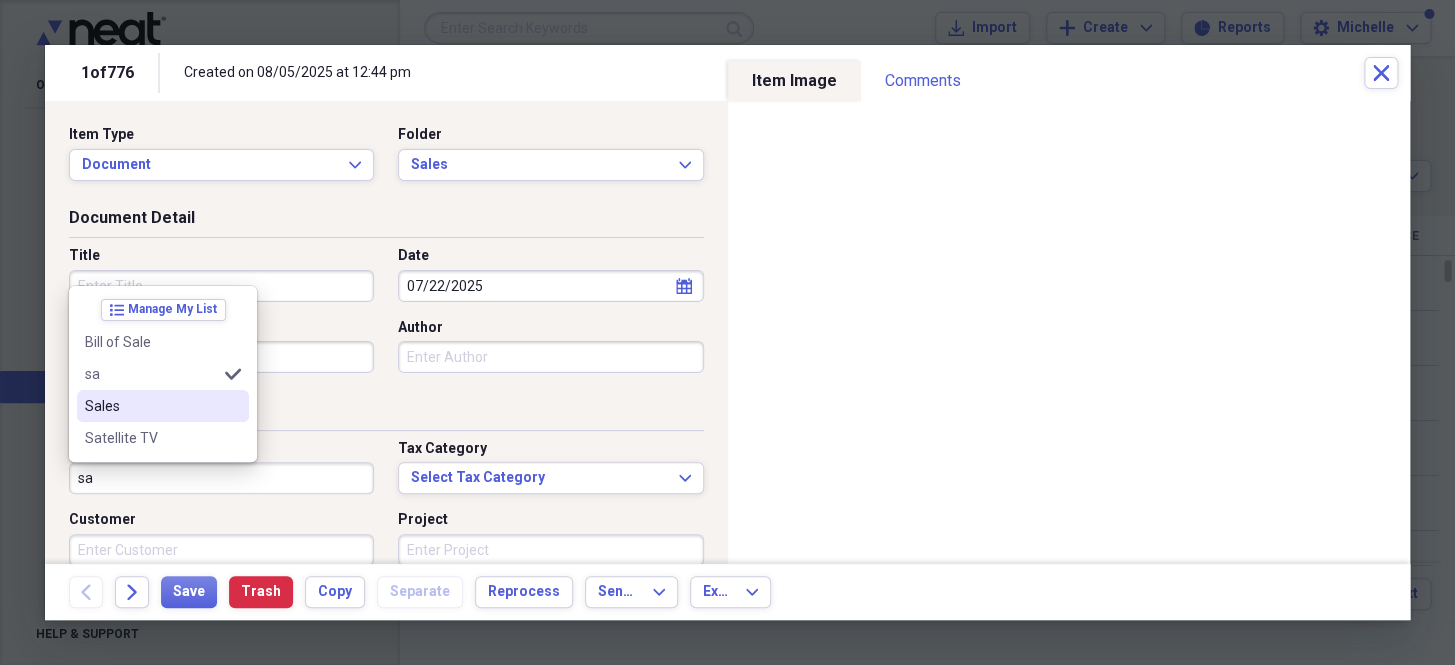 click on "Sales" at bounding box center (163, 406) 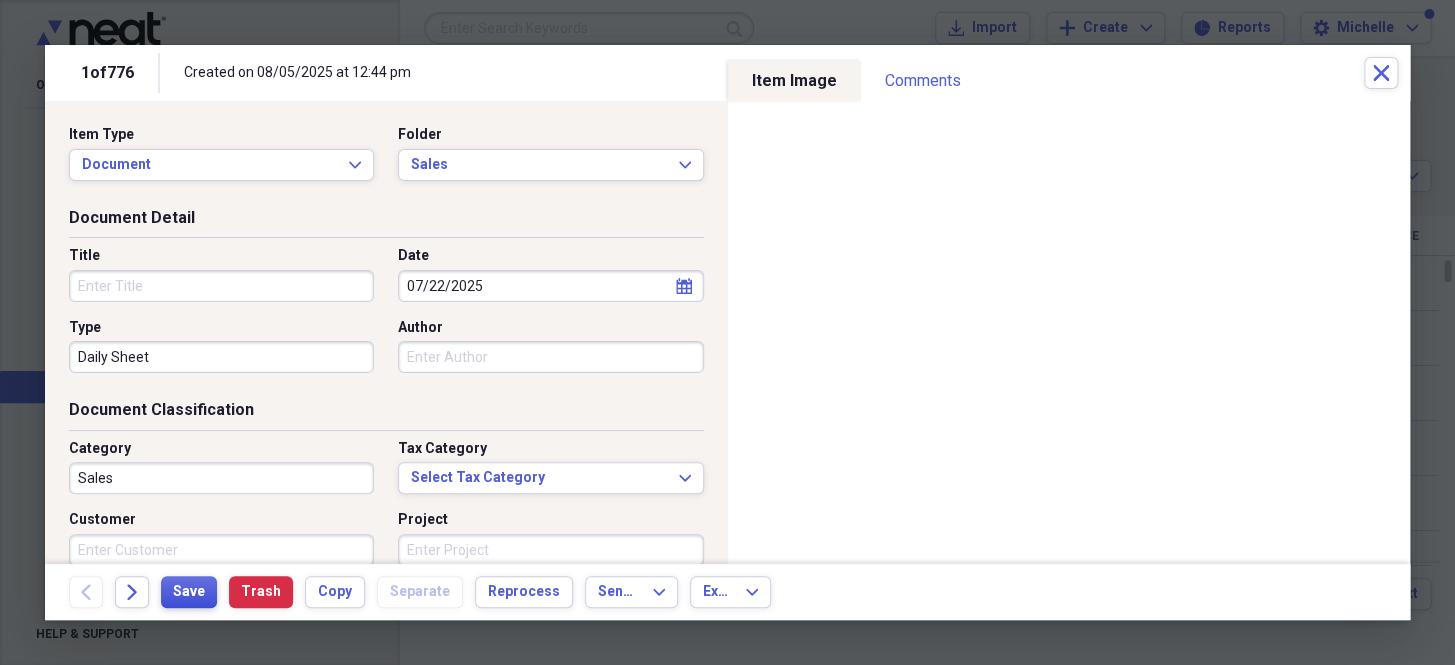 click on "Save" at bounding box center [189, 592] 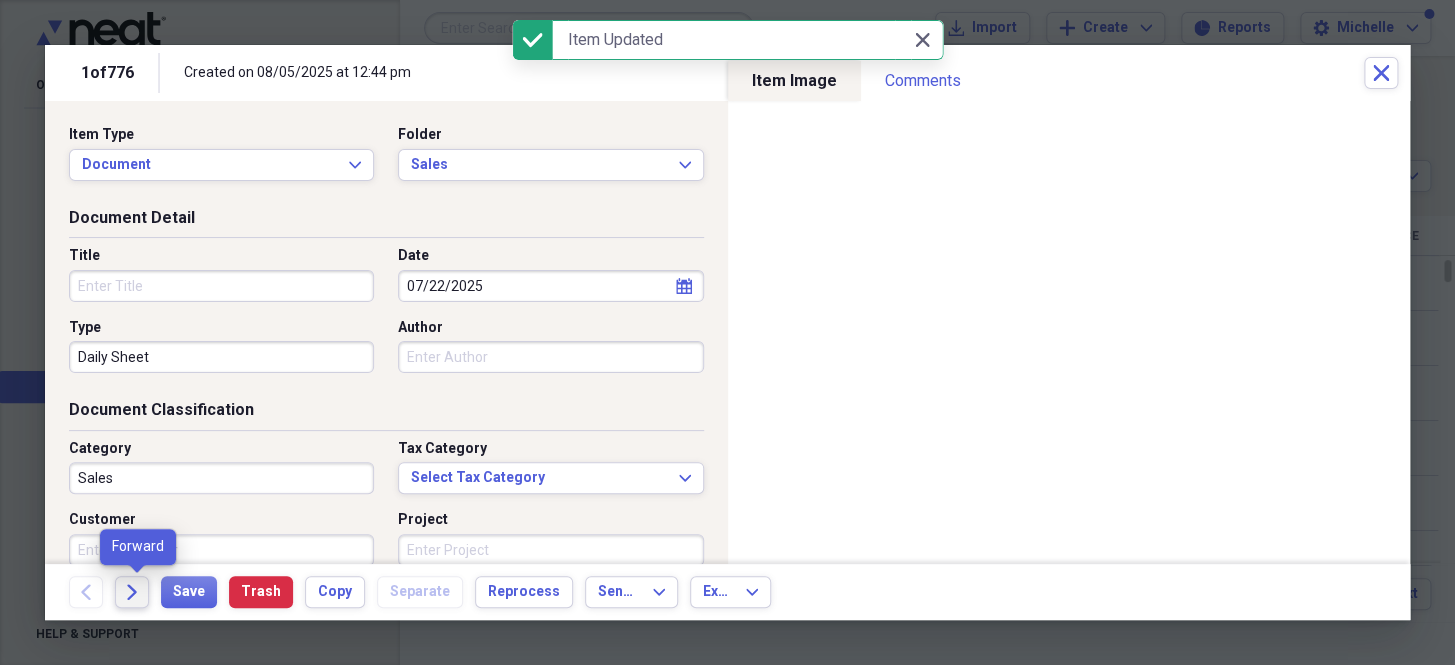 click on "Forward" 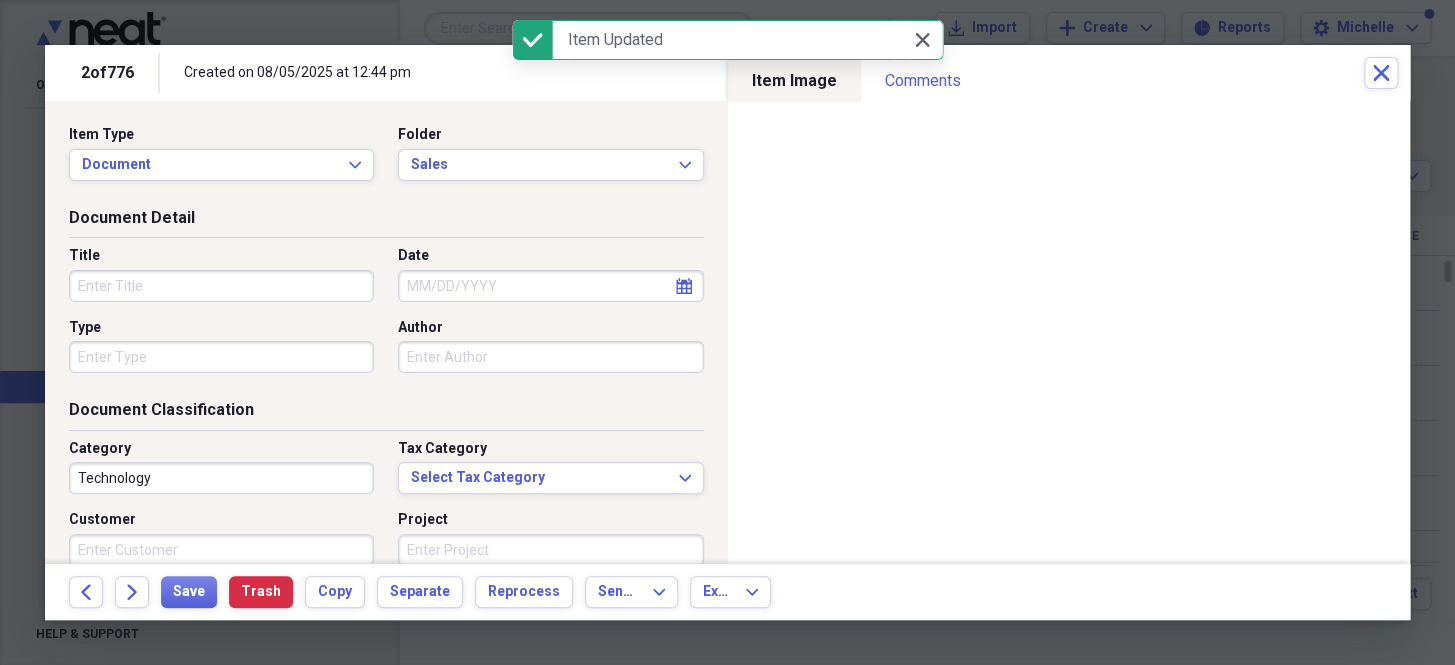 click on "Date" at bounding box center (550, 286) 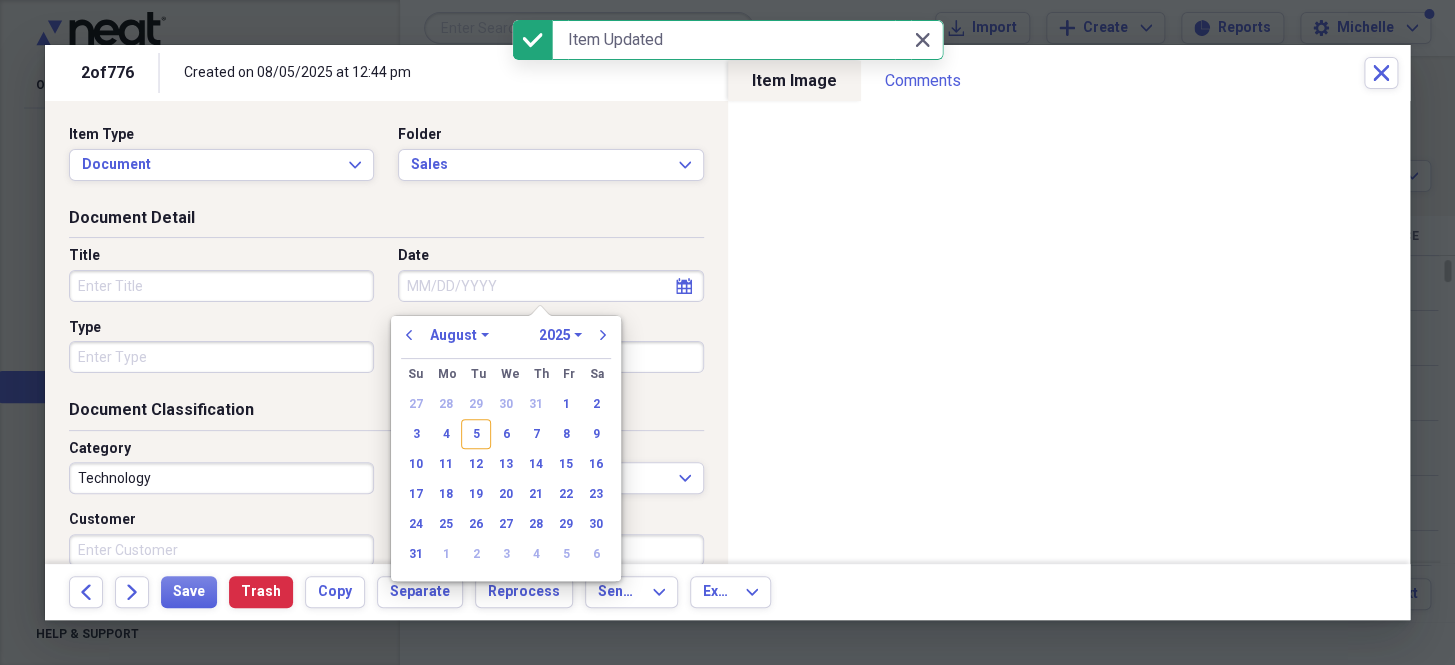 paste on "7/22/25" 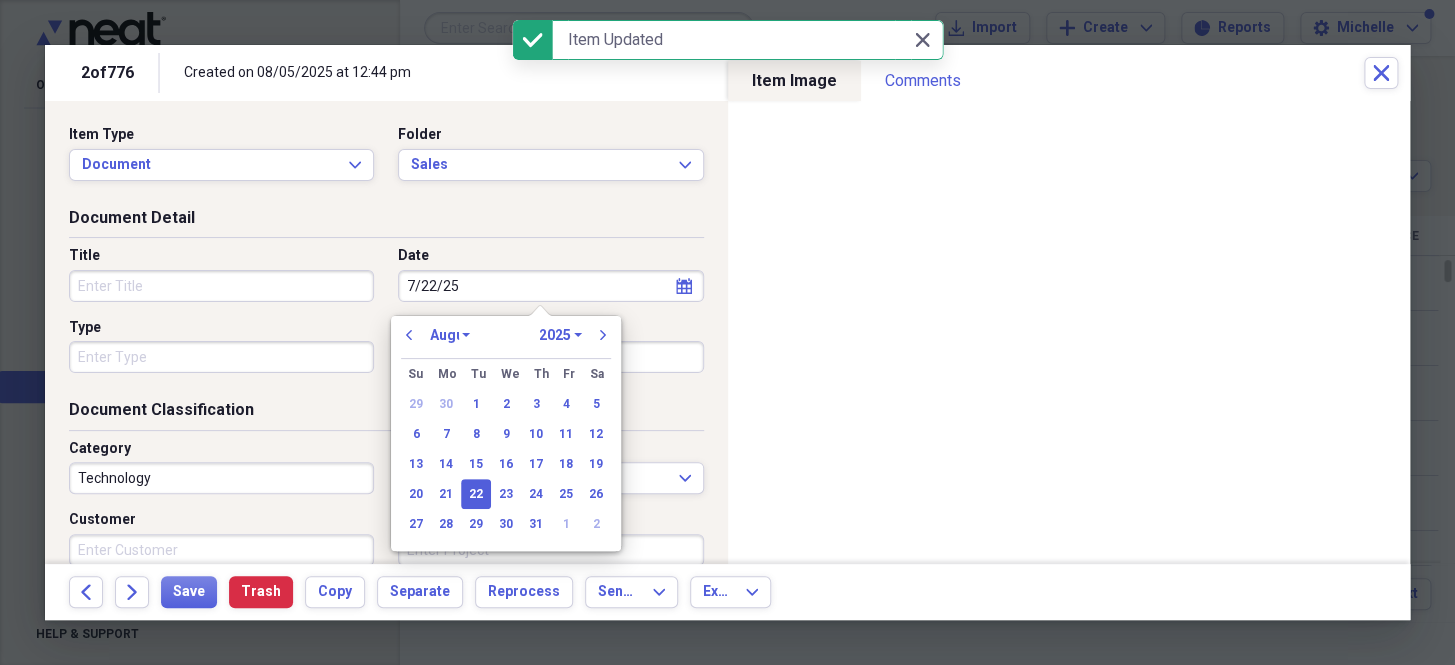 select on "6" 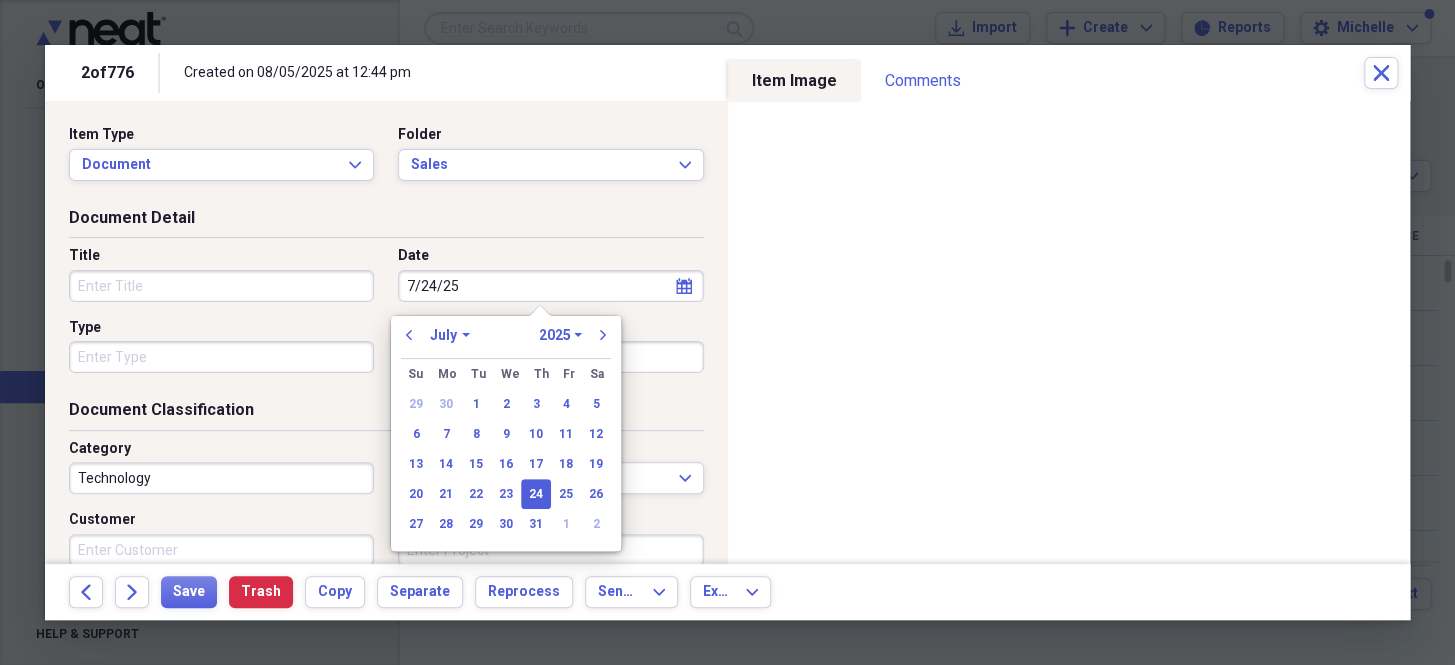 click on "Type" at bounding box center (221, 357) 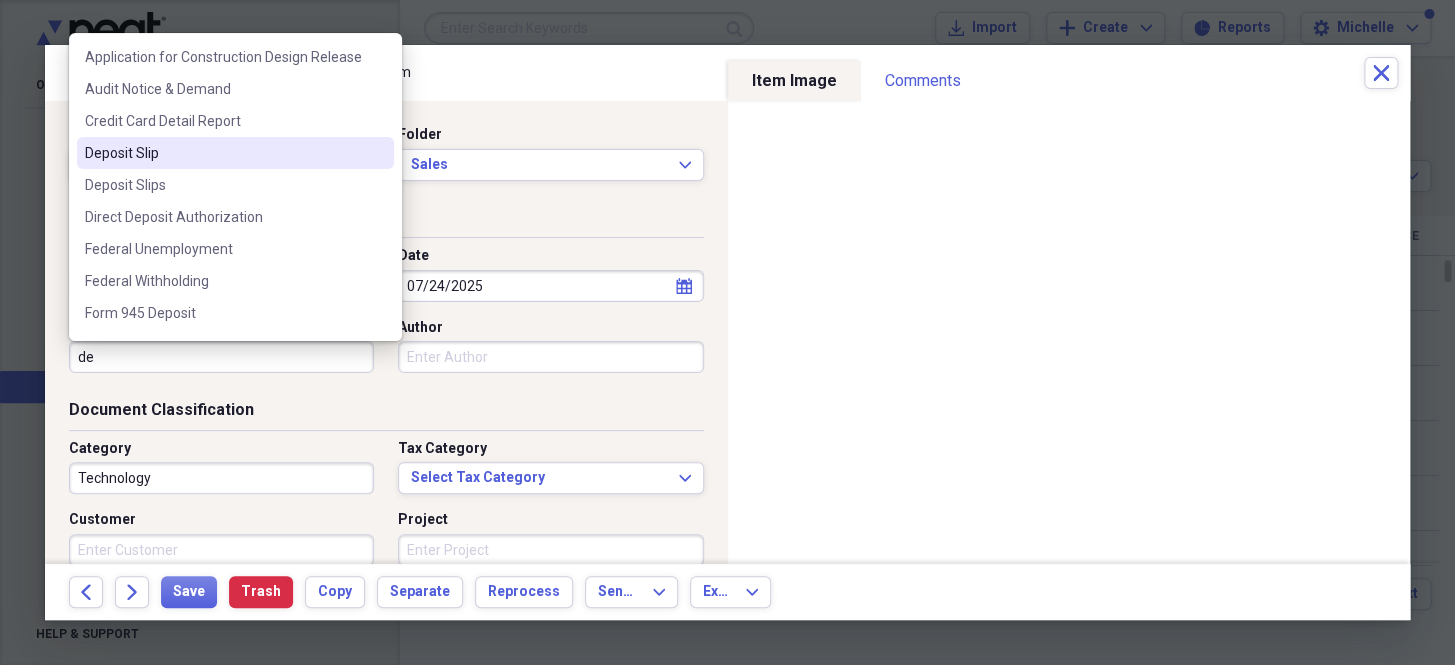 click on "Deposit Slip" at bounding box center [223, 153] 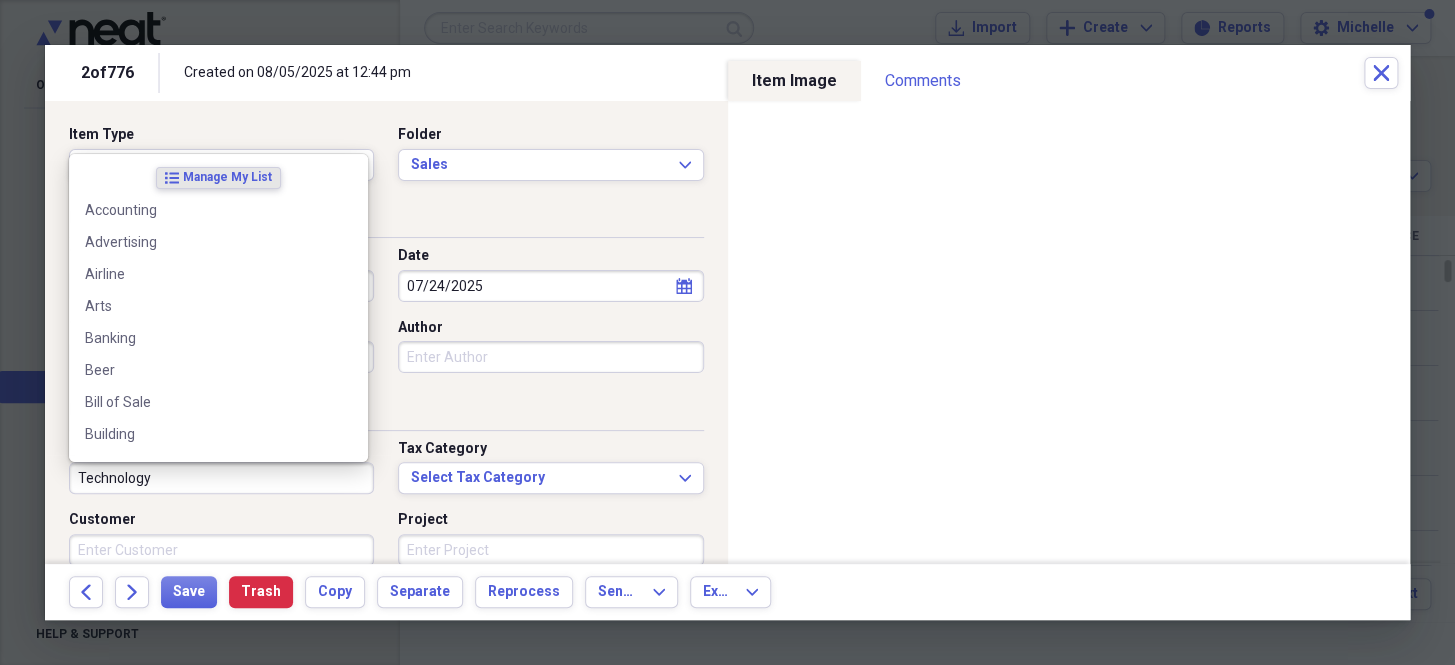click on "Technology" at bounding box center (221, 478) 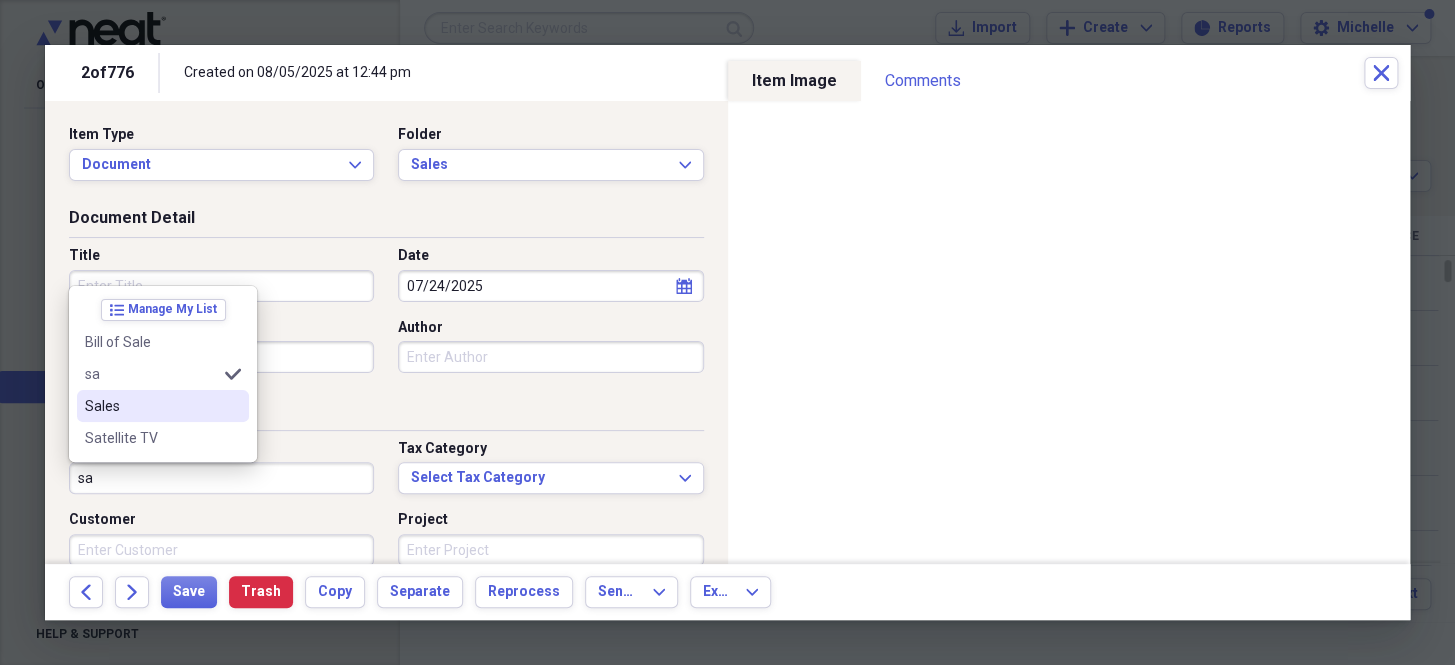 click on "Sales" at bounding box center (151, 406) 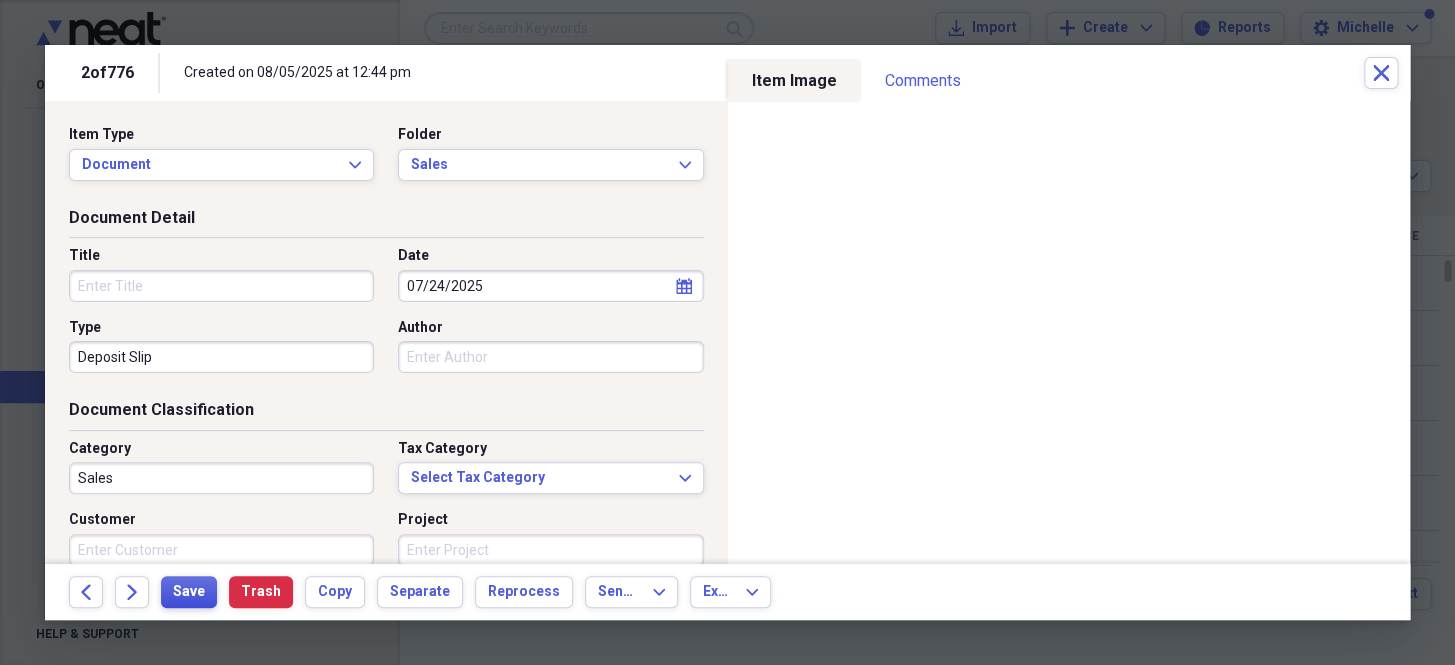 click on "Save" at bounding box center [189, 592] 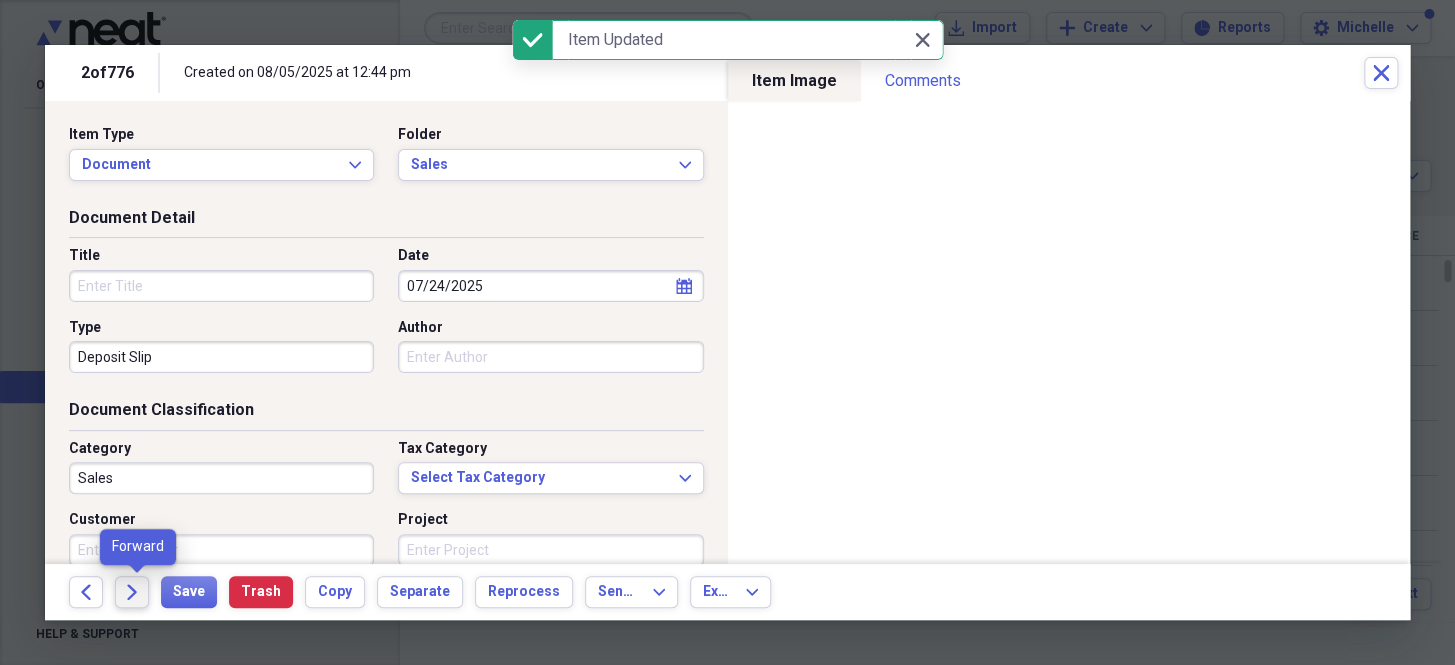 click on "Forward" at bounding box center [132, 592] 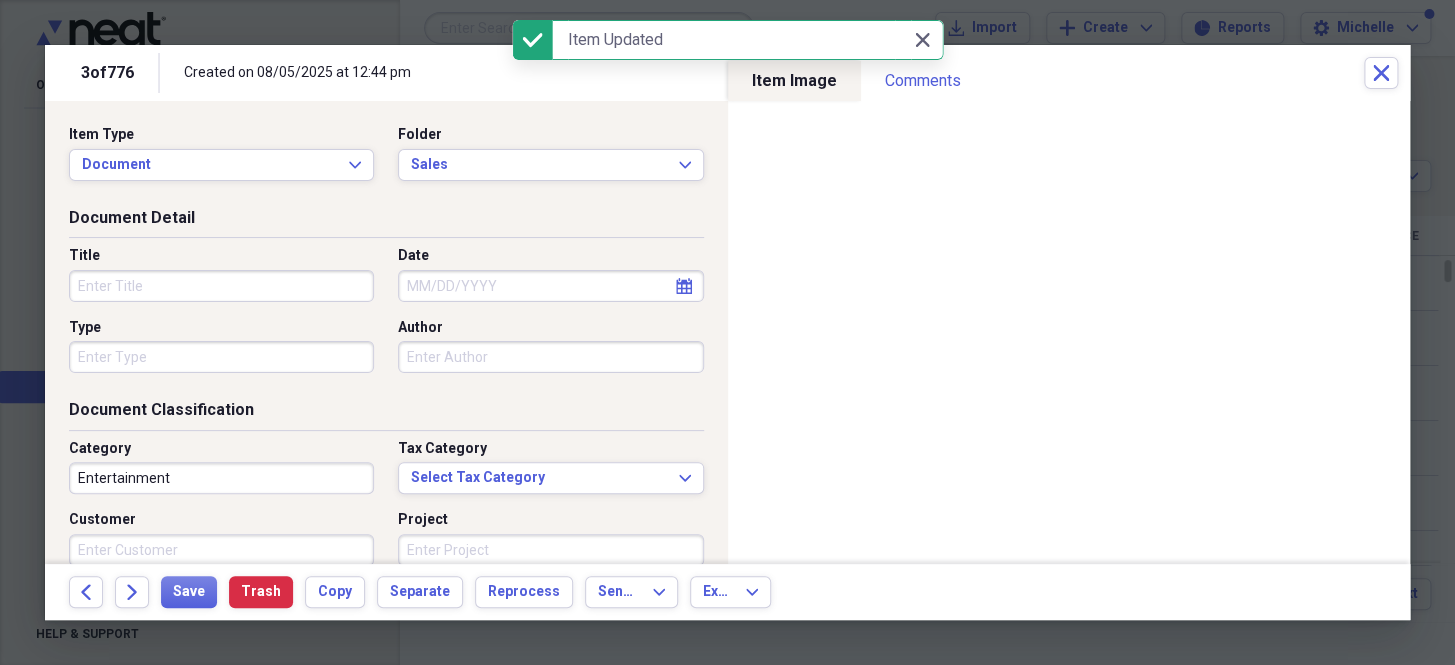 click on "Date" at bounding box center (550, 286) 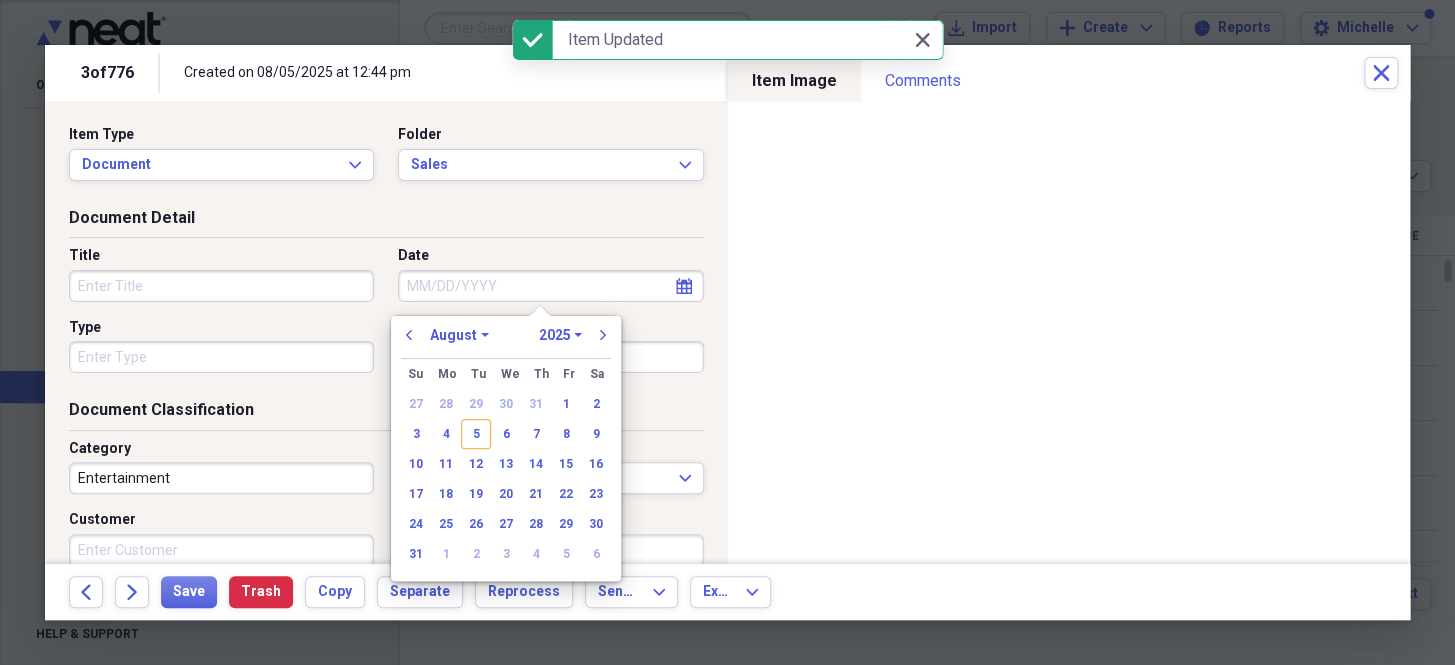 paste on "7/22/25" 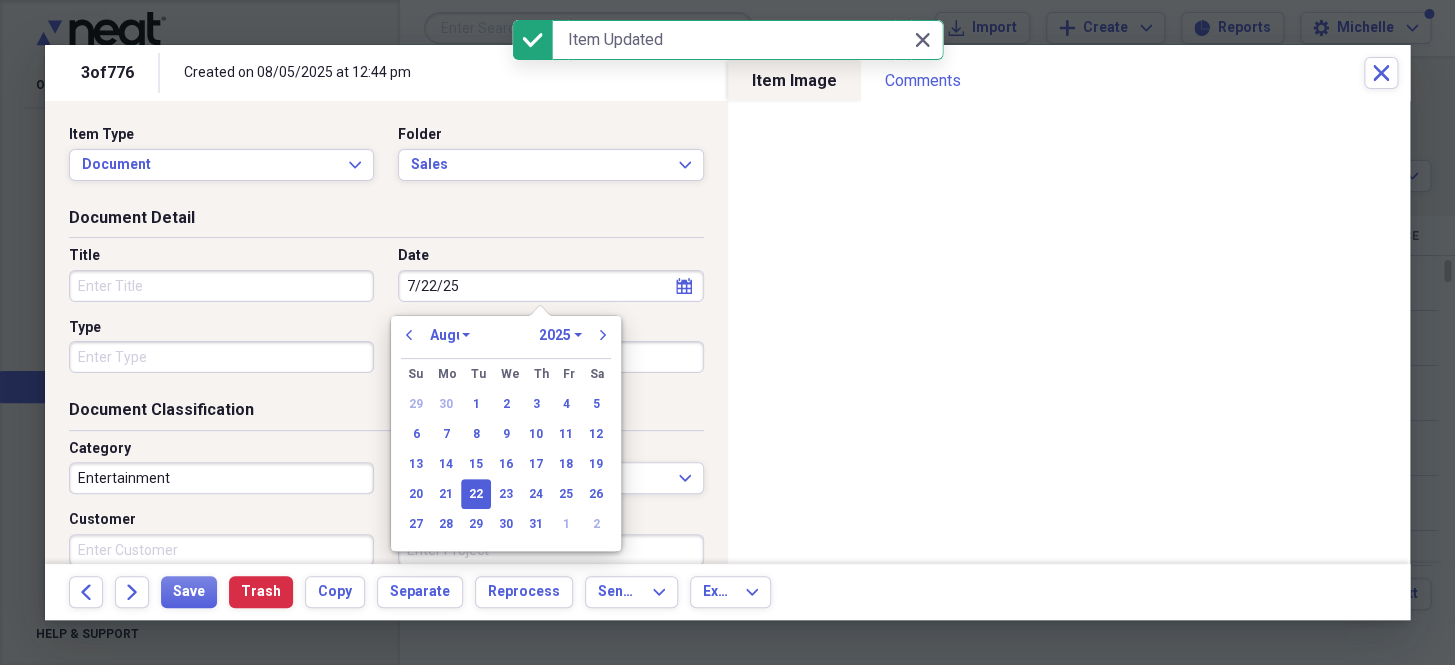 select on "6" 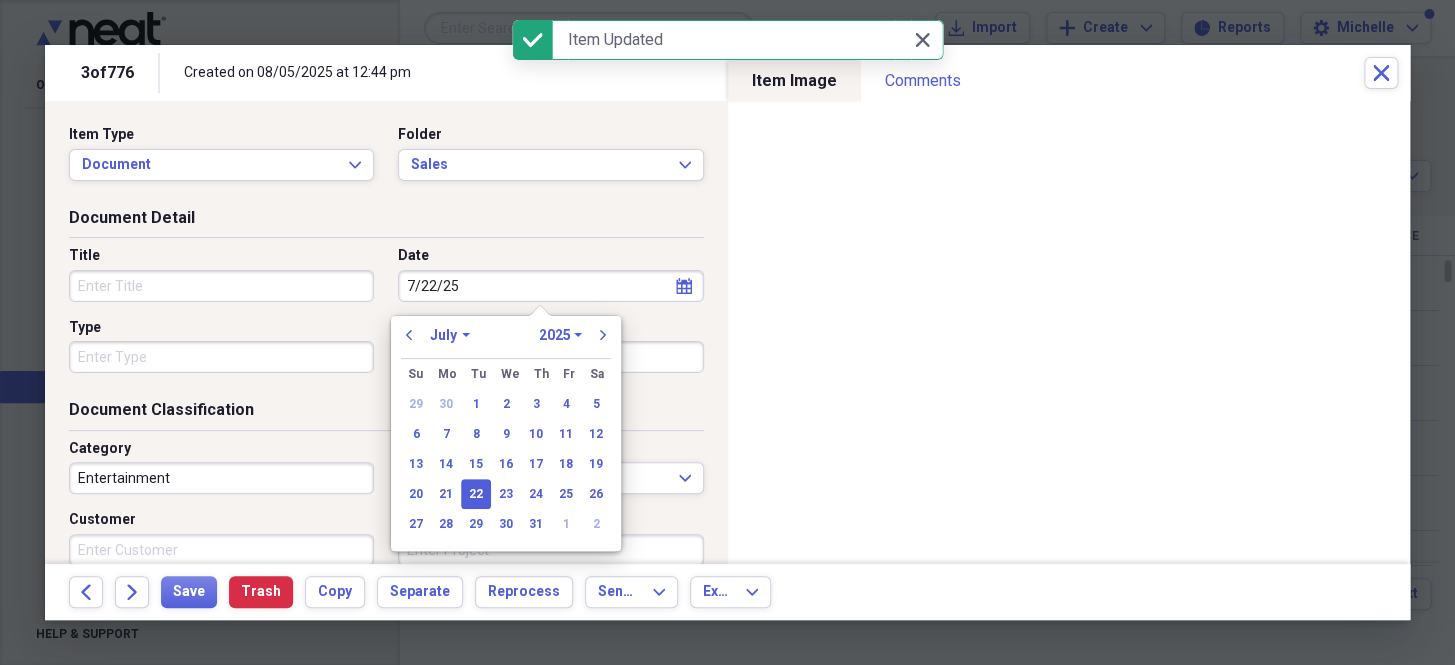 type on "07/22/2025" 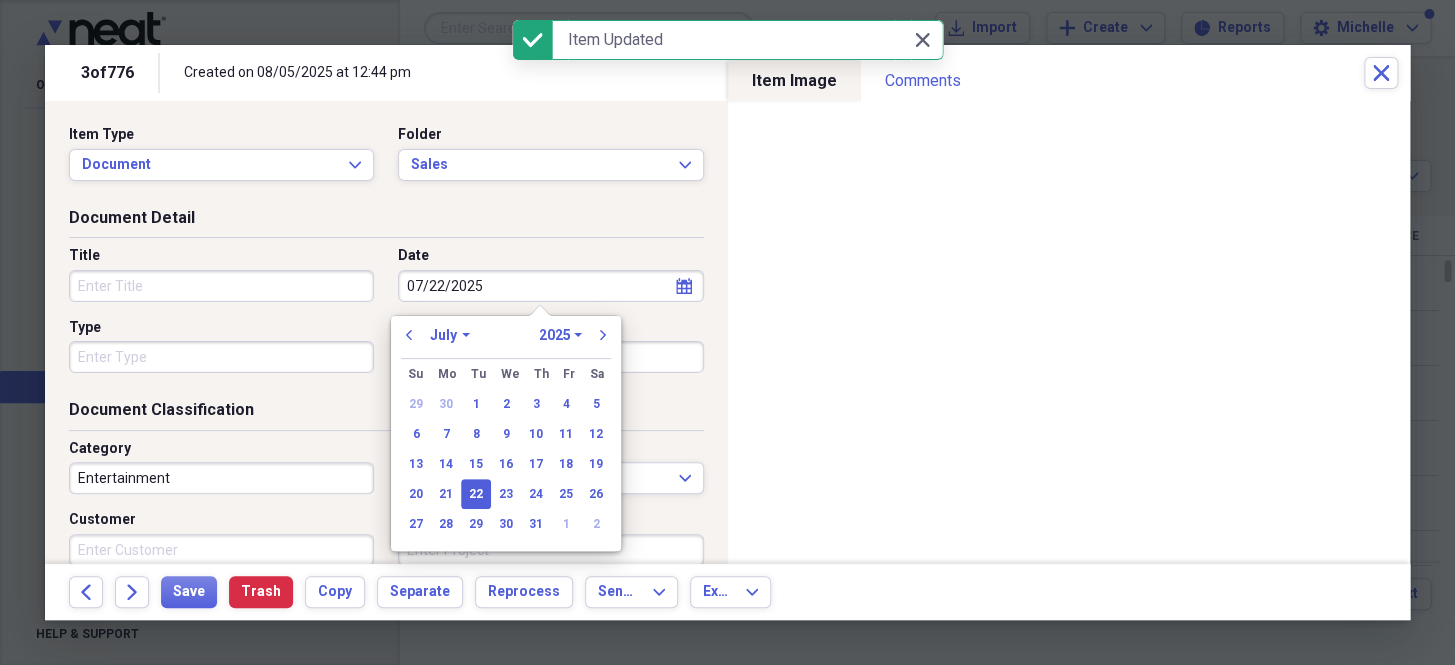 click on "Type" at bounding box center [221, 357] 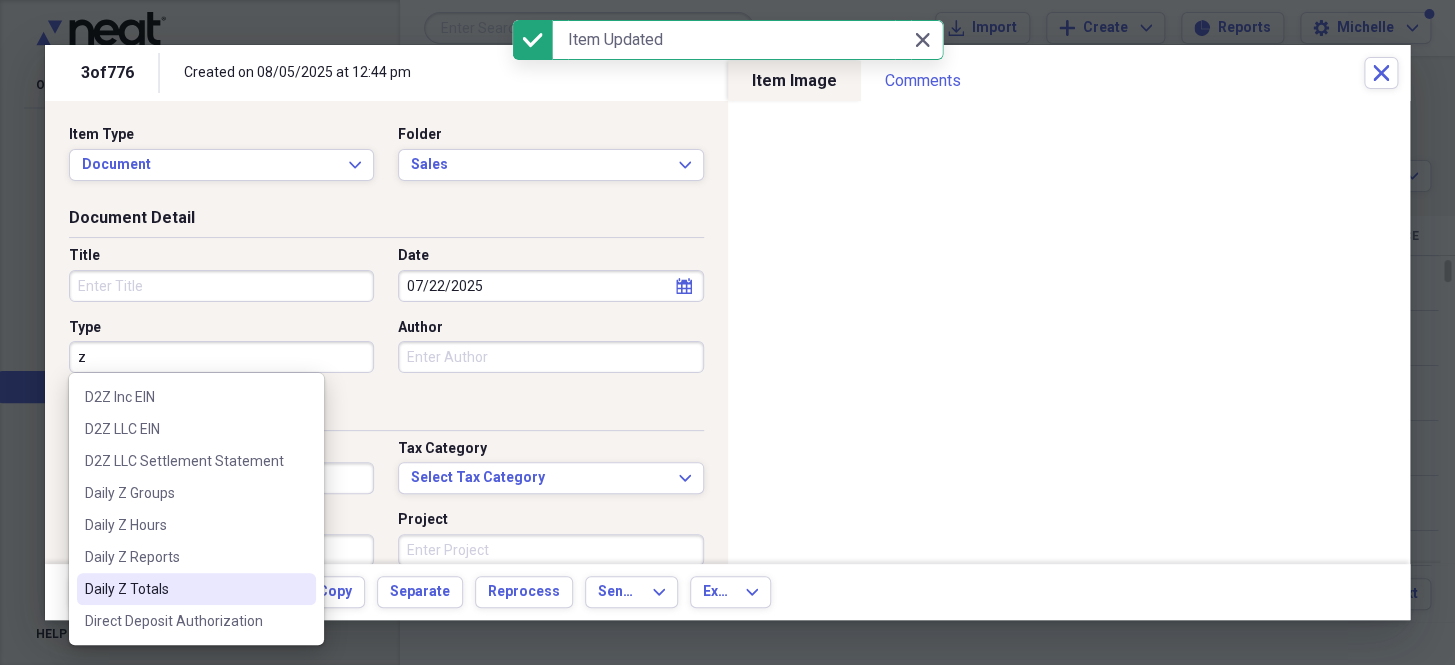 click on "Daily Z Totals" at bounding box center (184, 589) 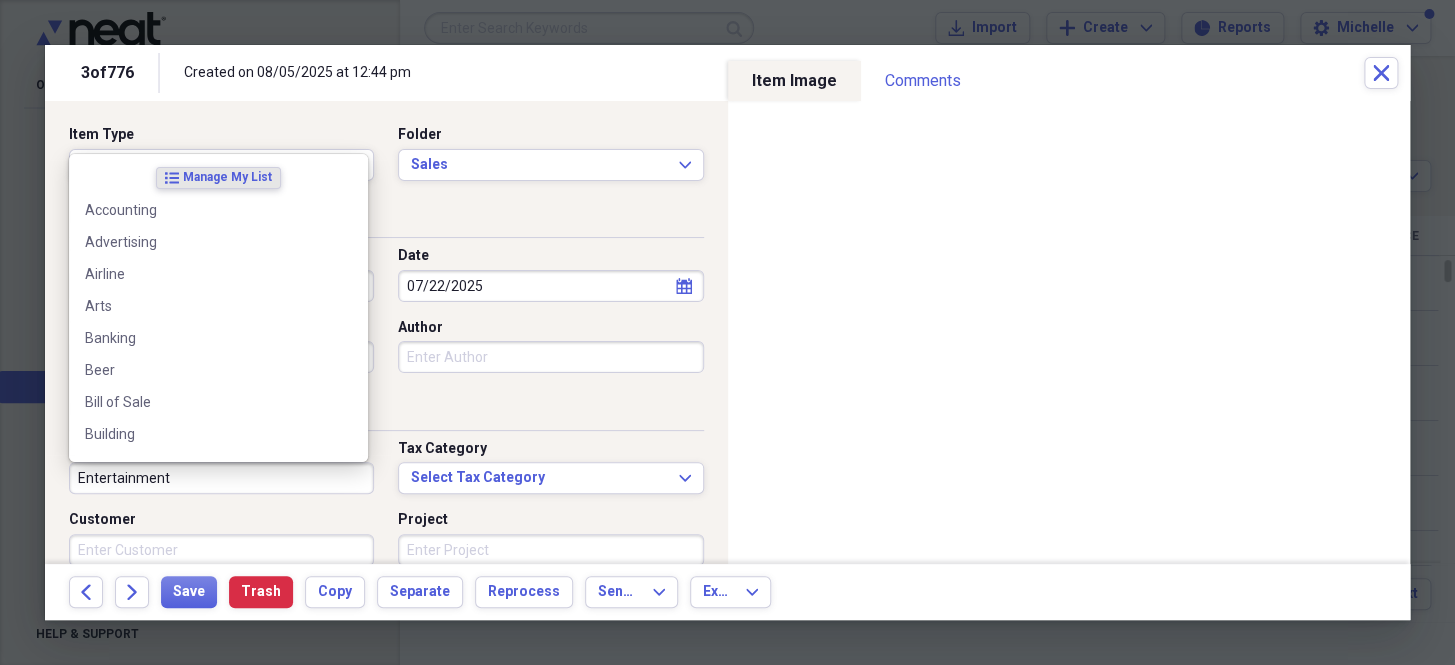 click on "Entertainment" at bounding box center (221, 478) 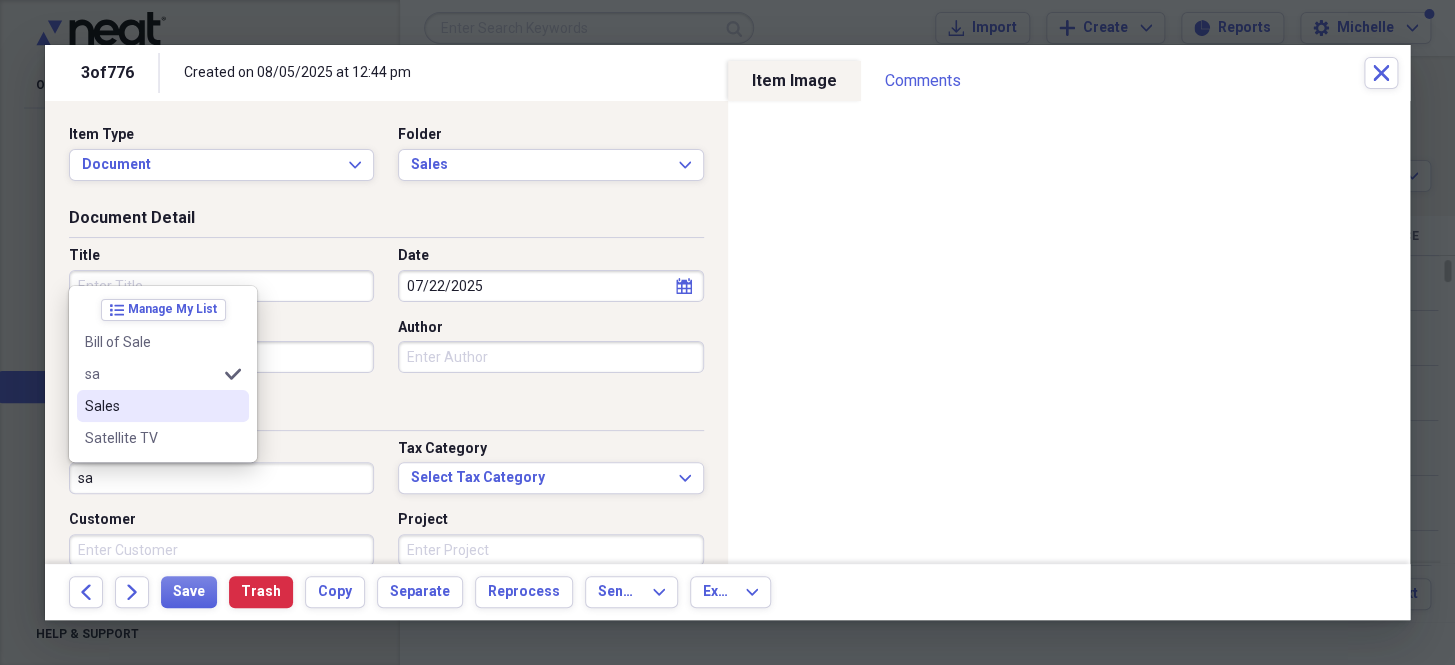 click on "Sales" at bounding box center (151, 406) 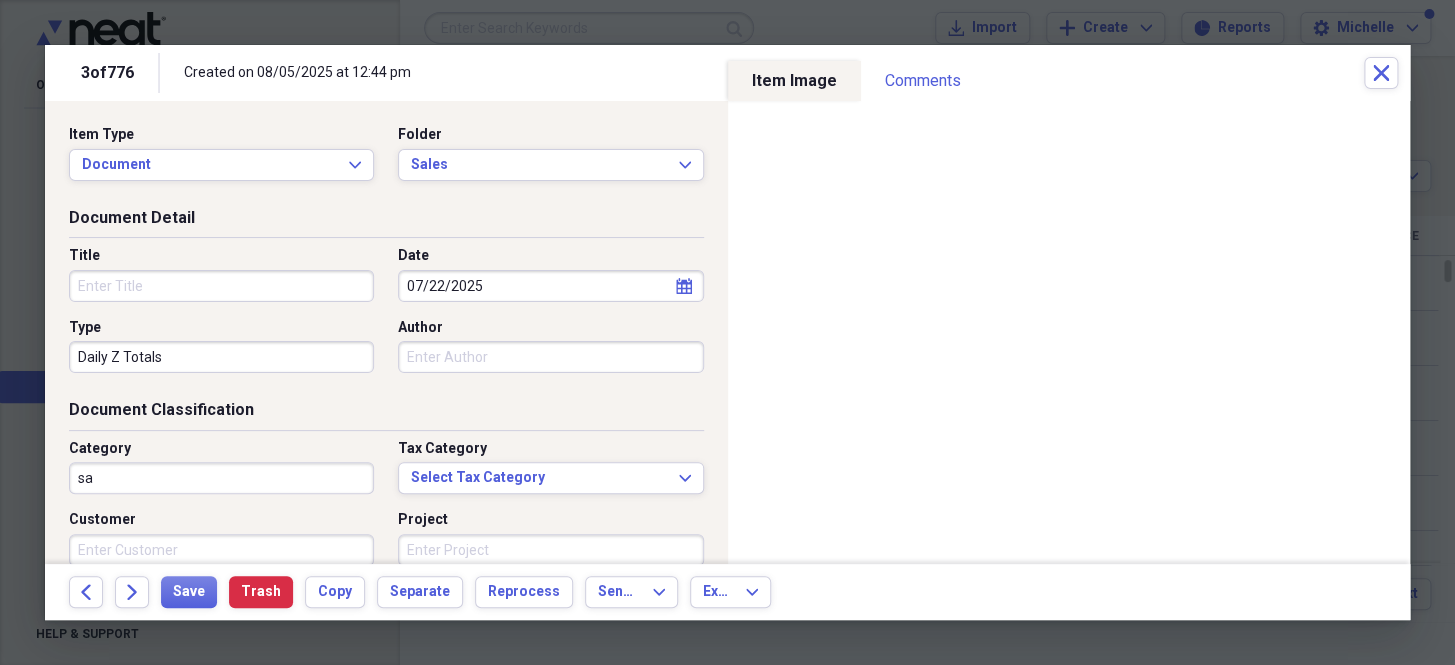 type on "Sales" 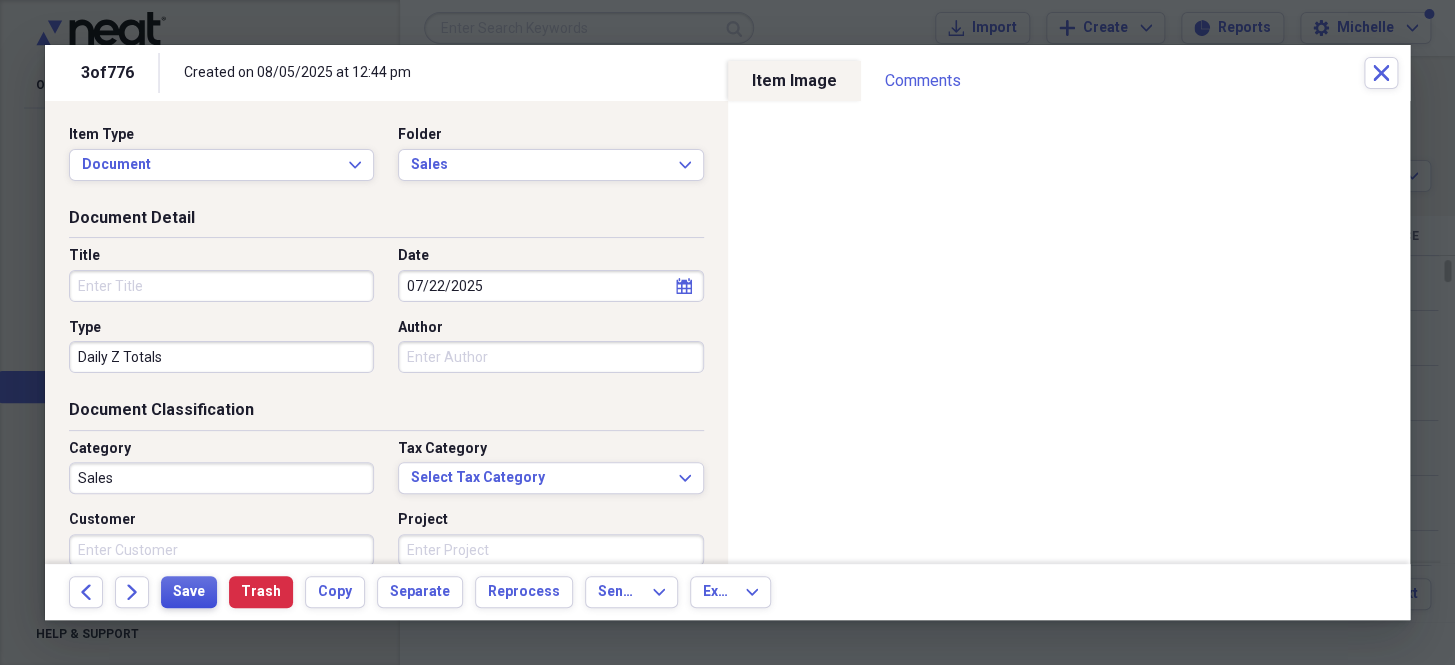 click on "Save" at bounding box center (189, 592) 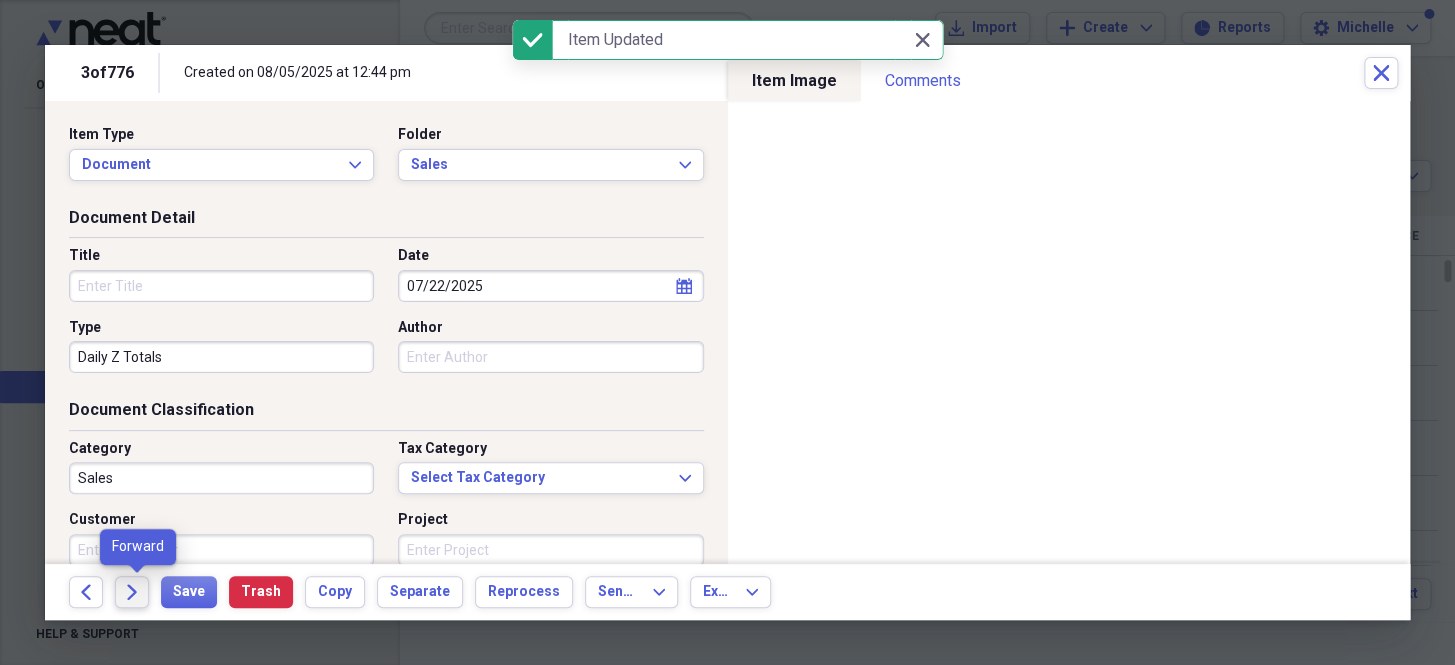 click on "Forward" 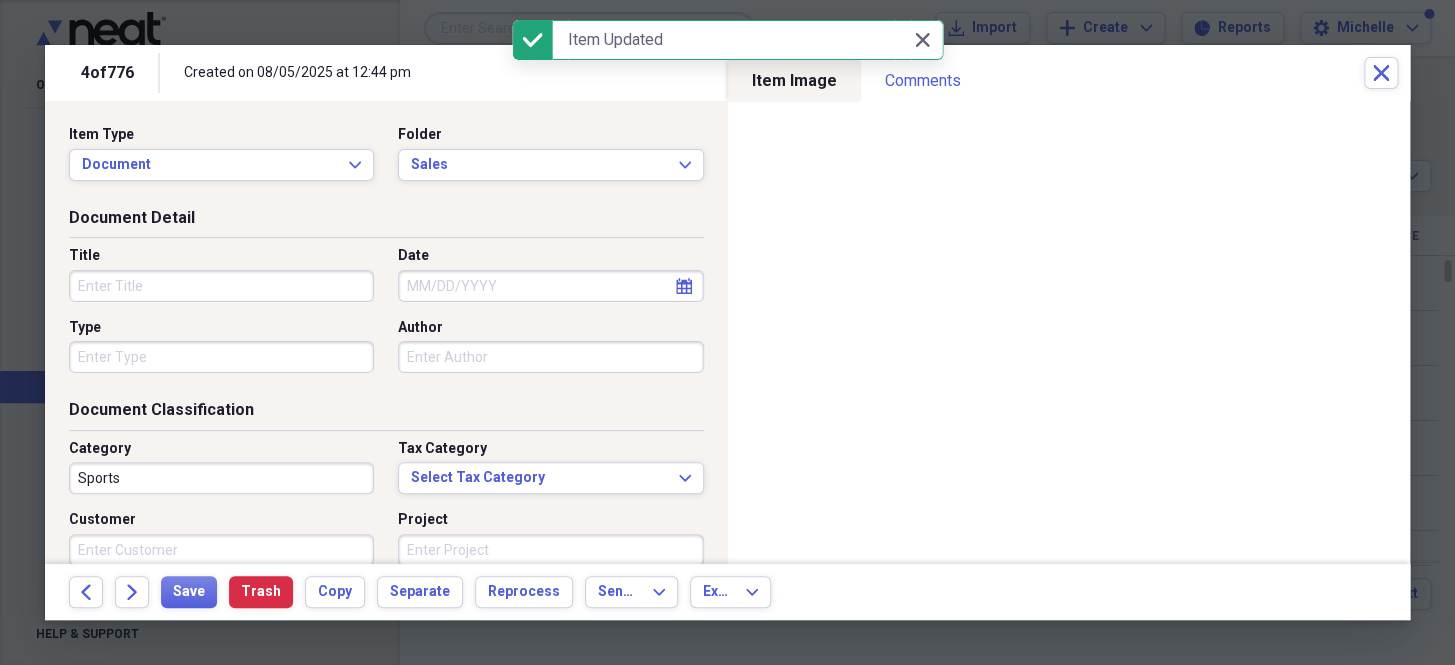 click on "Date" at bounding box center (550, 286) 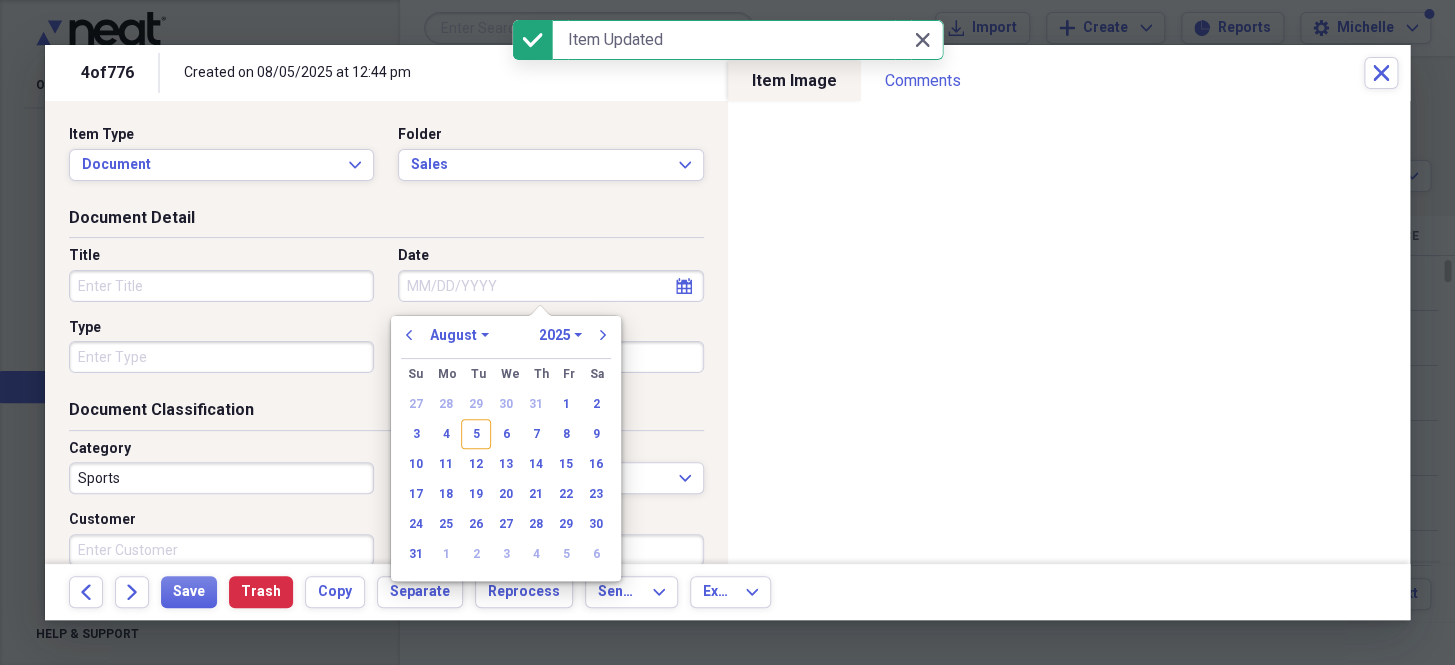 paste on "7/22/25" 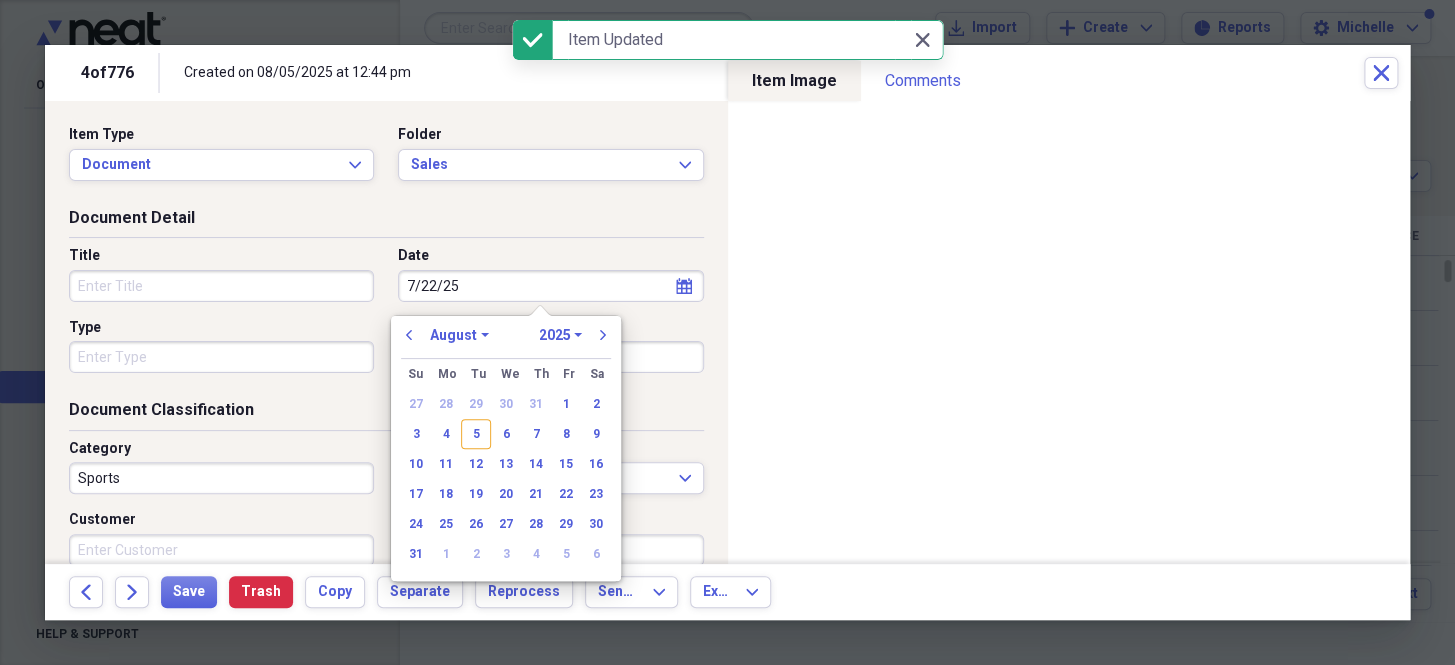 select on "6" 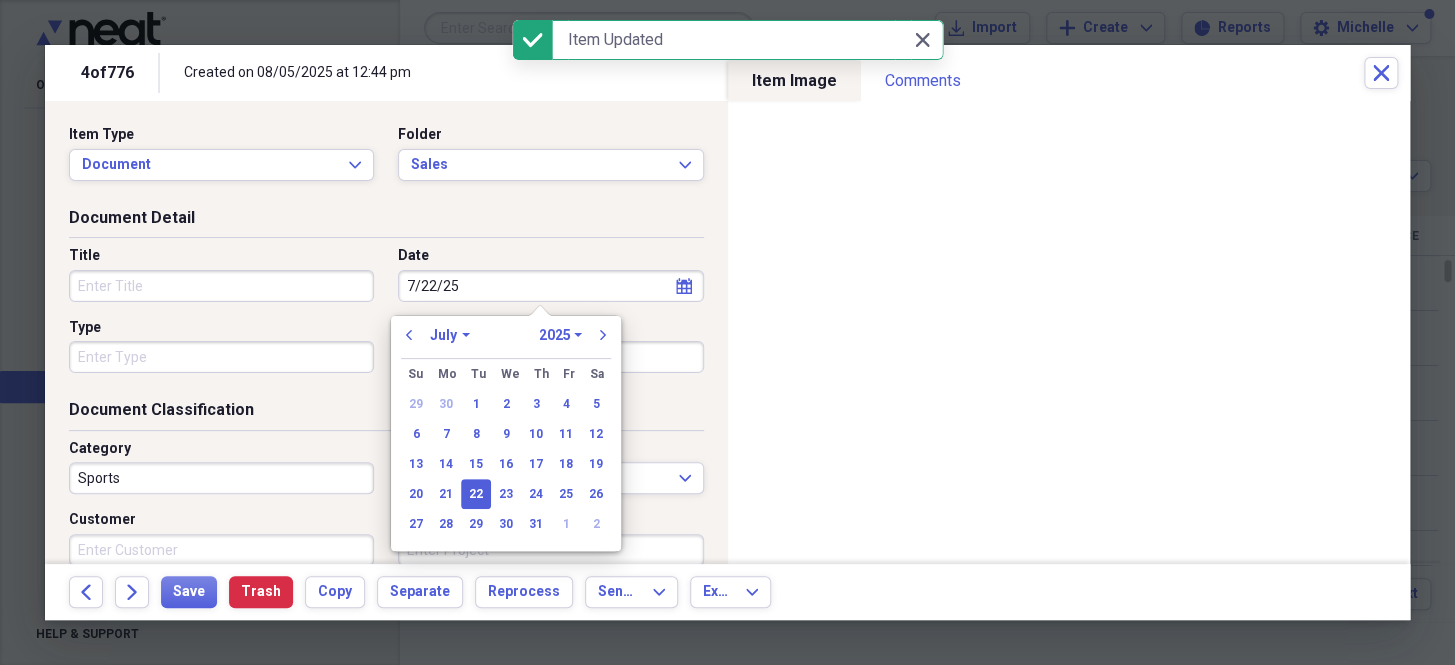 type on "07/22/2025" 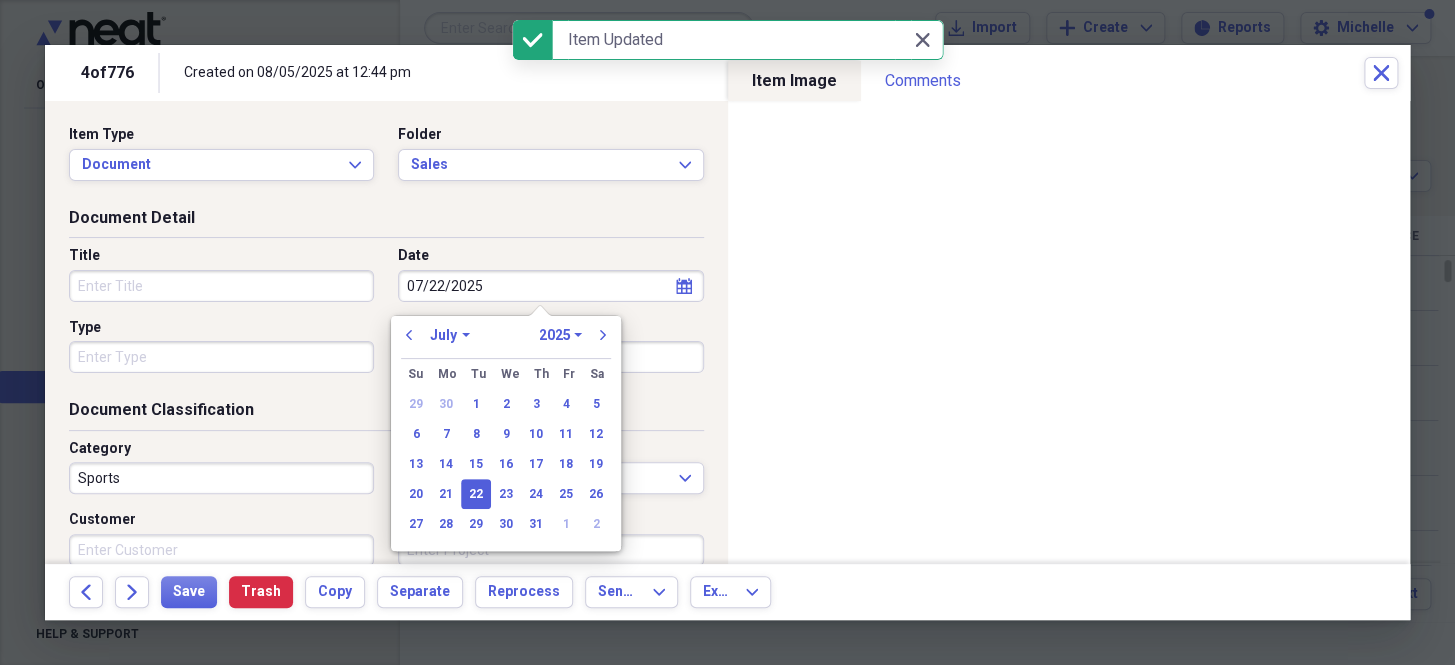click on "Type" at bounding box center [221, 357] 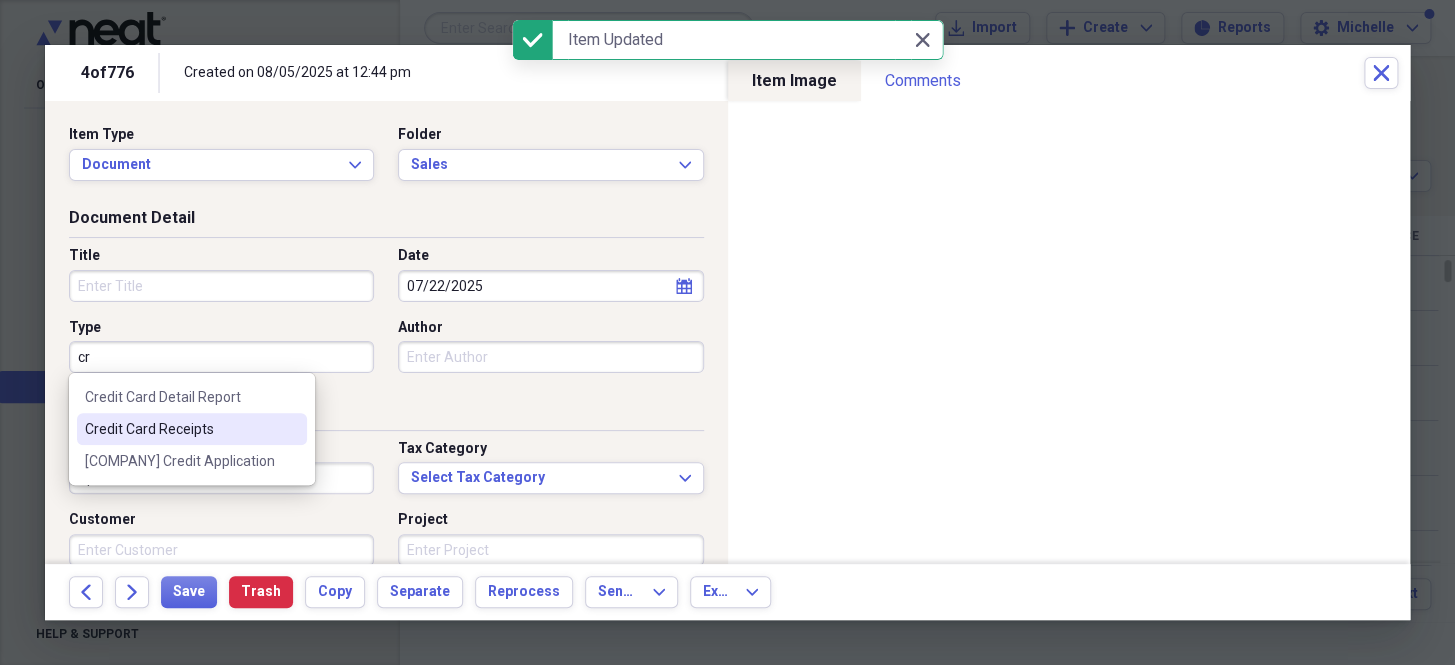 click on "Credit Card Receipts" at bounding box center [180, 429] 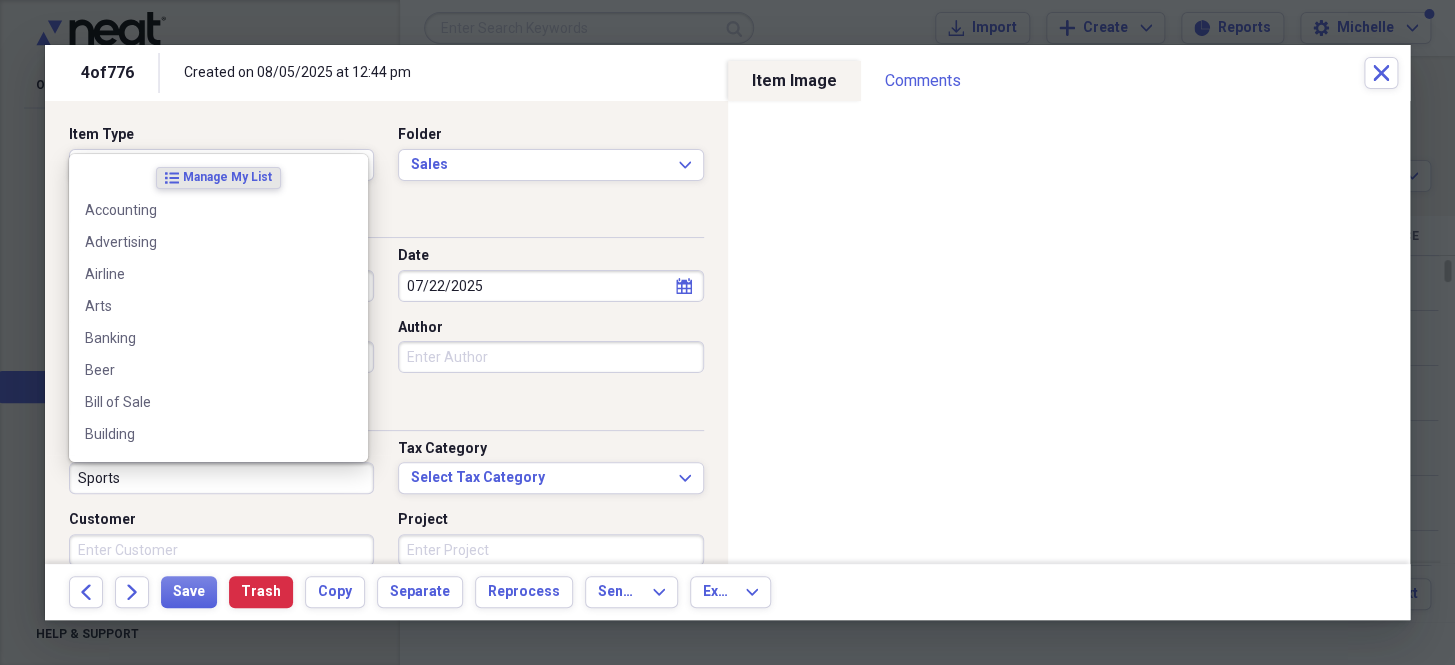 click on "Sports" at bounding box center [221, 478] 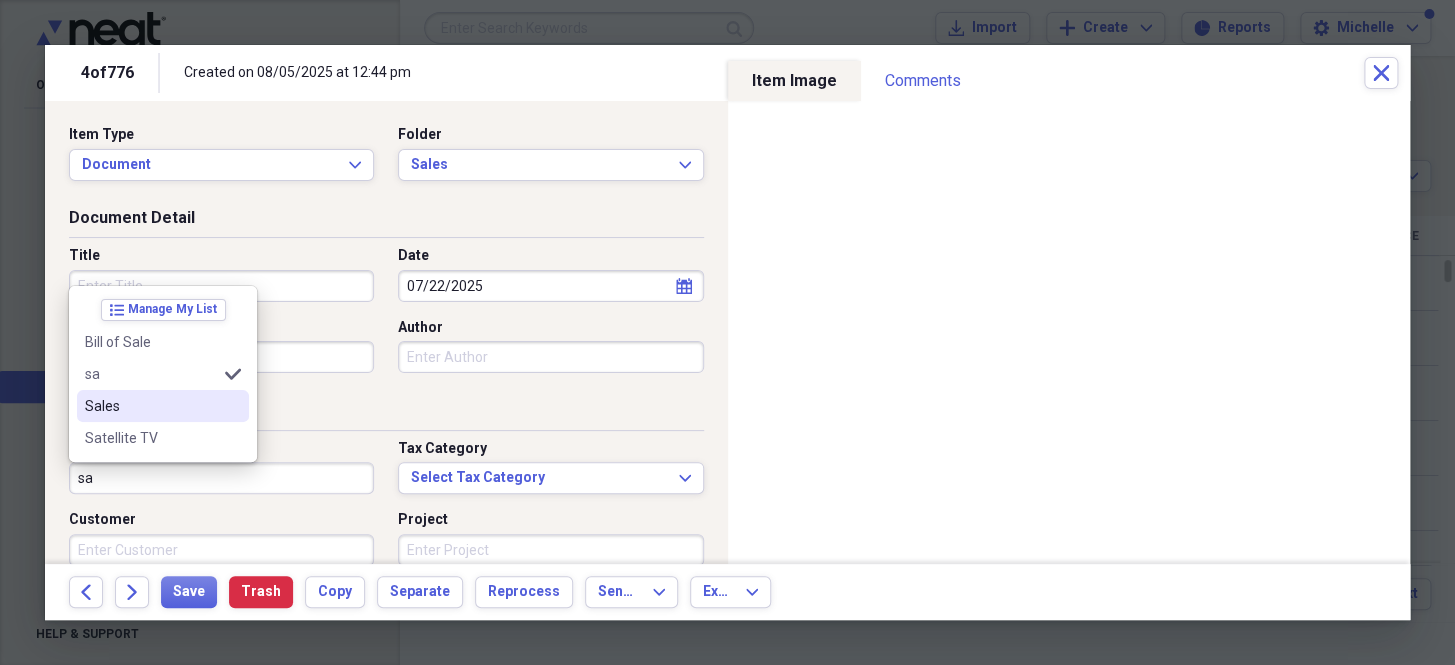 click on "Sales" at bounding box center (151, 406) 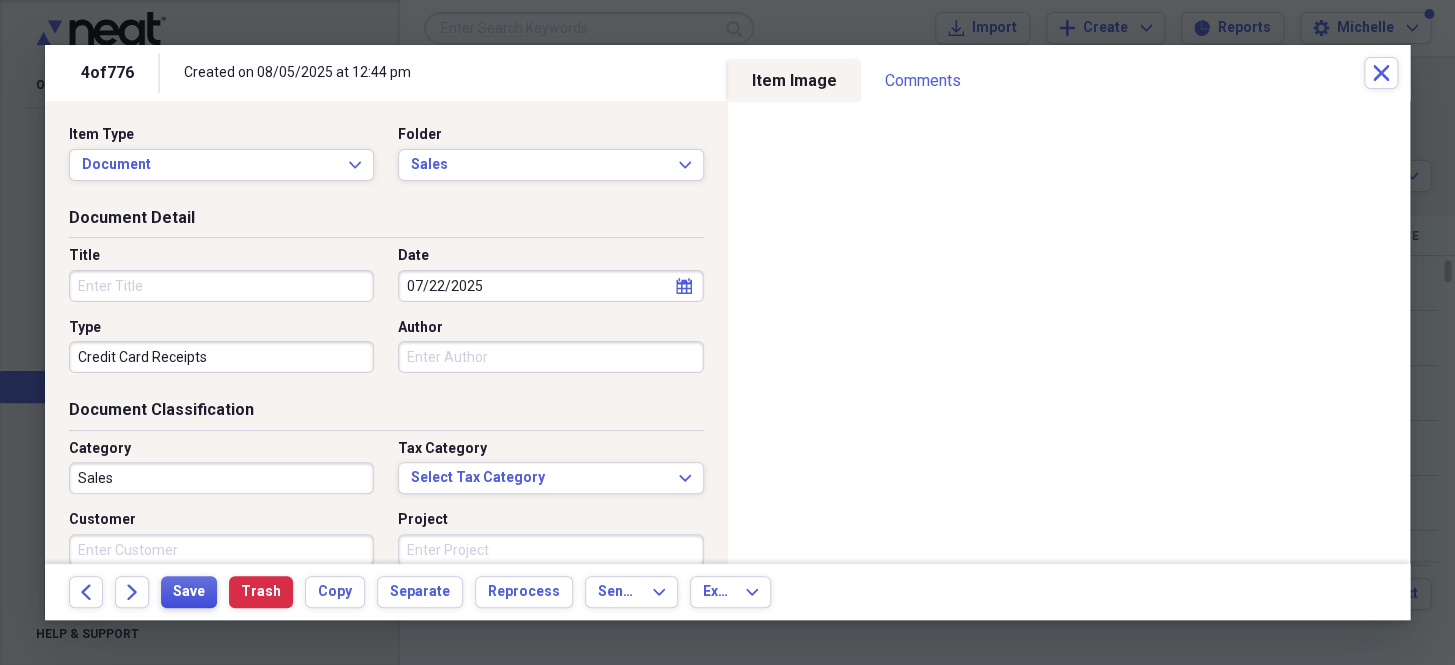 click on "Save" at bounding box center [189, 592] 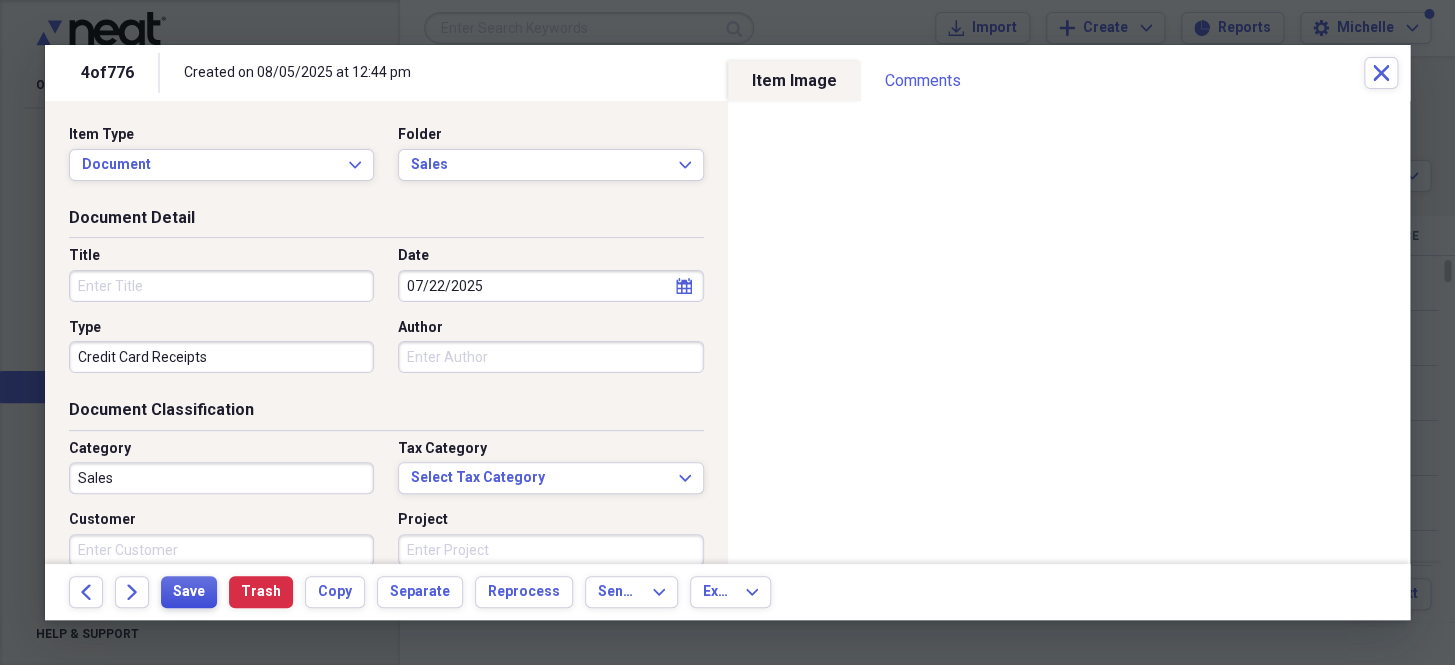 type 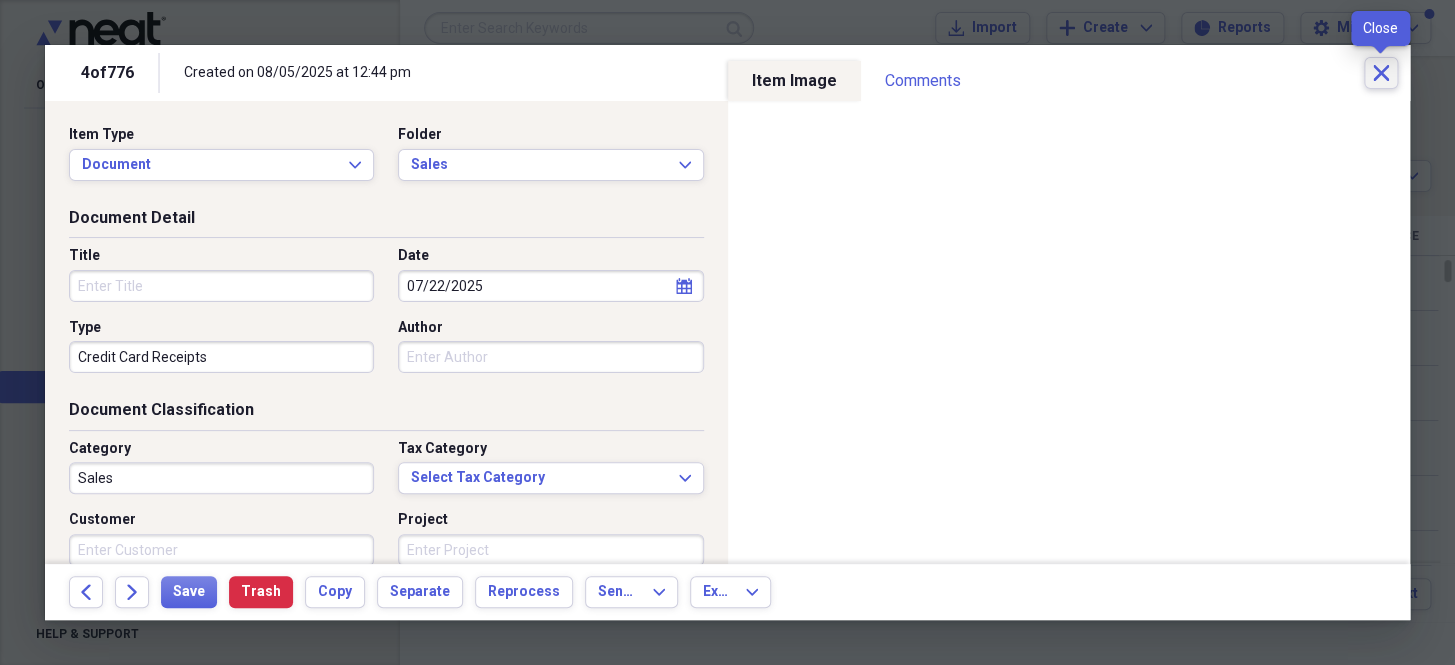 click on "Close" 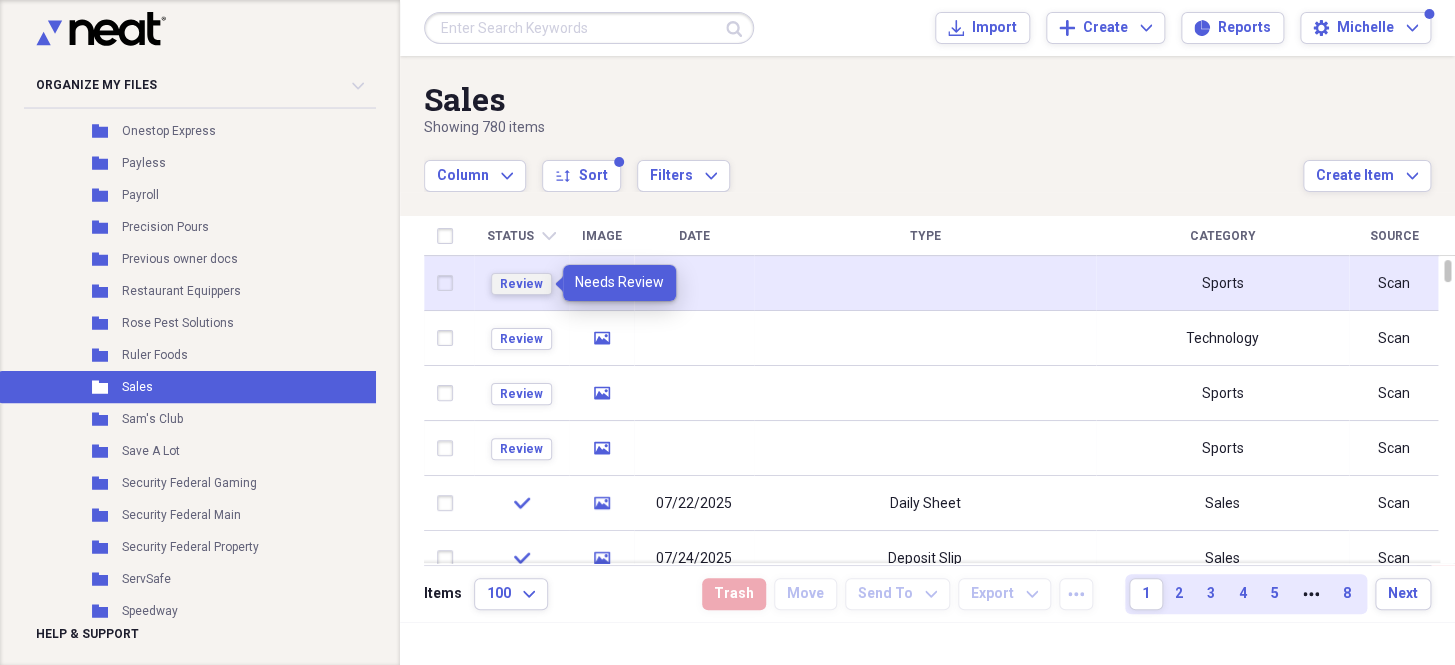 click on "Review" at bounding box center [521, 284] 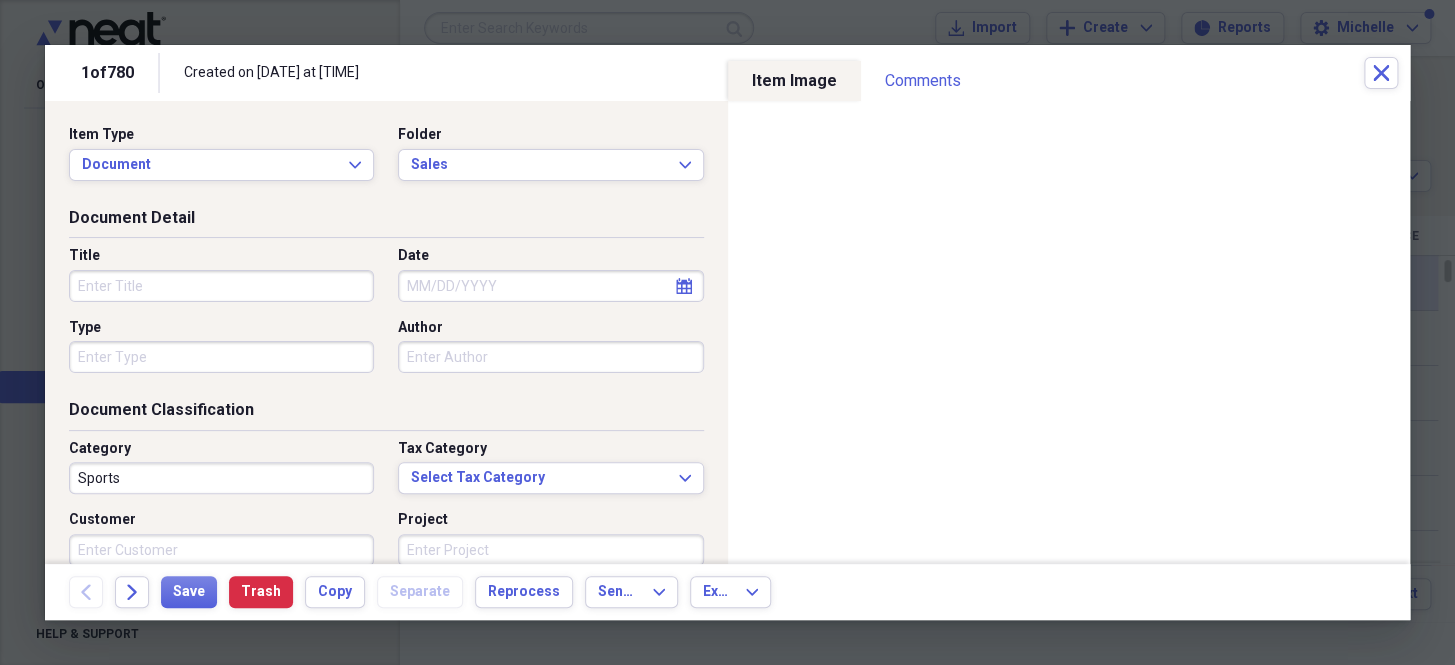 select on "7" 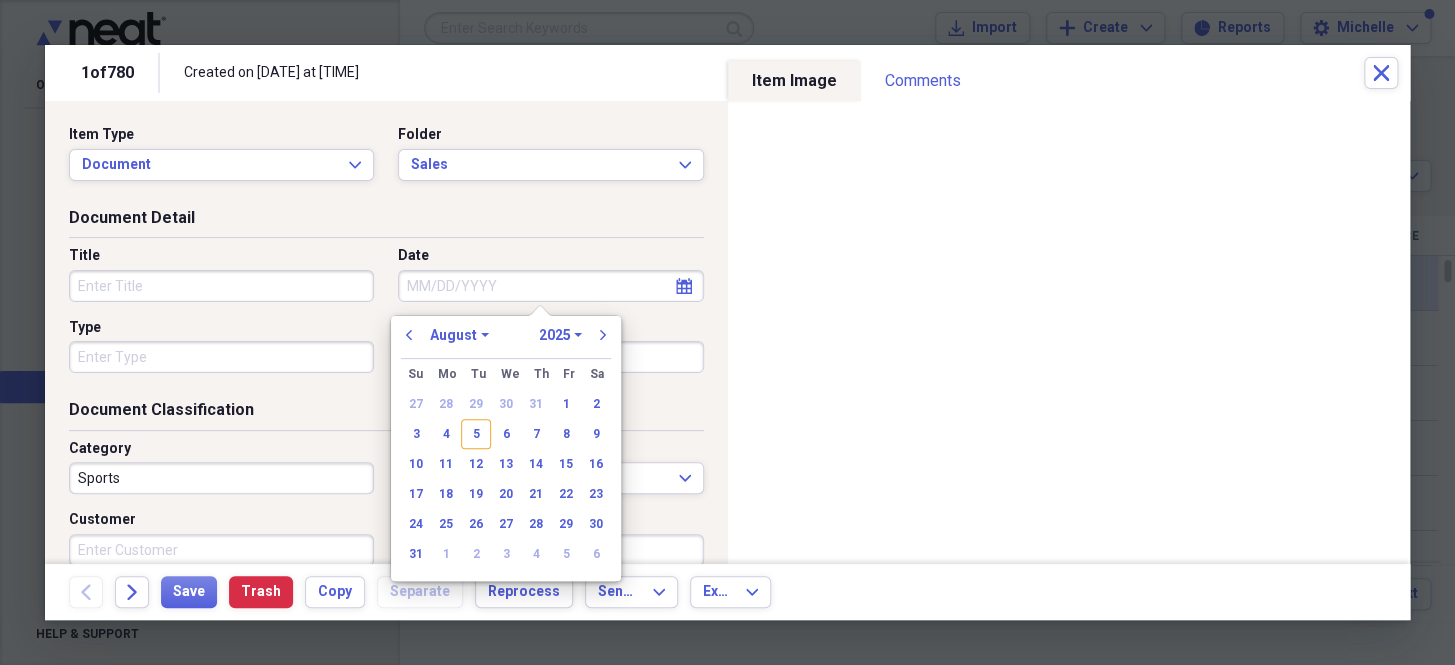 click on "Date" at bounding box center (550, 286) 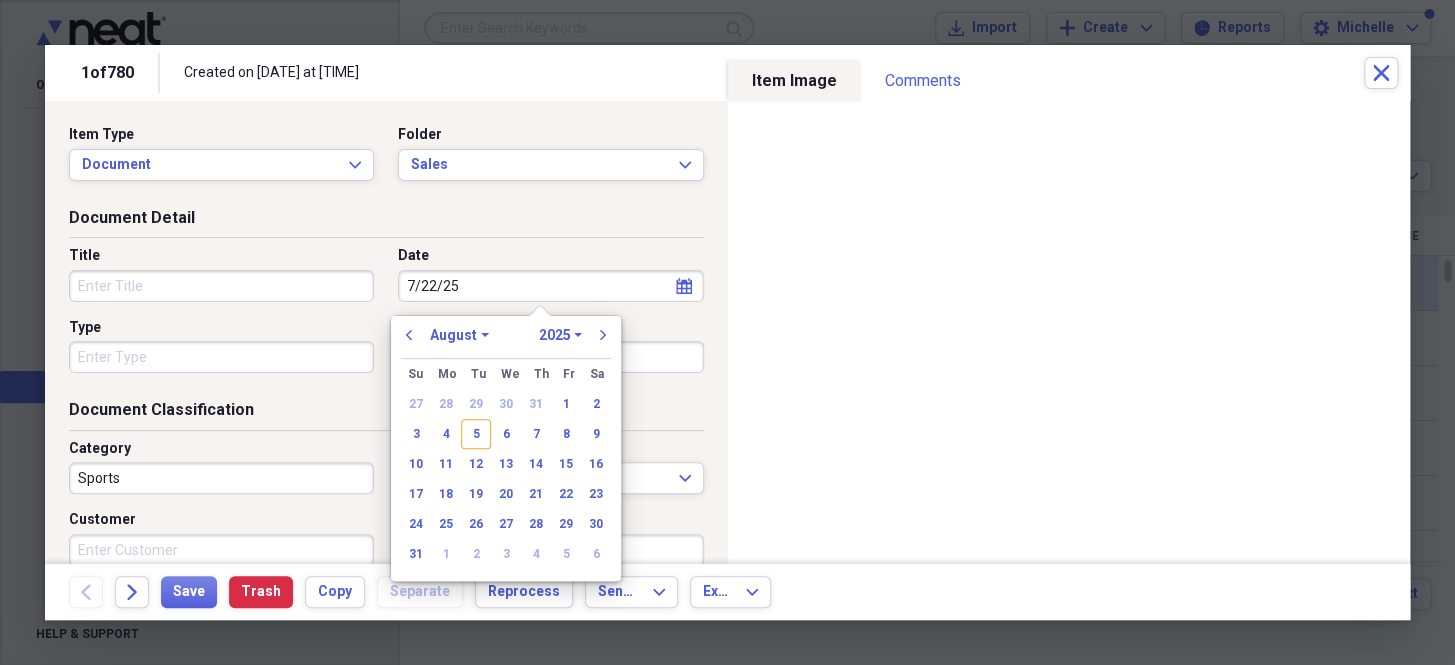 select on "6" 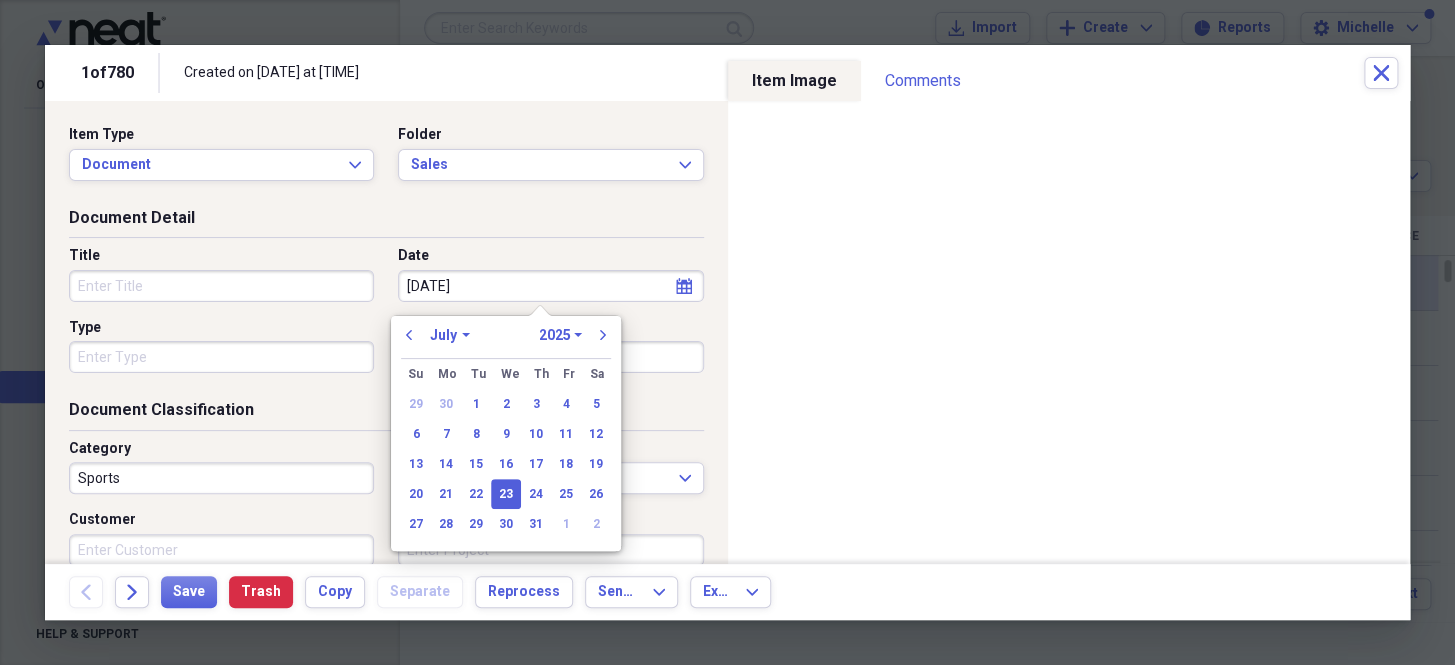 drag, startPoint x: 525, startPoint y: 280, endPoint x: 249, endPoint y: 300, distance: 276.7237 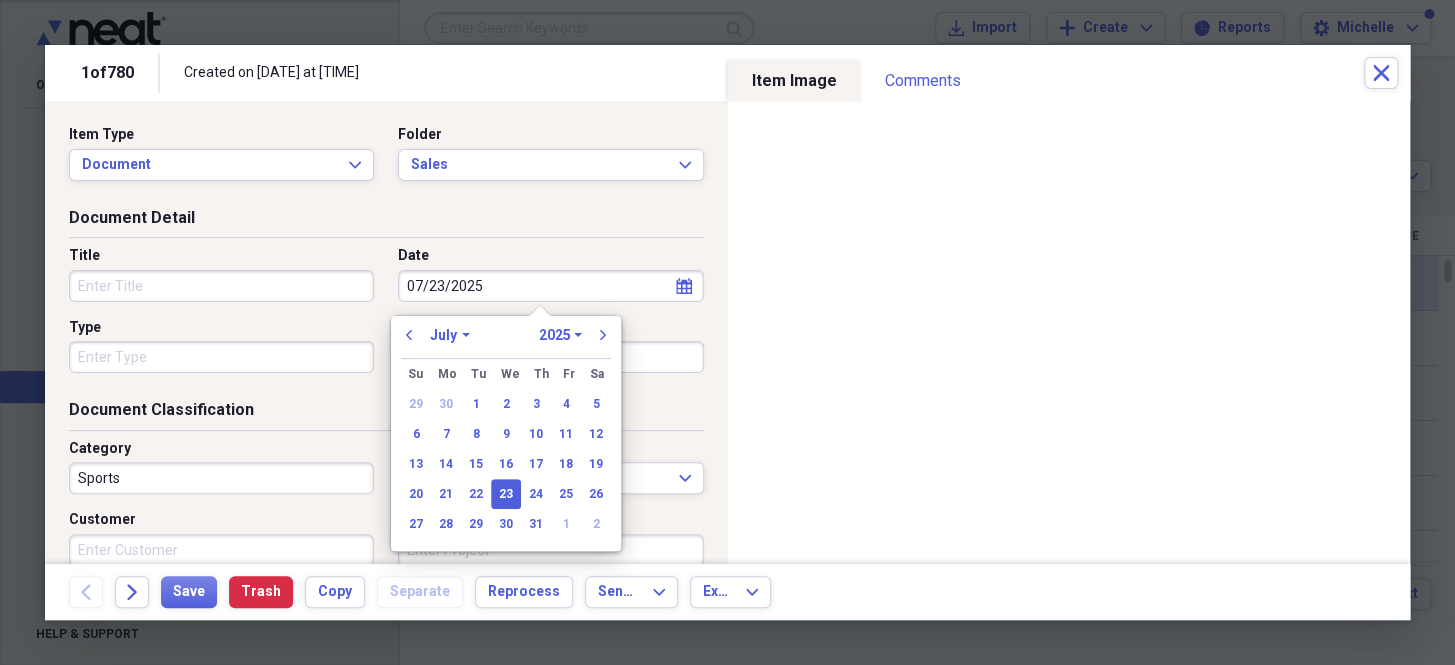 click on "Type" at bounding box center (221, 357) 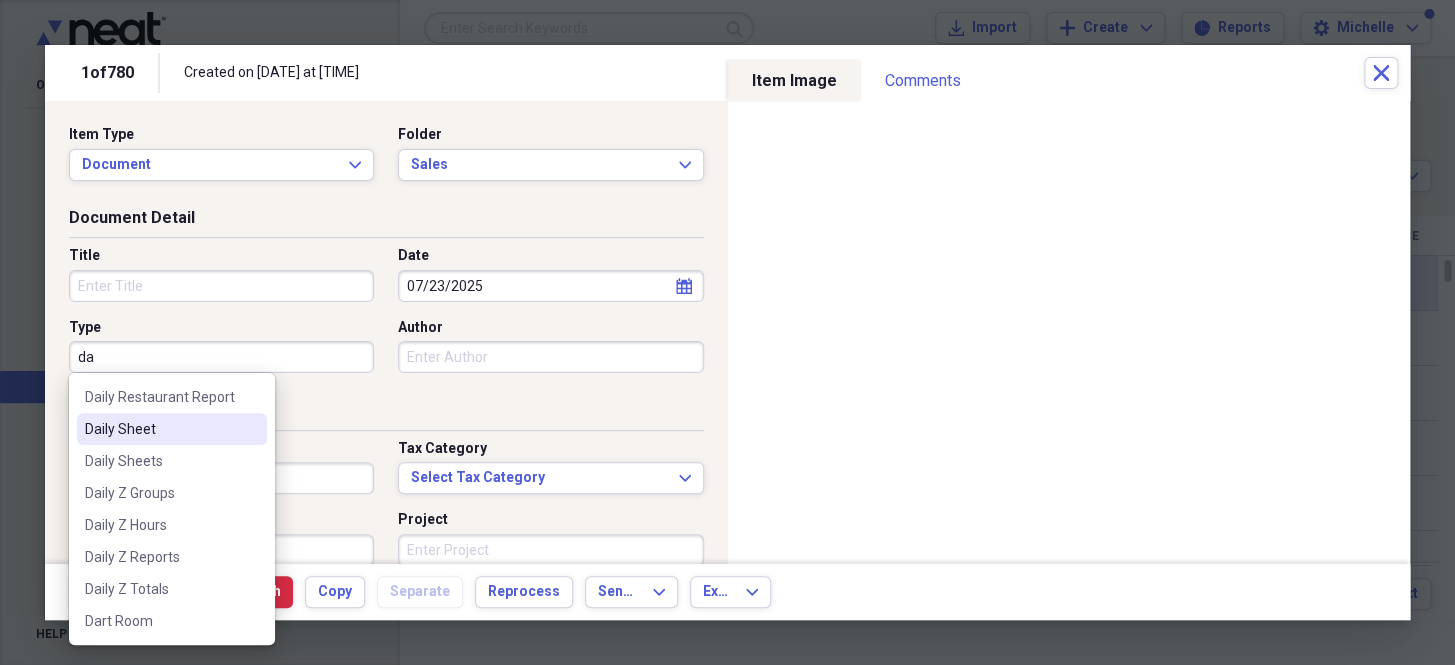 click on "Daily Sheet" at bounding box center [160, 429] 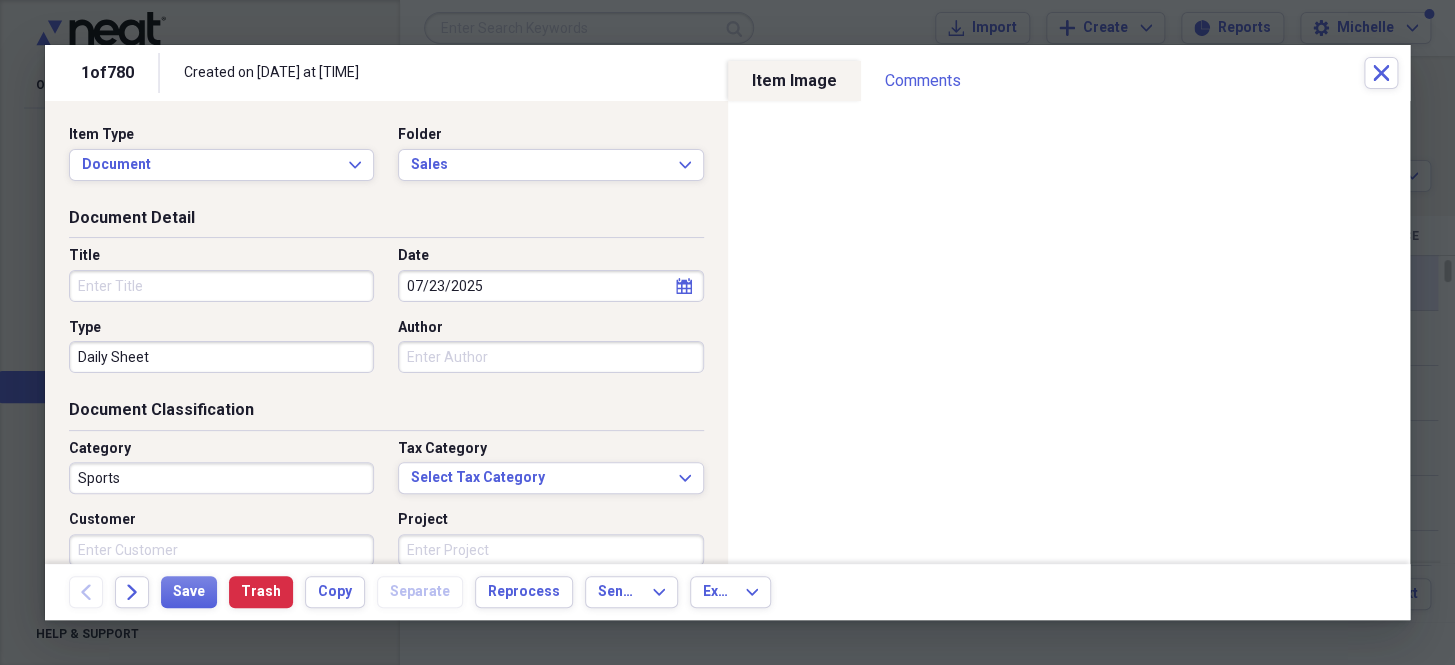 click on "Sports" at bounding box center [221, 478] 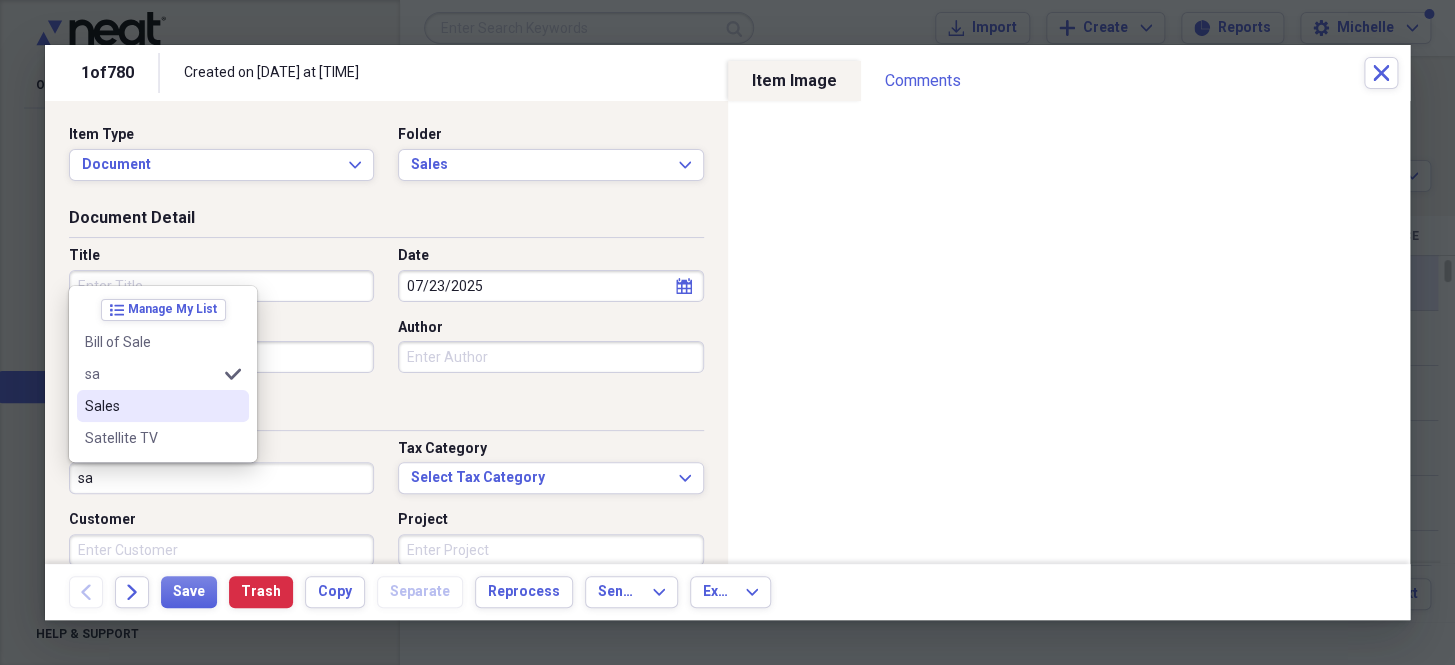 click on "Sales" at bounding box center [151, 406] 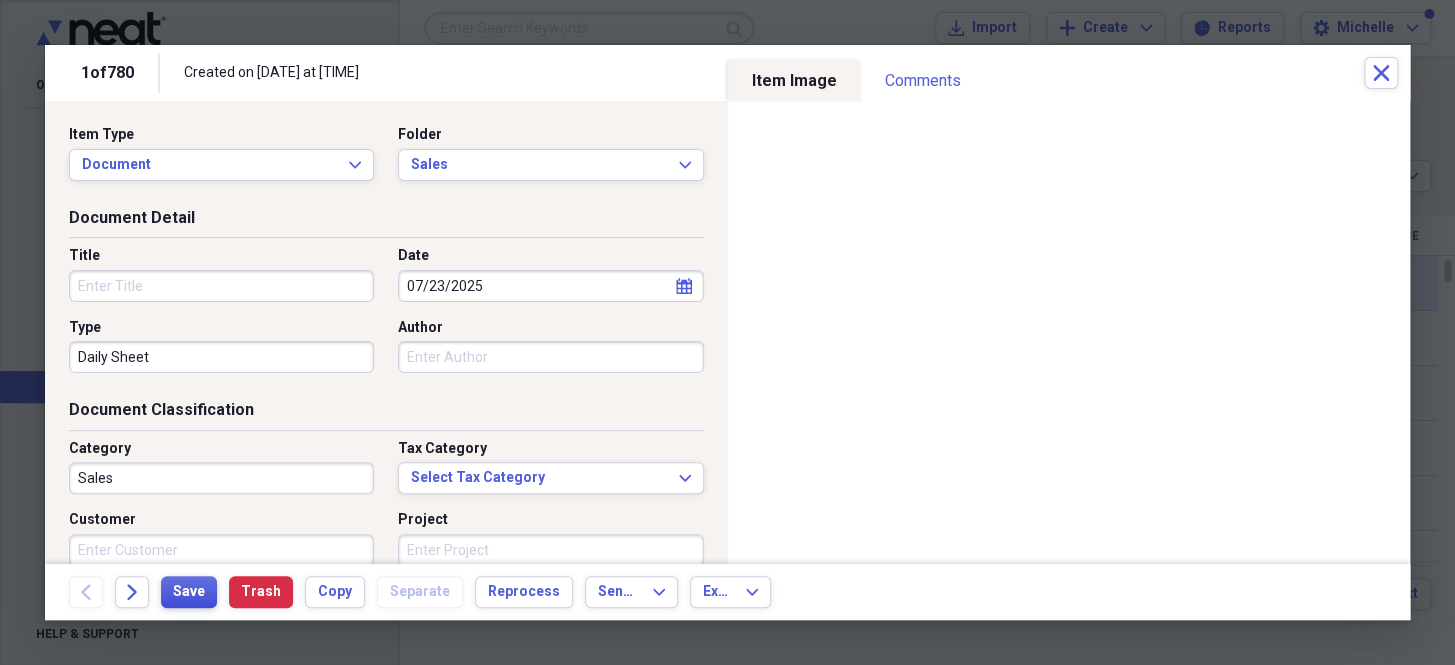 click on "Save" at bounding box center [189, 592] 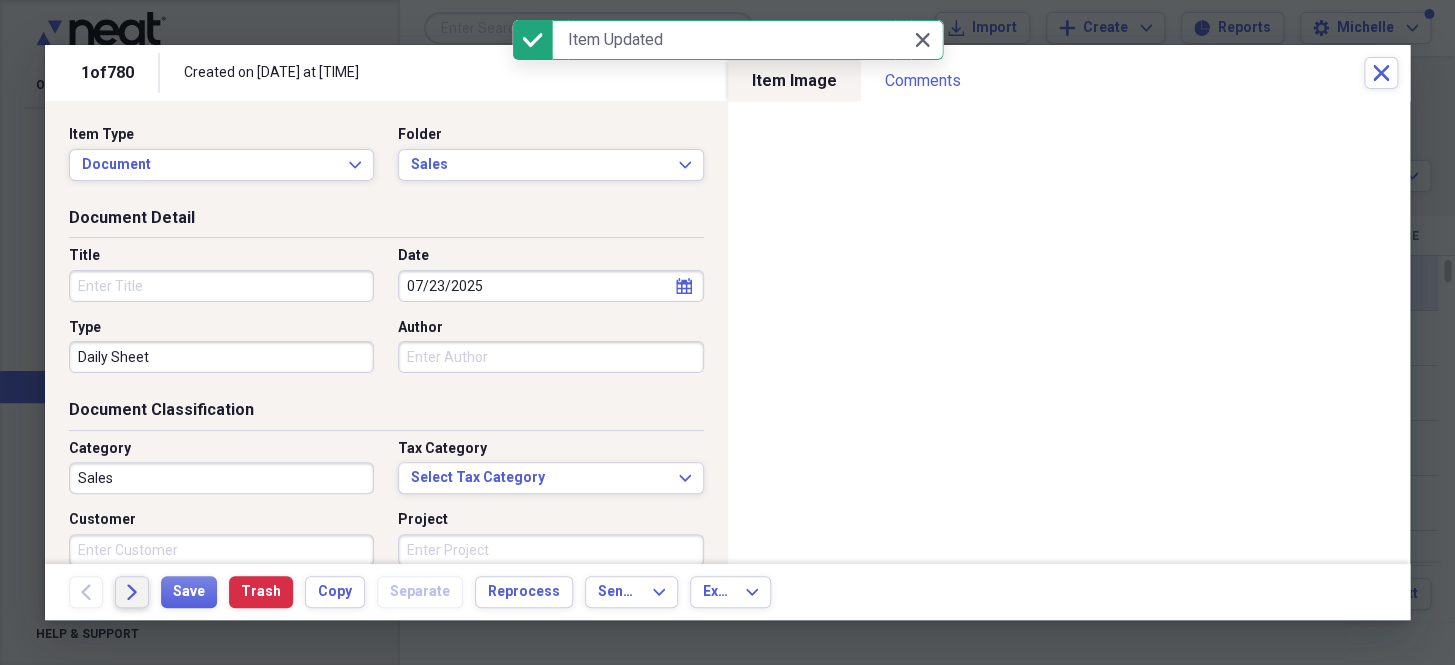 click on "Forward" 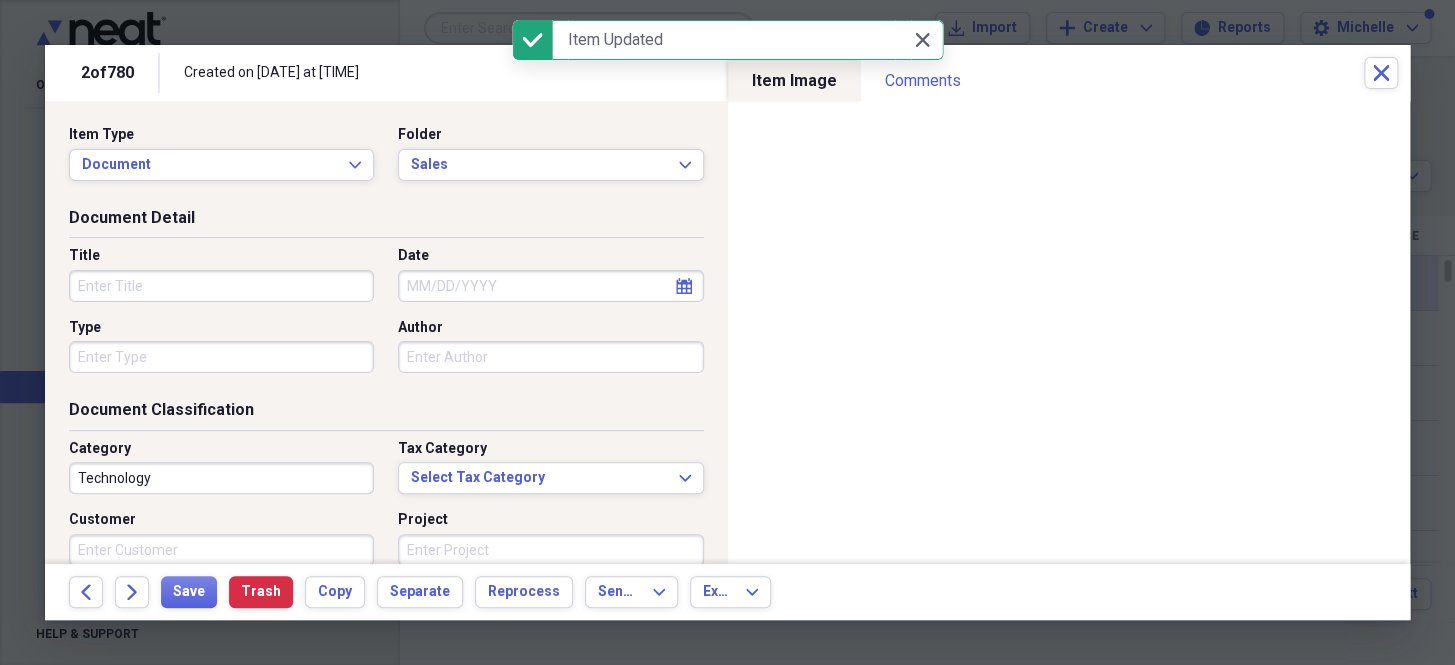 click on "Date" at bounding box center (550, 286) 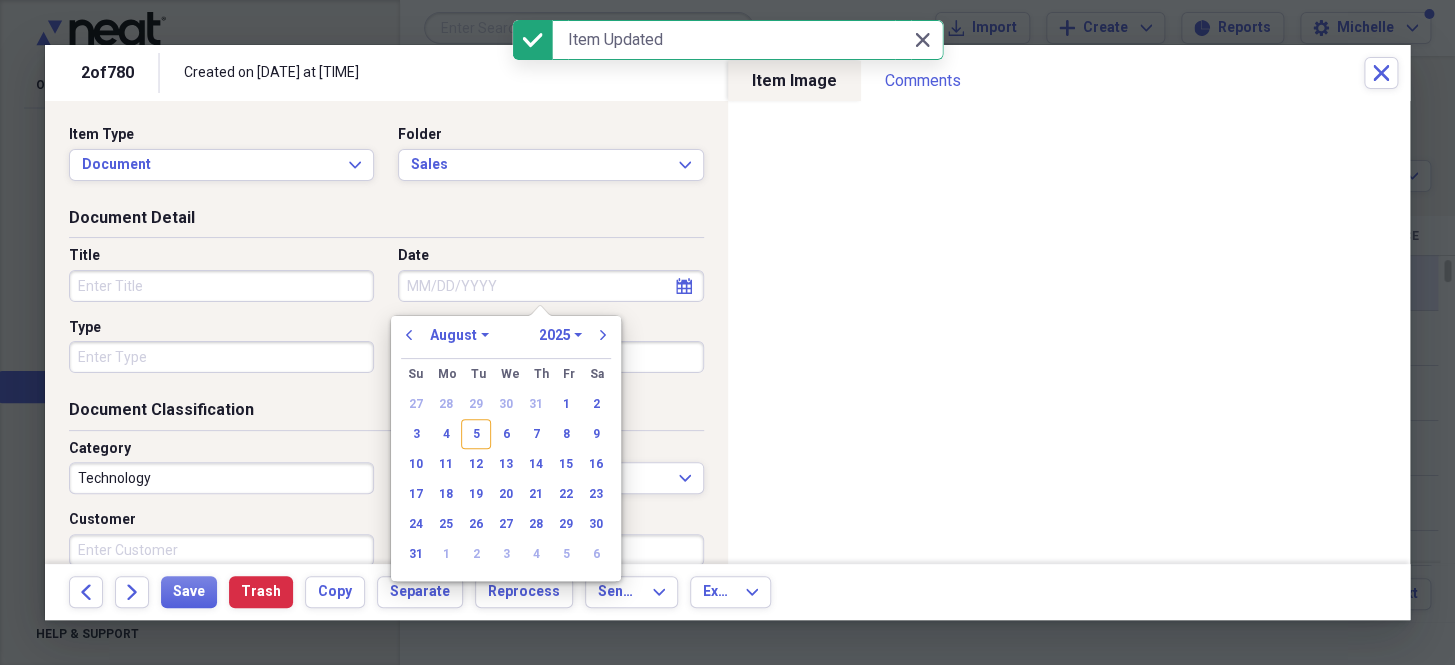 paste on "[DATE]" 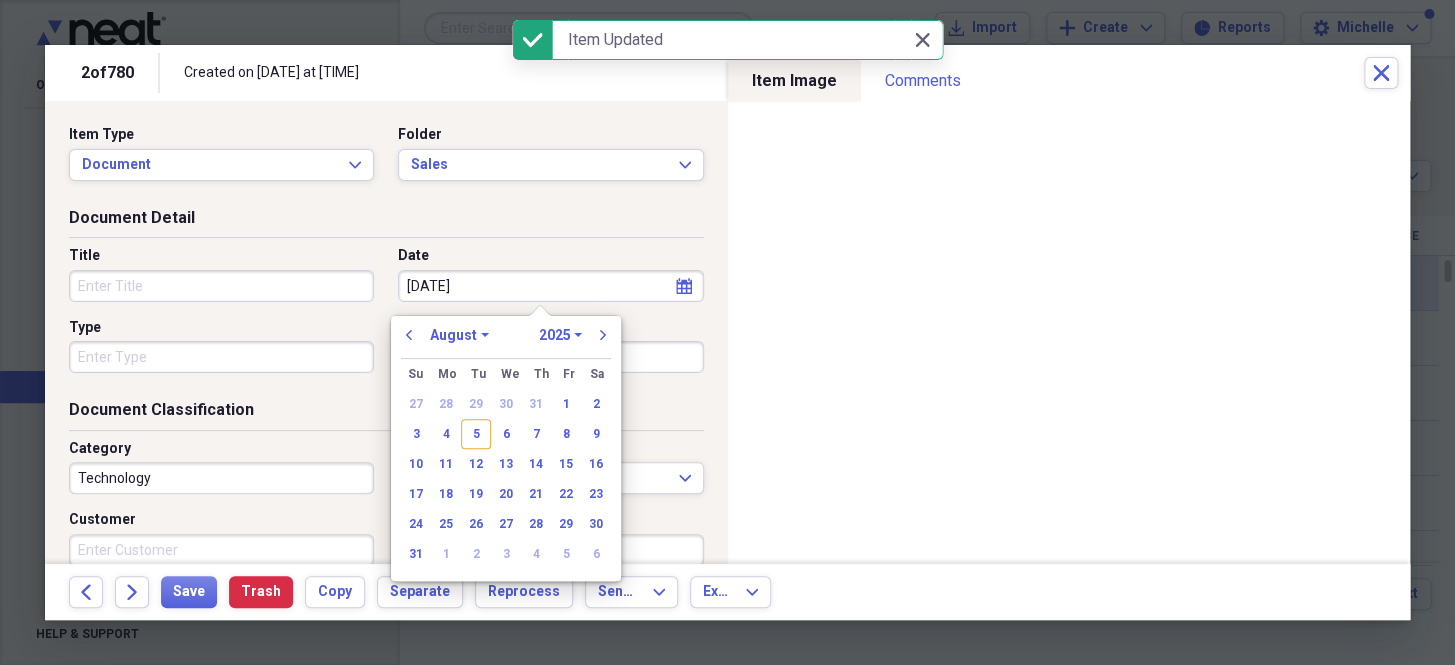 select on "6" 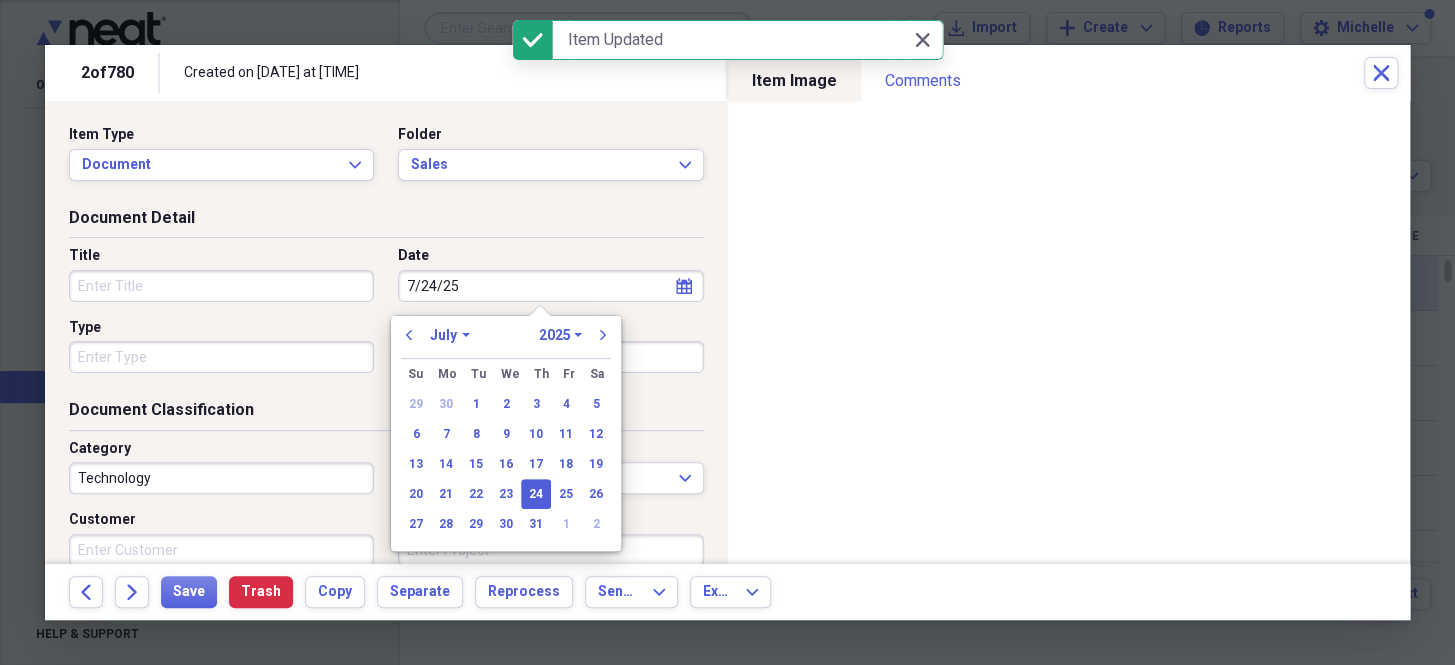 click on "Type" at bounding box center [221, 357] 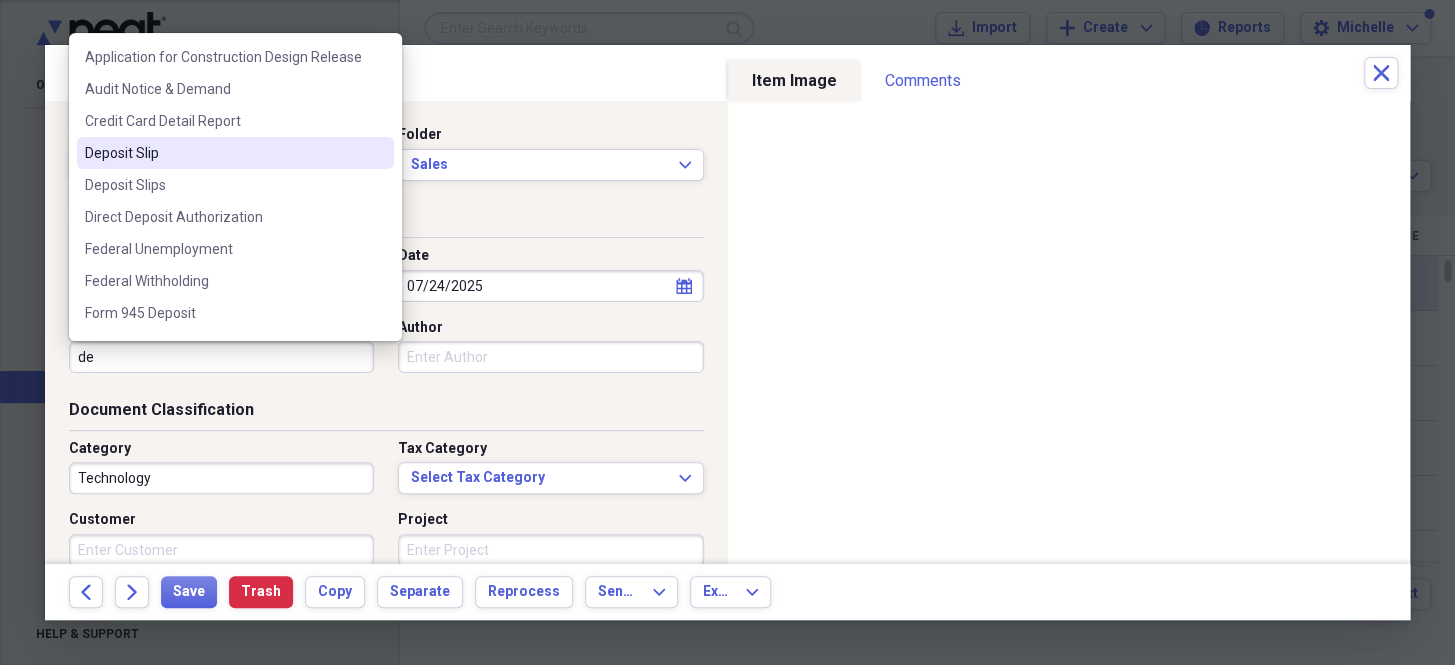 click on "Deposit Slip" at bounding box center (223, 153) 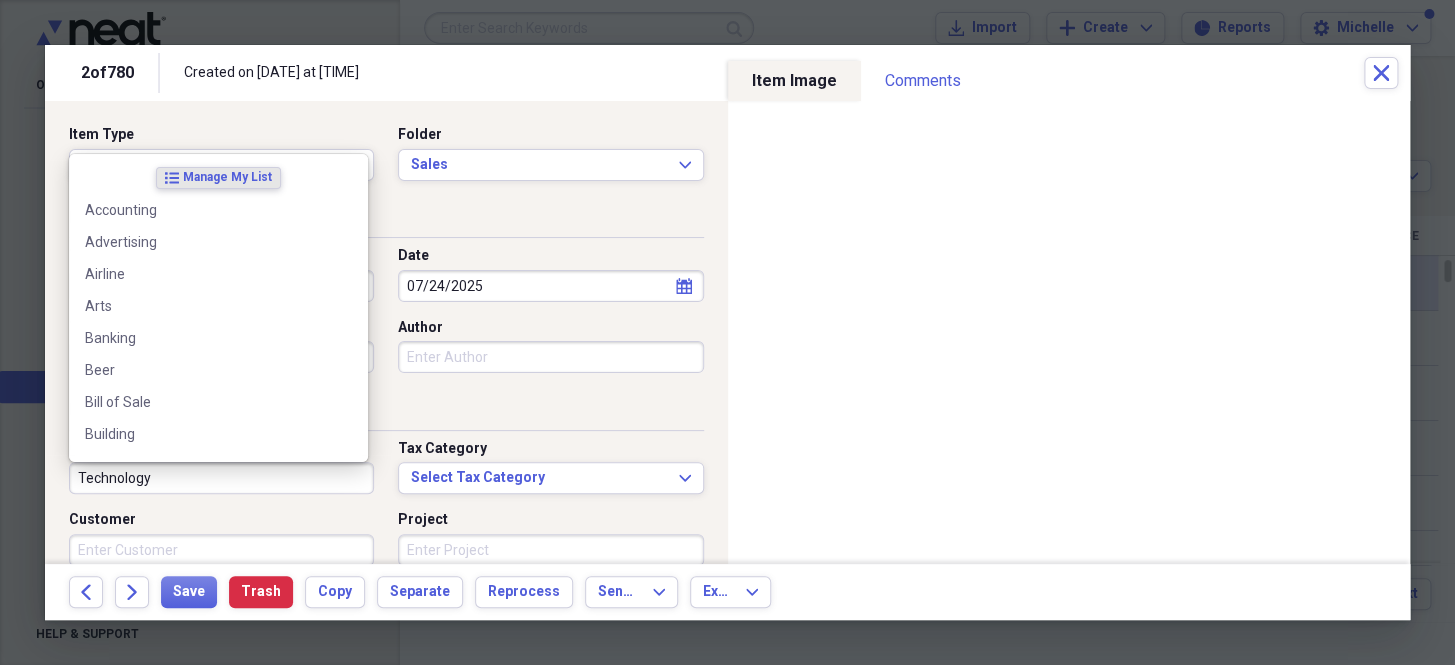 click on "Technology" at bounding box center [221, 478] 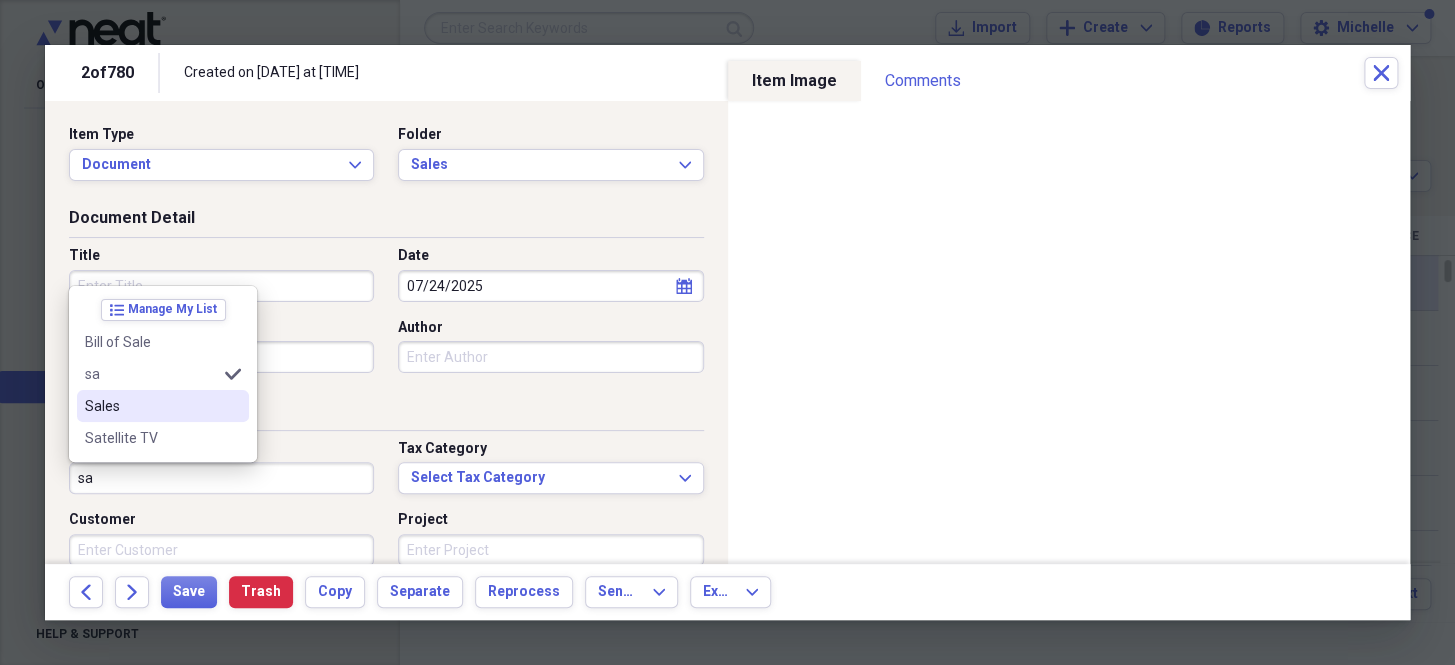 click on "Sales" at bounding box center [151, 406] 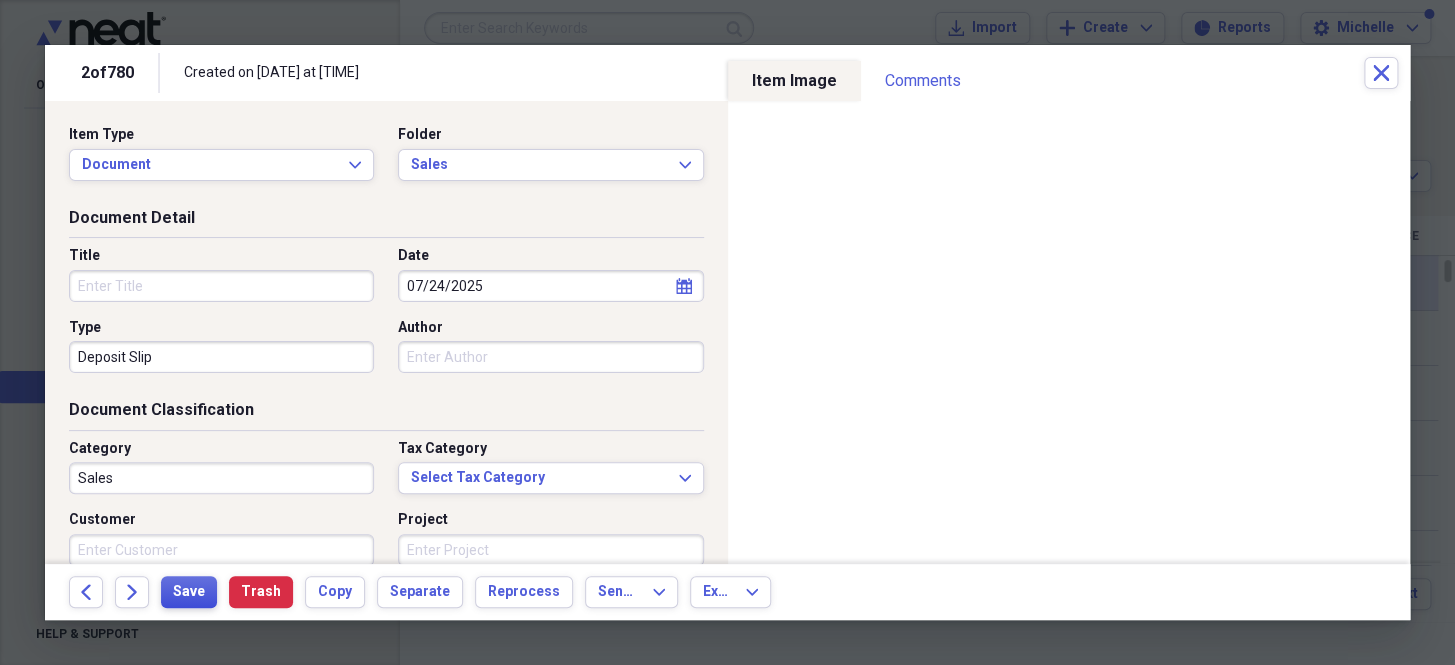 click on "Save" at bounding box center (189, 592) 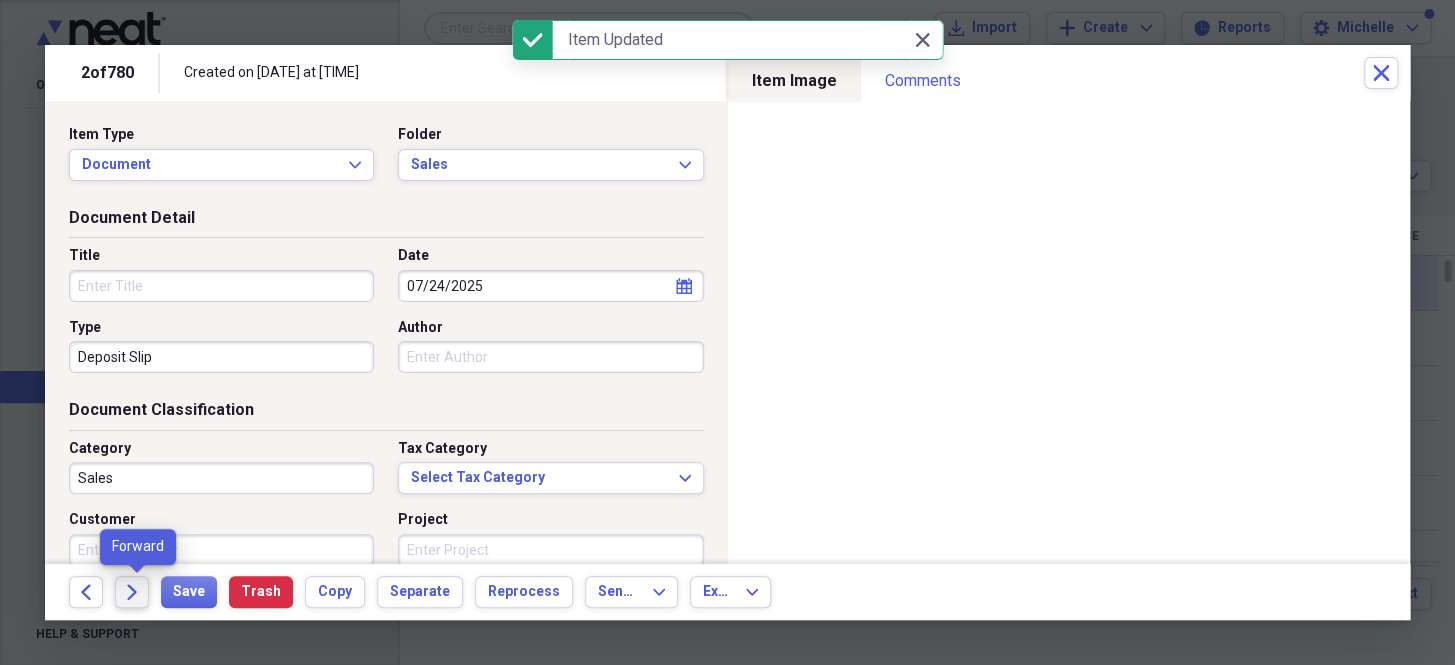 click on "Forward" 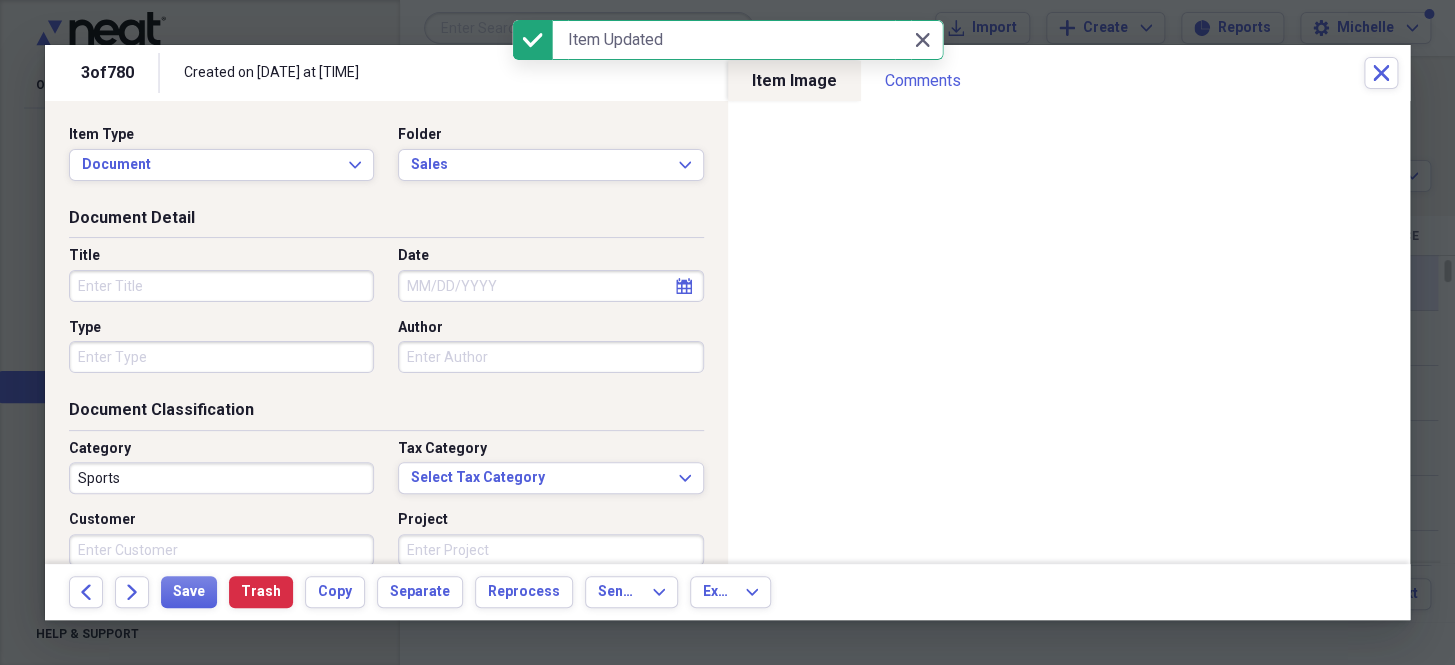 click on "Date" at bounding box center [550, 286] 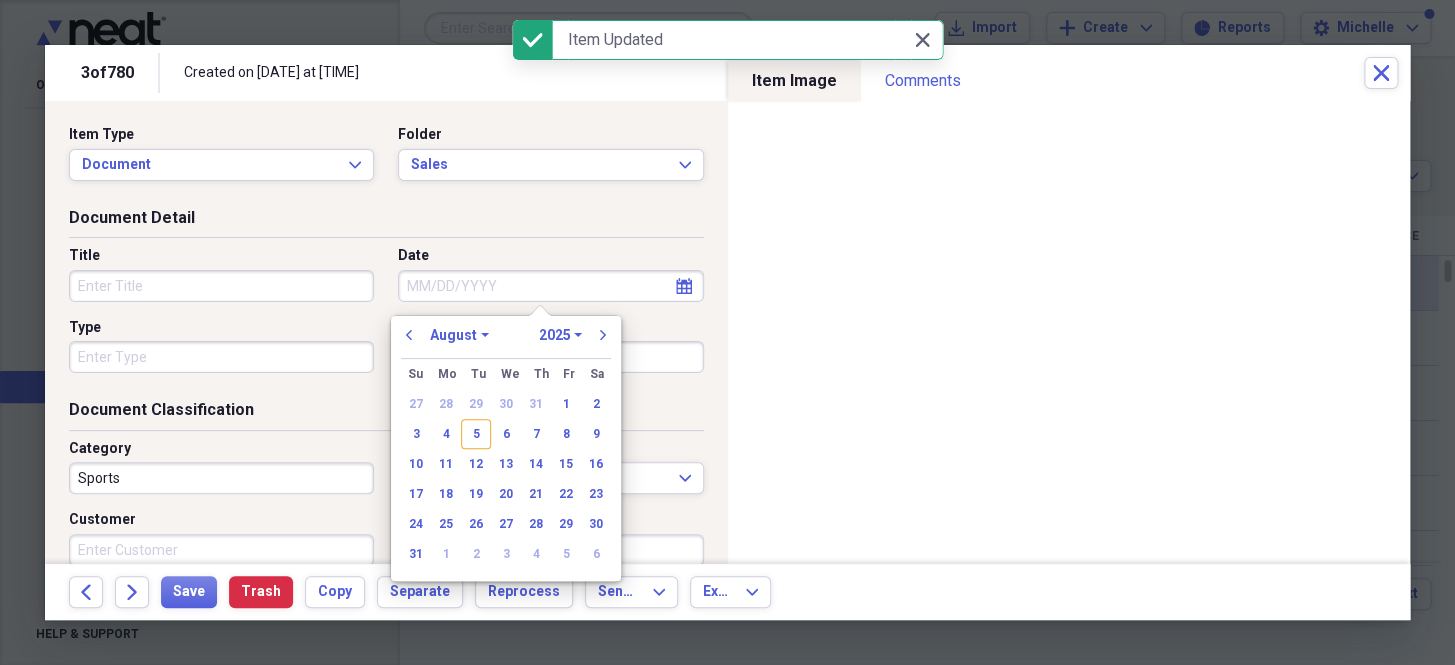 paste on "[DATE]" 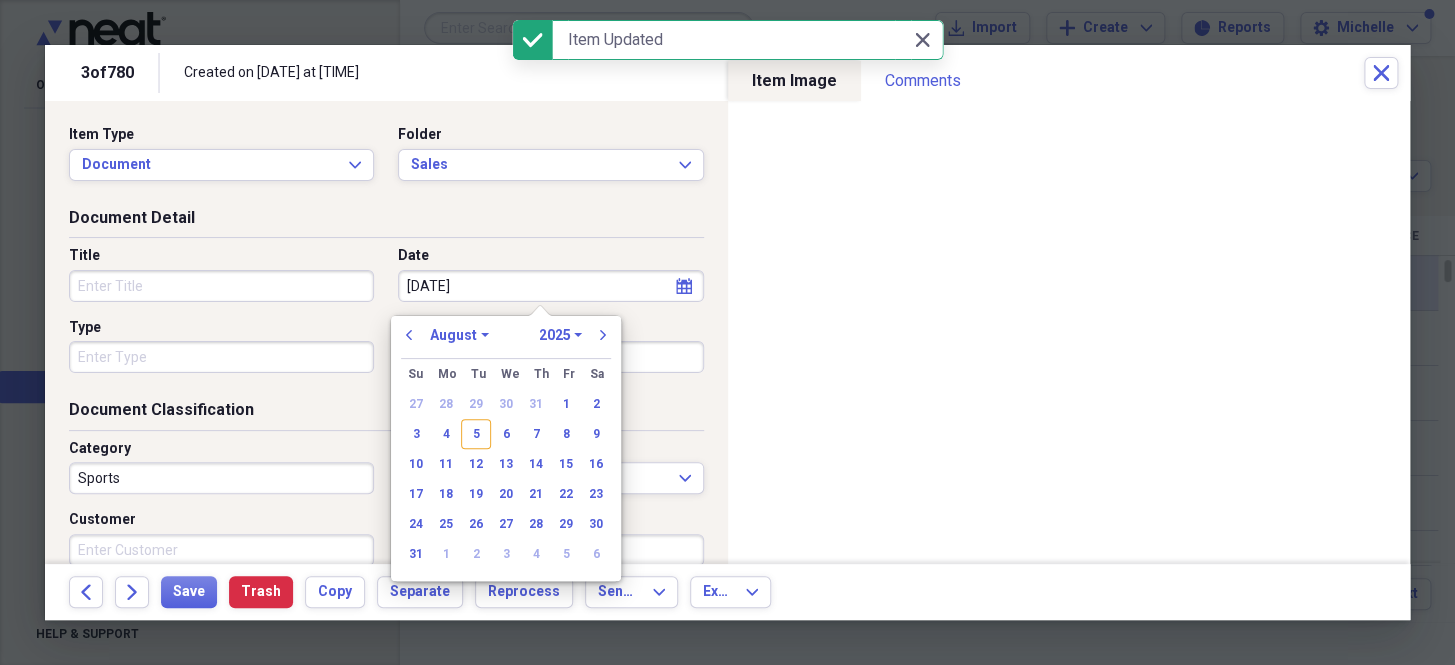 select on "6" 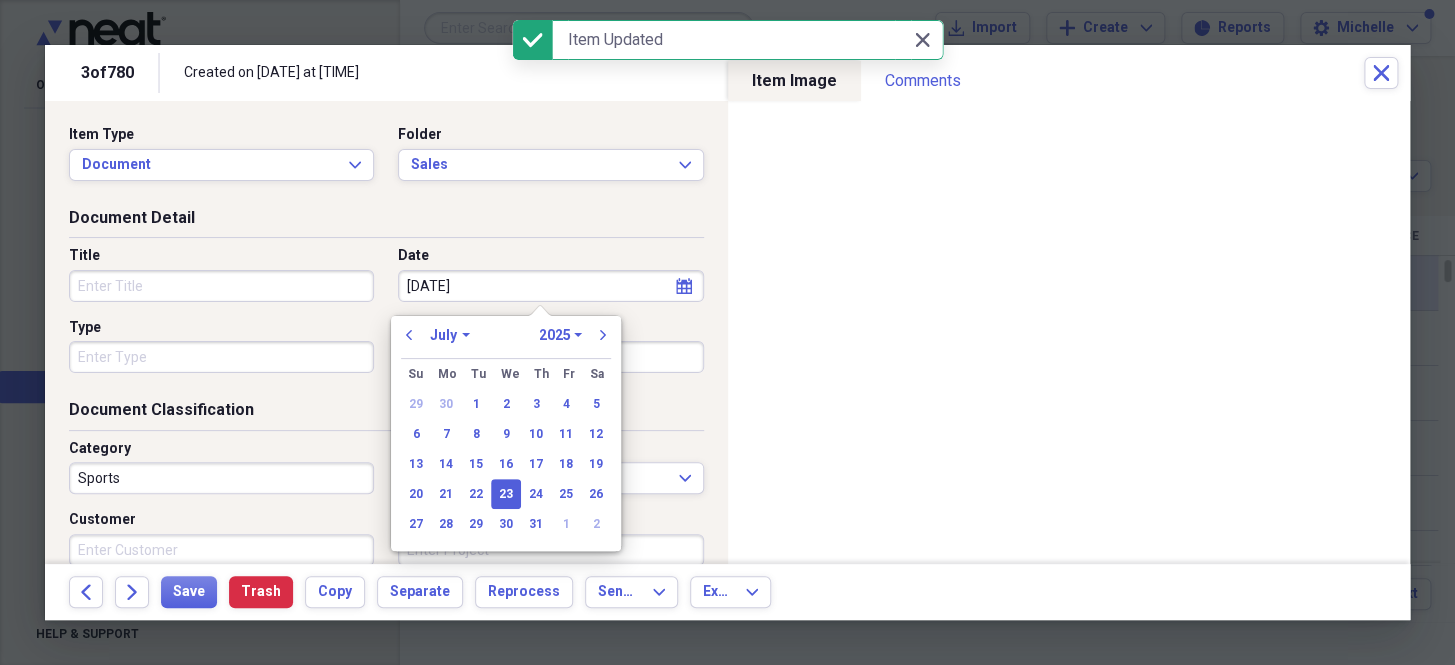 type on "07/23/2025" 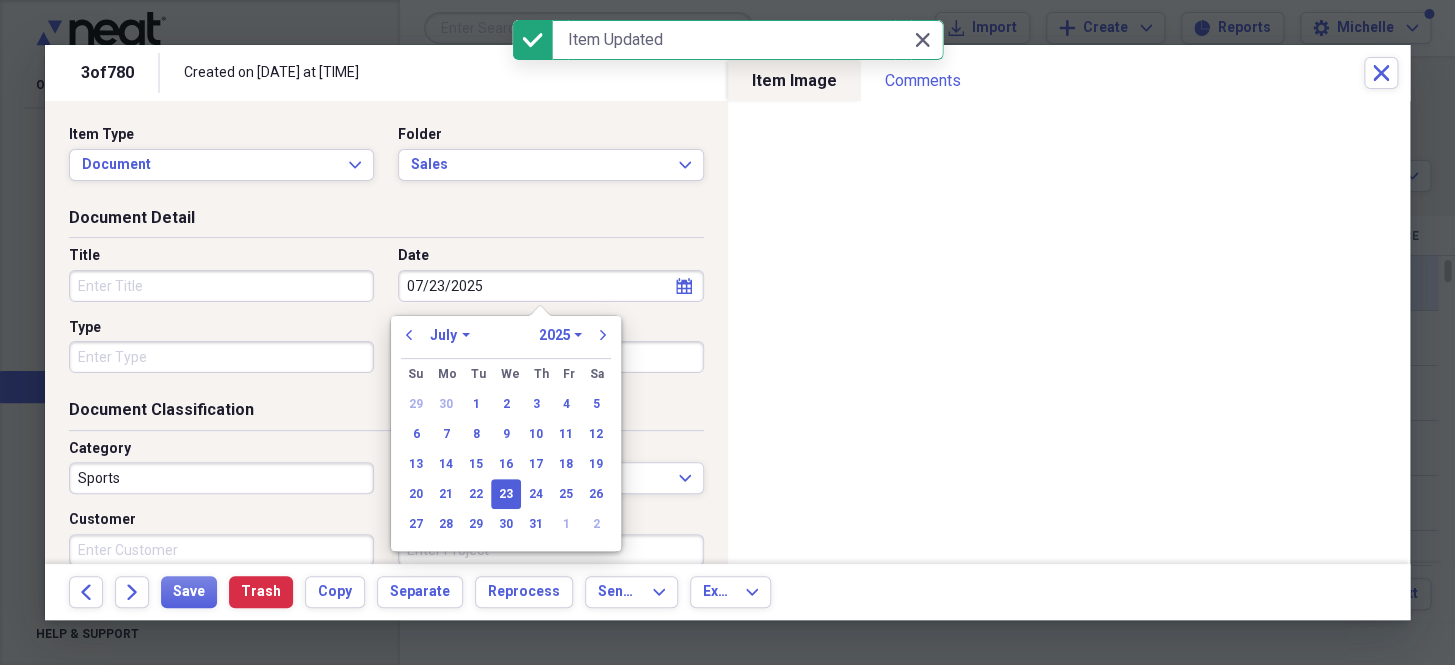 click on "Type" at bounding box center (221, 357) 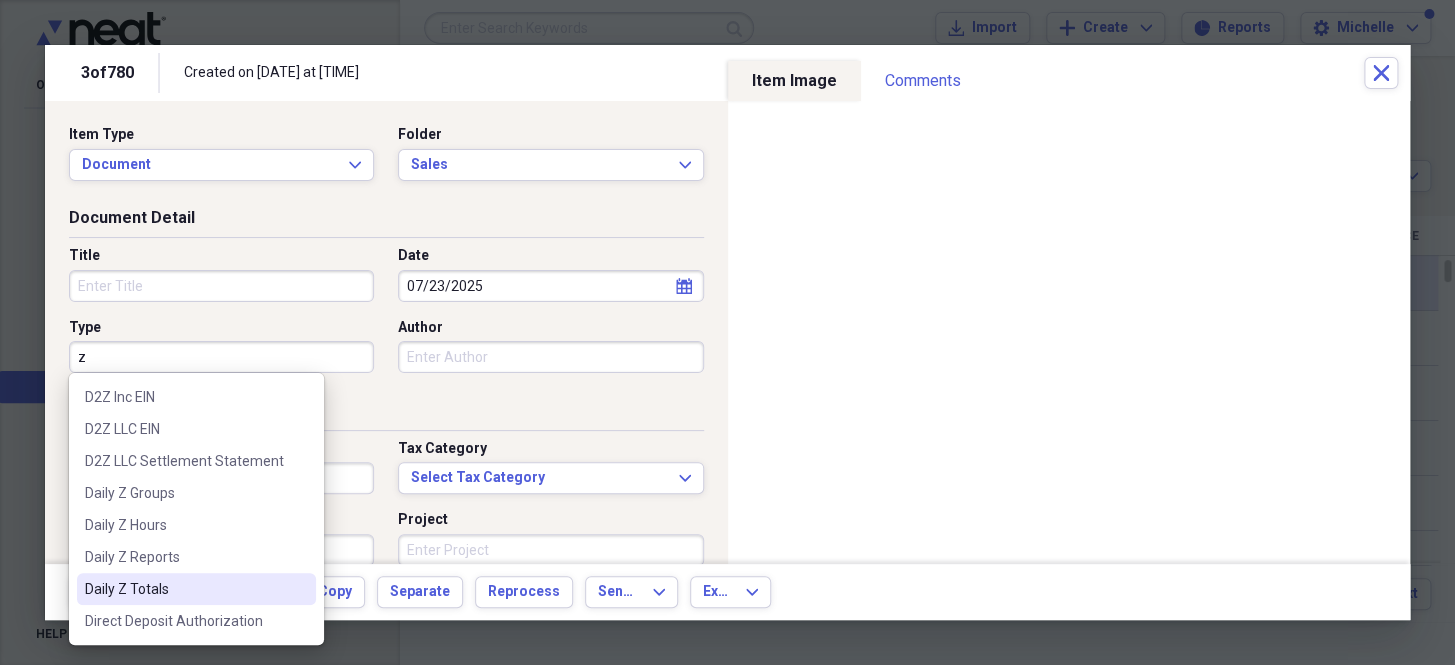 click on "Daily Z Totals" at bounding box center (184, 589) 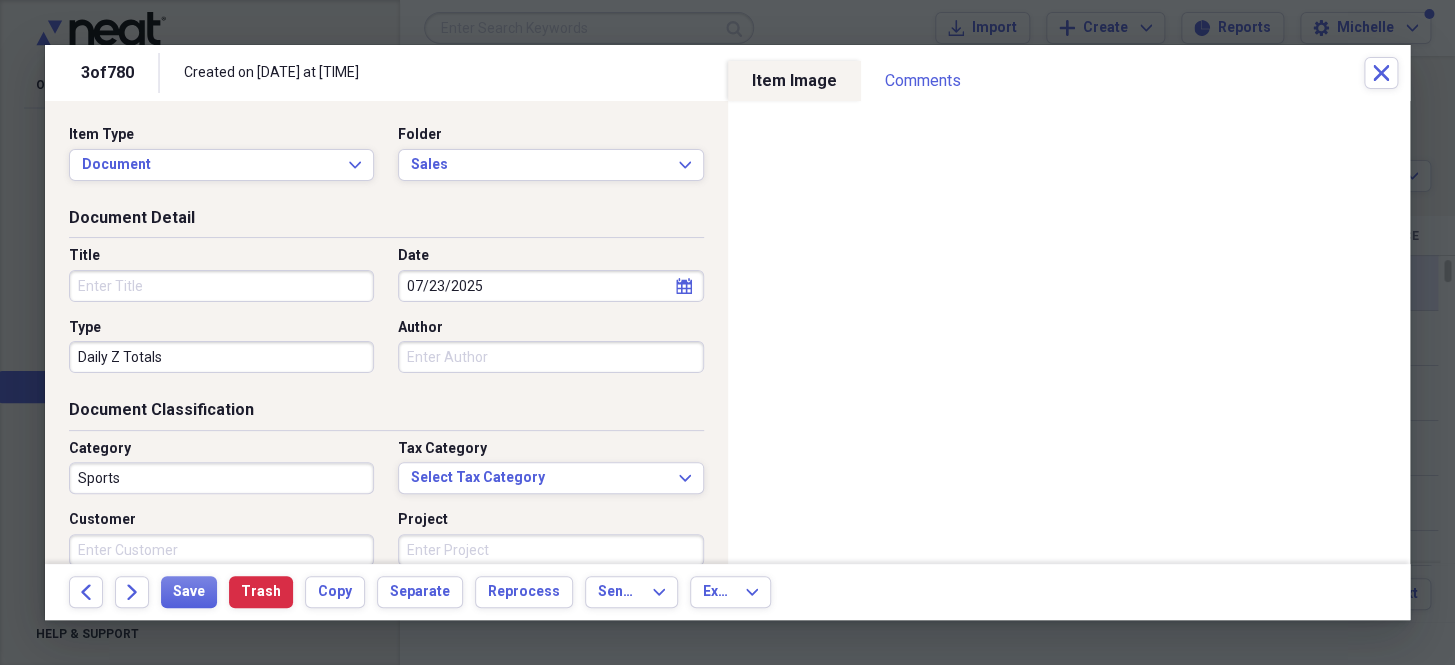 click on "Sports" at bounding box center [221, 478] 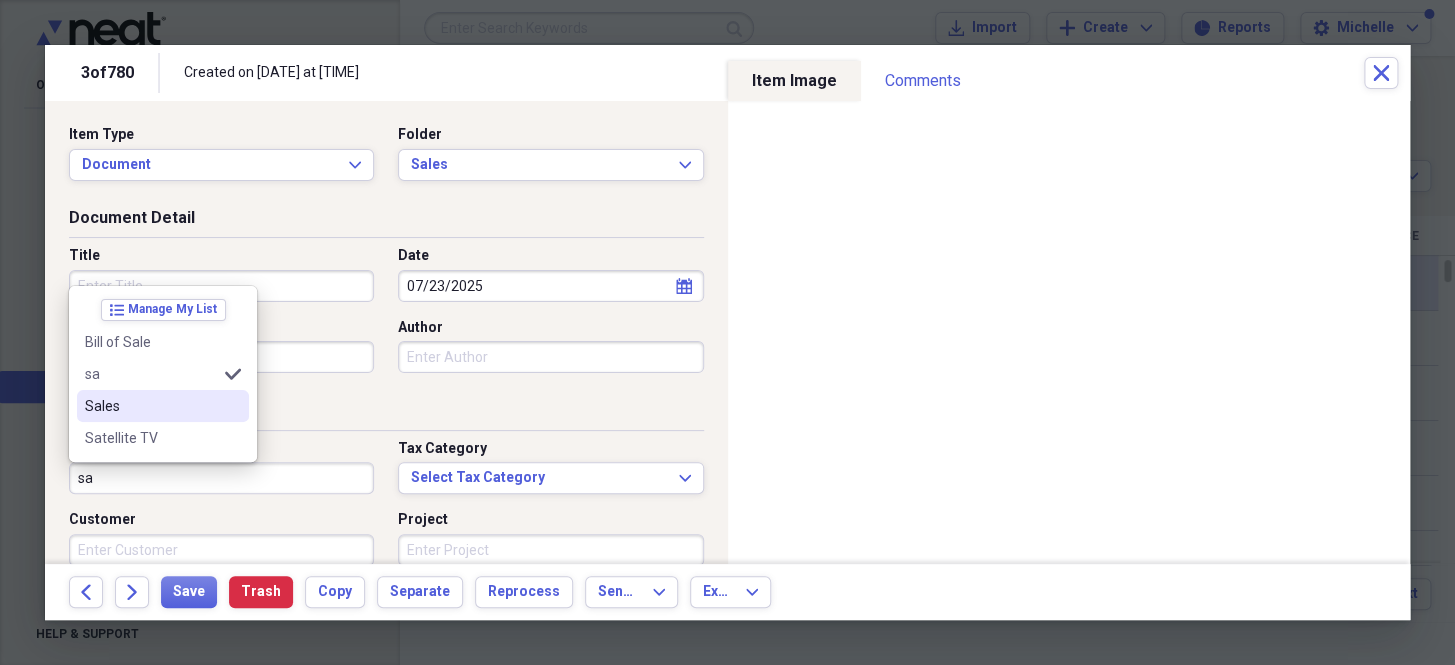 click on "Sales" at bounding box center [151, 406] 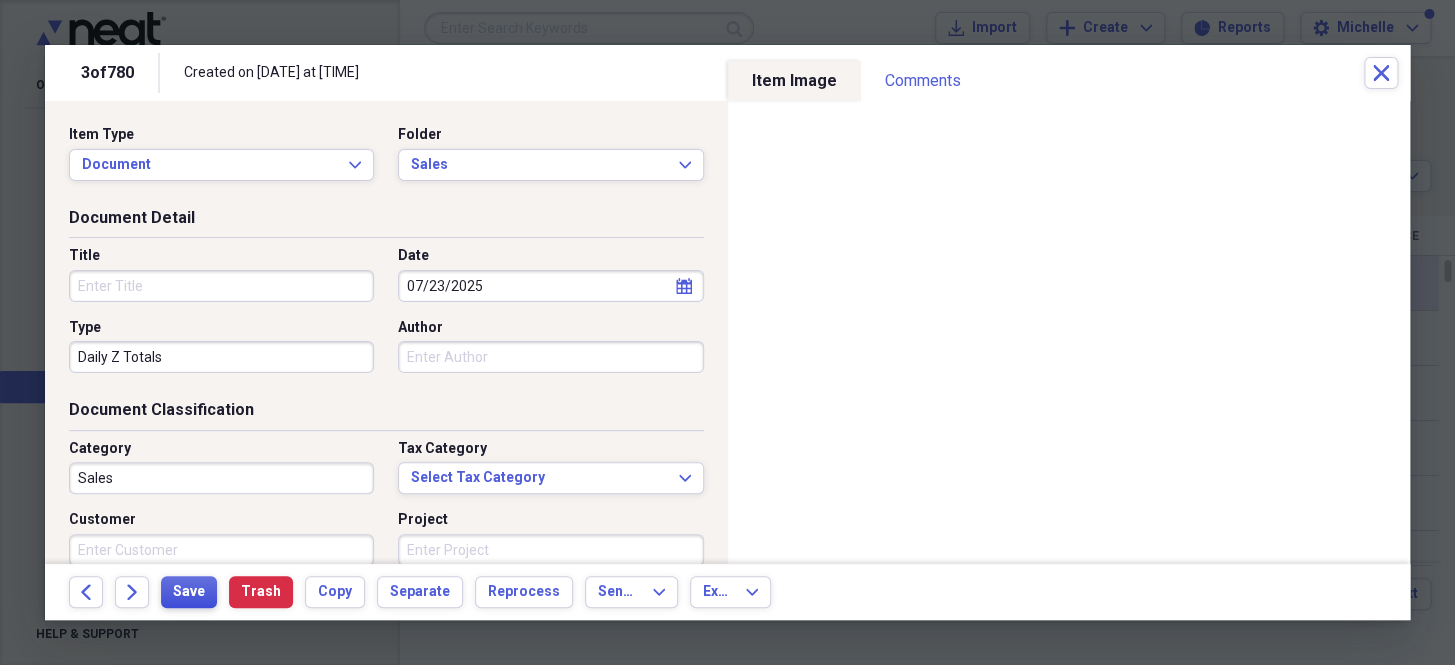 click on "Save" at bounding box center [189, 592] 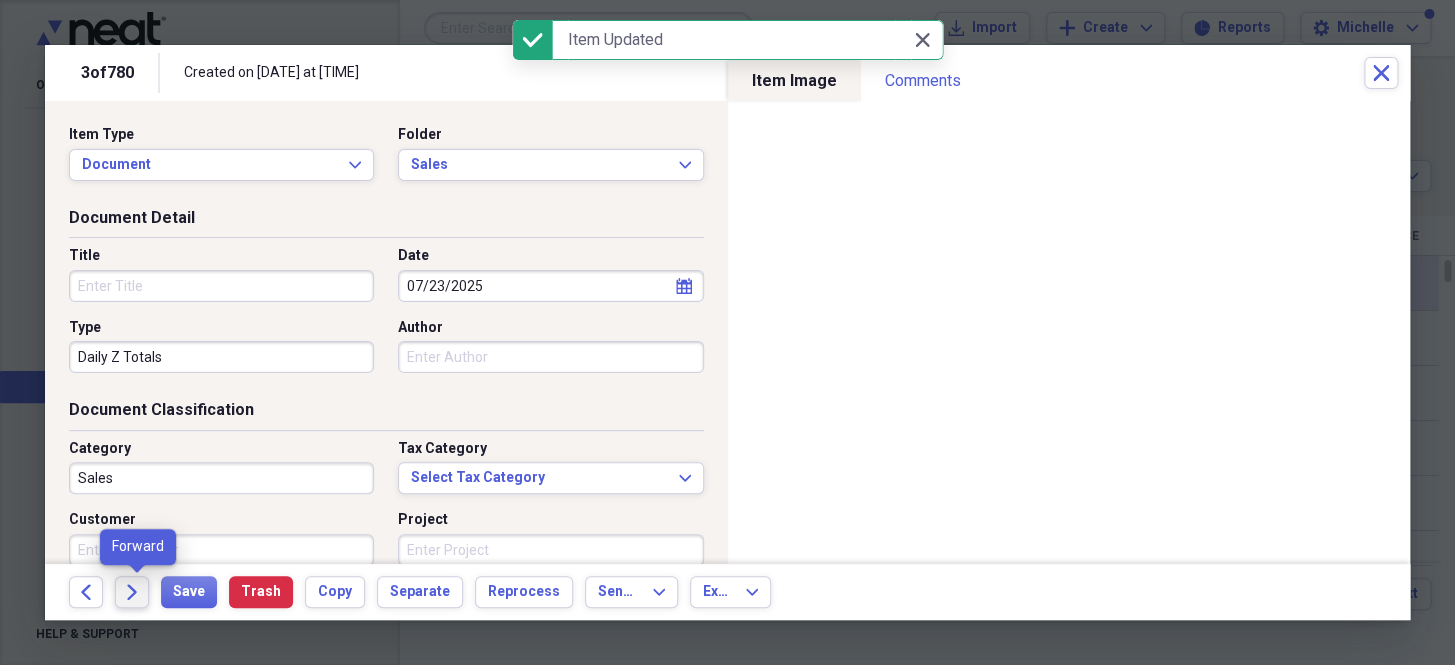 click on "Forward" 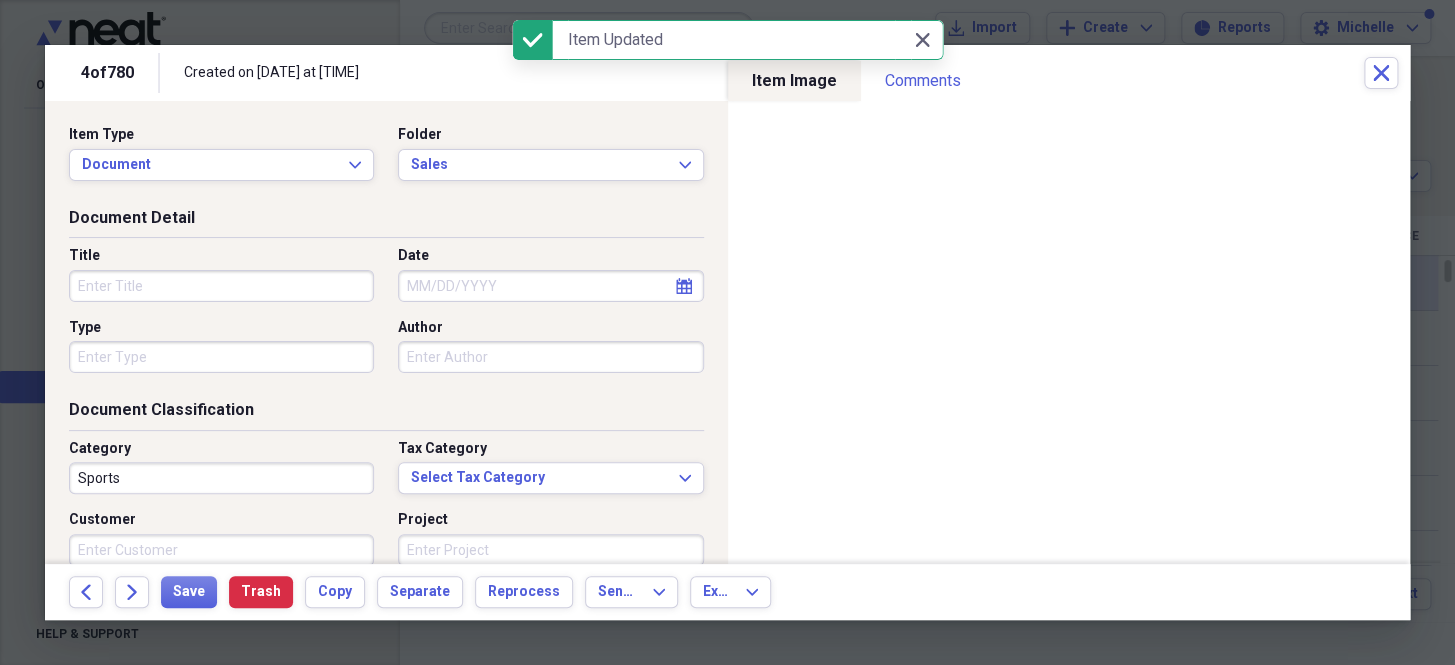 click on "Date" at bounding box center [550, 286] 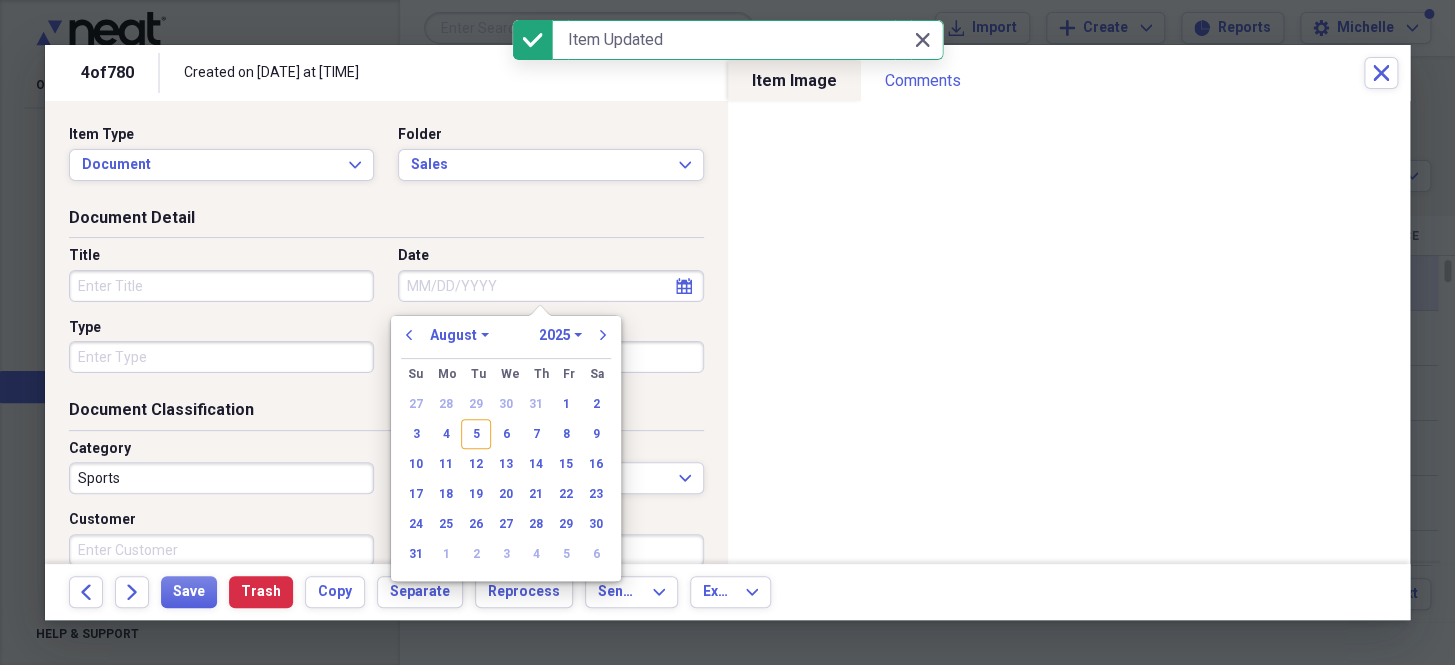 paste on "[DATE]" 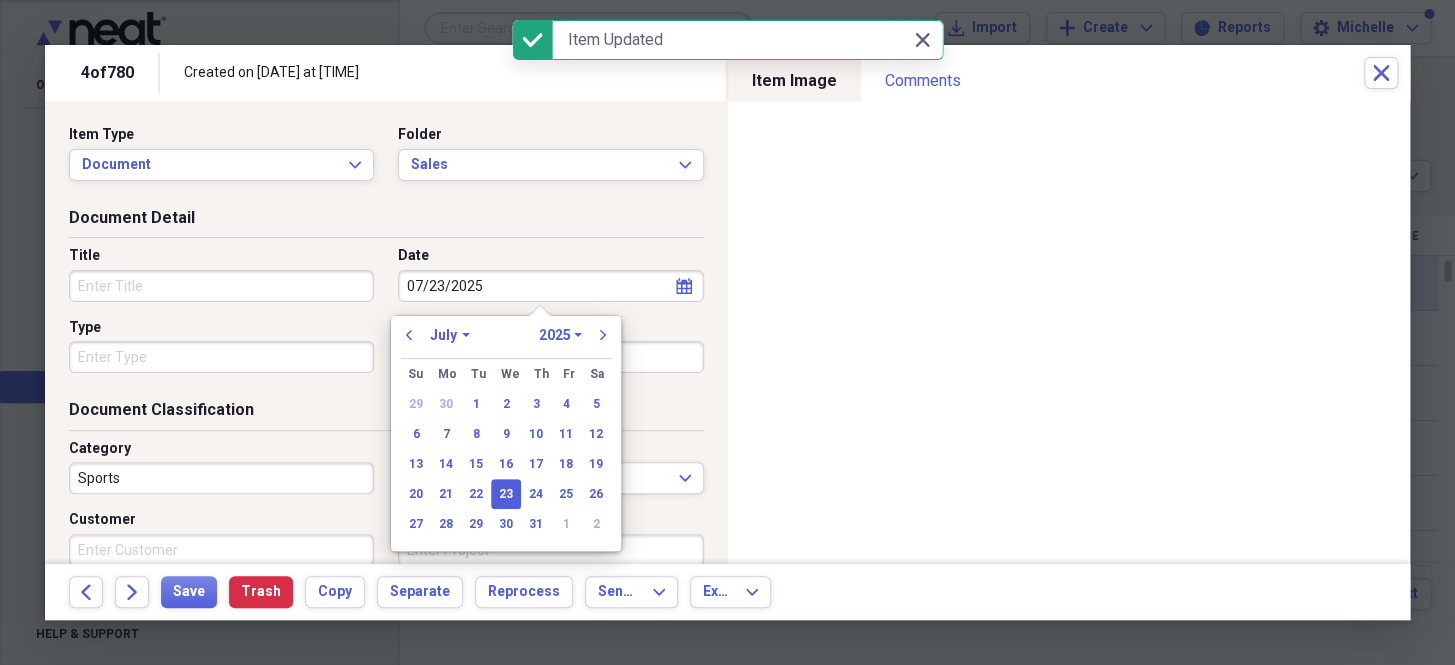 click on "Type" at bounding box center [221, 357] 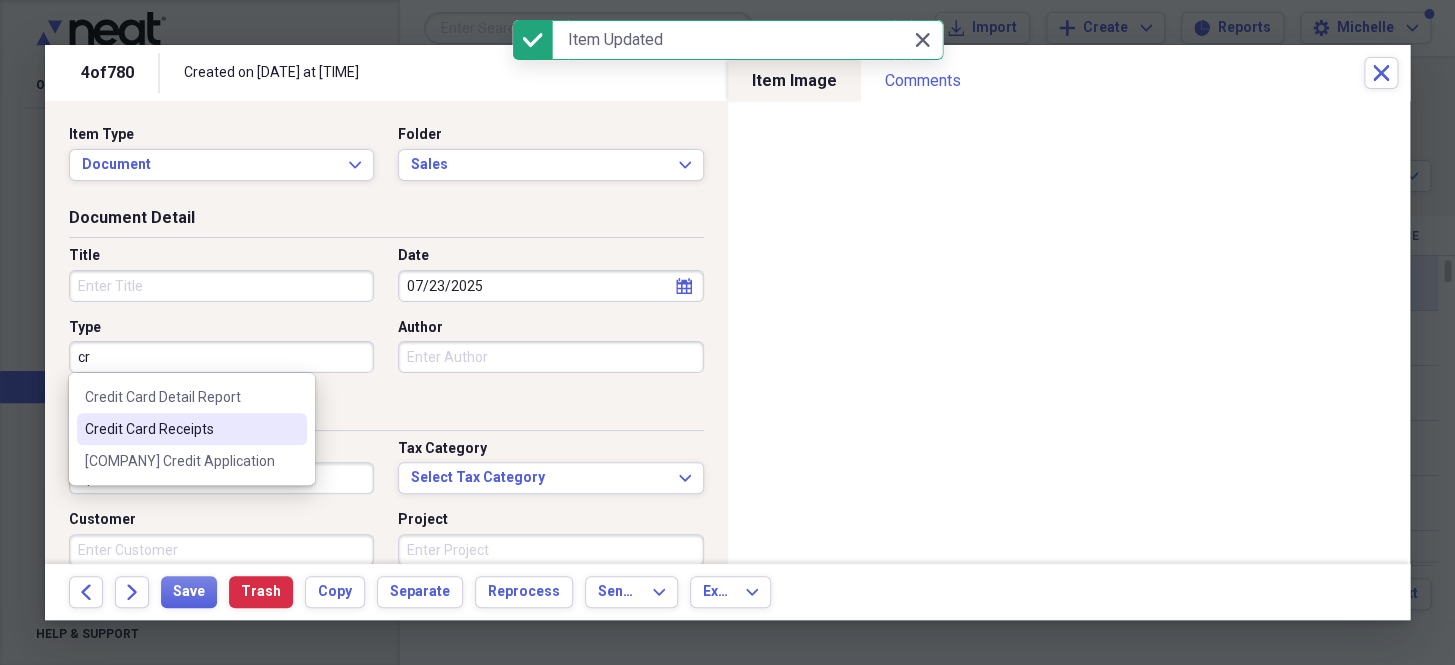 click on "Credit Card Receipts" at bounding box center (180, 429) 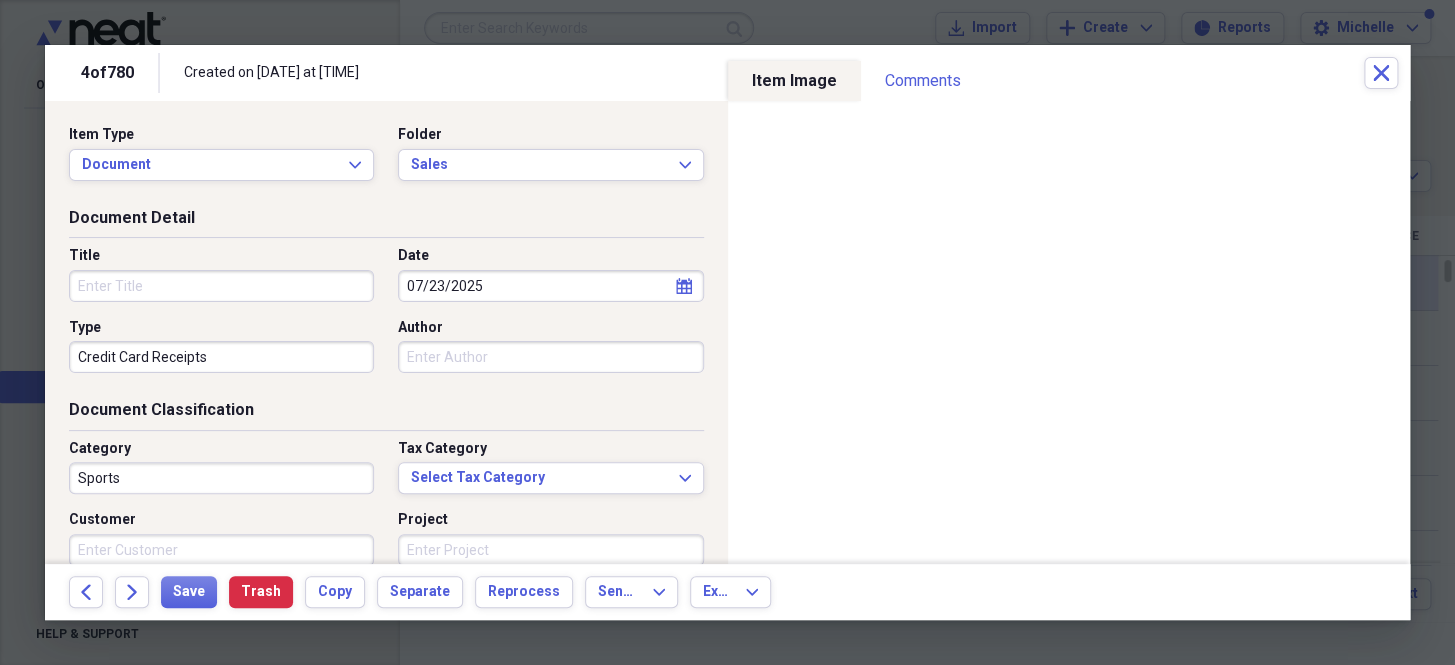 click on "Sports" at bounding box center [221, 478] 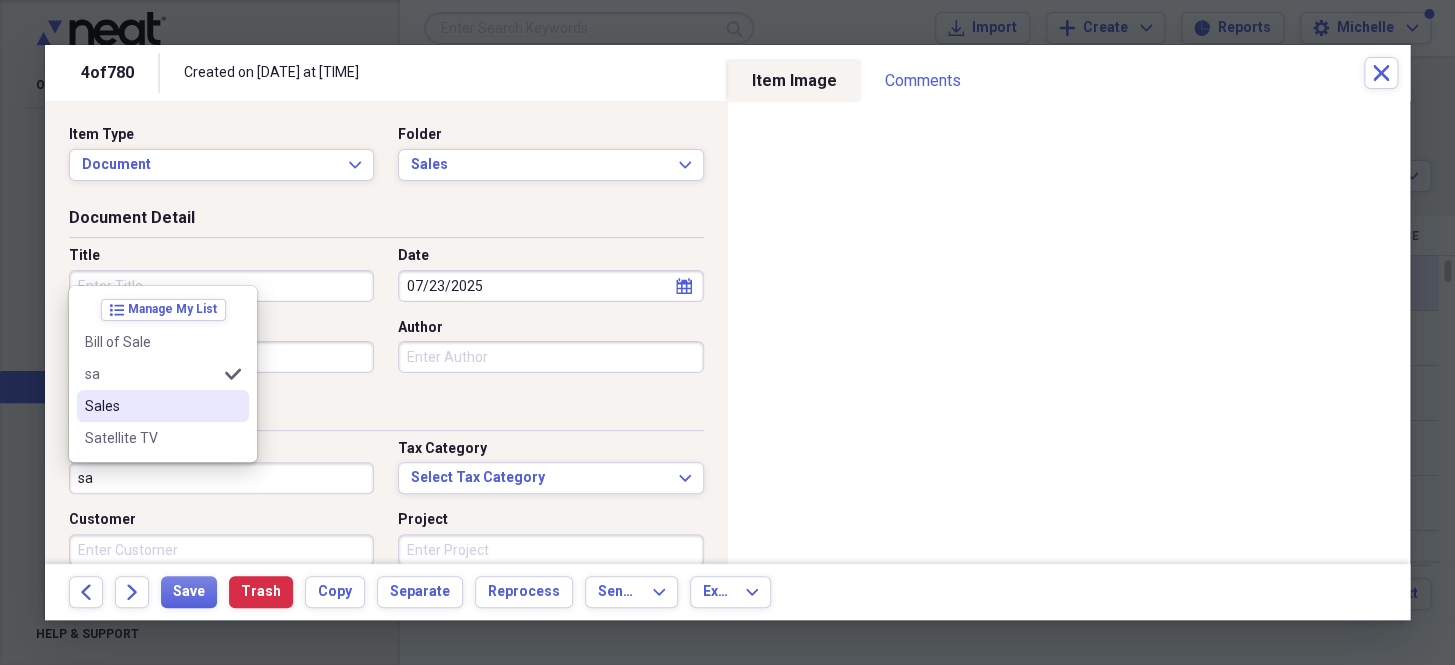 click on "Sales" at bounding box center (151, 406) 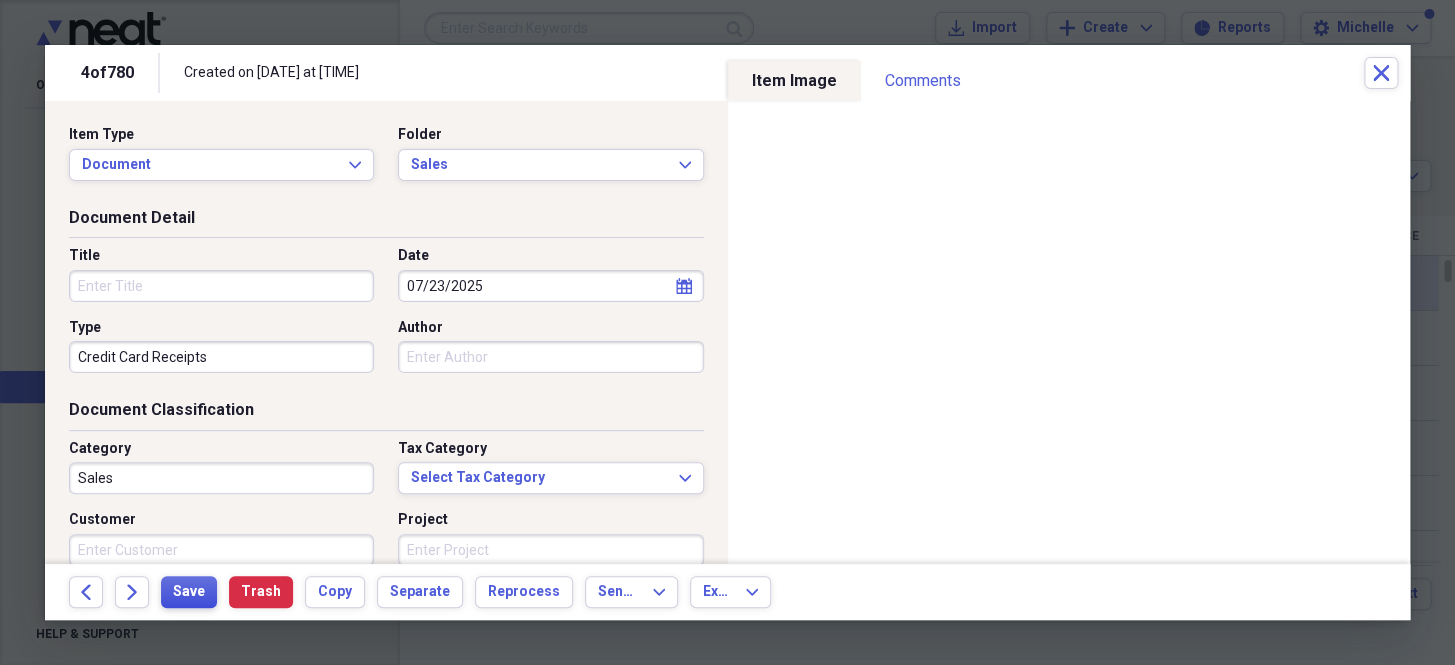 click on "Save" at bounding box center (189, 592) 